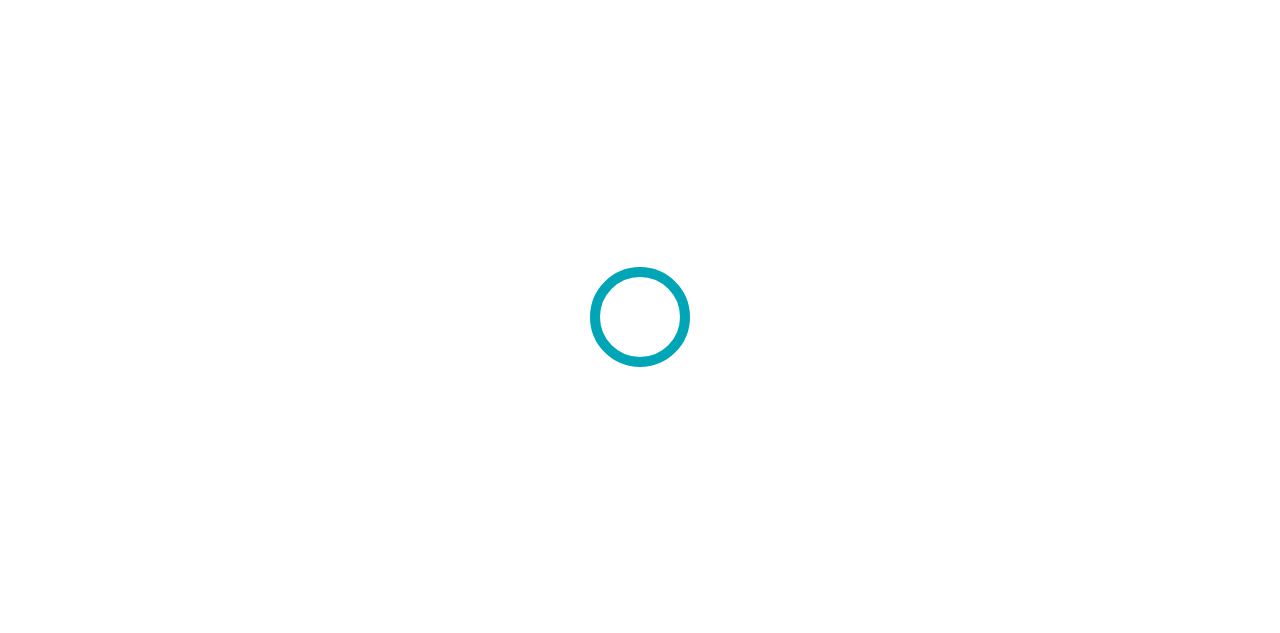 scroll, scrollTop: 0, scrollLeft: 0, axis: both 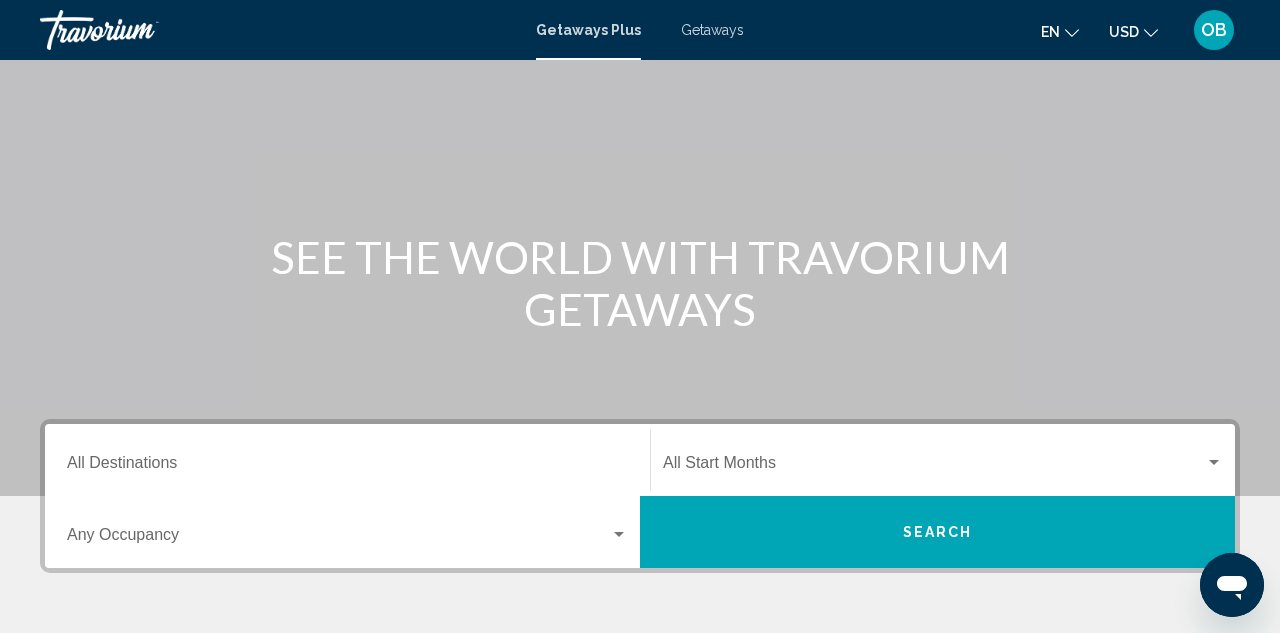 click on "Destination All Destinations" at bounding box center (347, 467) 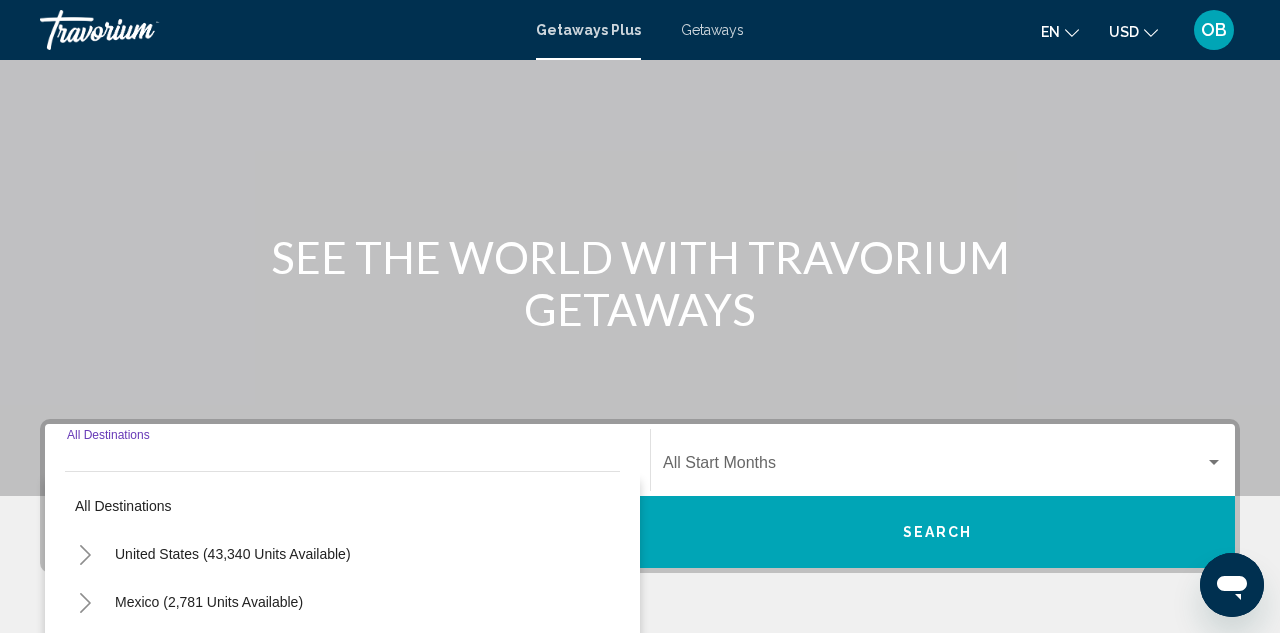 scroll, scrollTop: 458, scrollLeft: 0, axis: vertical 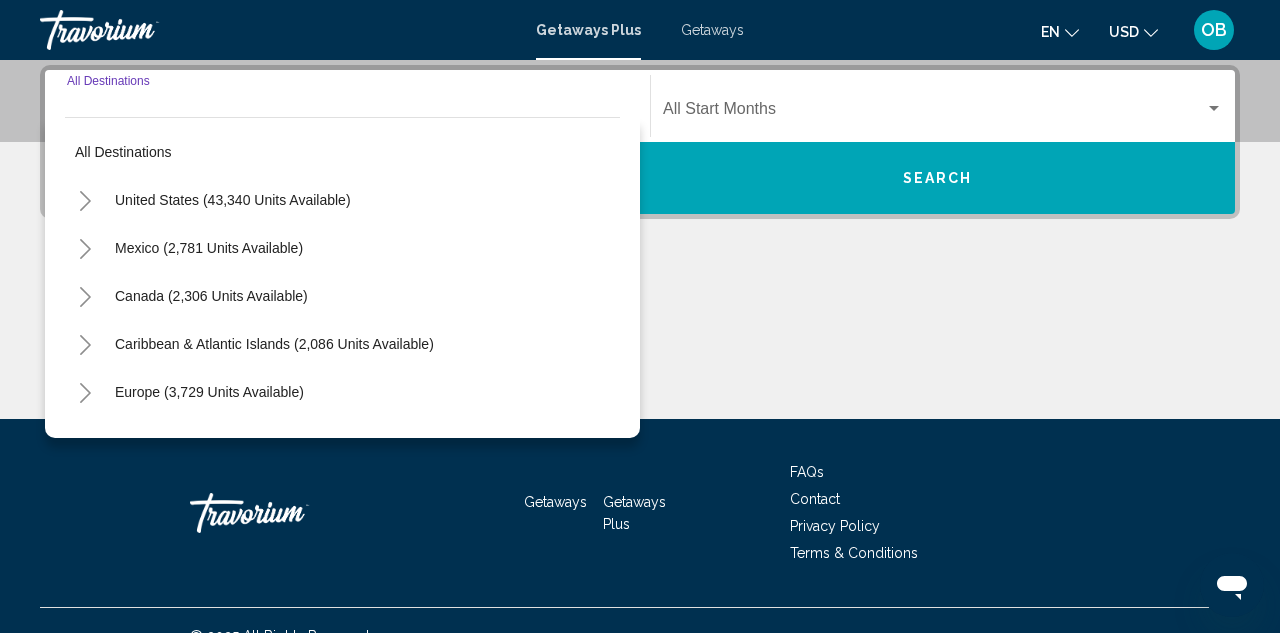 click 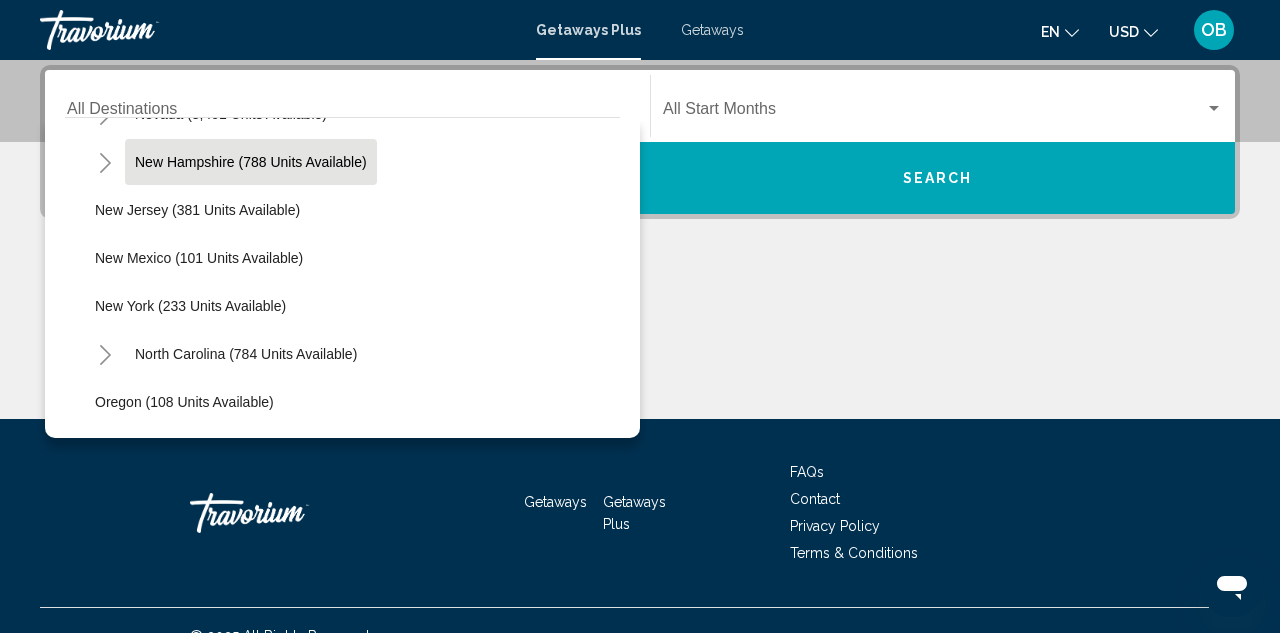 scroll, scrollTop: 1147, scrollLeft: 0, axis: vertical 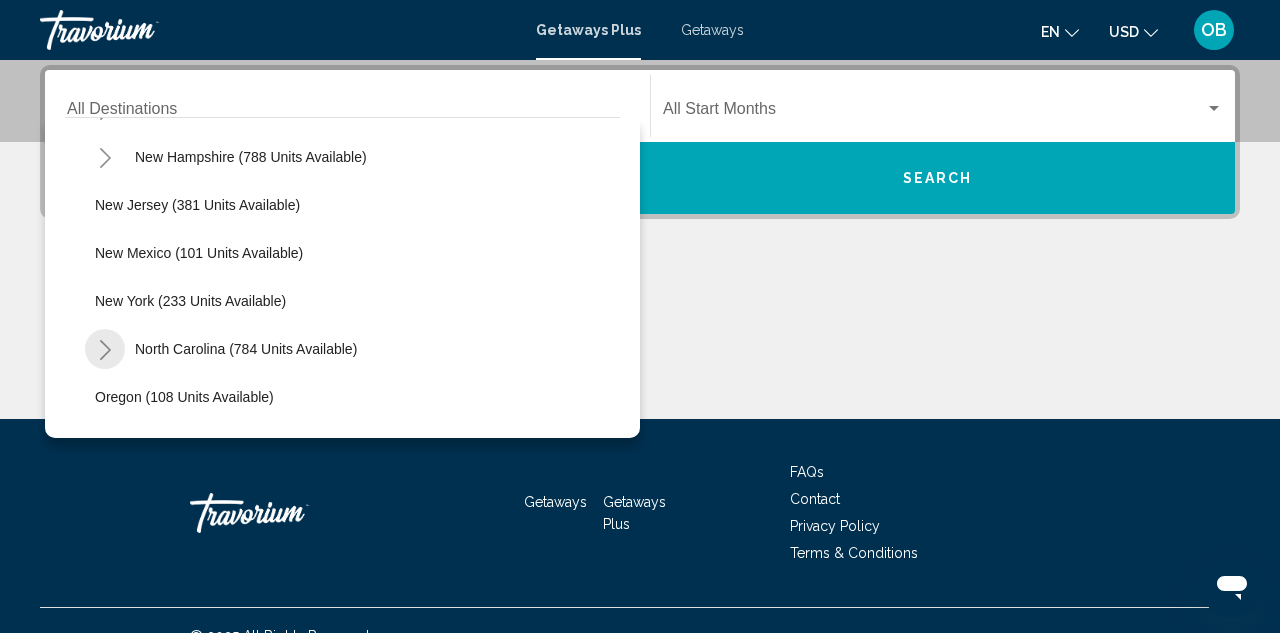 click 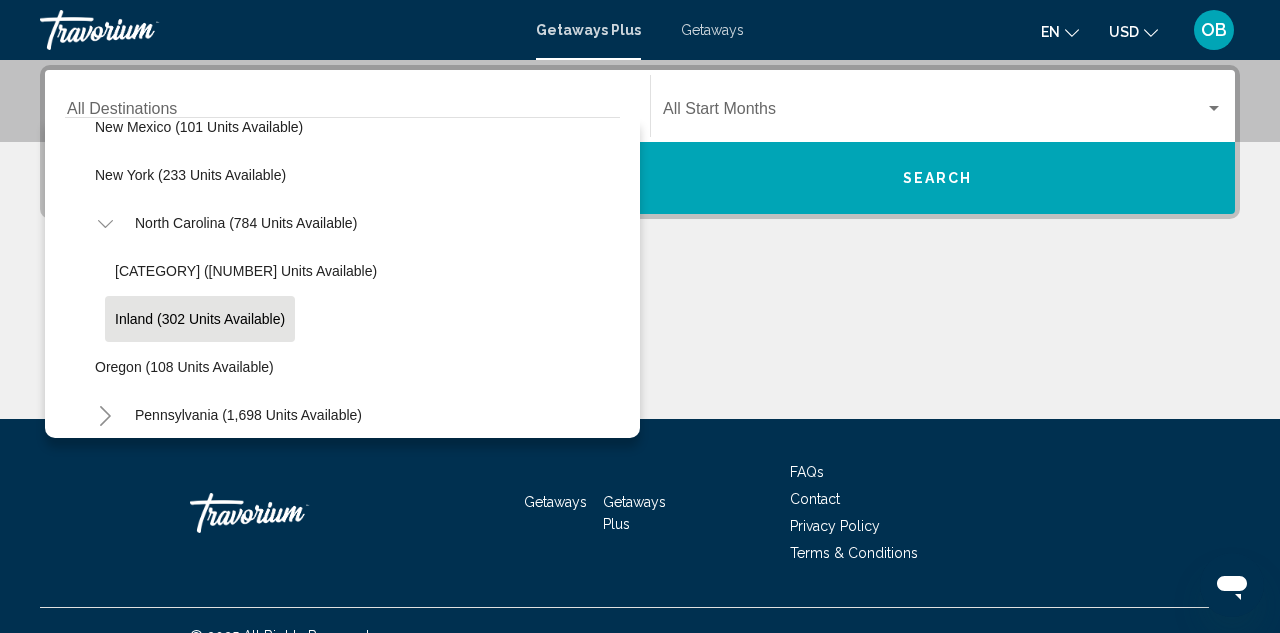 scroll, scrollTop: 1272, scrollLeft: 0, axis: vertical 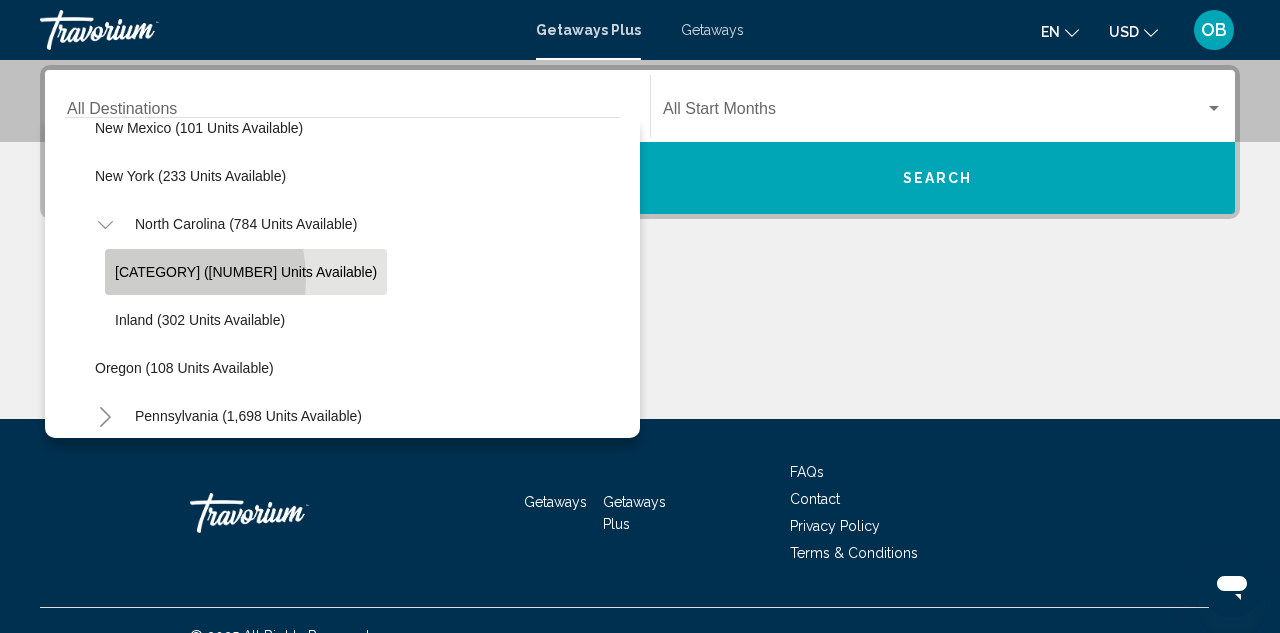 click on "[CATEGORY] ([NUMBER] units available)" 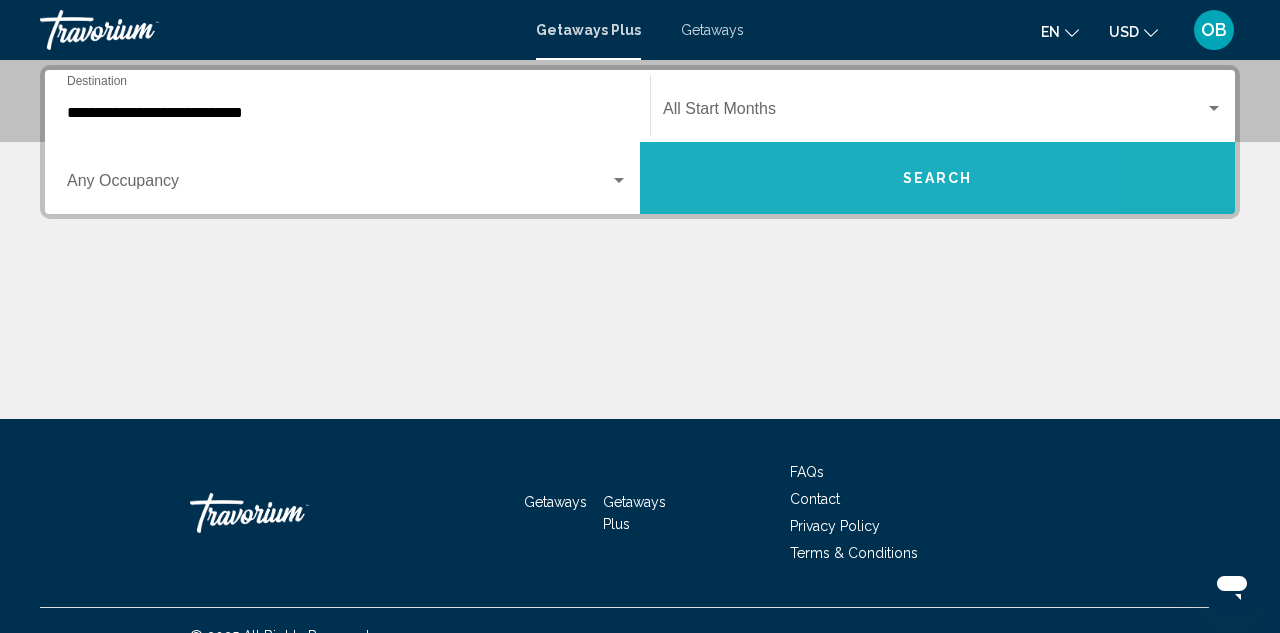 click on "Search" at bounding box center (937, 178) 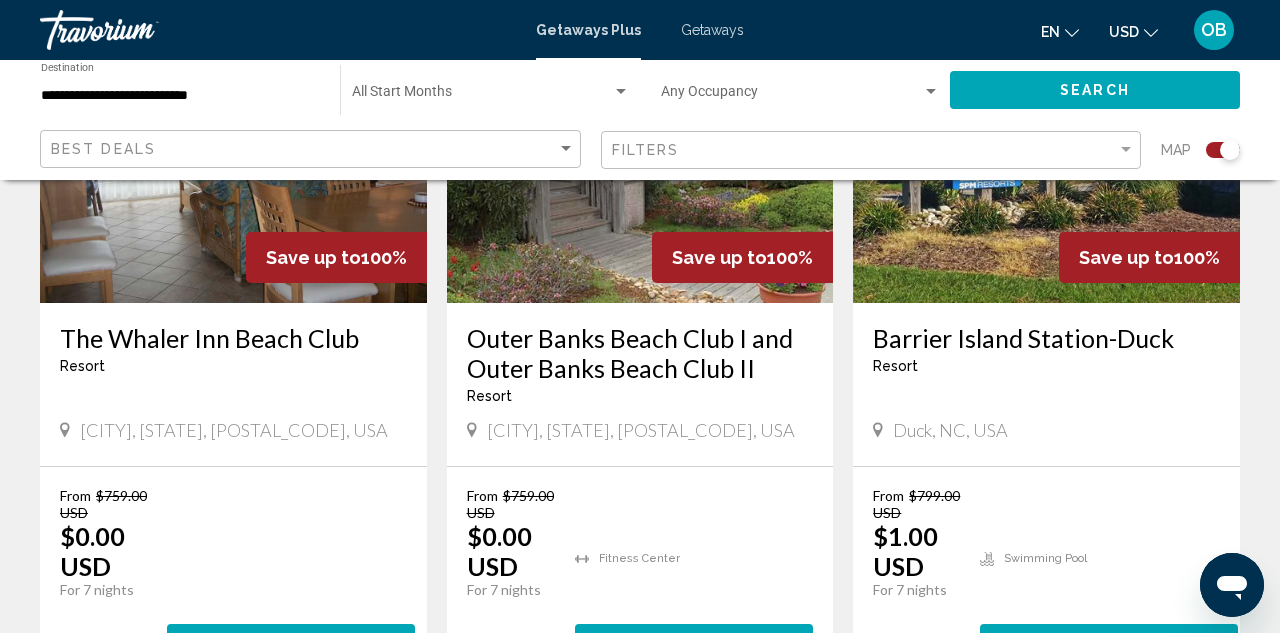 scroll, scrollTop: 902, scrollLeft: 0, axis: vertical 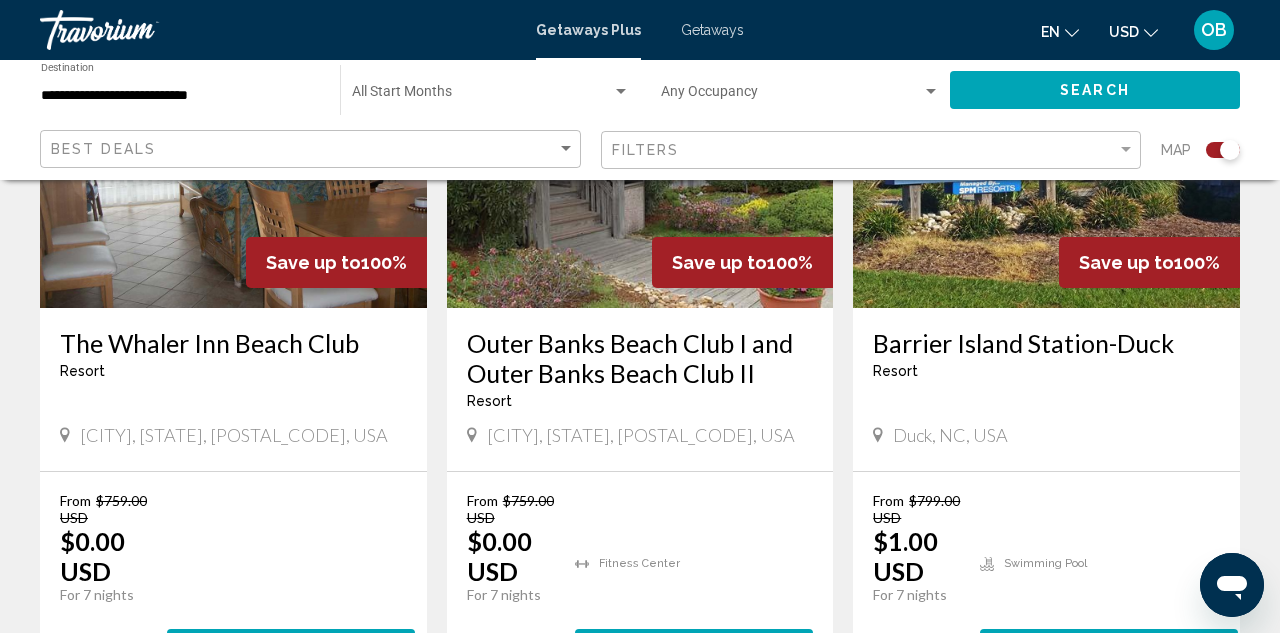 click on "The Whaler Inn Beach Club" at bounding box center (233, 343) 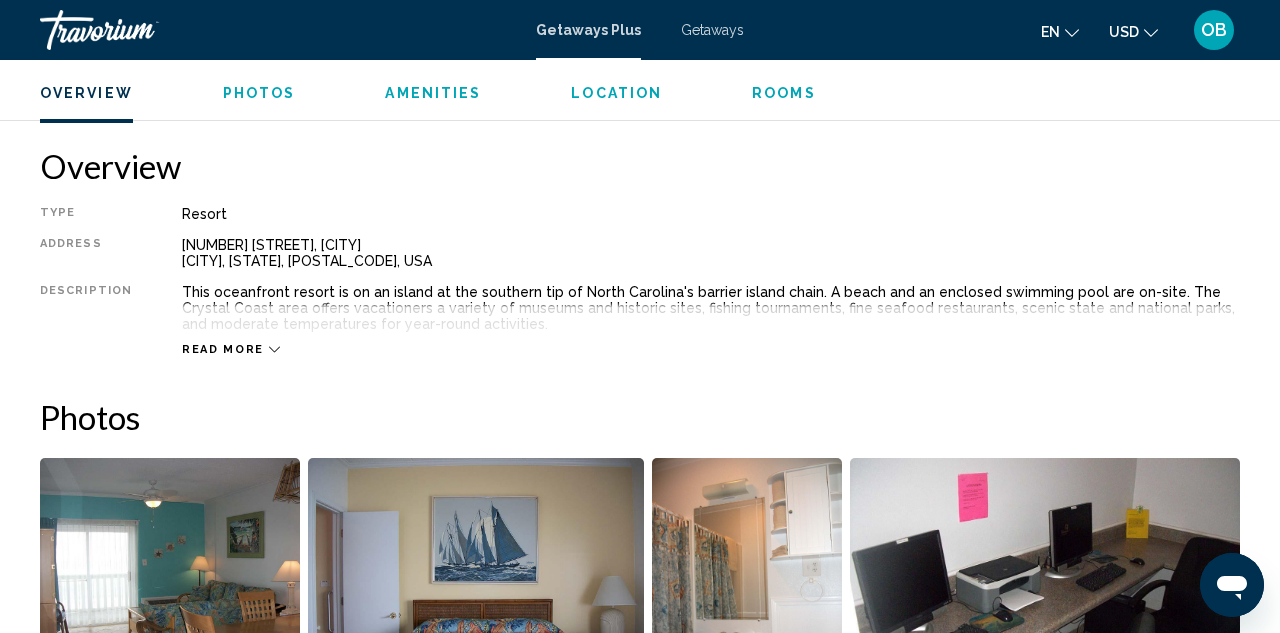 scroll, scrollTop: 966, scrollLeft: 0, axis: vertical 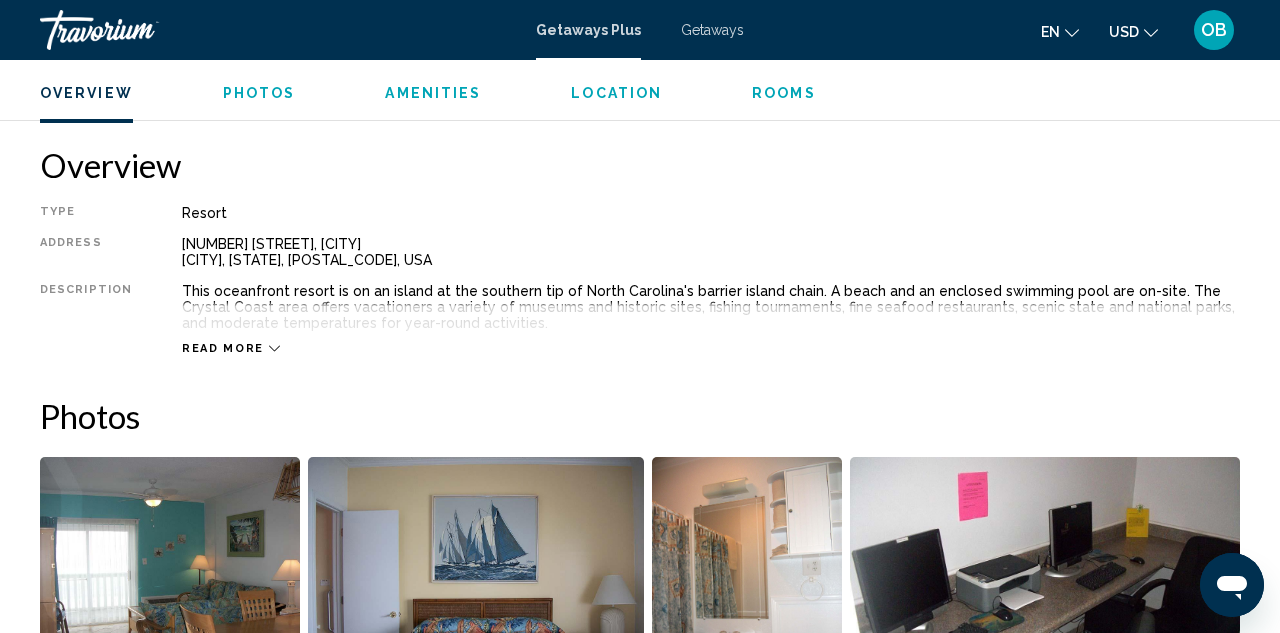 click 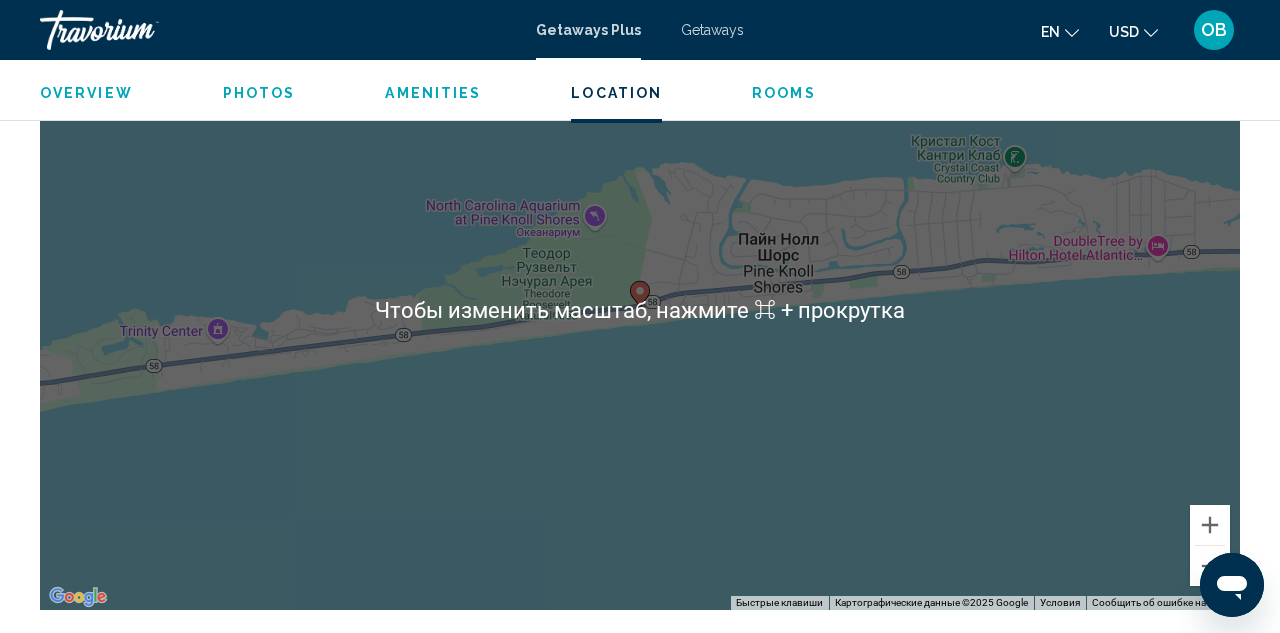 scroll, scrollTop: 2386, scrollLeft: 0, axis: vertical 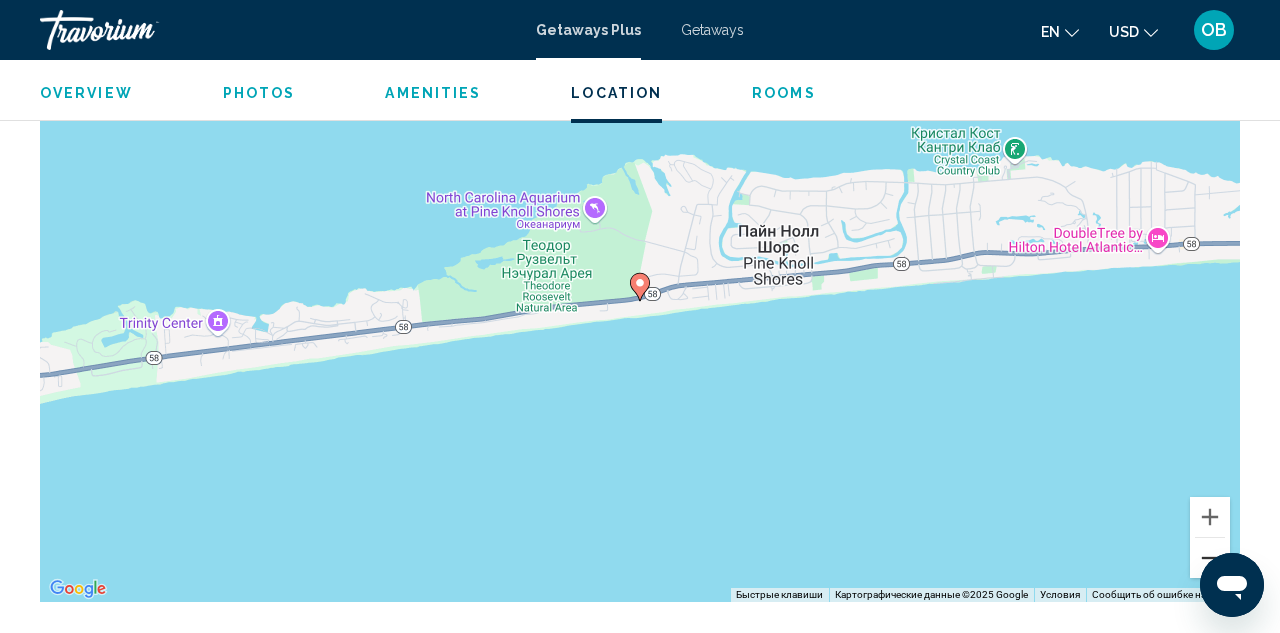 click at bounding box center [1210, 558] 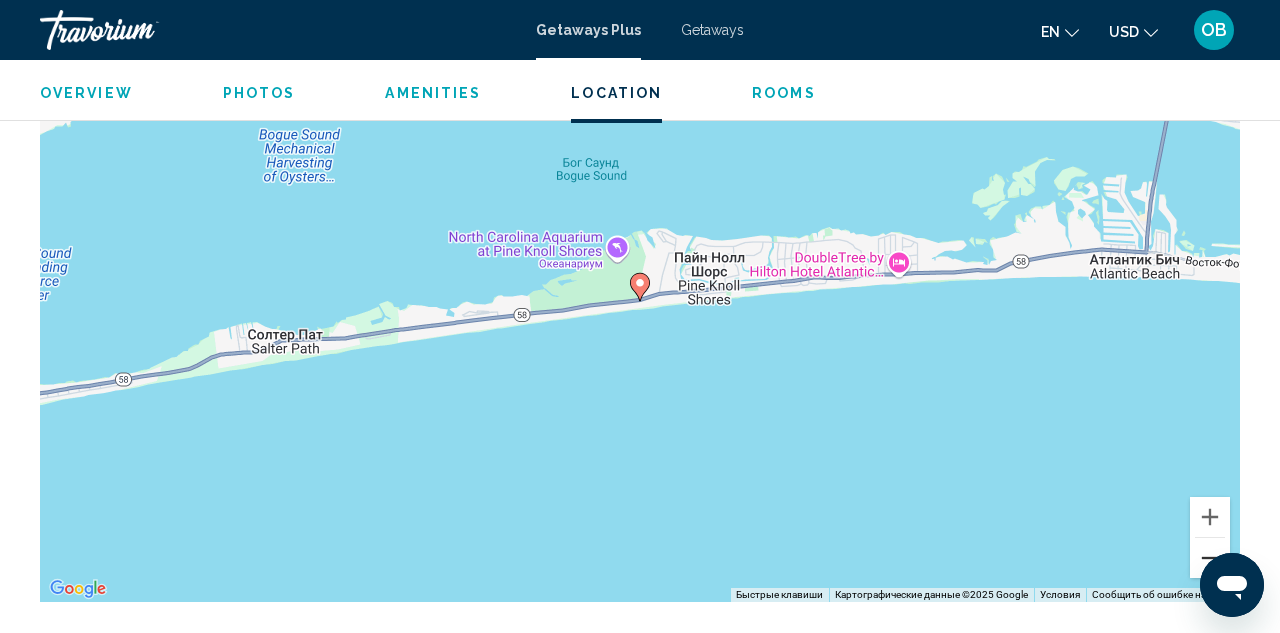 click at bounding box center [1210, 558] 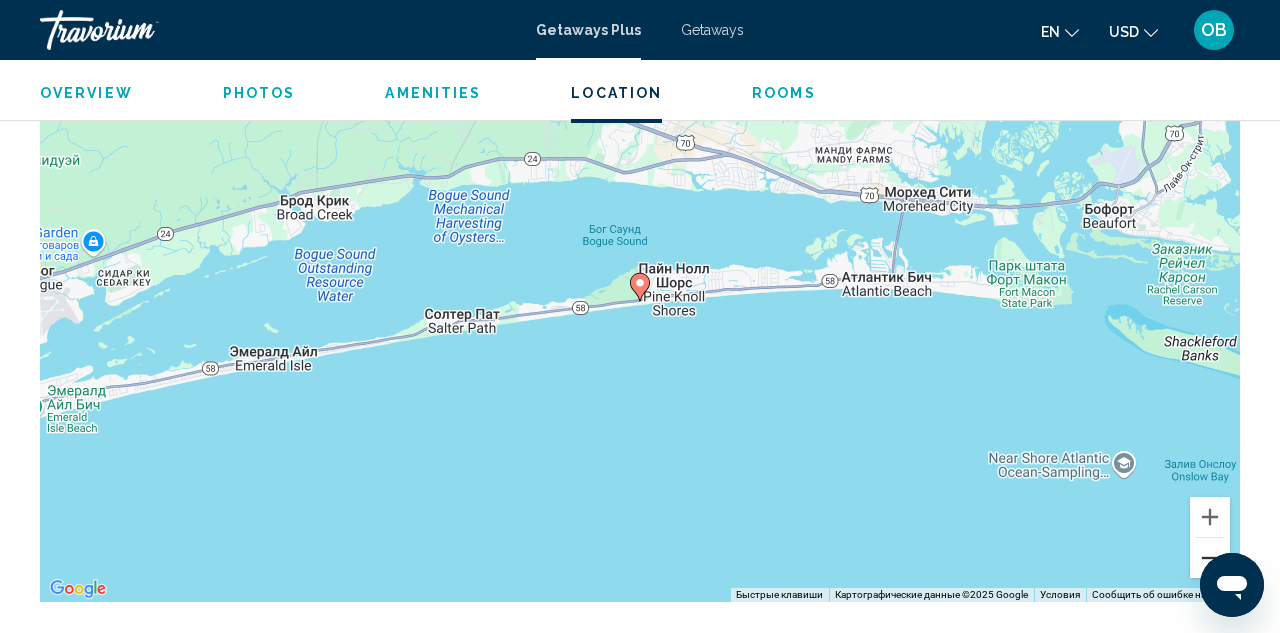 click at bounding box center [1210, 558] 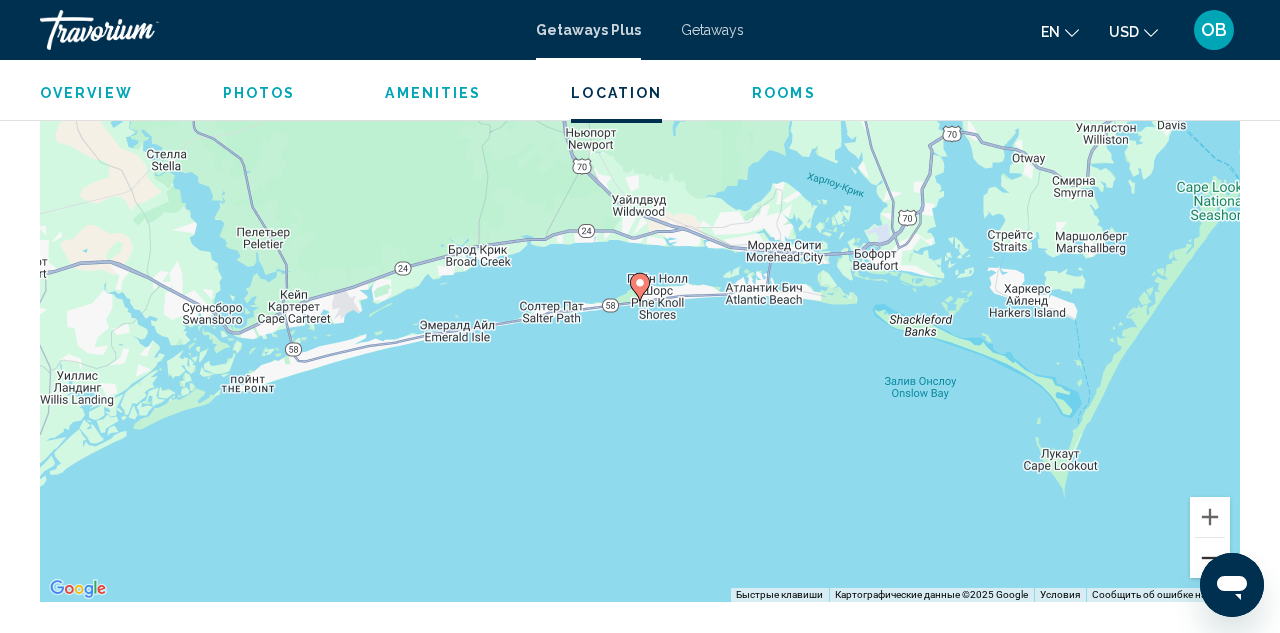 click at bounding box center [1210, 558] 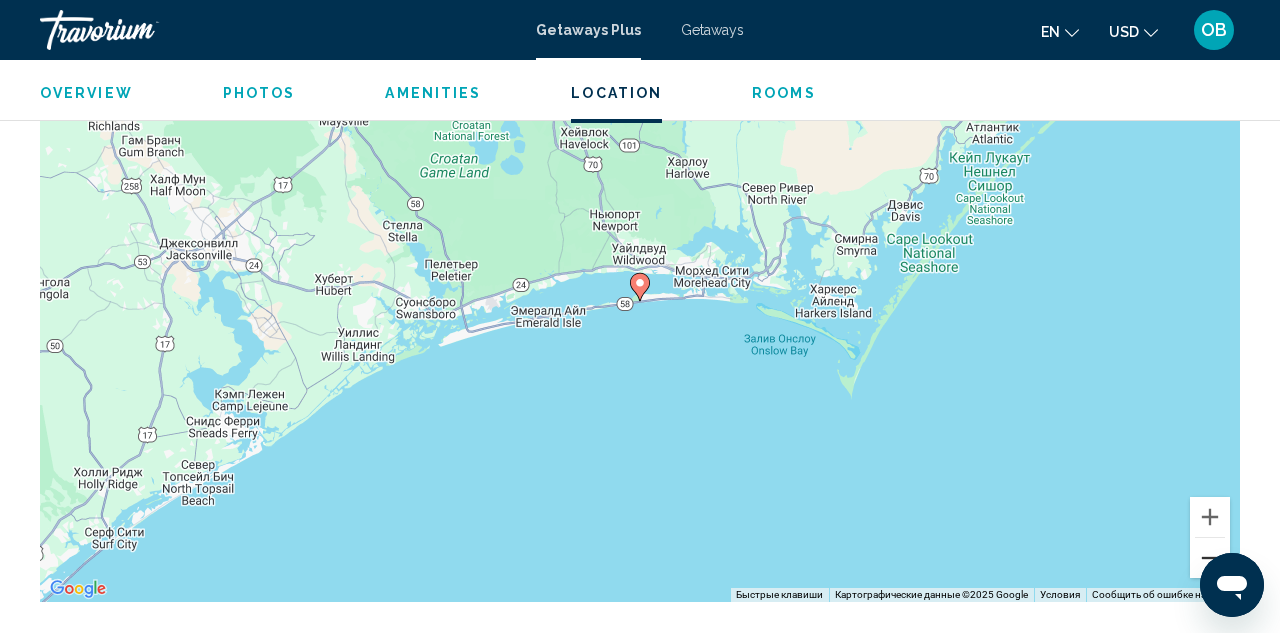 click at bounding box center (1210, 558) 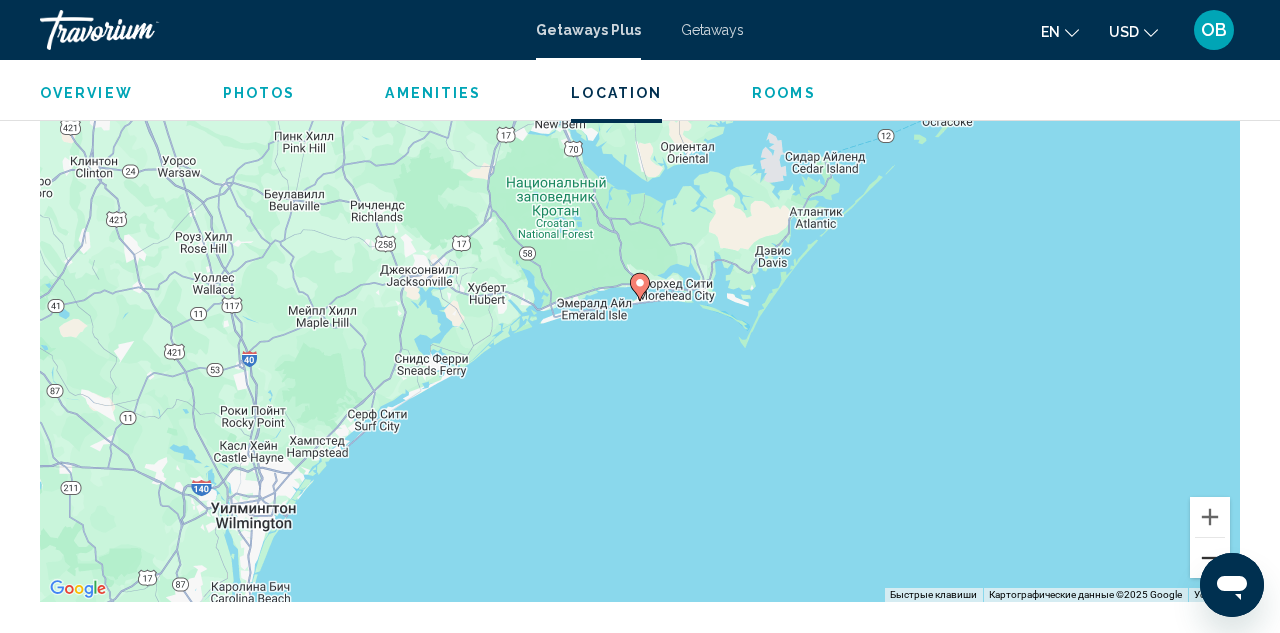 click at bounding box center [1210, 558] 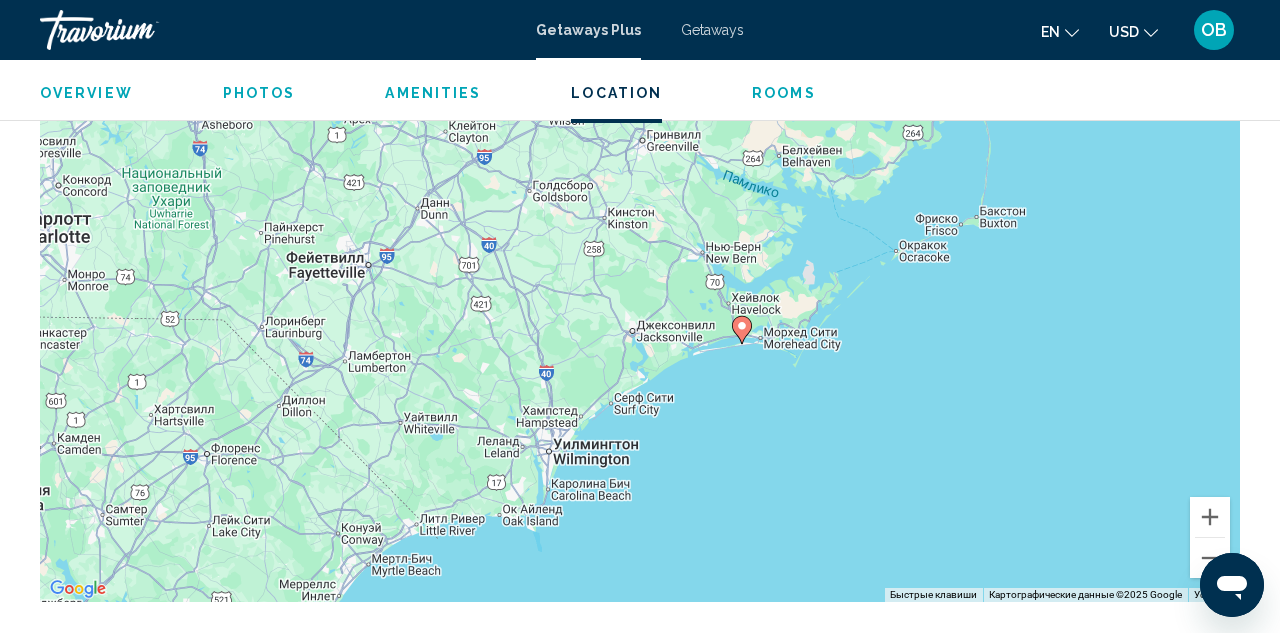 drag, startPoint x: 570, startPoint y: 332, endPoint x: 672, endPoint y: 376, distance: 111.085556 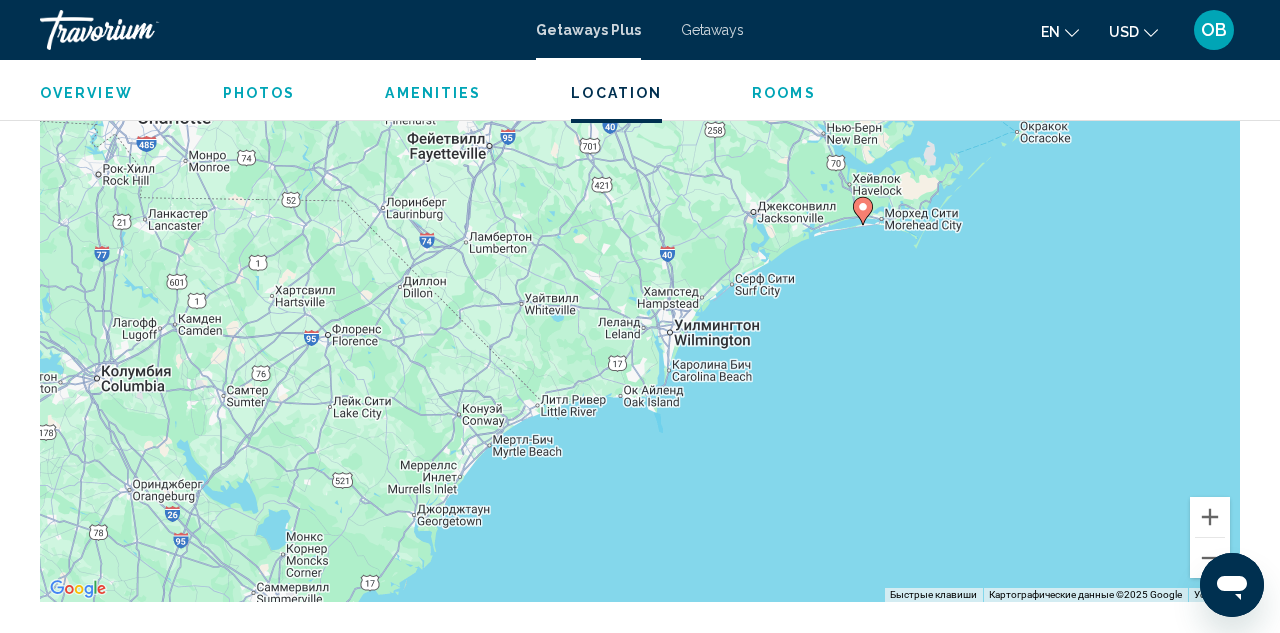 drag, startPoint x: 623, startPoint y: 401, endPoint x: 746, endPoint y: 281, distance: 171.84004 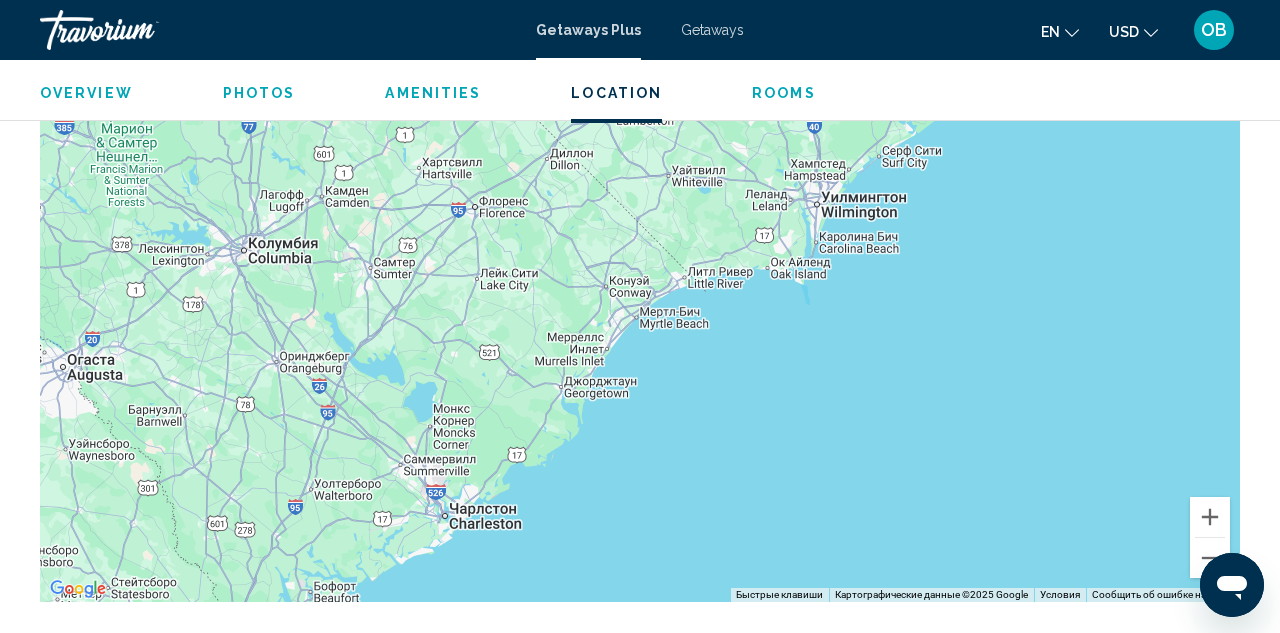 drag, startPoint x: 592, startPoint y: 400, endPoint x: 742, endPoint y: 269, distance: 199.1507 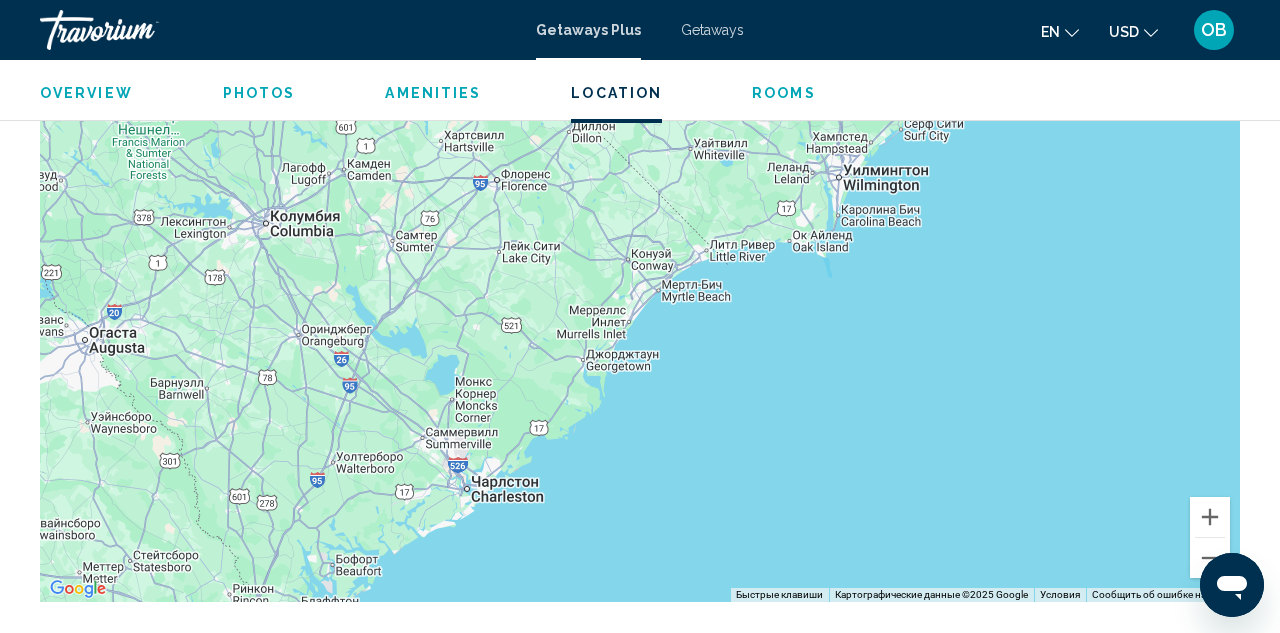 drag, startPoint x: 621, startPoint y: 381, endPoint x: 645, endPoint y: 352, distance: 37.64306 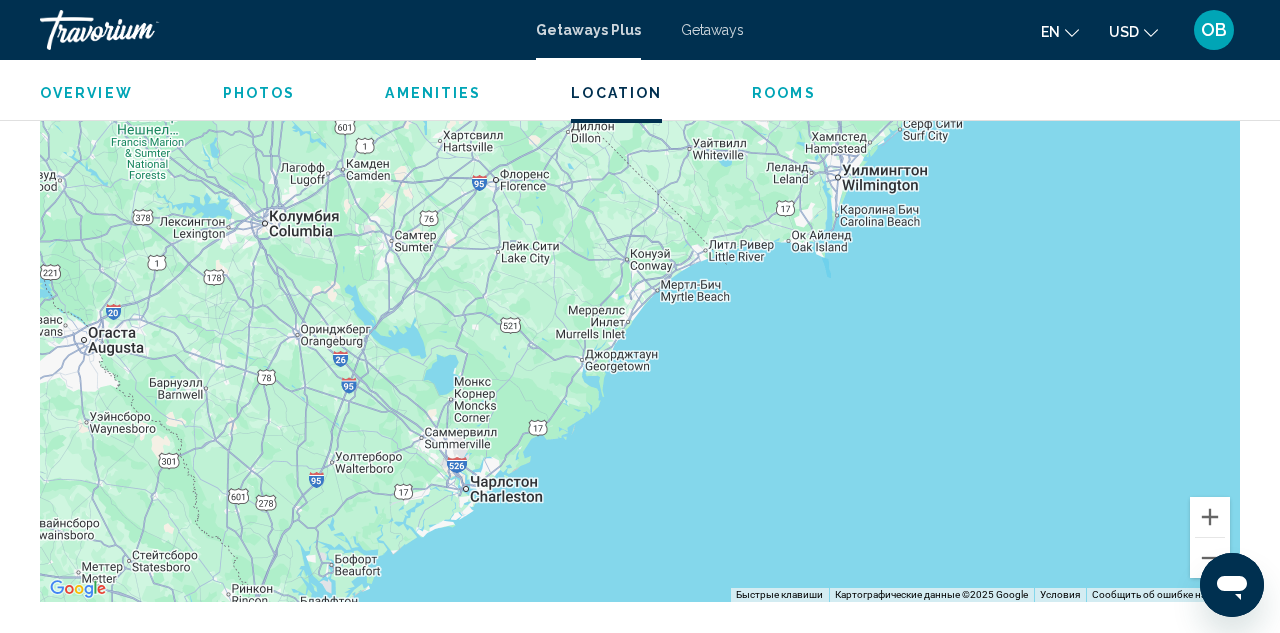 click on "Photos" at bounding box center [259, 93] 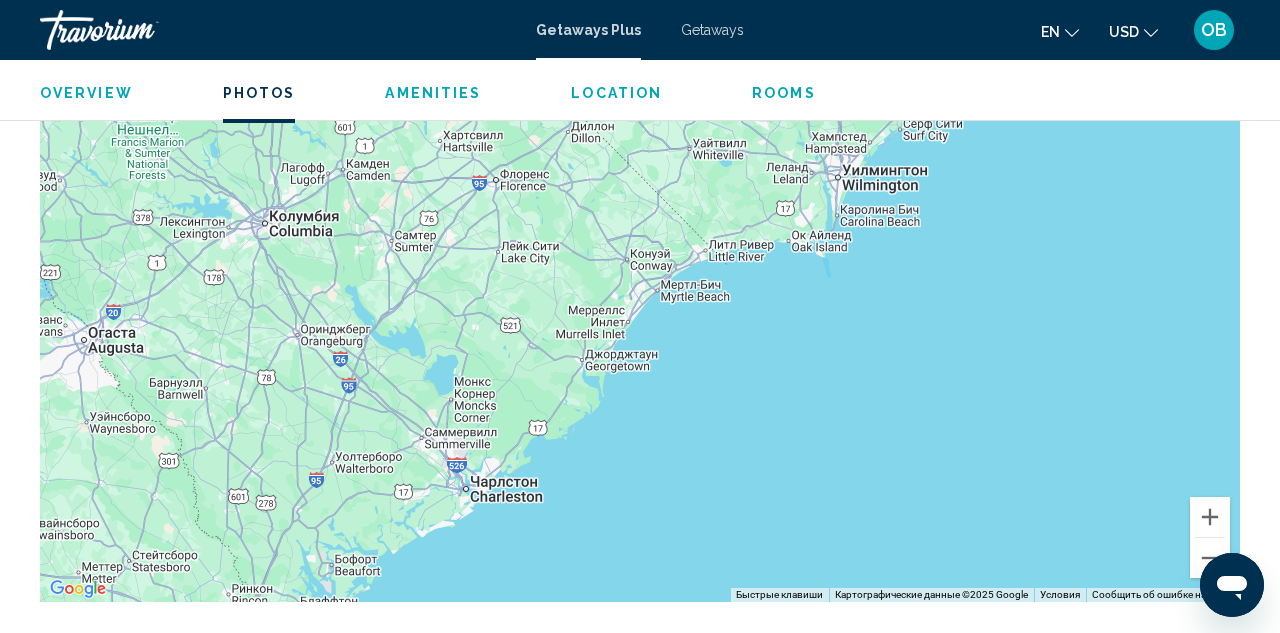 scroll, scrollTop: 1242, scrollLeft: 0, axis: vertical 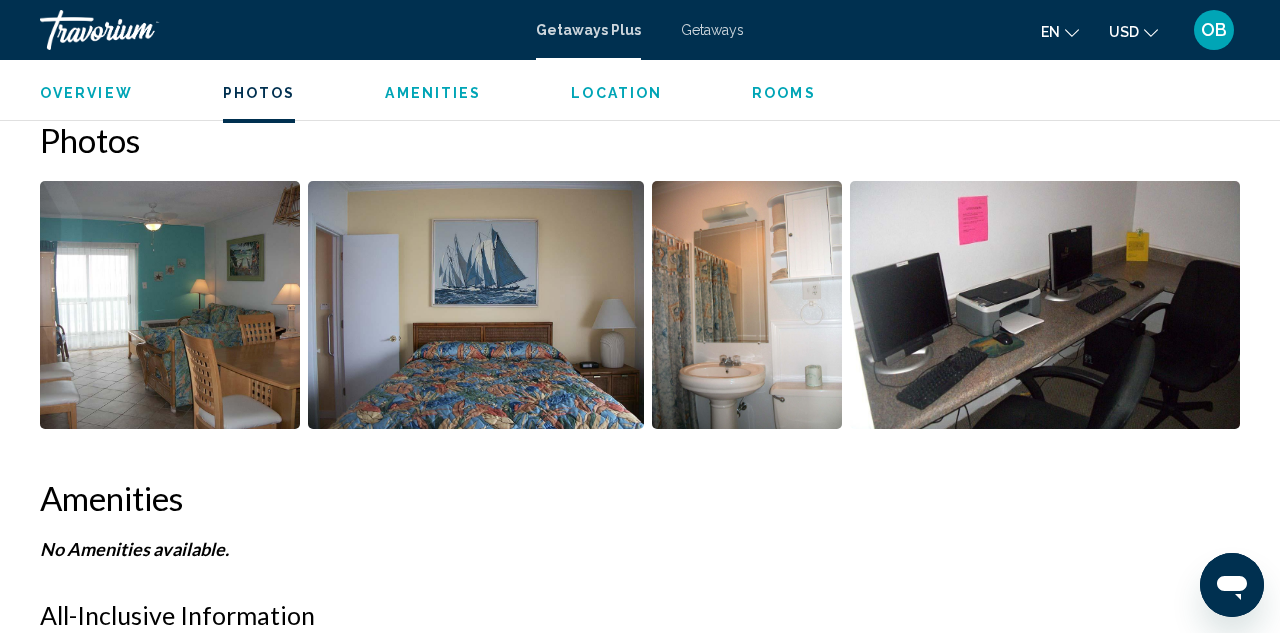 click at bounding box center [747, 305] 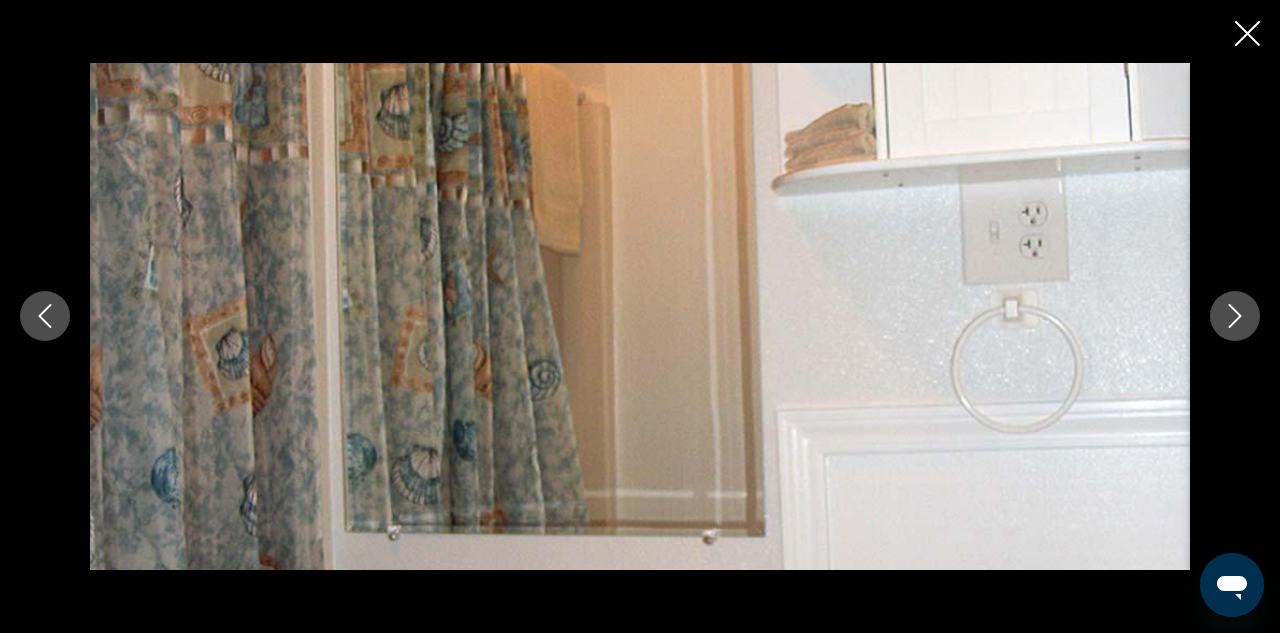 click 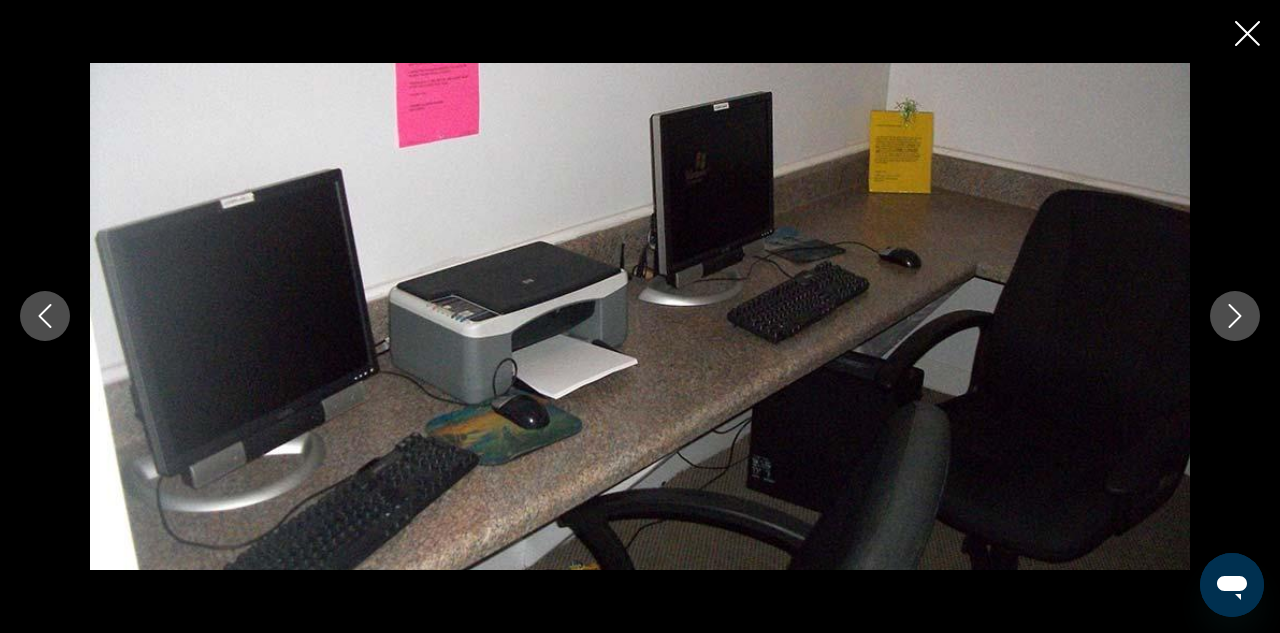 click 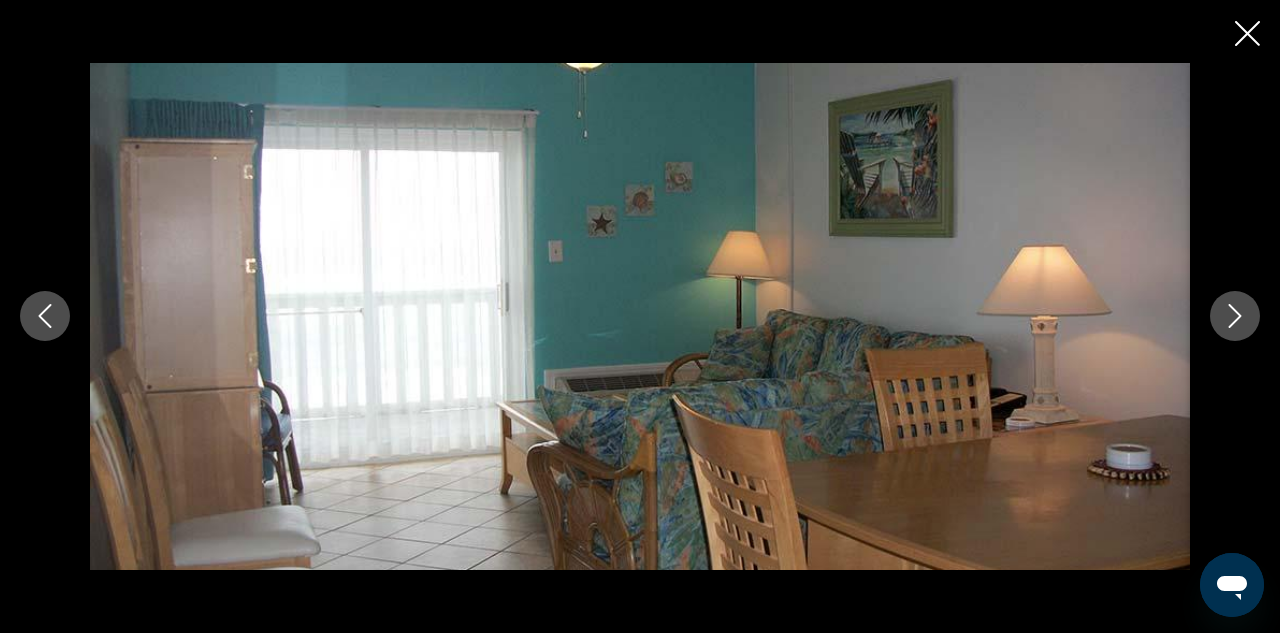 click 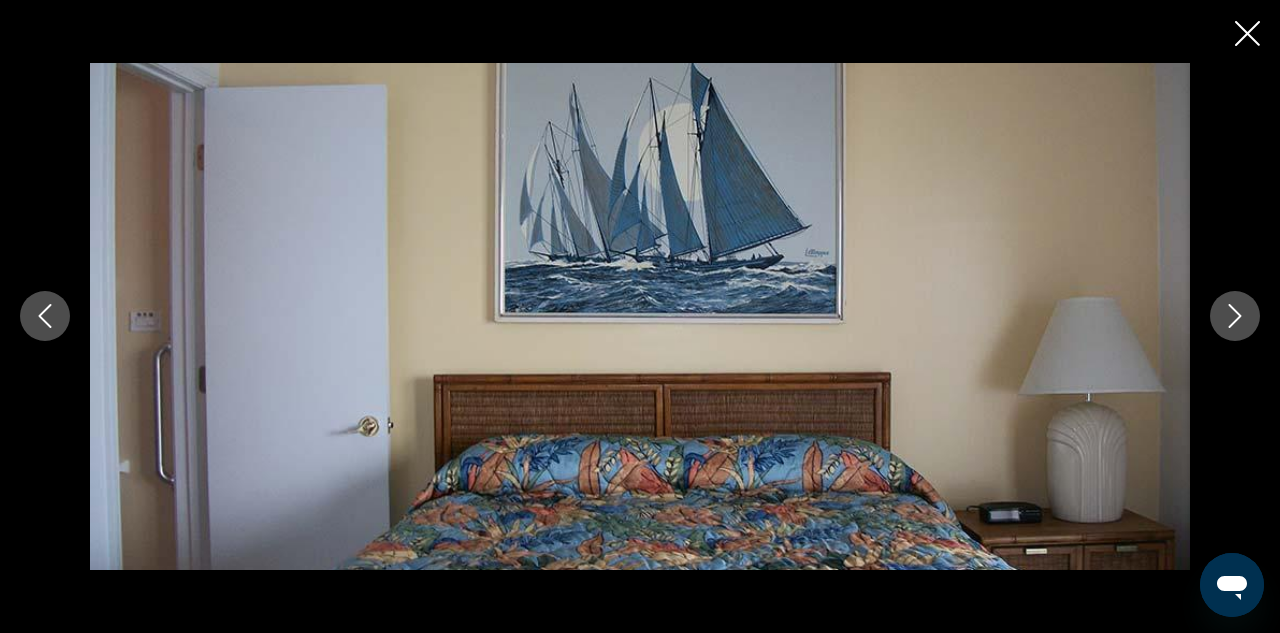 click 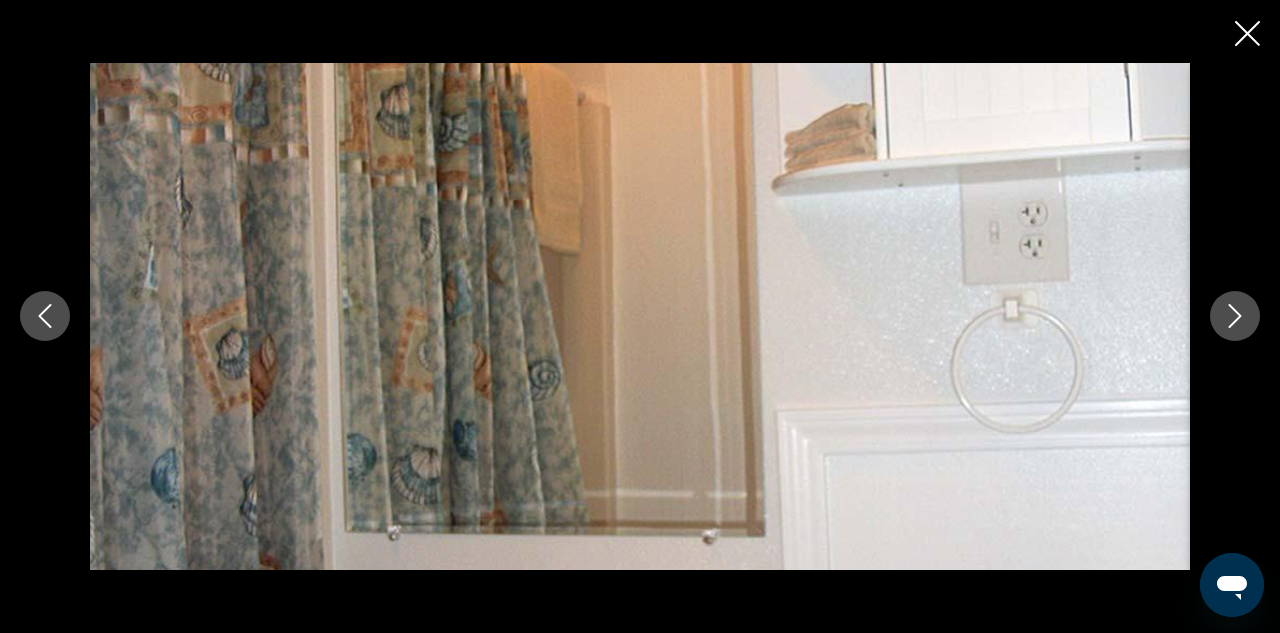 click 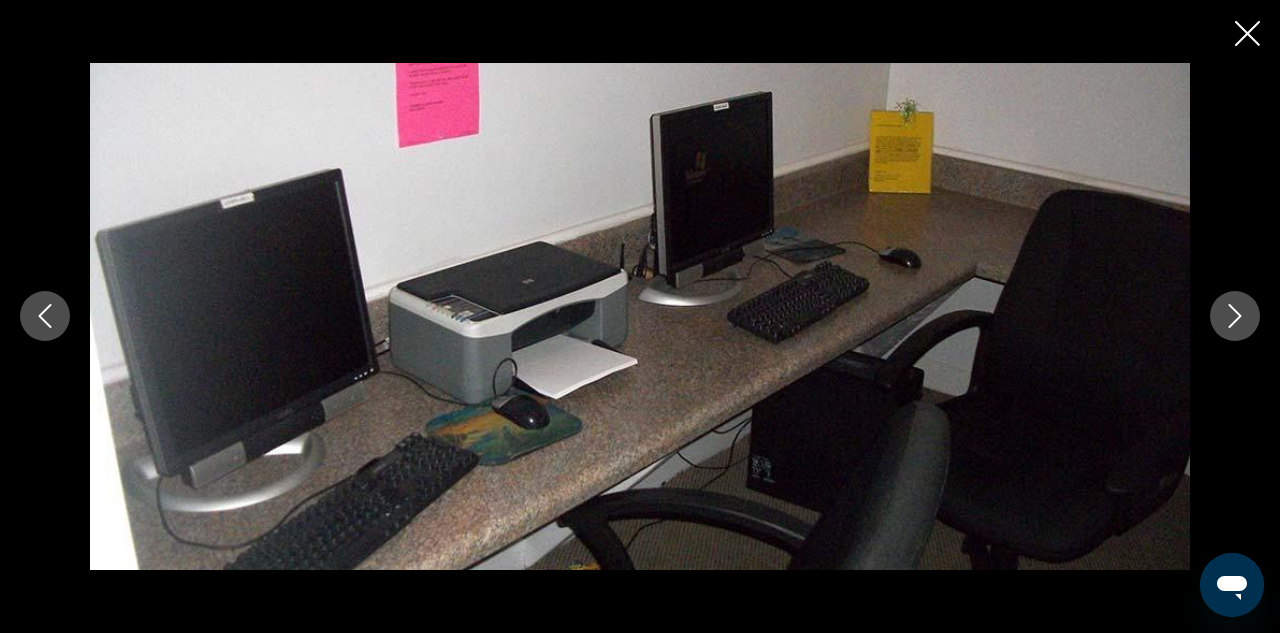 click 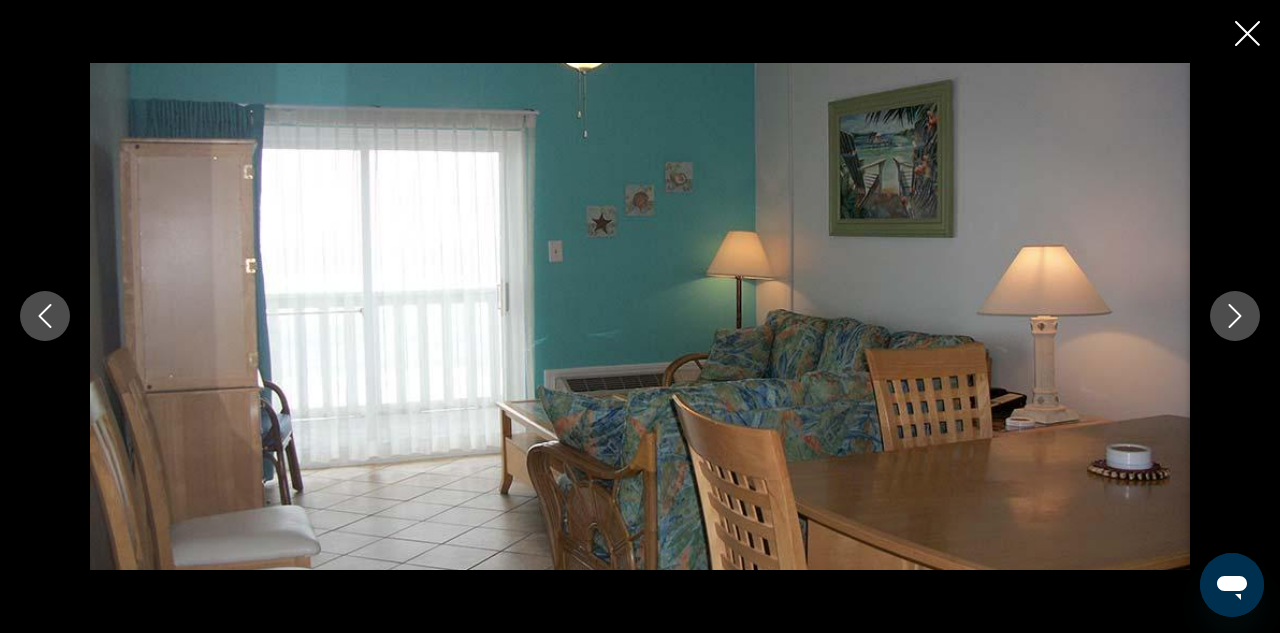 click 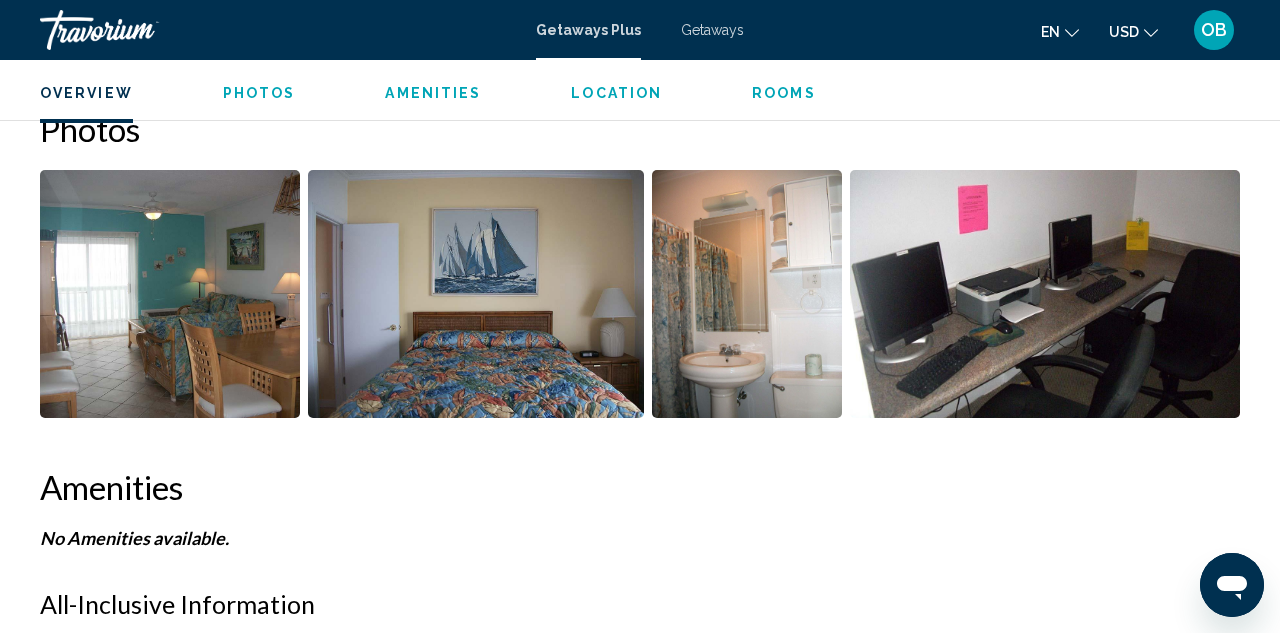 scroll, scrollTop: 1204, scrollLeft: 0, axis: vertical 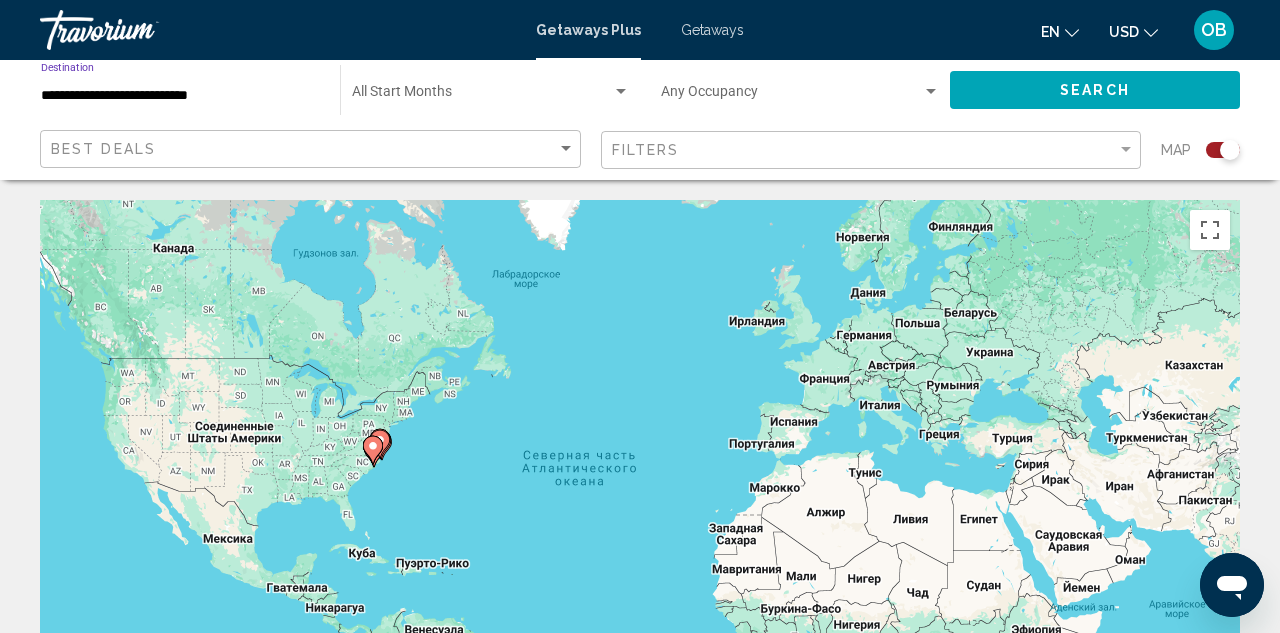 click on "**********" at bounding box center [180, 96] 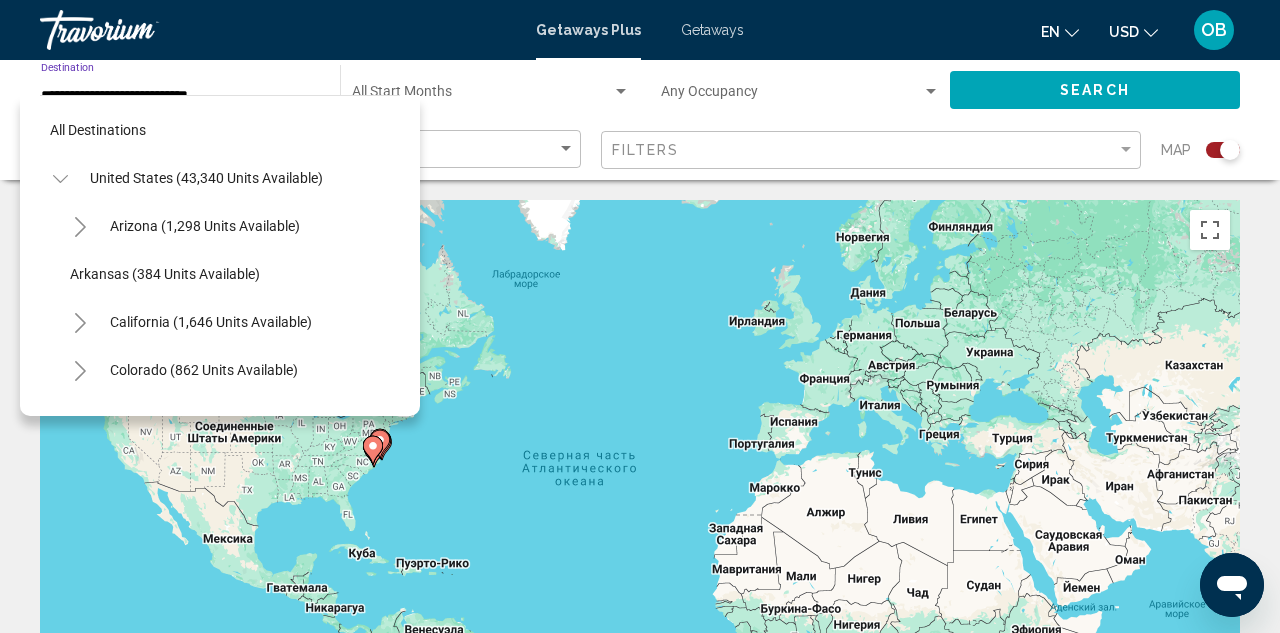 scroll, scrollTop: 1271, scrollLeft: 0, axis: vertical 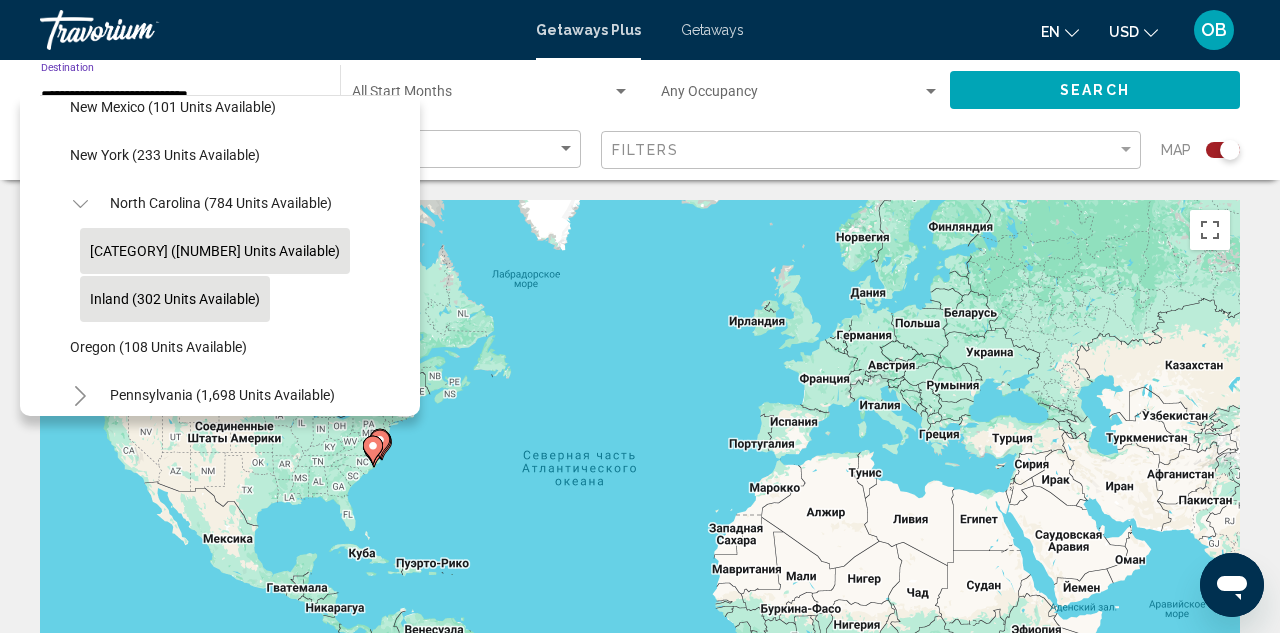 click on "Inland (302 units available)" 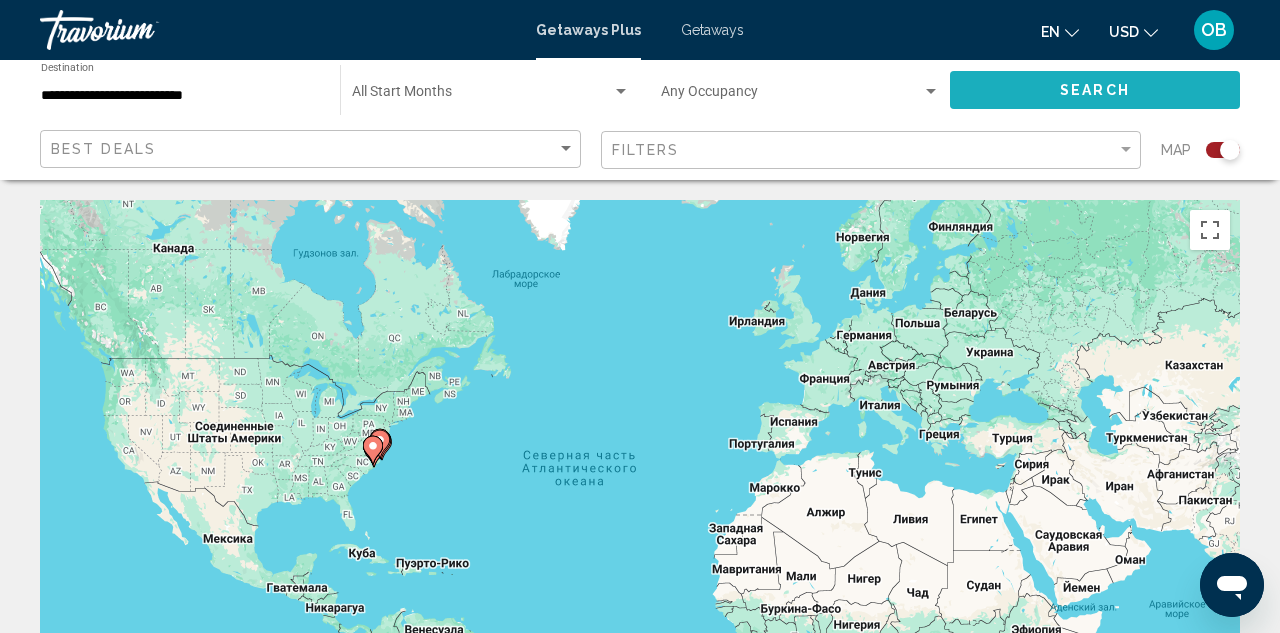 click on "Search" 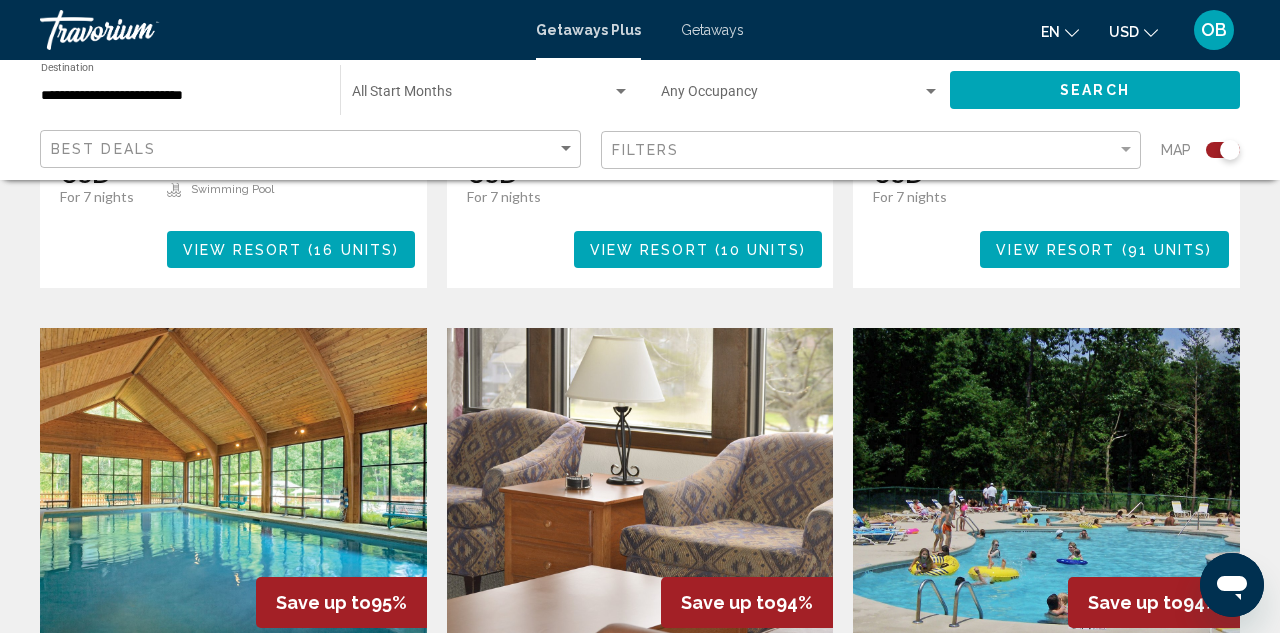 scroll, scrollTop: 1790, scrollLeft: 0, axis: vertical 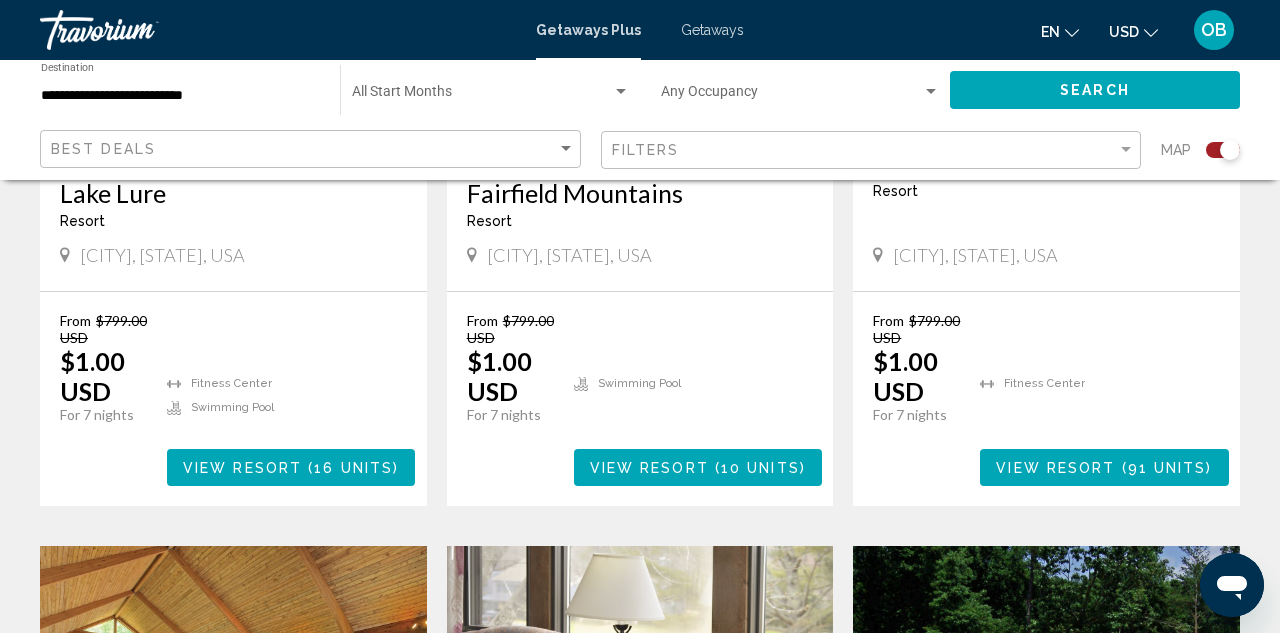 click on "**********" at bounding box center [180, 96] 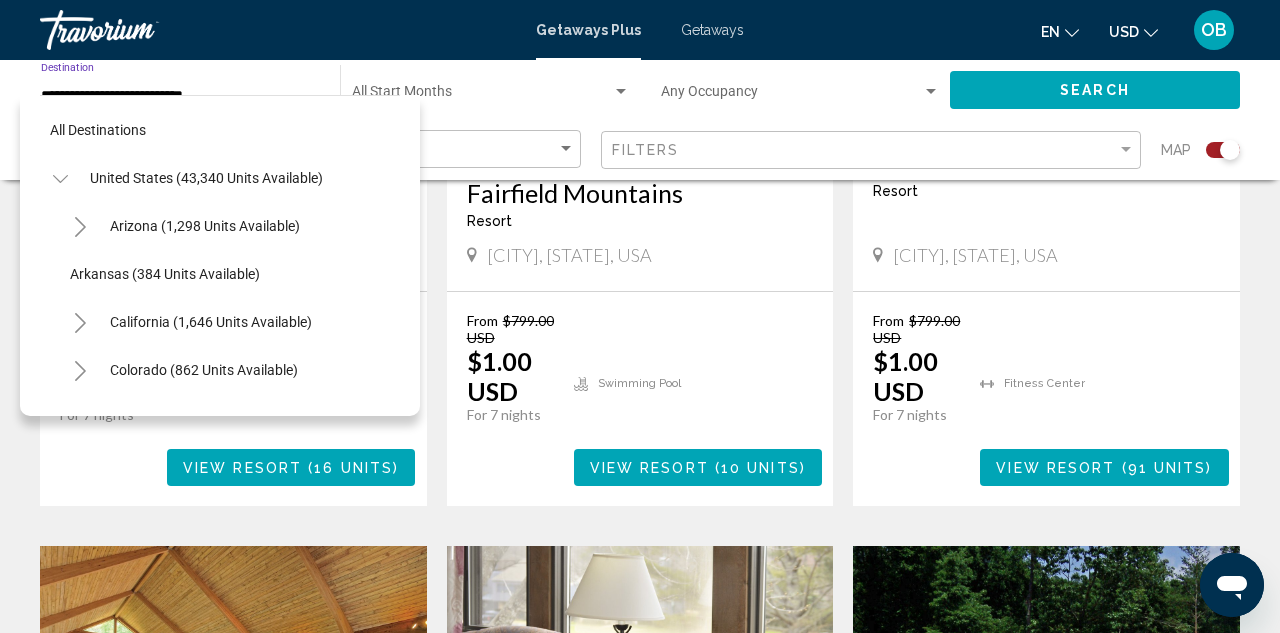 scroll, scrollTop: 1319, scrollLeft: 0, axis: vertical 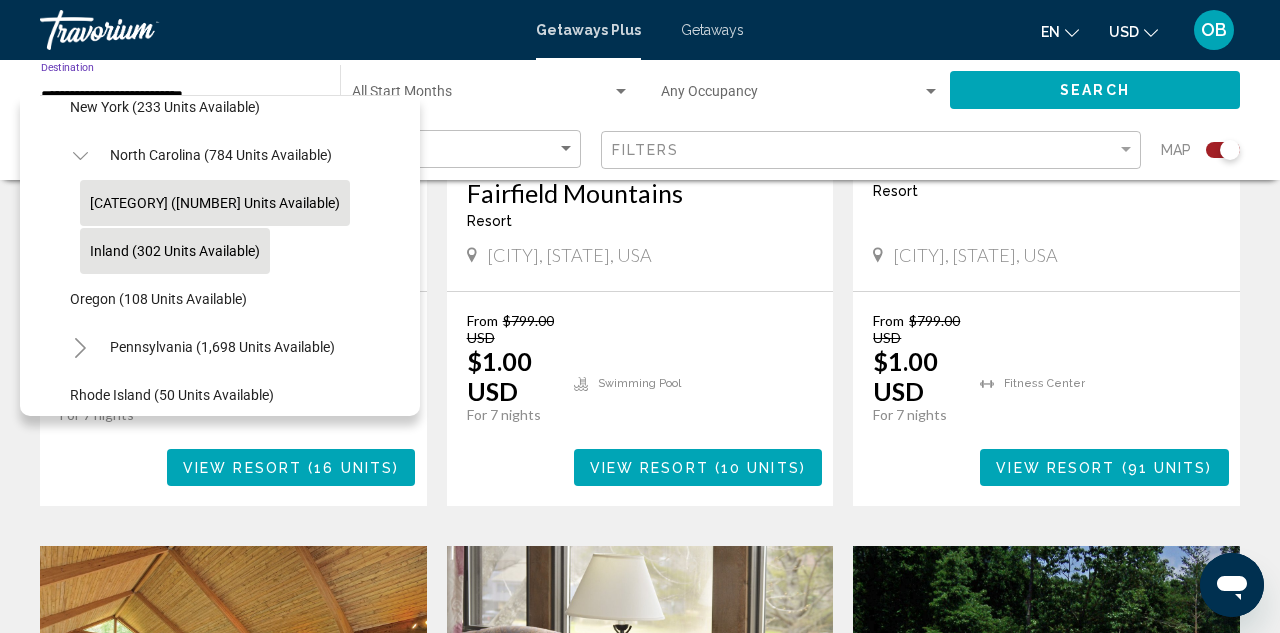 click on "[CATEGORY] ([NUMBER] units available)" 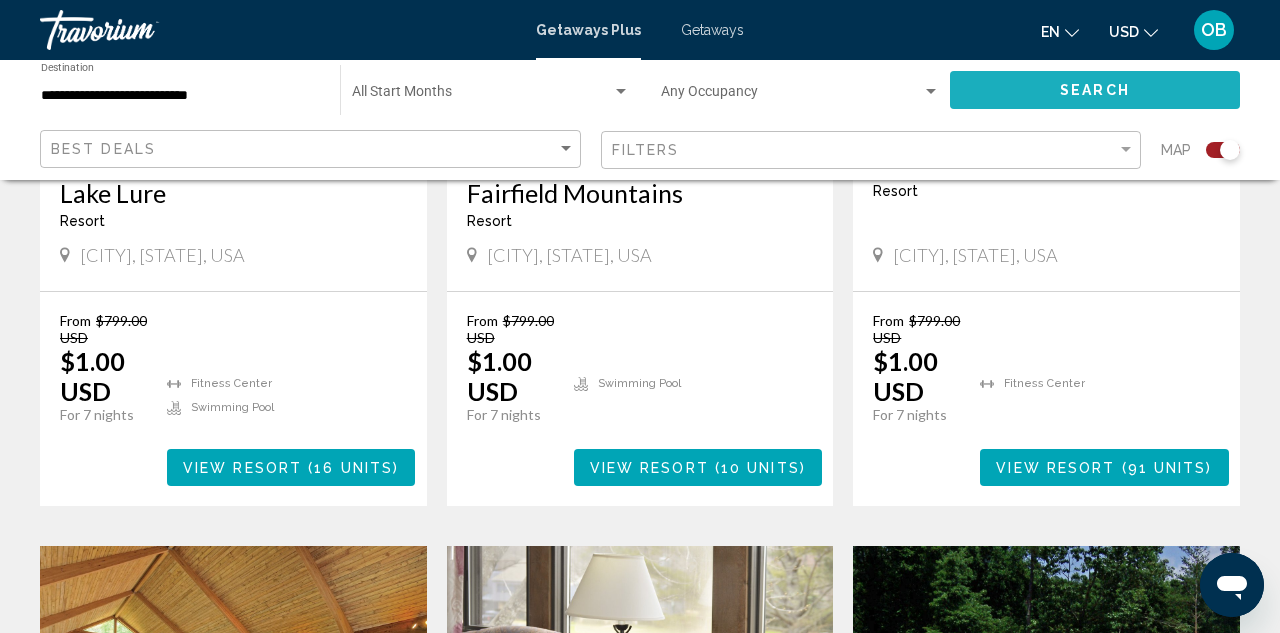 click on "Search" 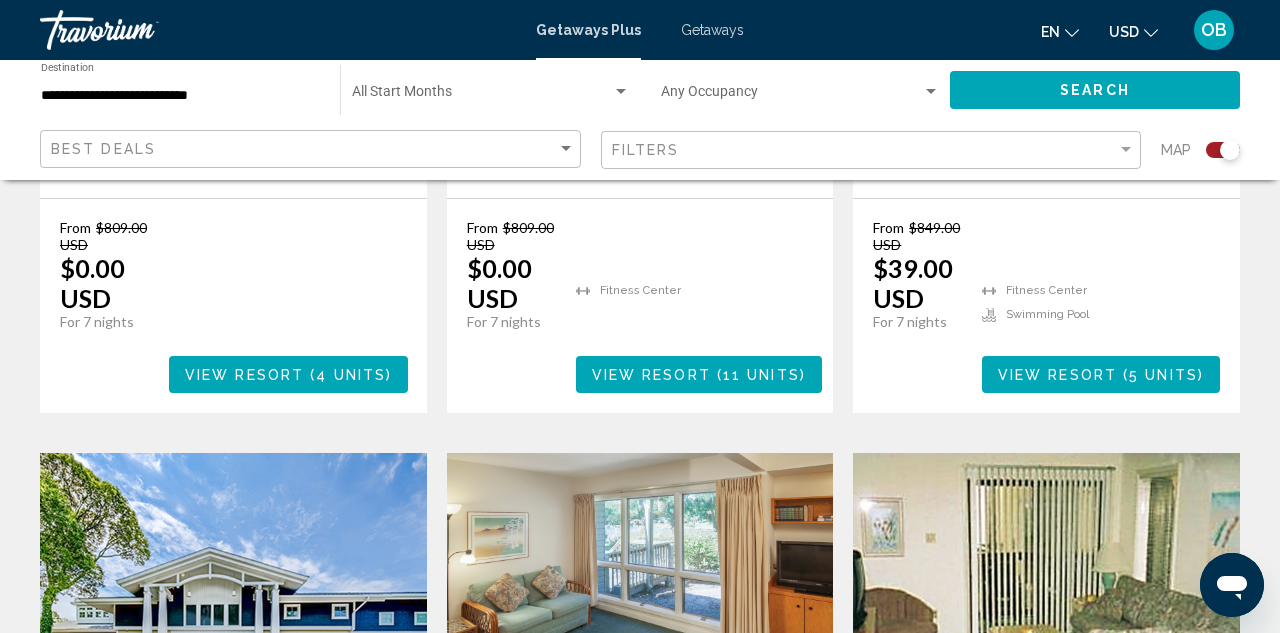 scroll, scrollTop: 2535, scrollLeft: 0, axis: vertical 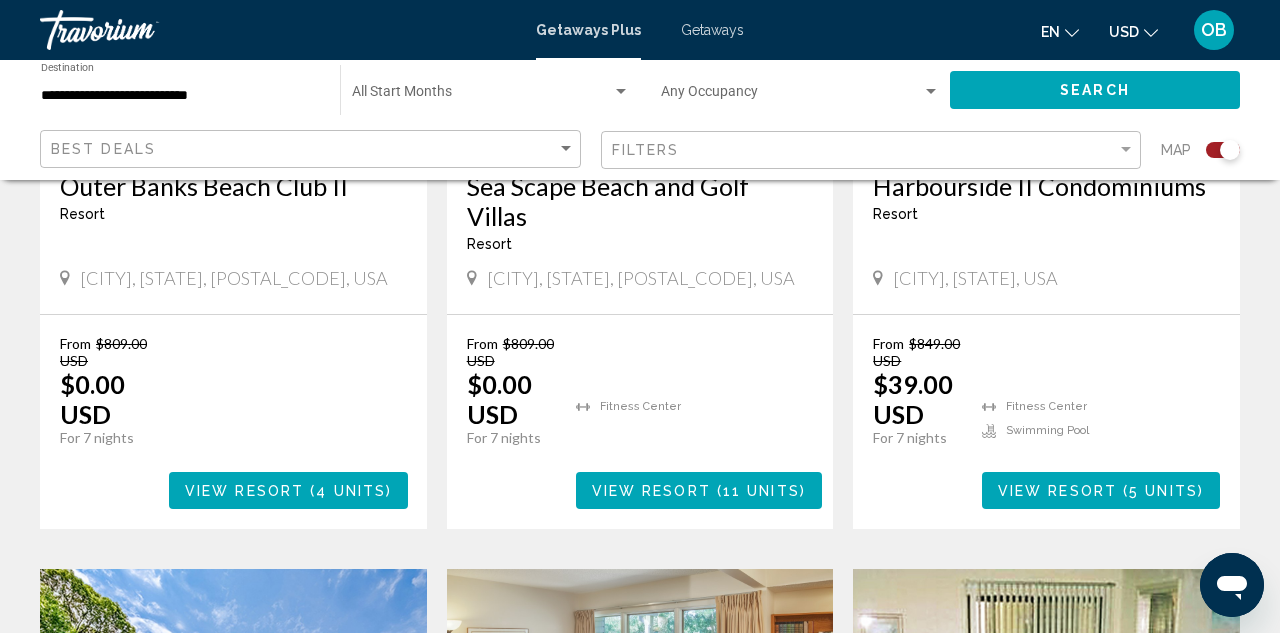 click on "**********" at bounding box center (180, 96) 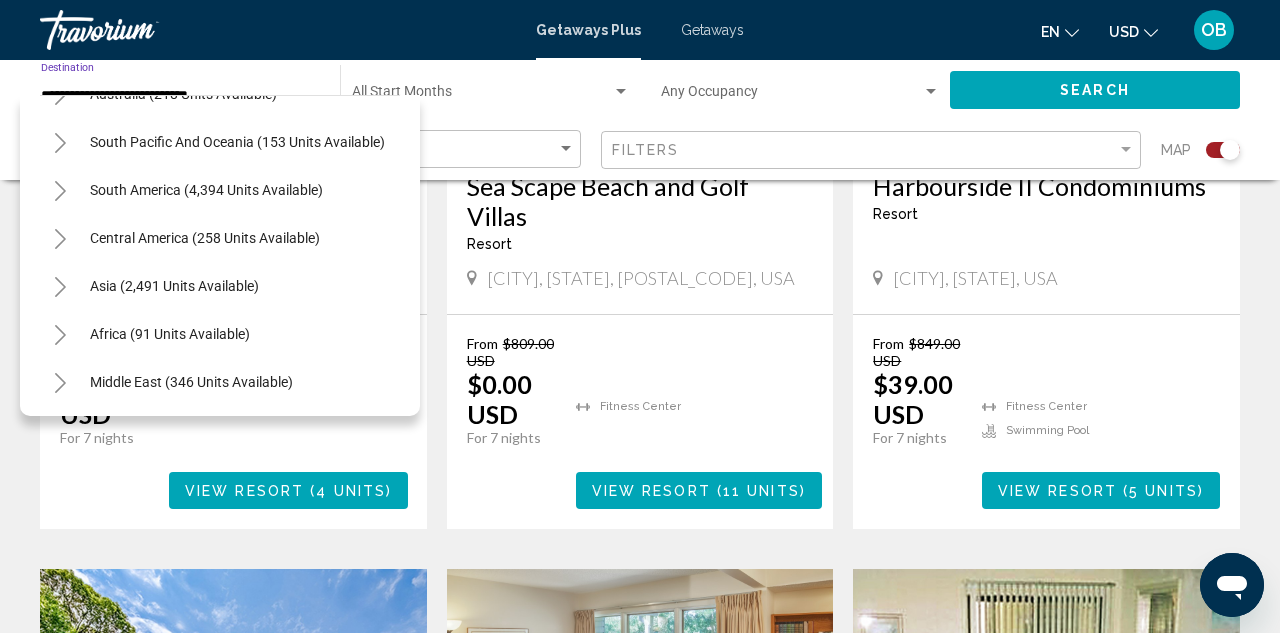 scroll, scrollTop: 2292, scrollLeft: 0, axis: vertical 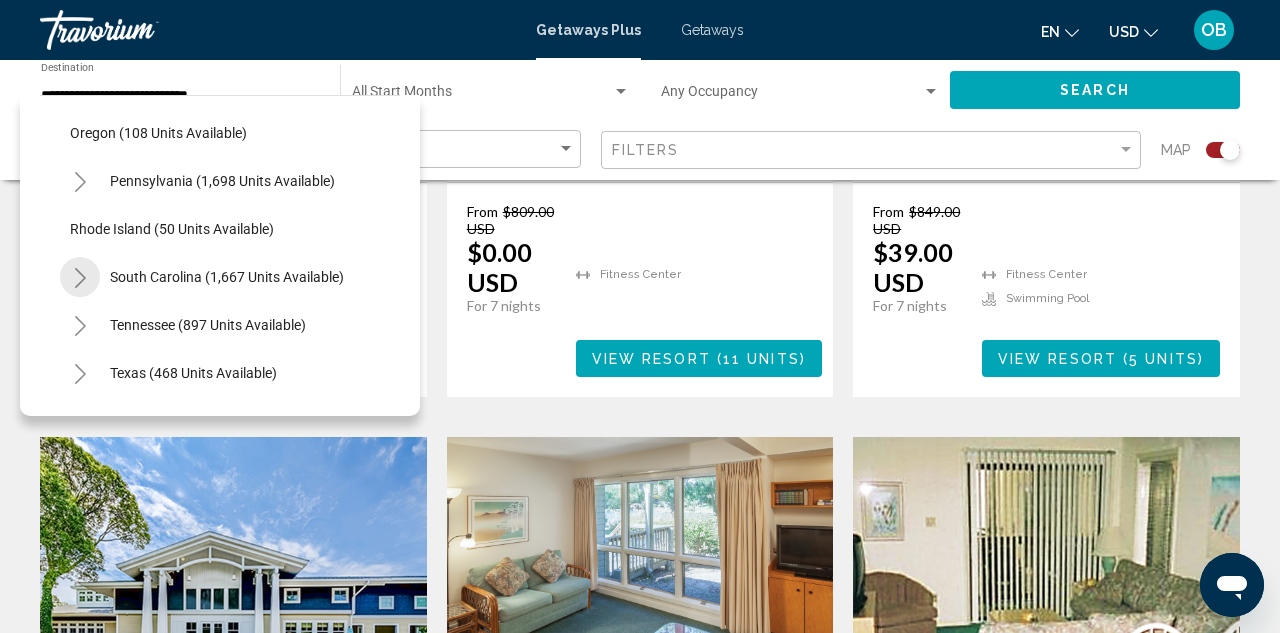 click 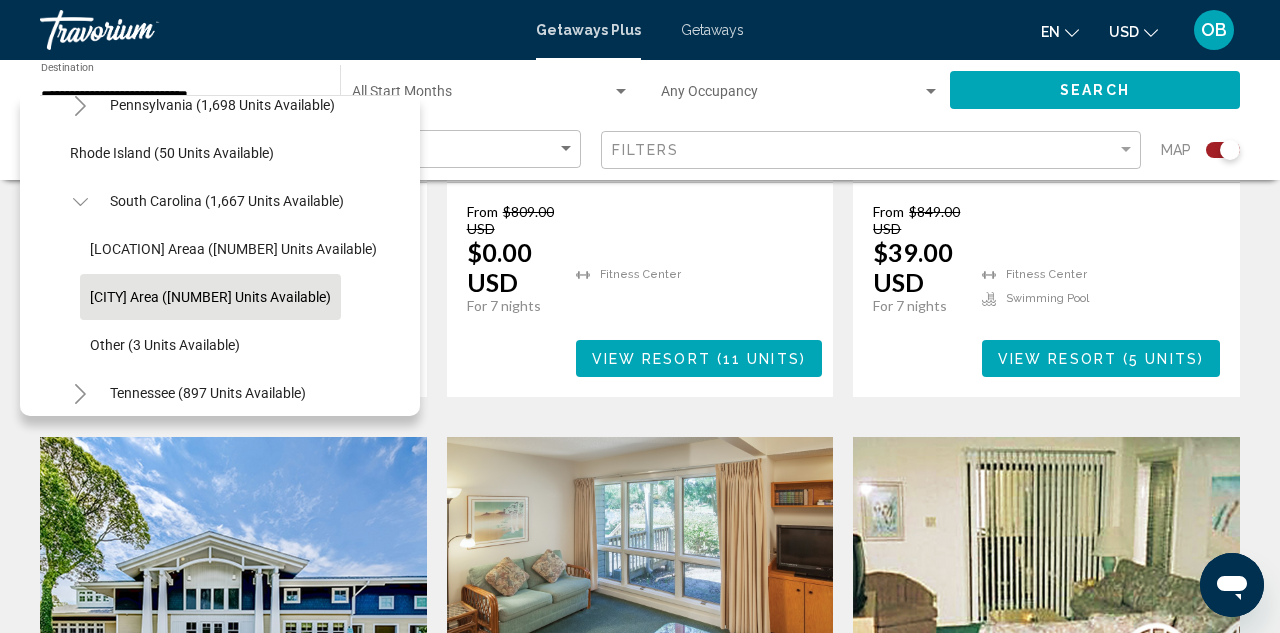 scroll, scrollTop: 1584, scrollLeft: 0, axis: vertical 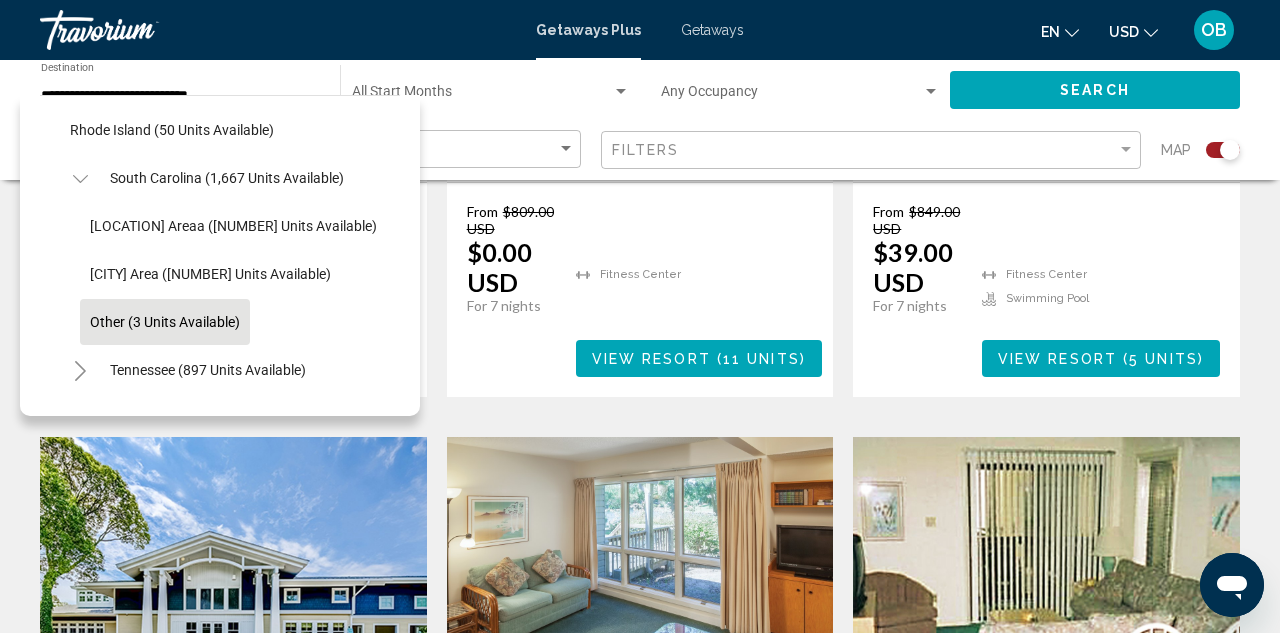 click on "Other (3 units available)" 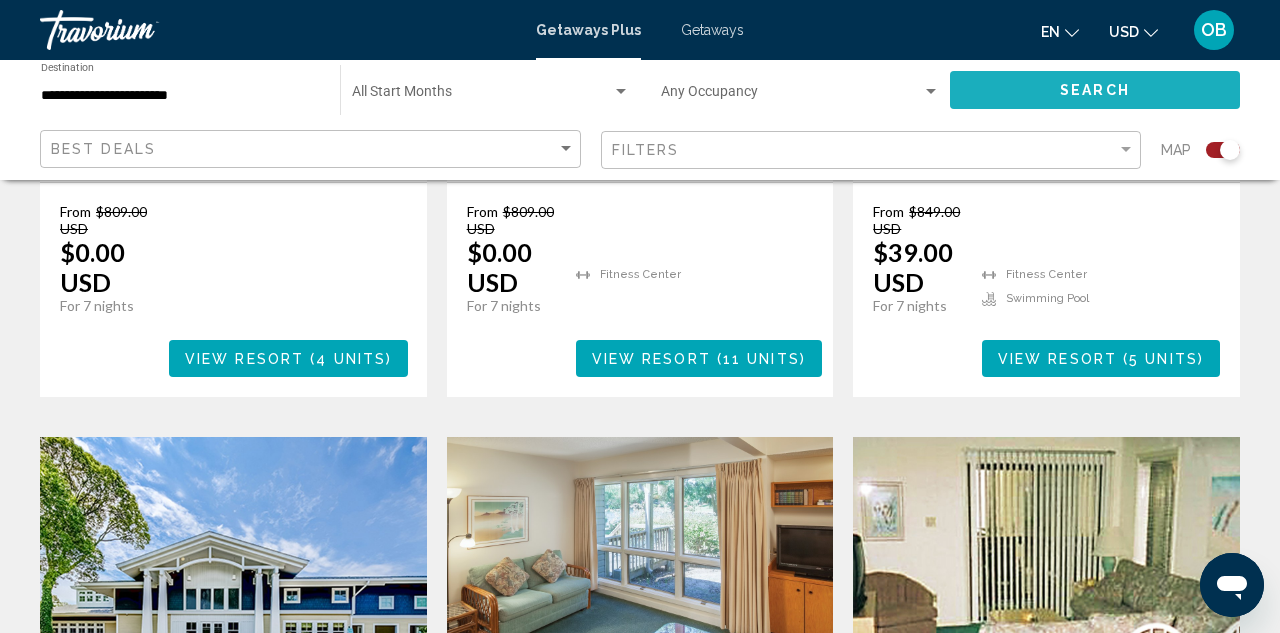 click on "Search" 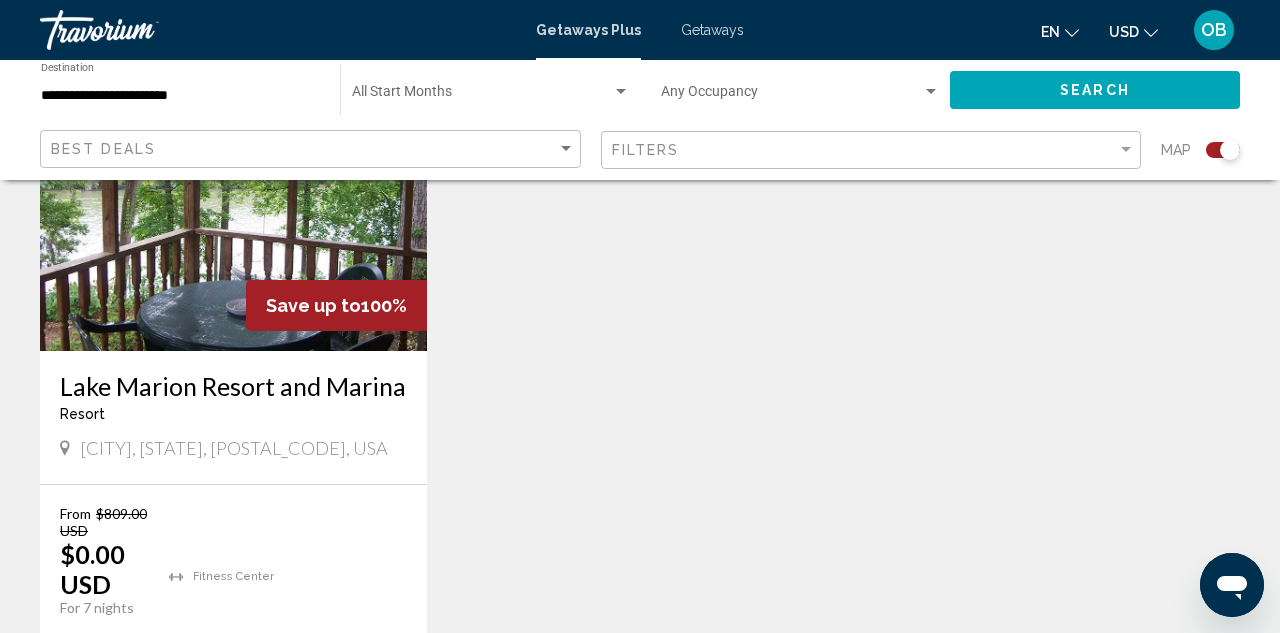 scroll, scrollTop: 853, scrollLeft: 0, axis: vertical 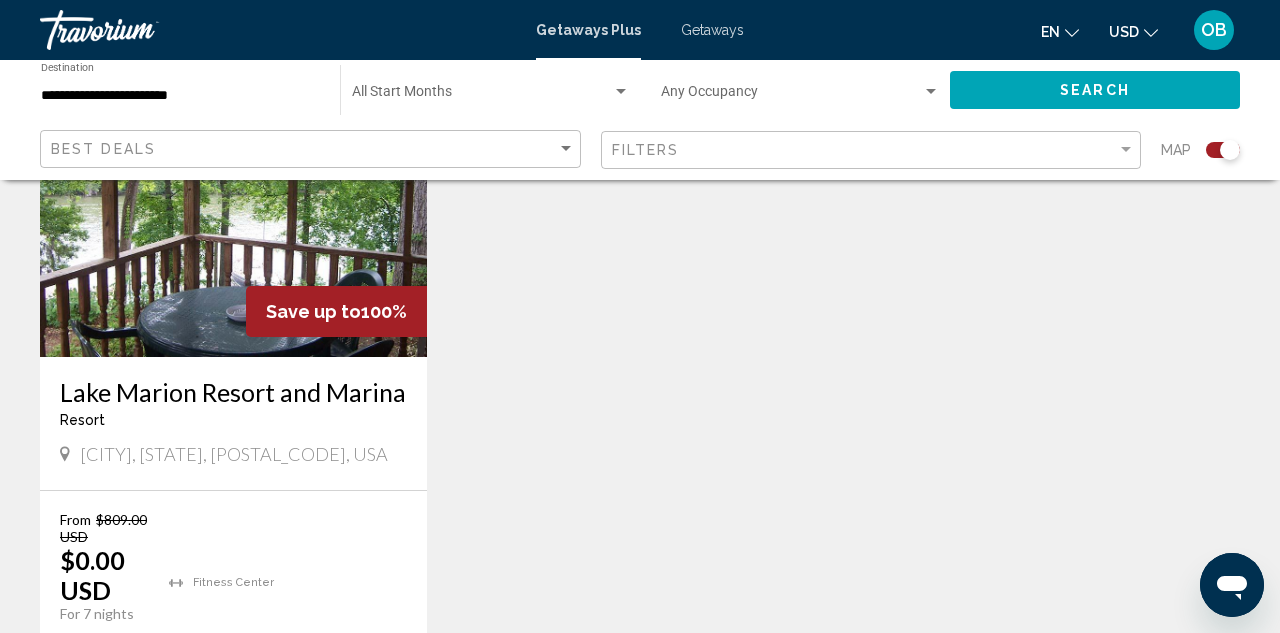 click on "Lake Marion Resort and Marina" at bounding box center (233, 392) 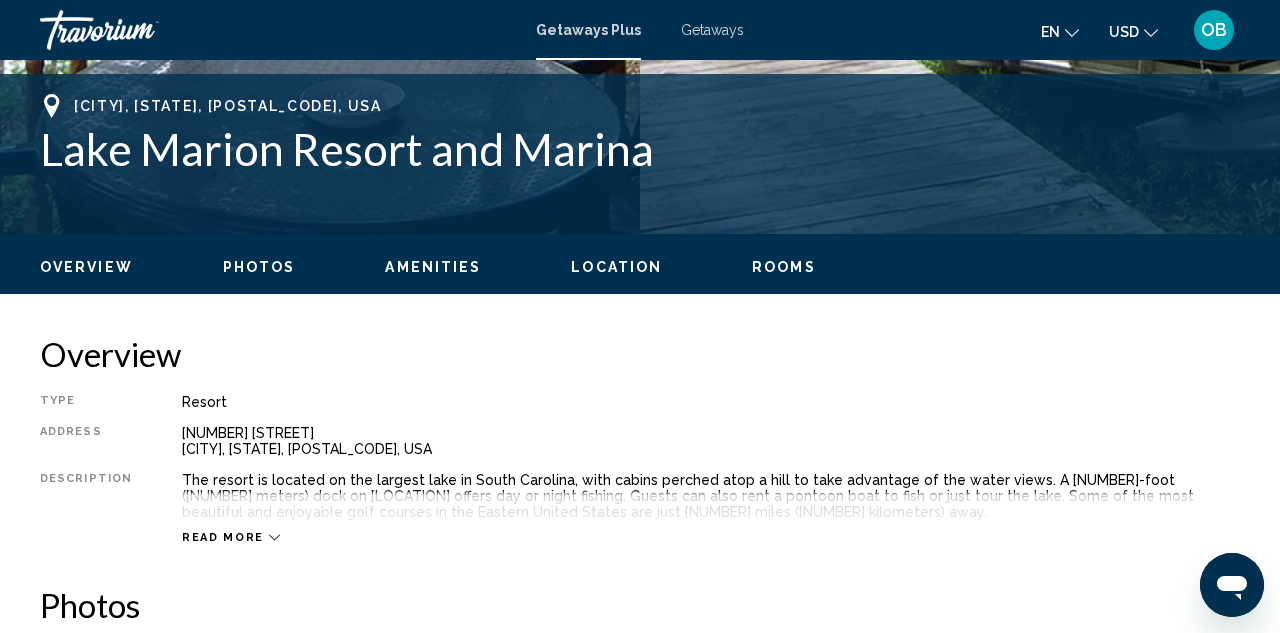 scroll, scrollTop: 760, scrollLeft: 0, axis: vertical 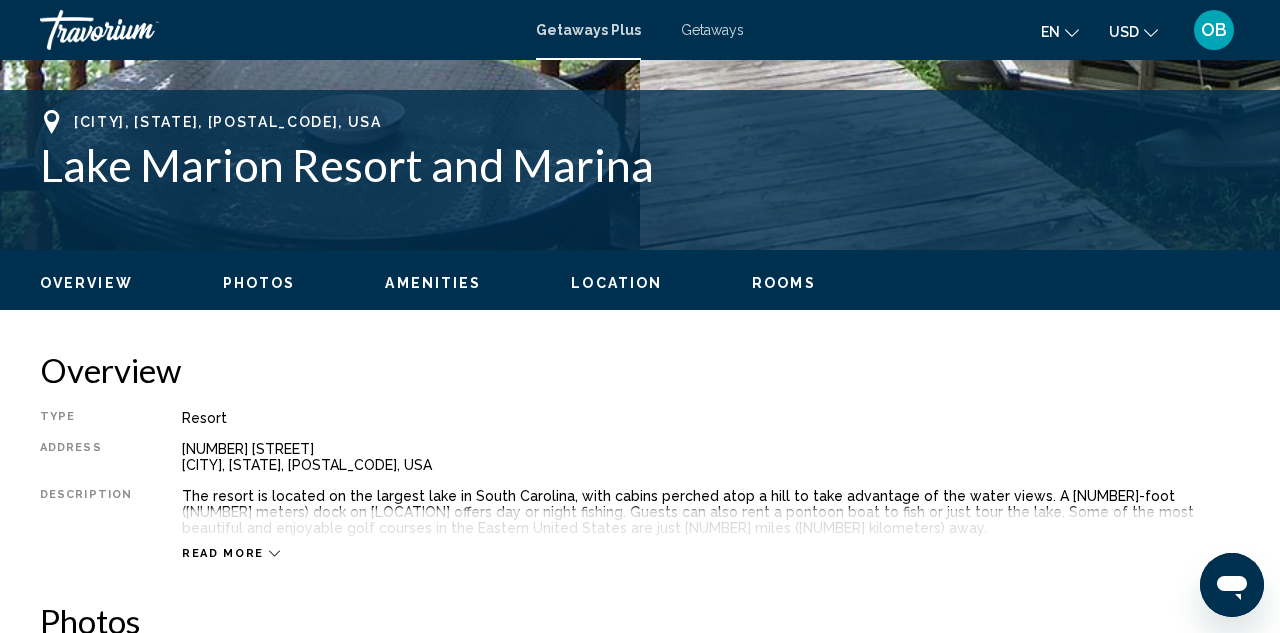 click on "Location" at bounding box center (616, 283) 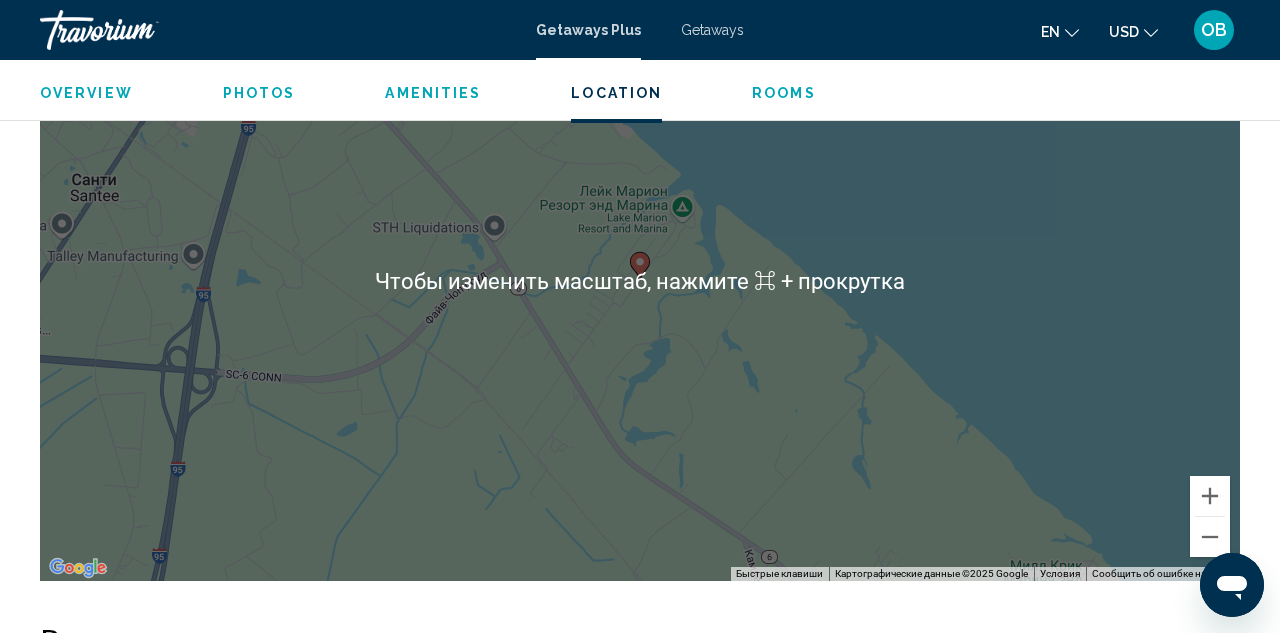 scroll, scrollTop: 2412, scrollLeft: 0, axis: vertical 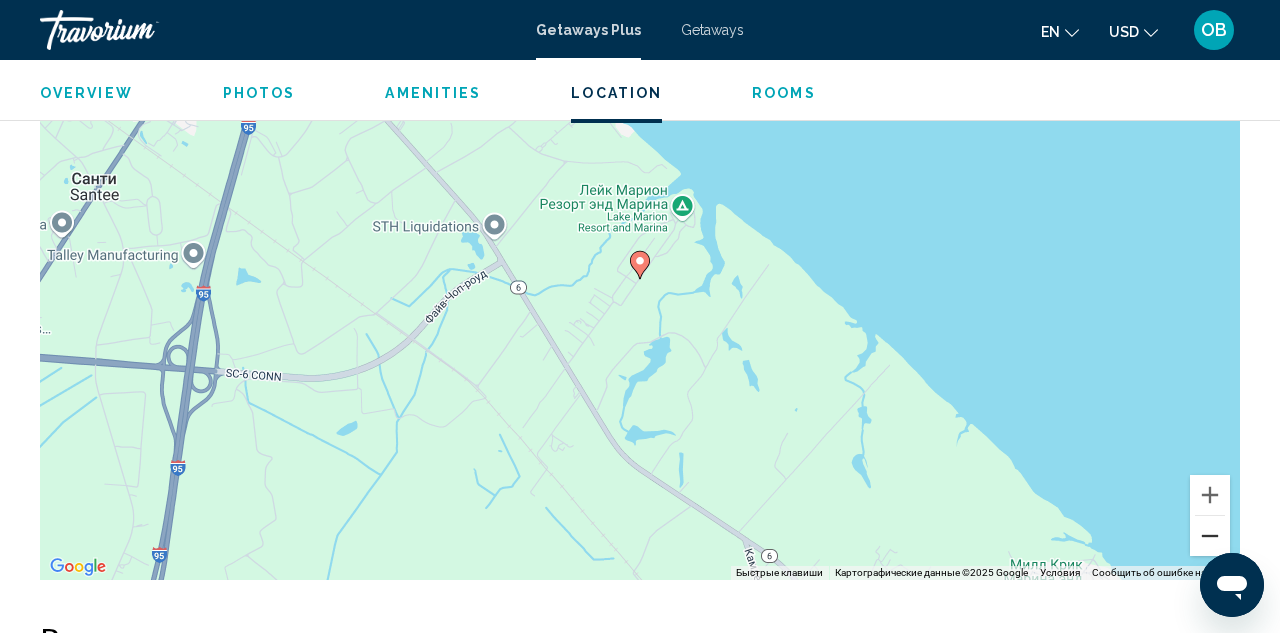 click at bounding box center [1210, 536] 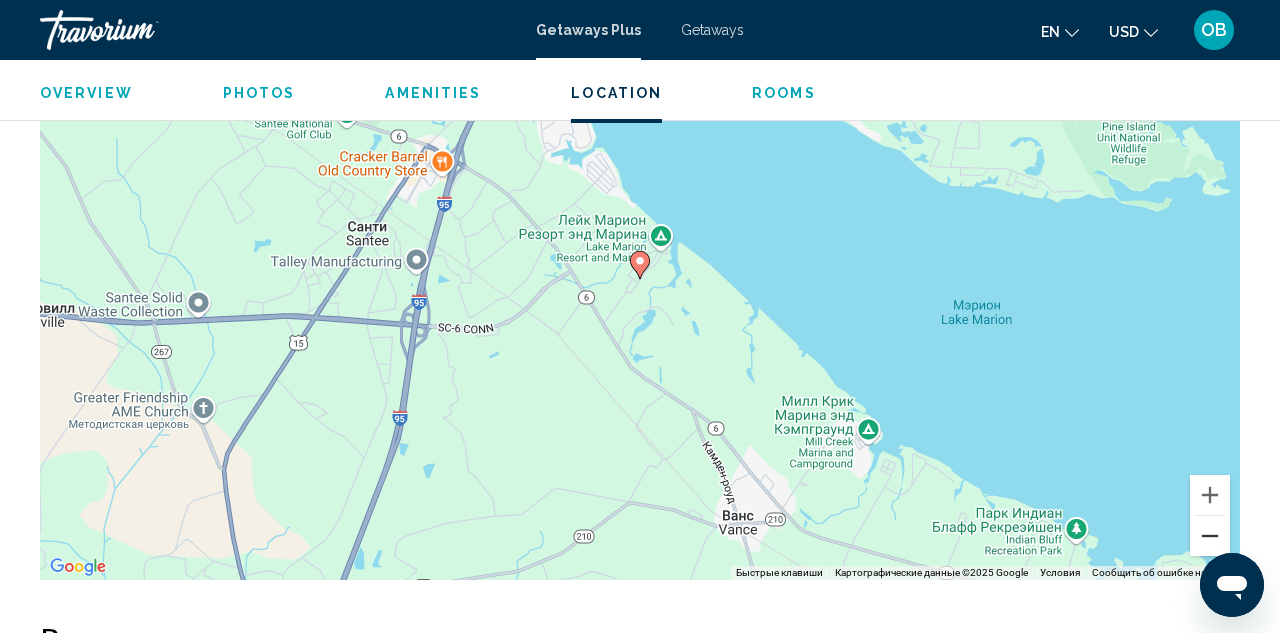 click at bounding box center [1210, 536] 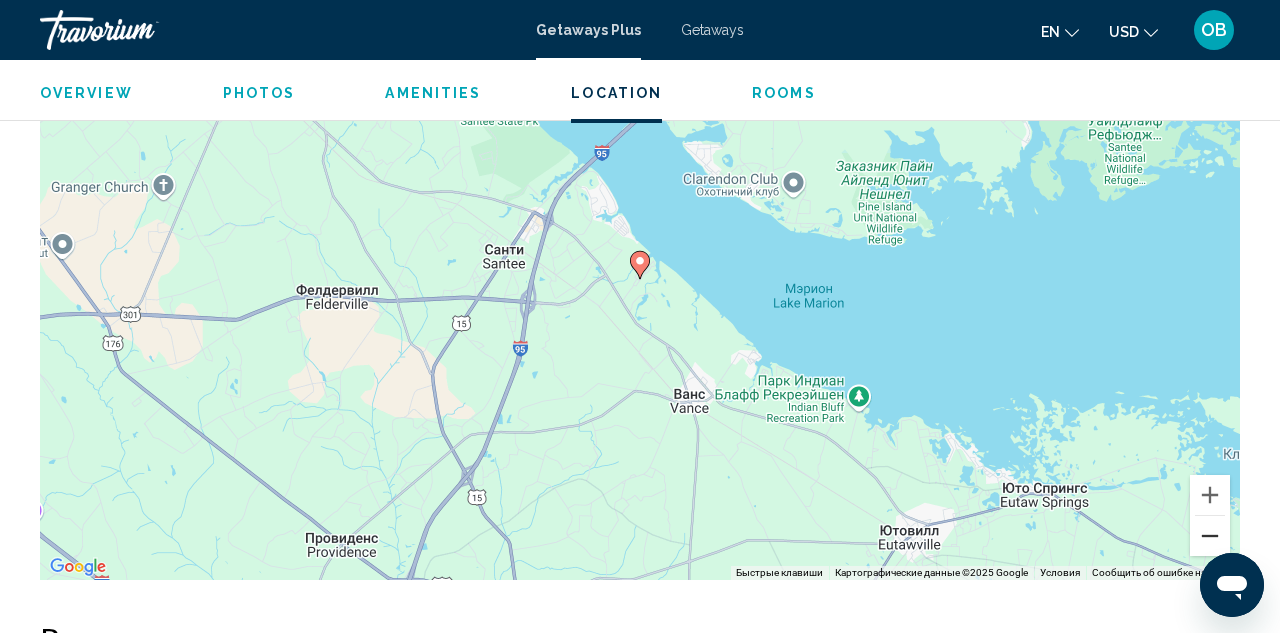 click at bounding box center [1210, 536] 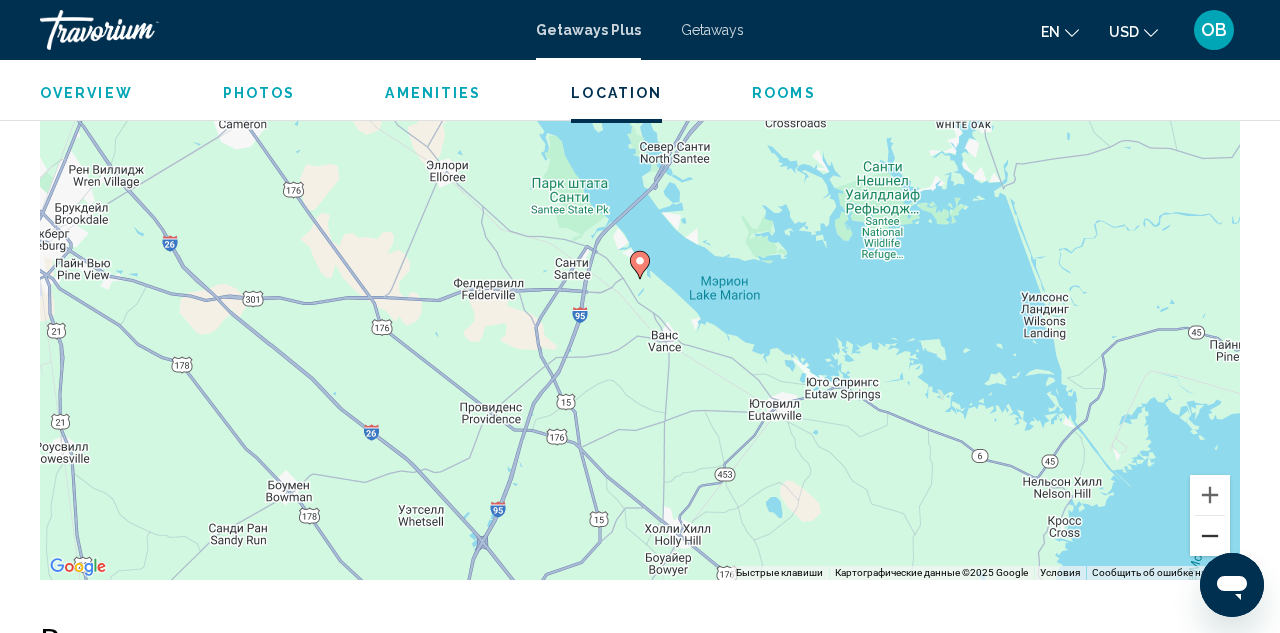 click at bounding box center (1210, 536) 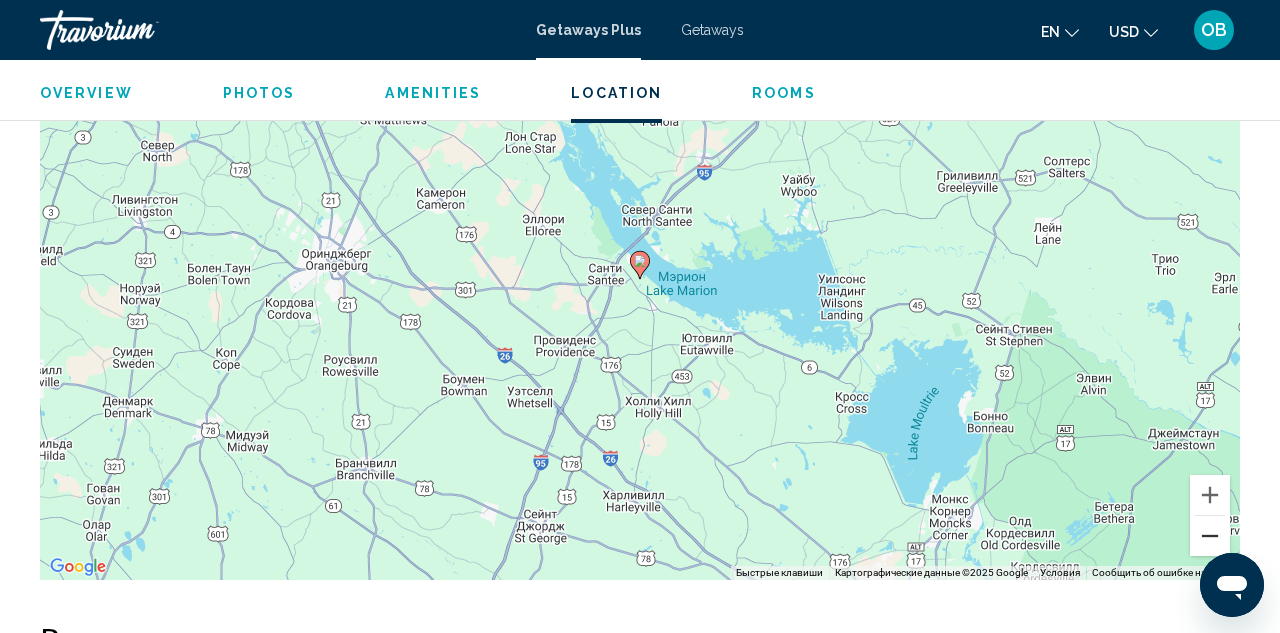 click at bounding box center (1210, 536) 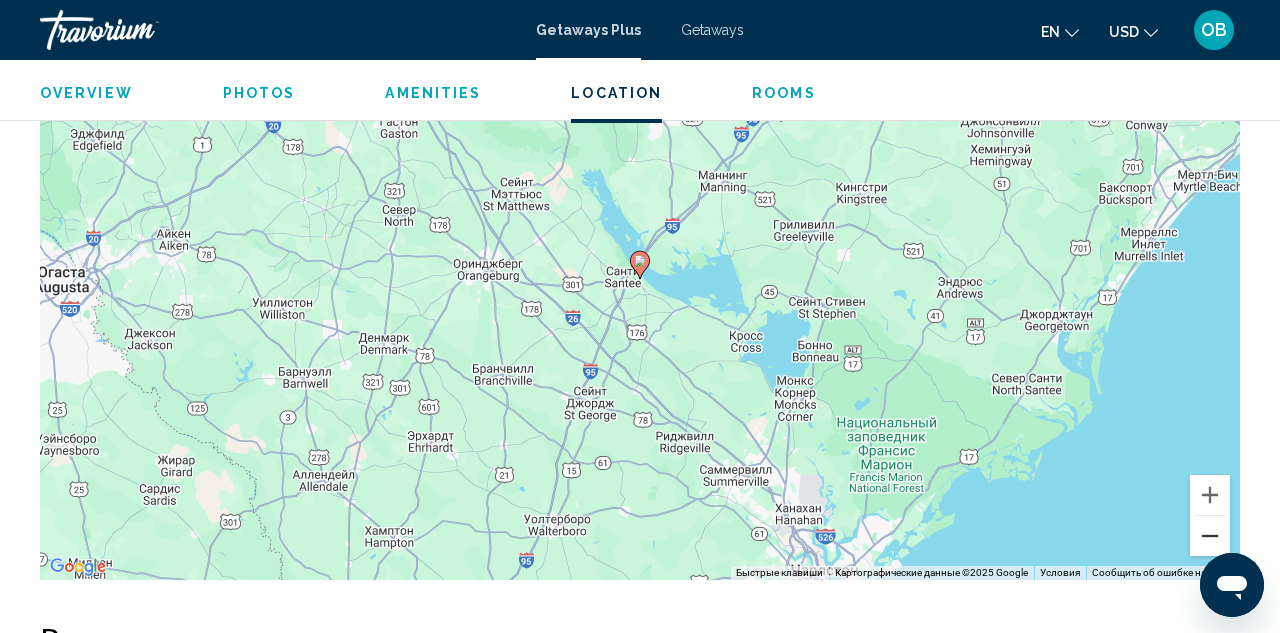 click at bounding box center (1210, 536) 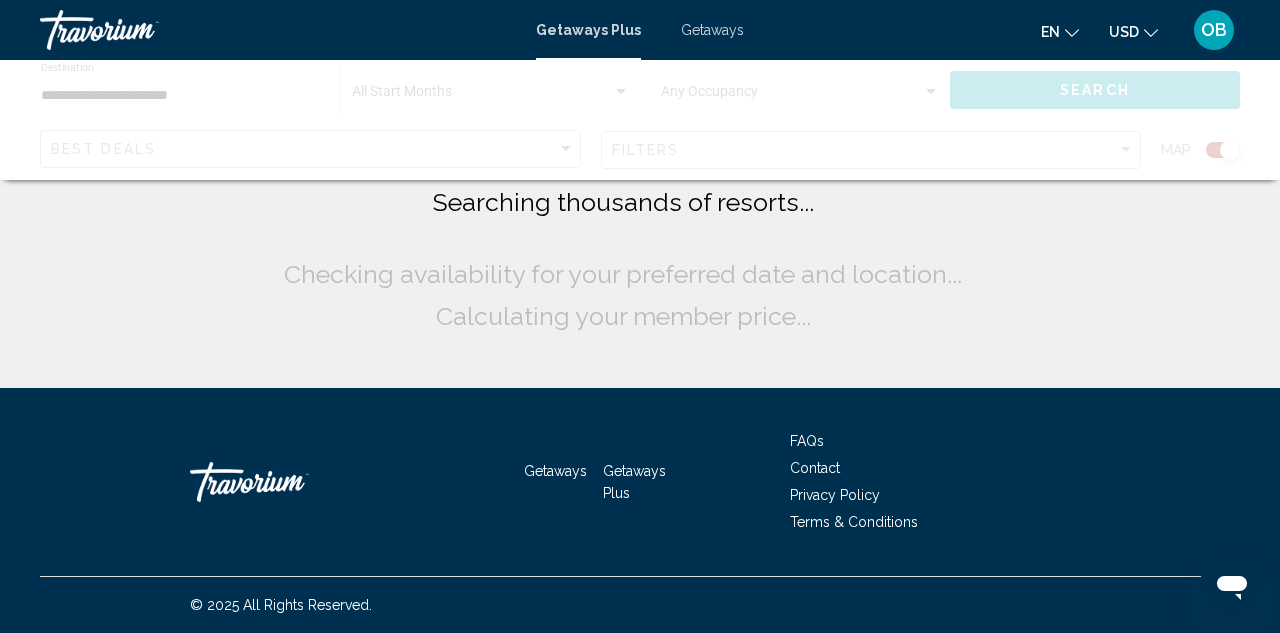 scroll, scrollTop: 0, scrollLeft: 0, axis: both 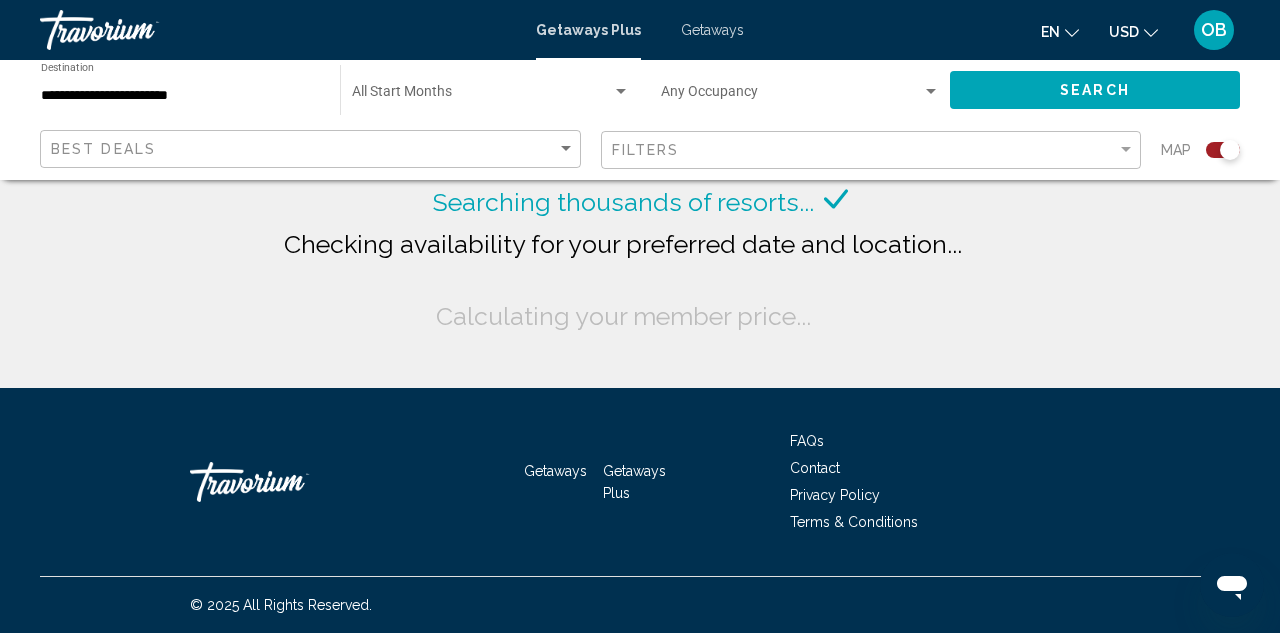 click on "**********" at bounding box center [180, 96] 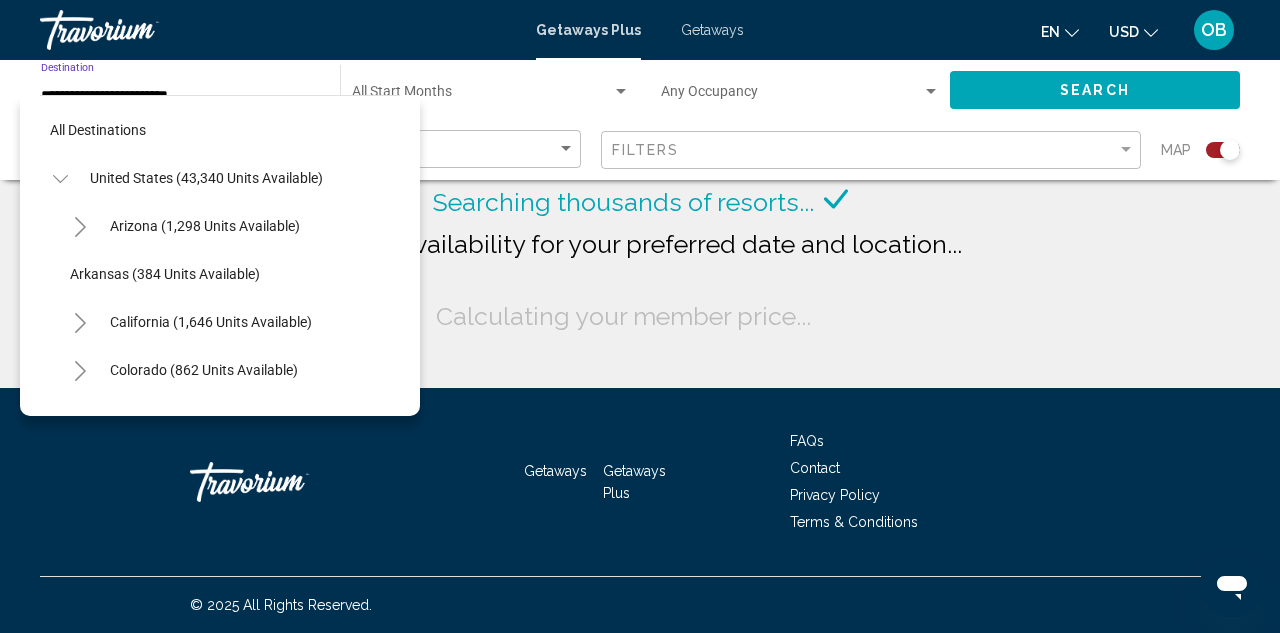 scroll, scrollTop: 1559, scrollLeft: 0, axis: vertical 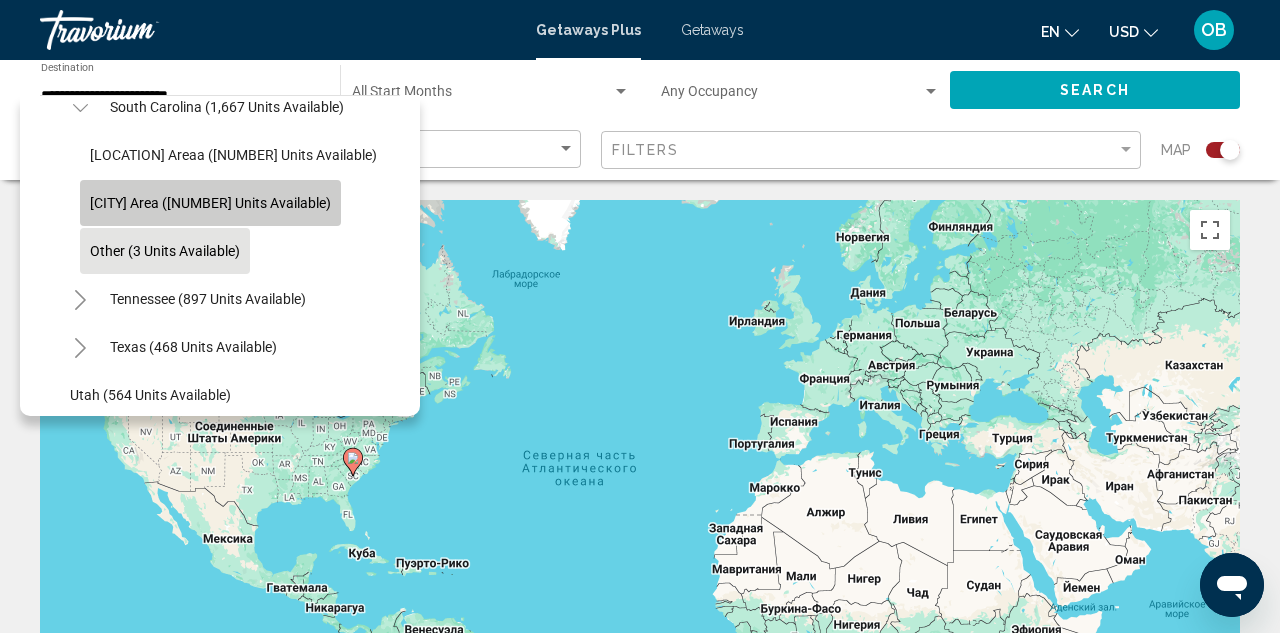 click on "[CITY] Area ([NUMBER] units available)" 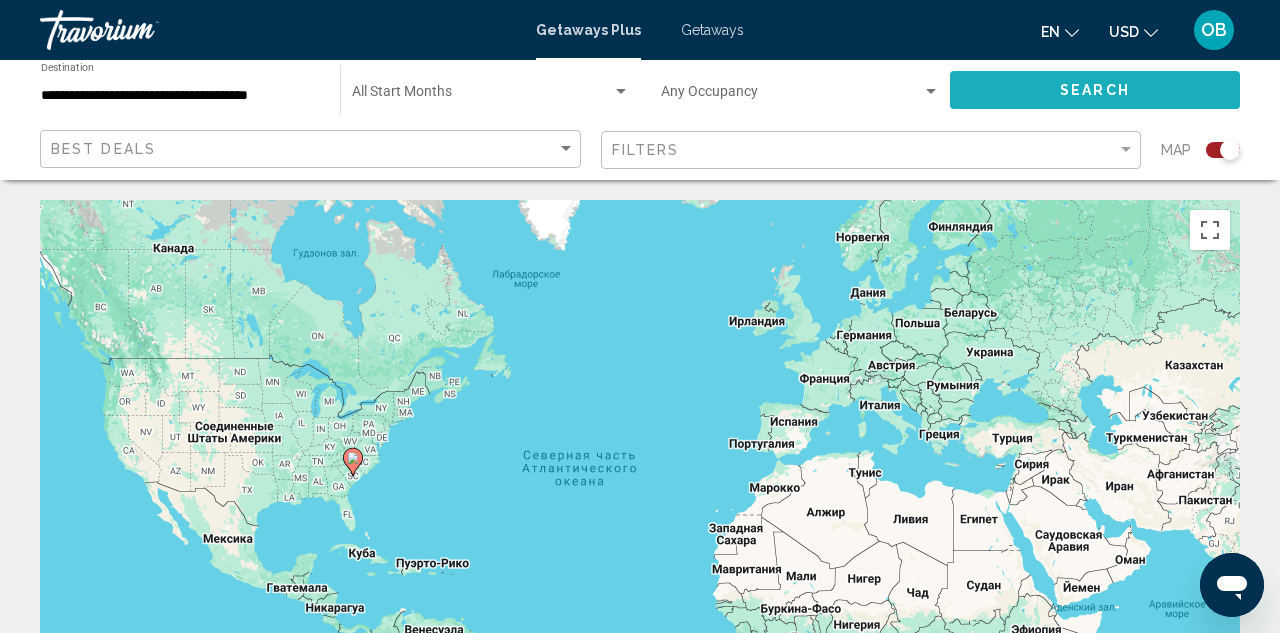 click on "Search" 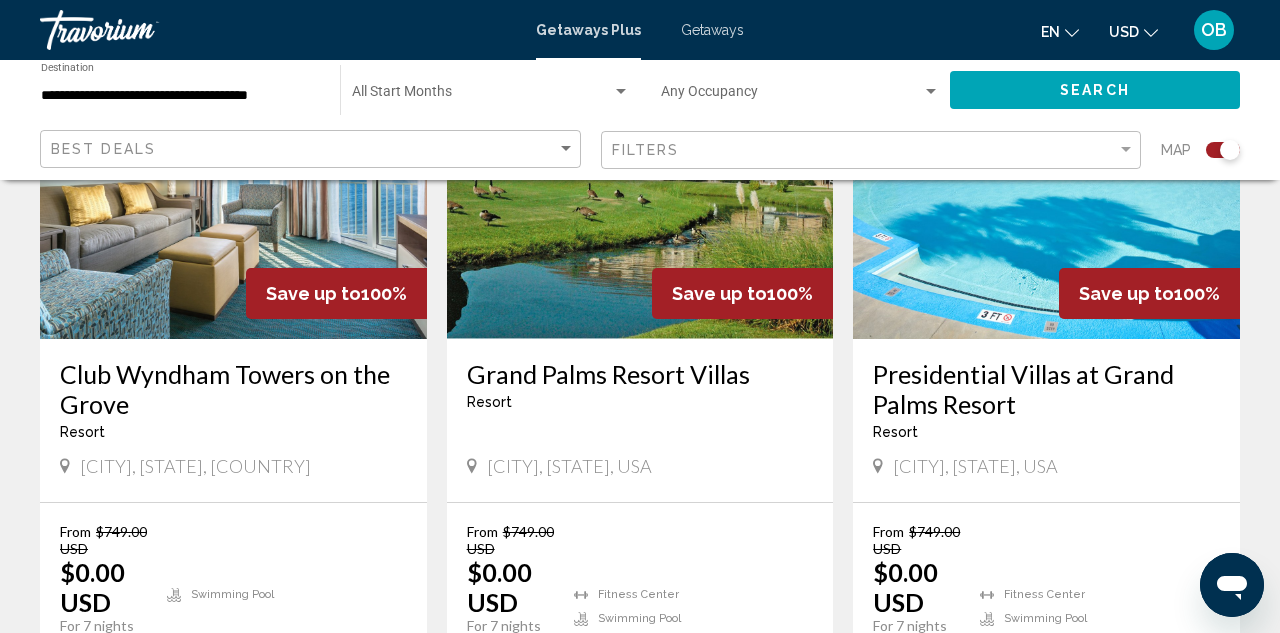 scroll, scrollTop: 883, scrollLeft: 0, axis: vertical 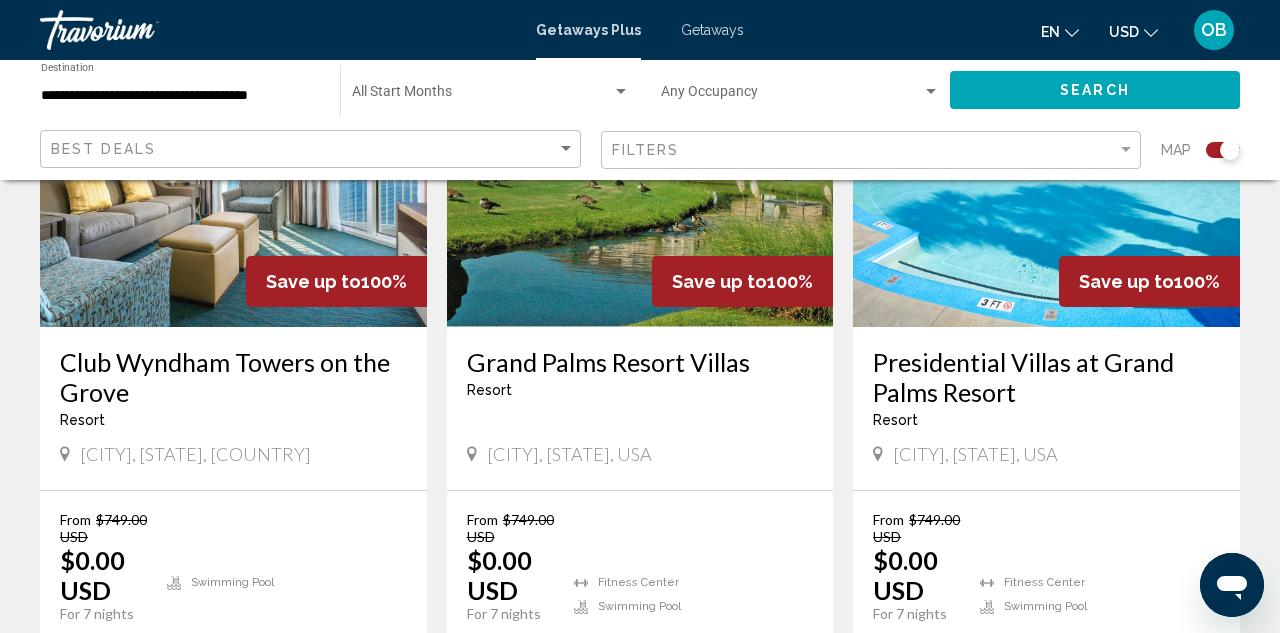 click on "Club Wyndham Towers on the Grove" at bounding box center [233, 377] 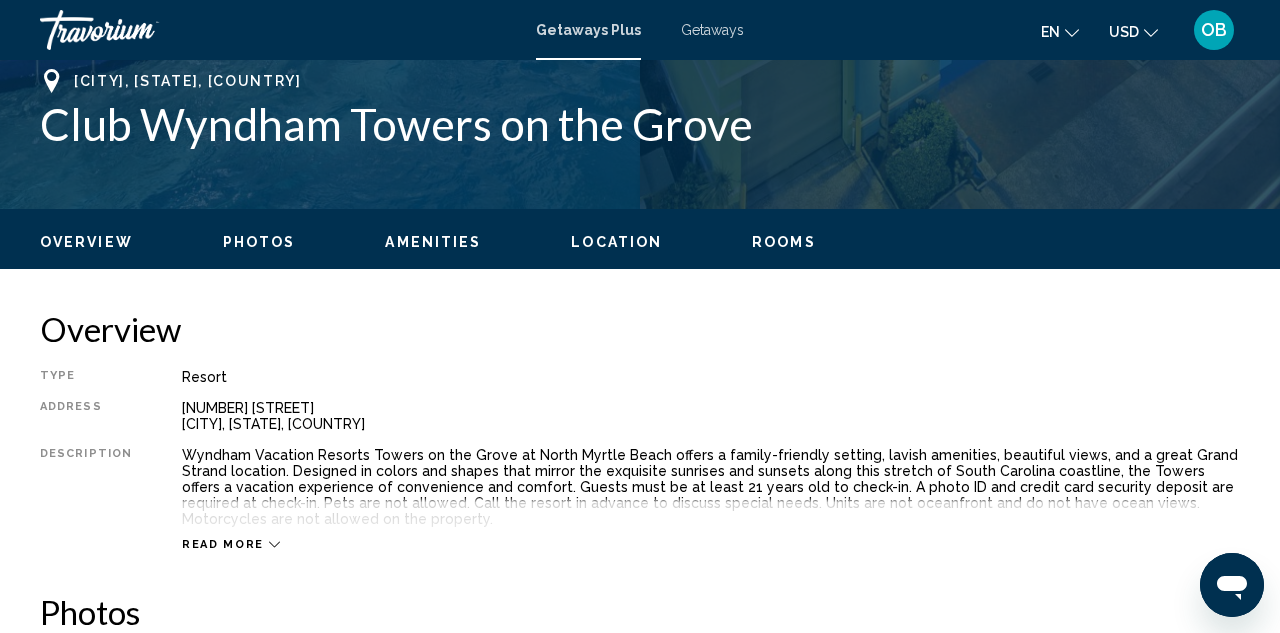 scroll, scrollTop: 849, scrollLeft: 0, axis: vertical 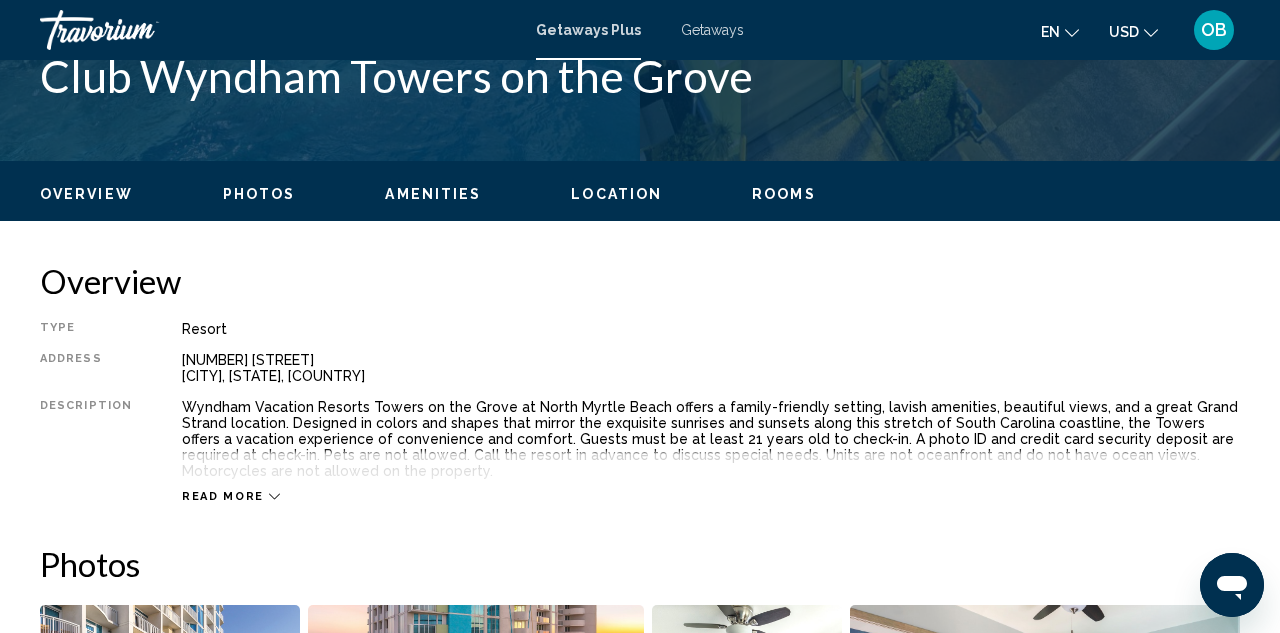 click on "Photos" at bounding box center [259, 194] 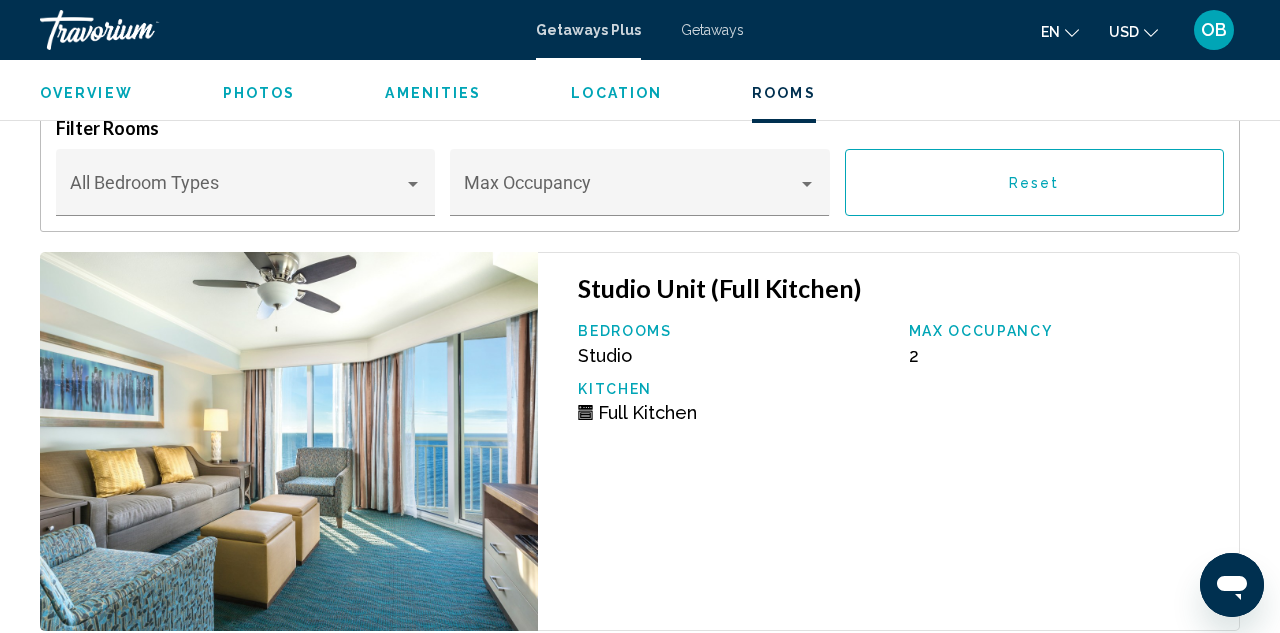 scroll, scrollTop: 4117, scrollLeft: 0, axis: vertical 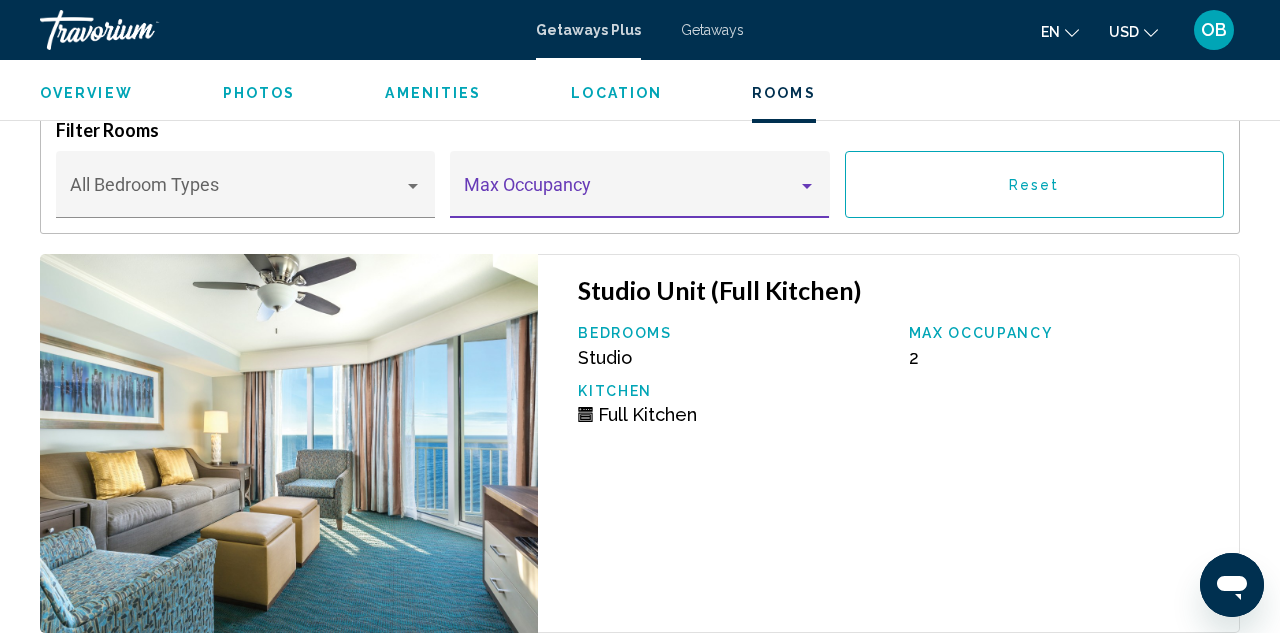 click at bounding box center [631, 194] 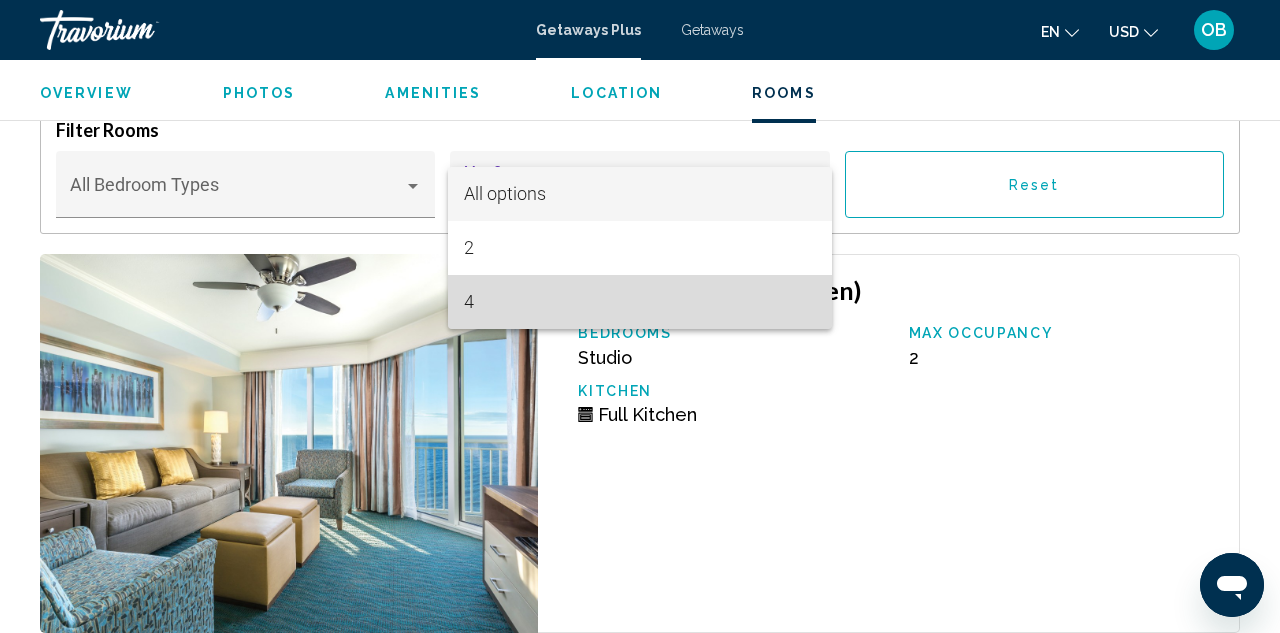 click on "4" at bounding box center (640, 302) 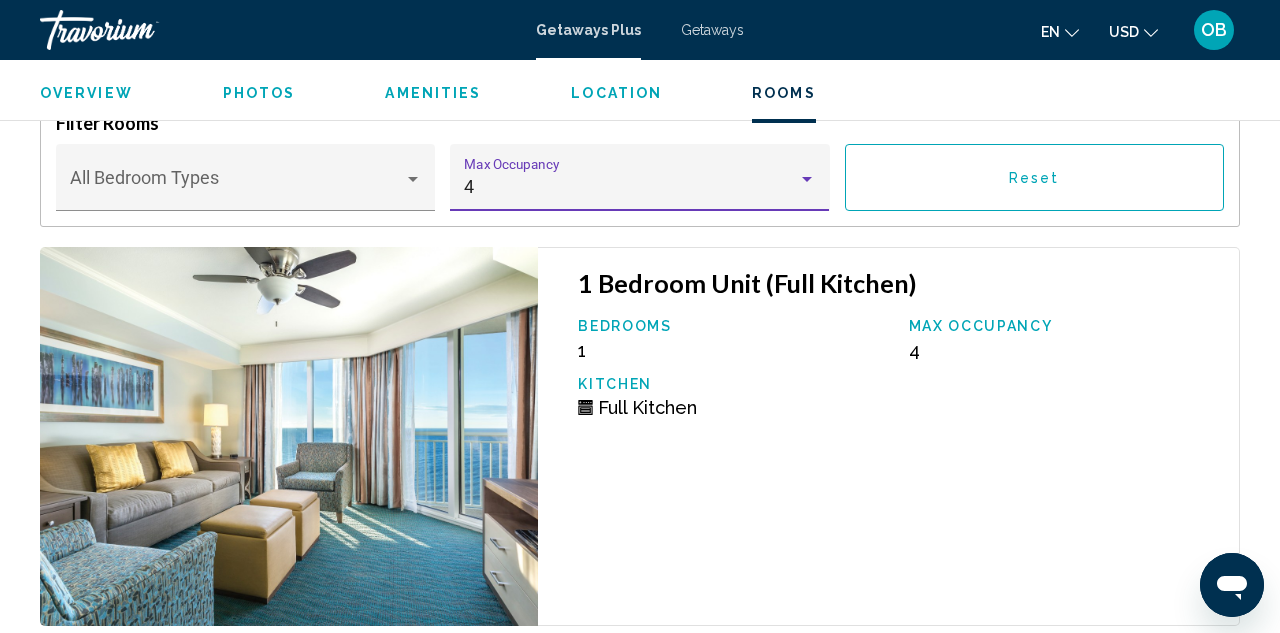 scroll, scrollTop: 4131, scrollLeft: 0, axis: vertical 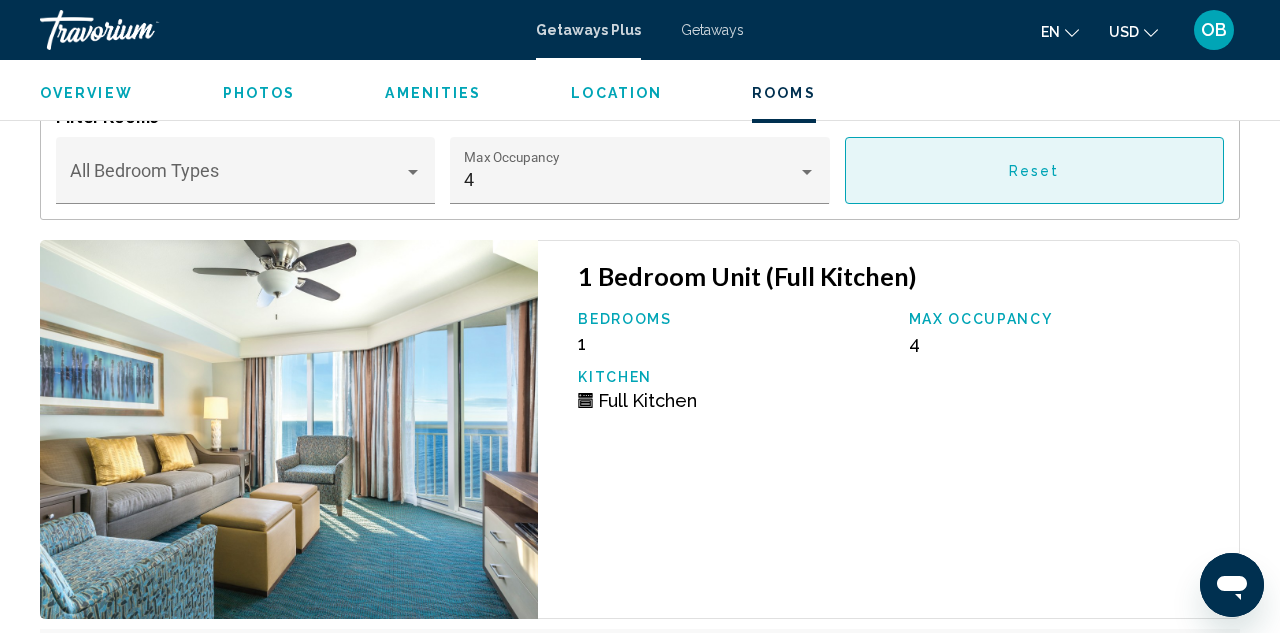click on "Reset" at bounding box center (1034, 170) 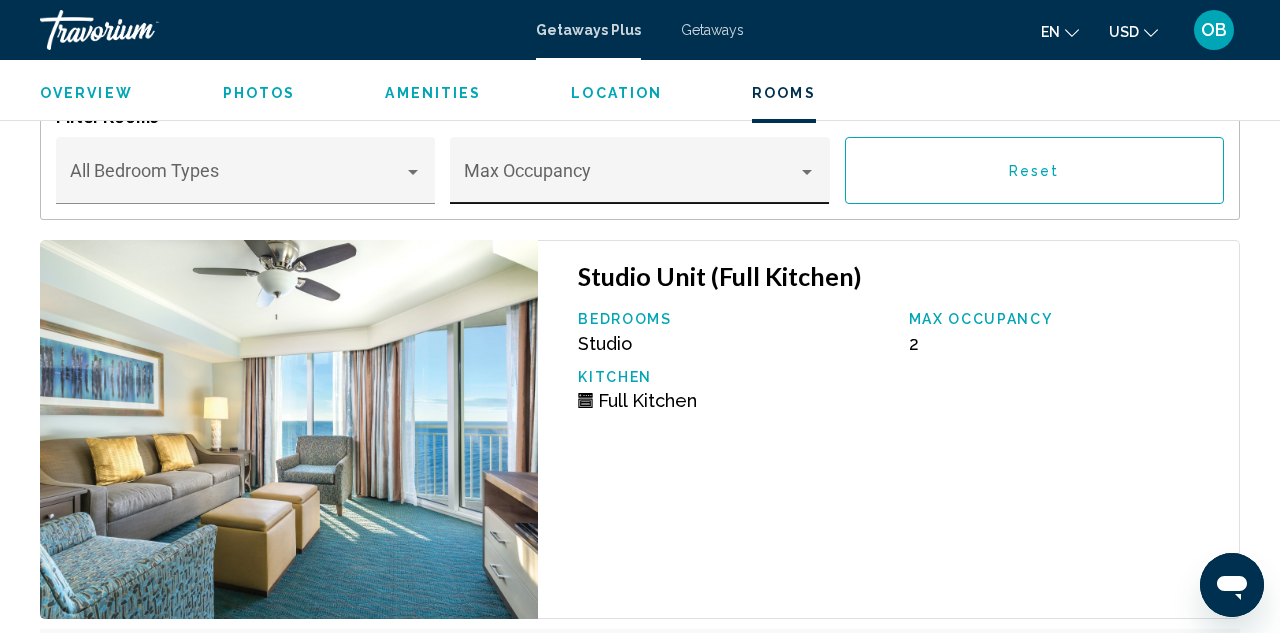 click at bounding box center [631, 180] 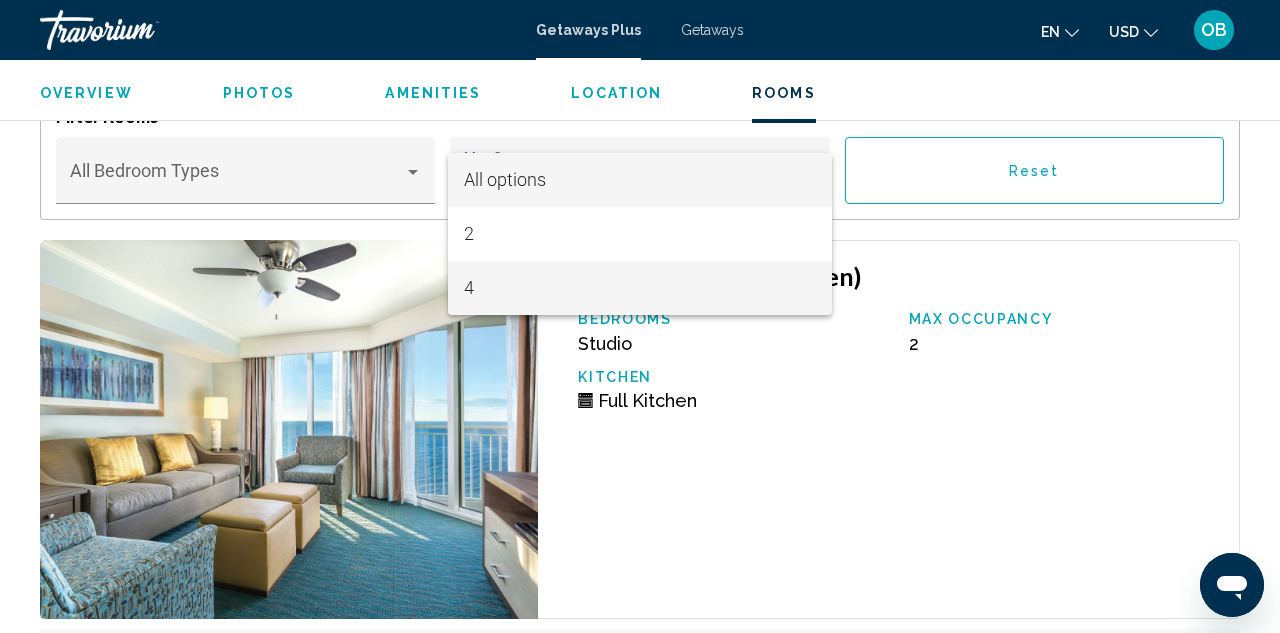 click on "4" at bounding box center (640, 288) 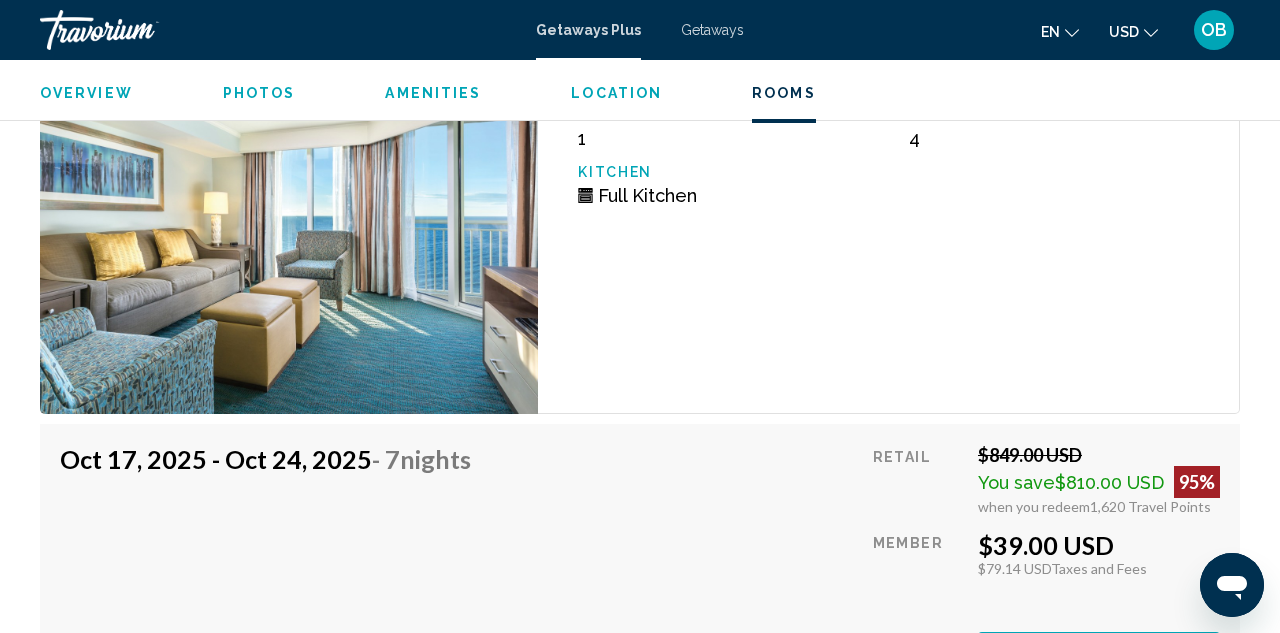 scroll, scrollTop: 4162, scrollLeft: 0, axis: vertical 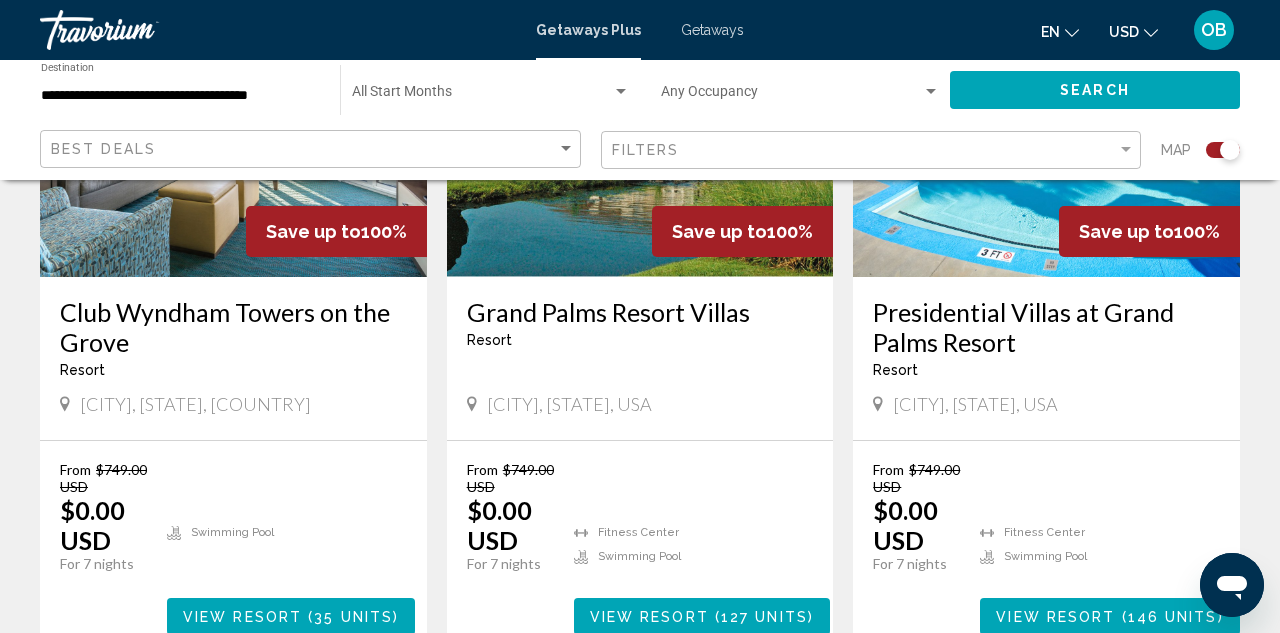 click on "Grand Palms Resort Villas" at bounding box center [640, 312] 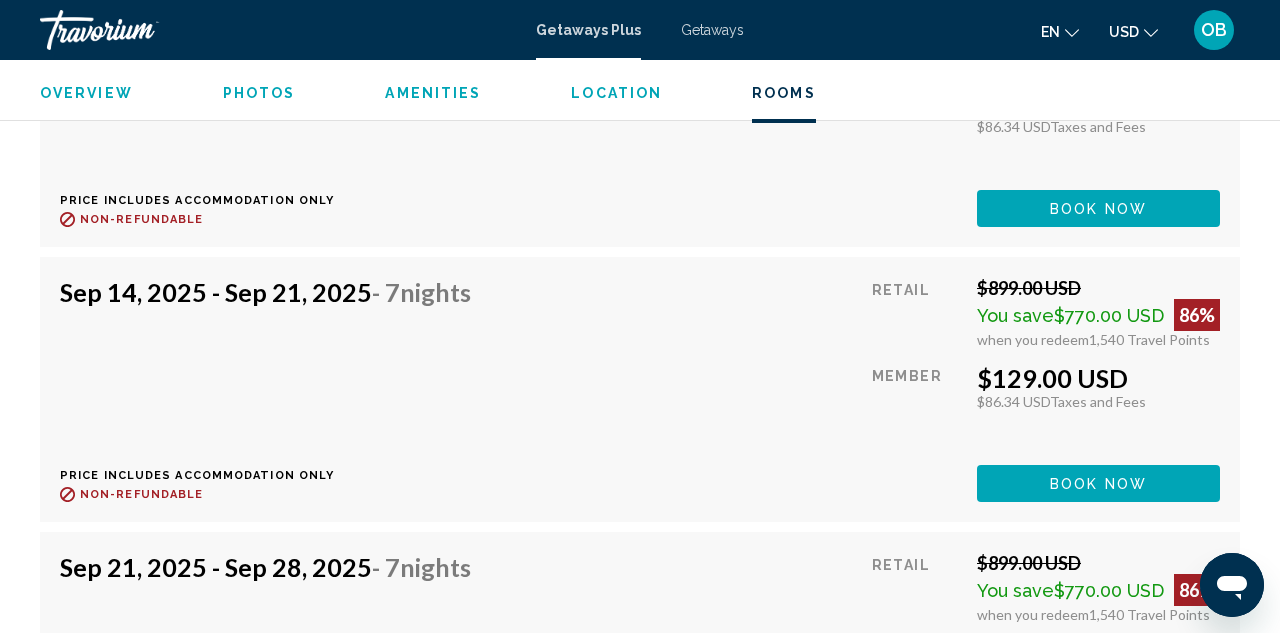 scroll, scrollTop: 4716, scrollLeft: 0, axis: vertical 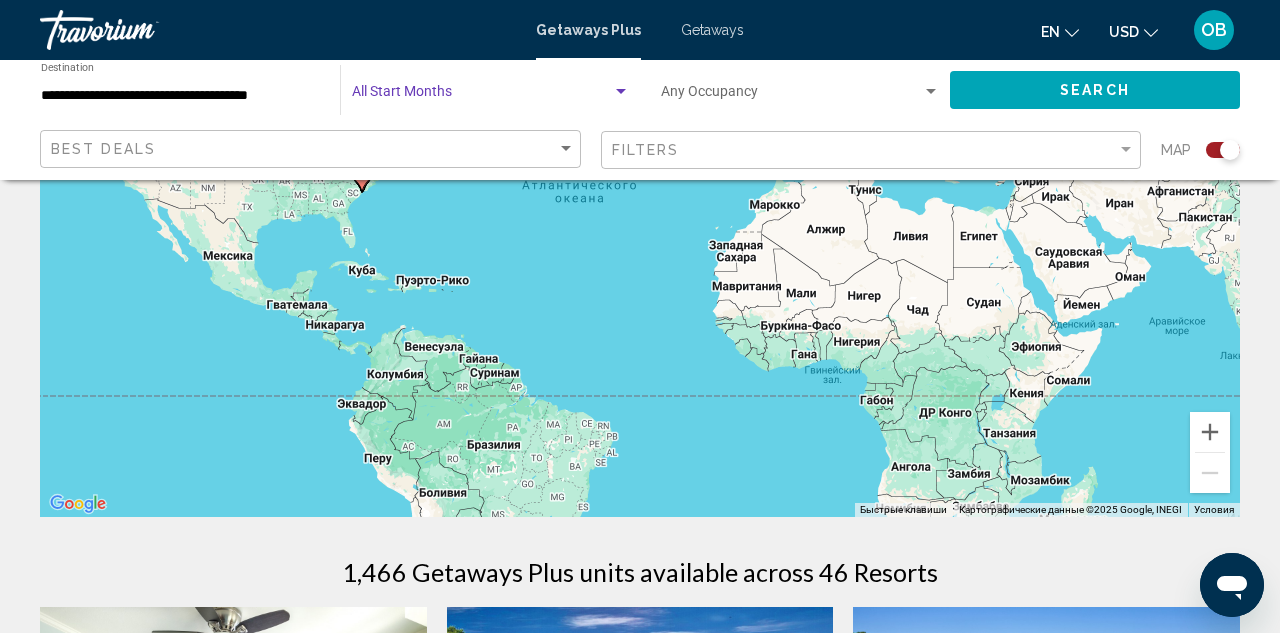 click at bounding box center (482, 96) 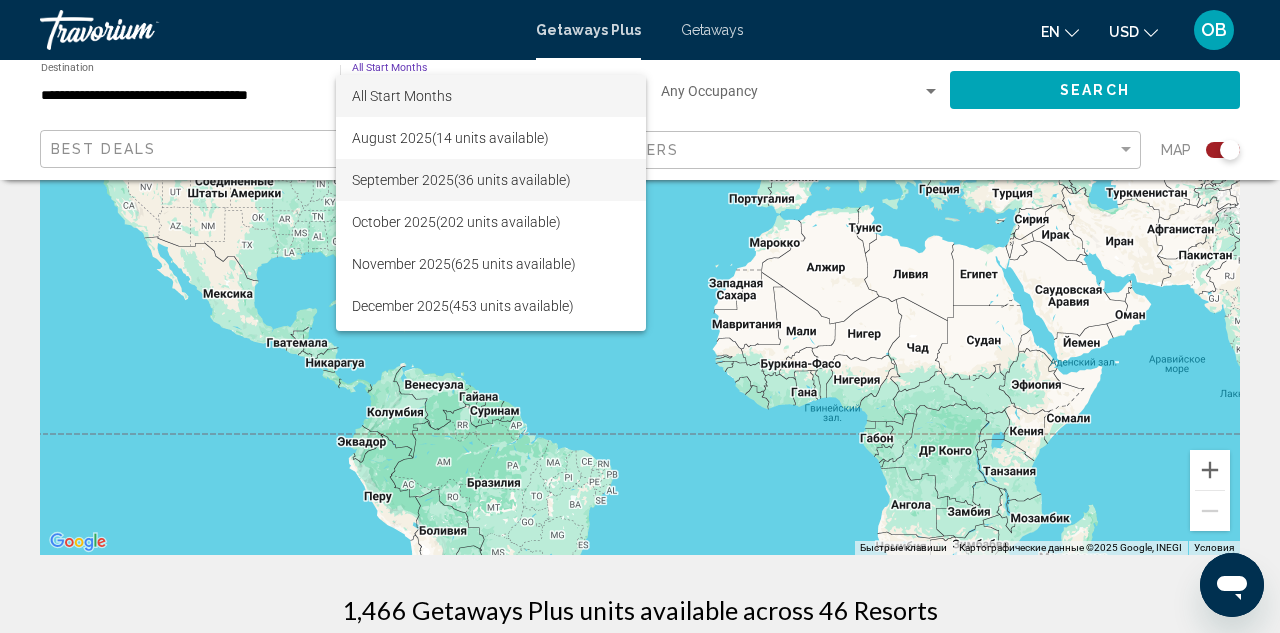 scroll, scrollTop: 238, scrollLeft: 0, axis: vertical 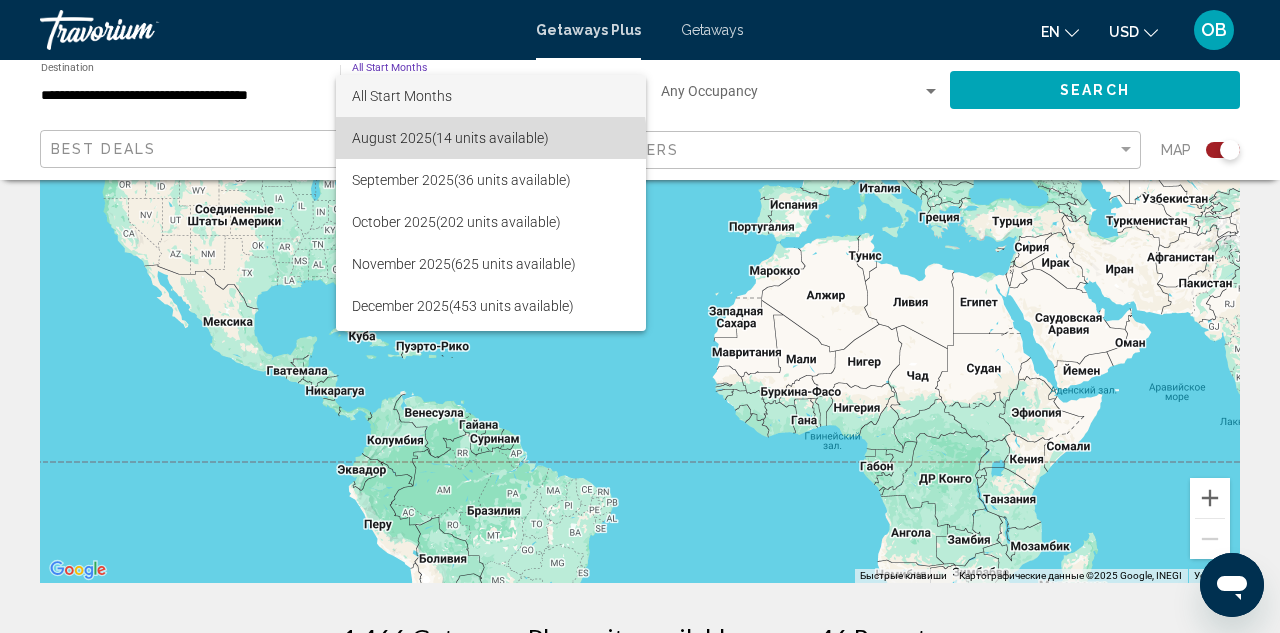 click on "August 2025  (14 units available)" at bounding box center (491, 138) 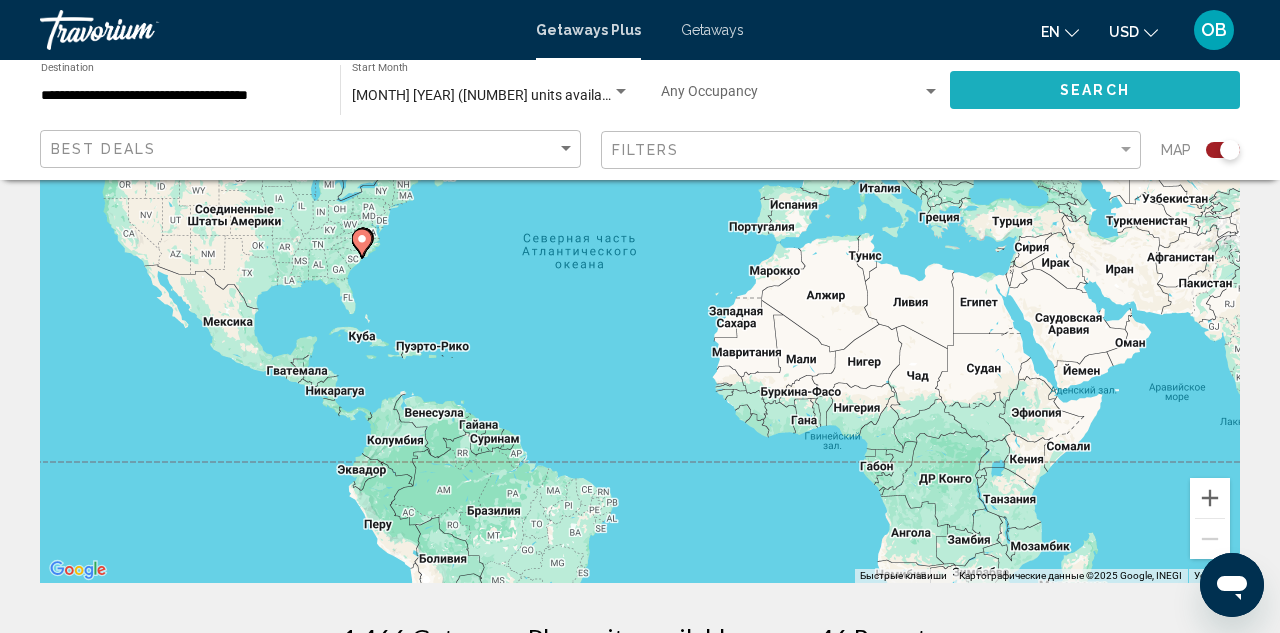 click on "Search" 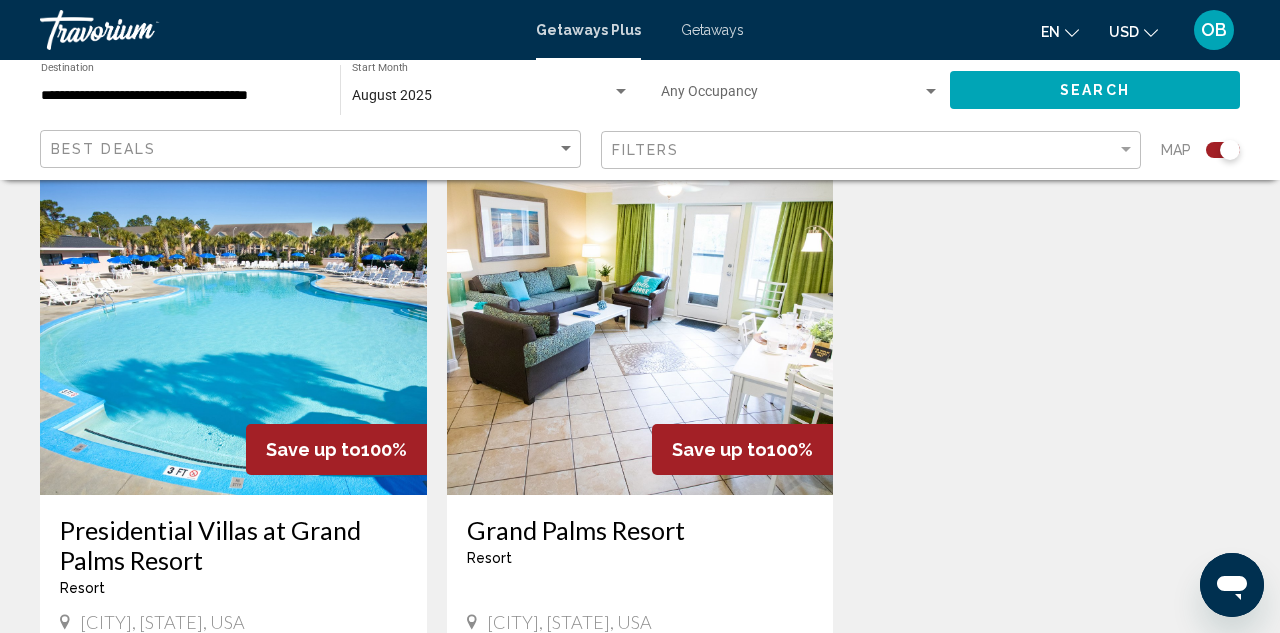 scroll, scrollTop: 672, scrollLeft: 0, axis: vertical 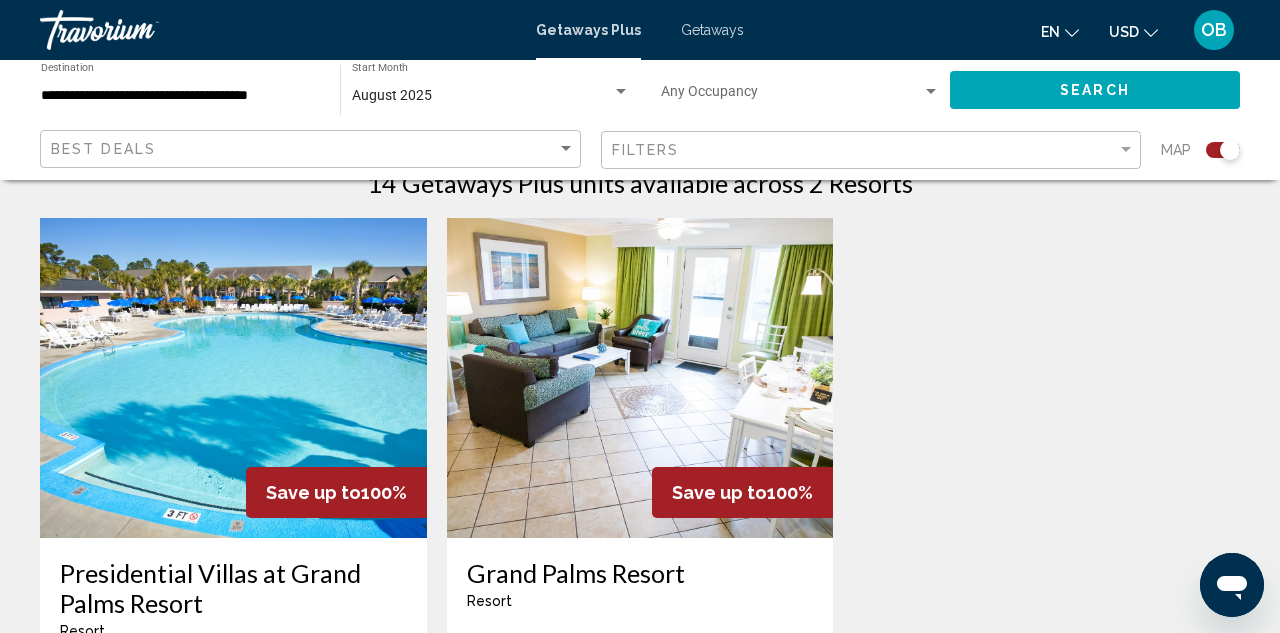 click on "Presidential Villas at Grand Palms Resort" at bounding box center (233, 588) 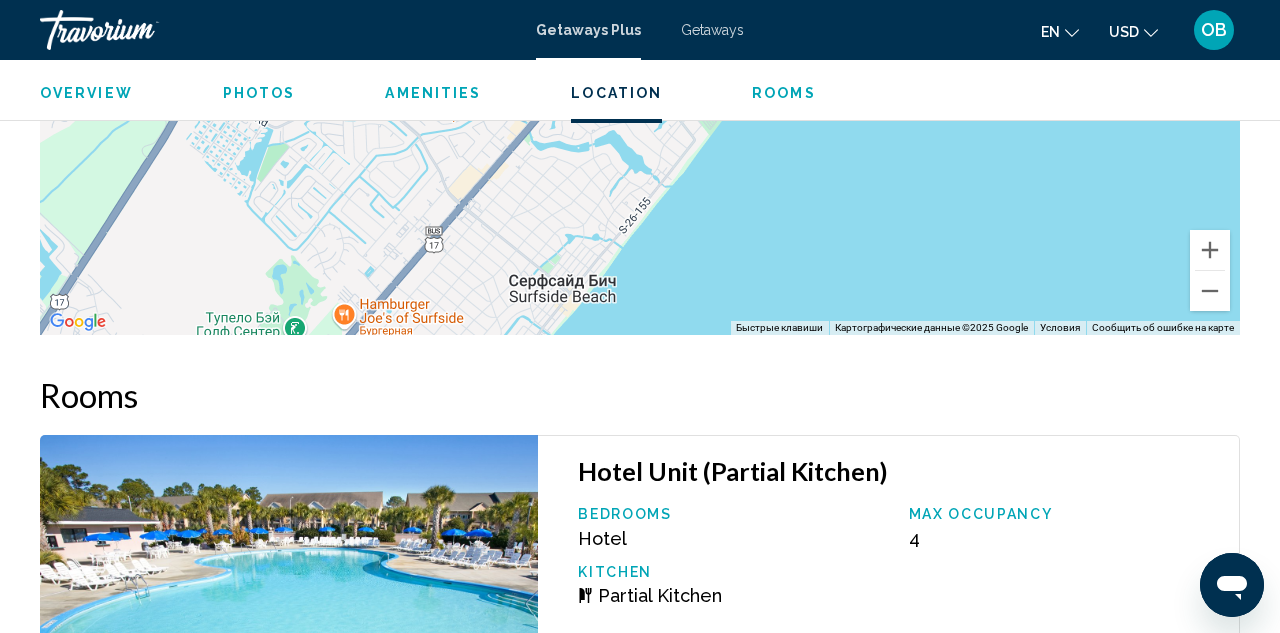 scroll, scrollTop: 3581, scrollLeft: 0, axis: vertical 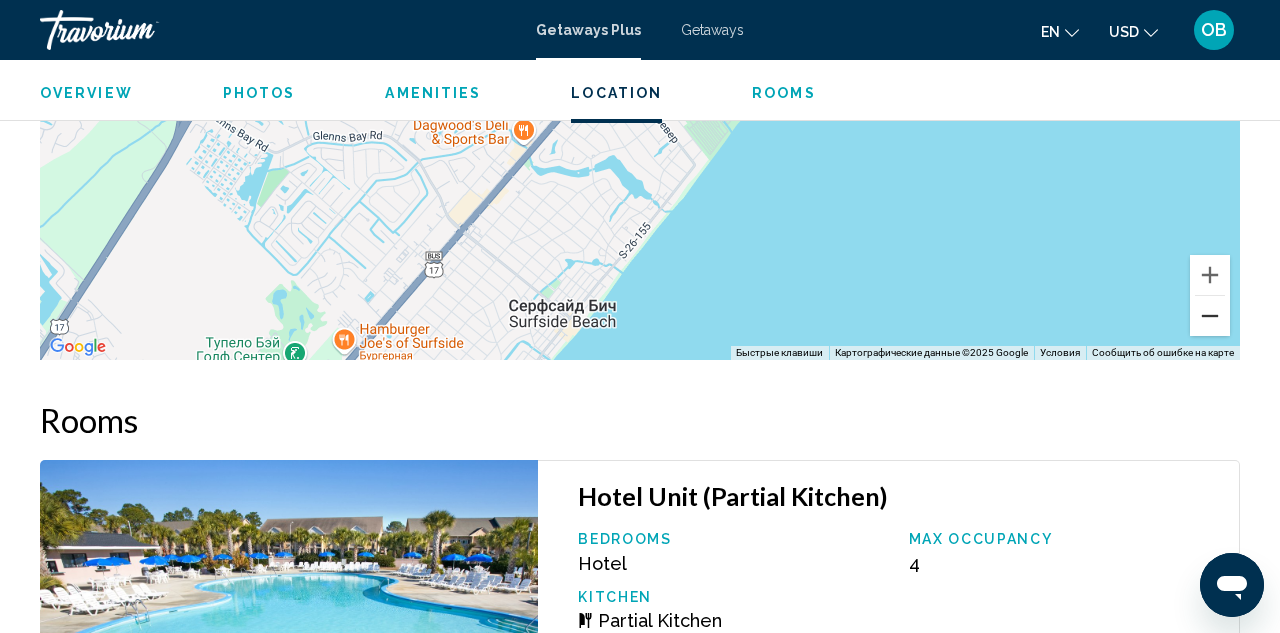 click at bounding box center (1210, 316) 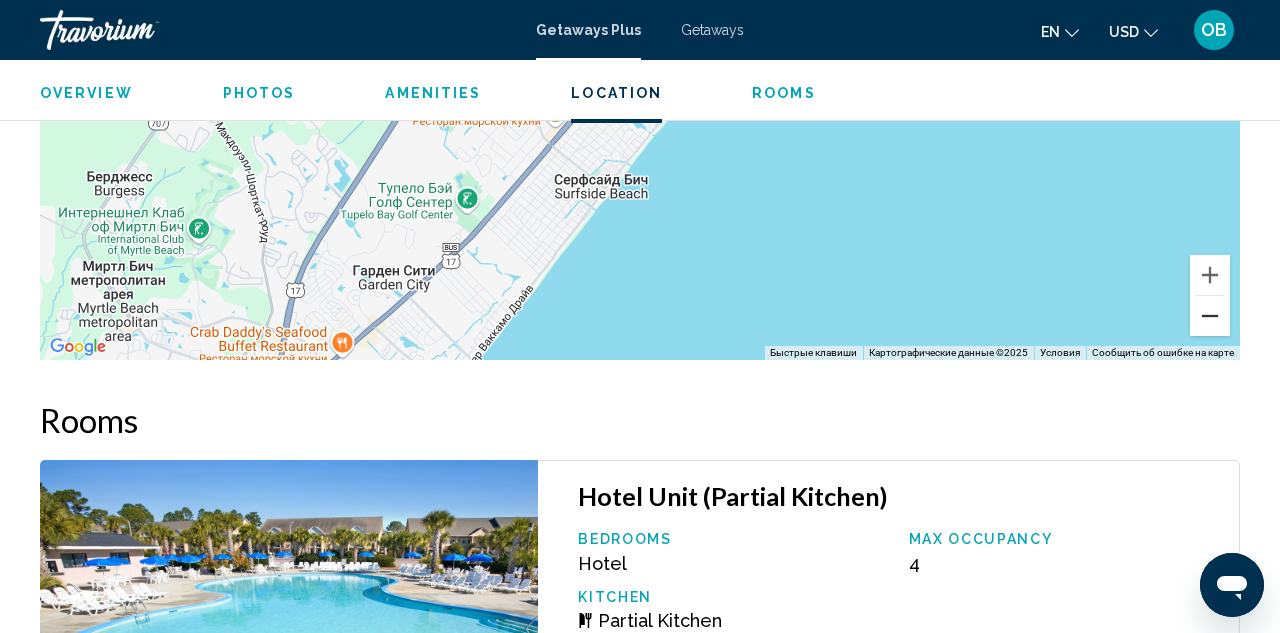 click at bounding box center (1210, 316) 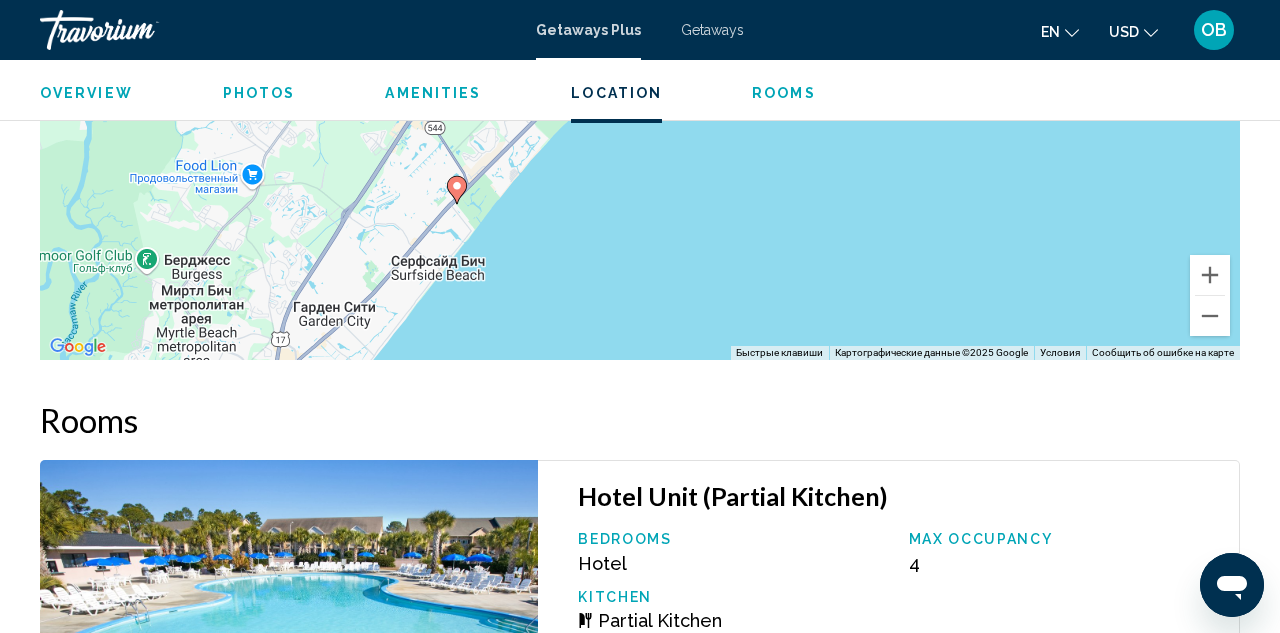 drag, startPoint x: 1076, startPoint y: 318, endPoint x: 891, endPoint y: 463, distance: 235.05319 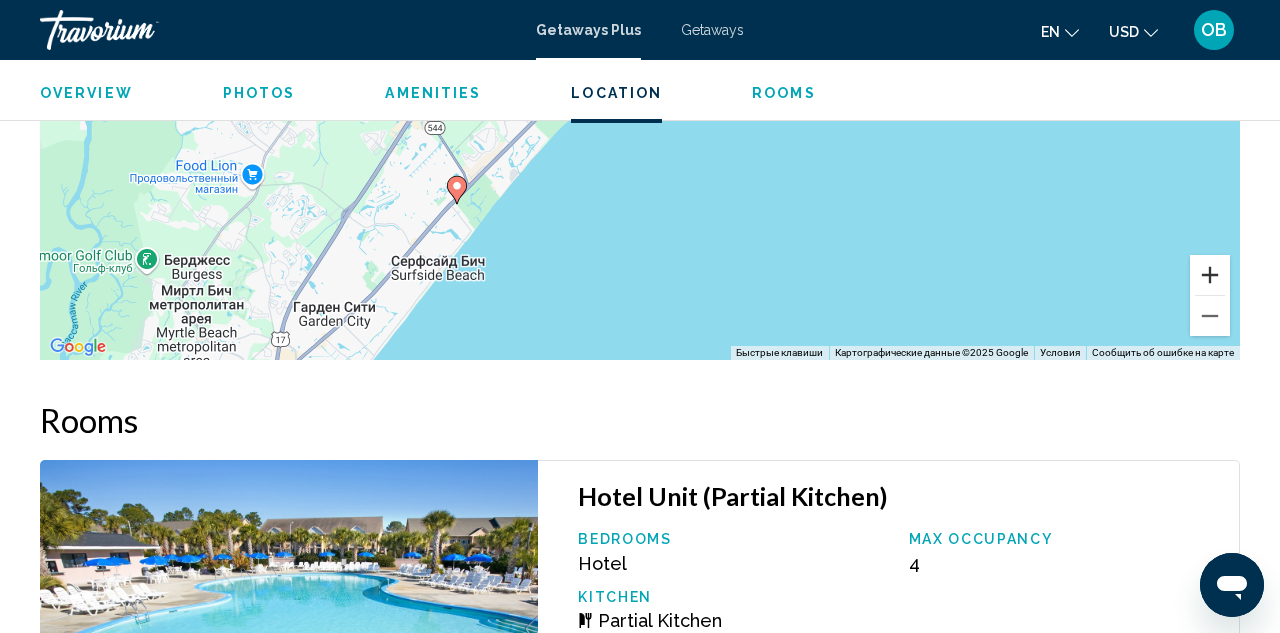 click at bounding box center [1210, 275] 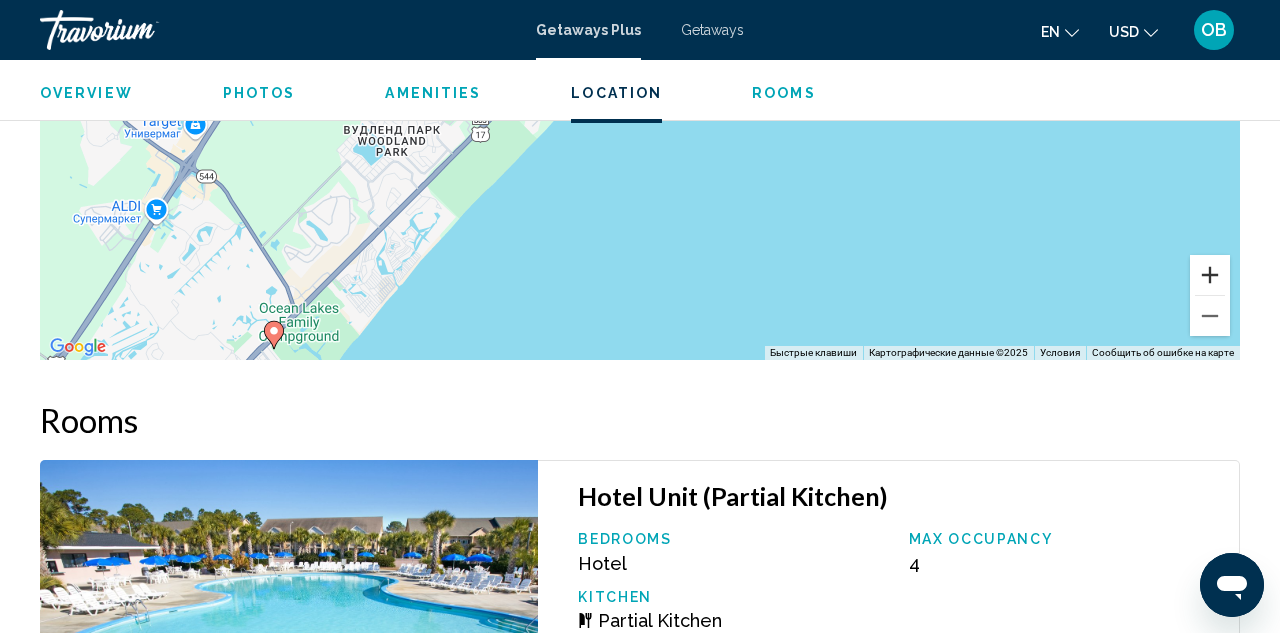 click at bounding box center (1210, 275) 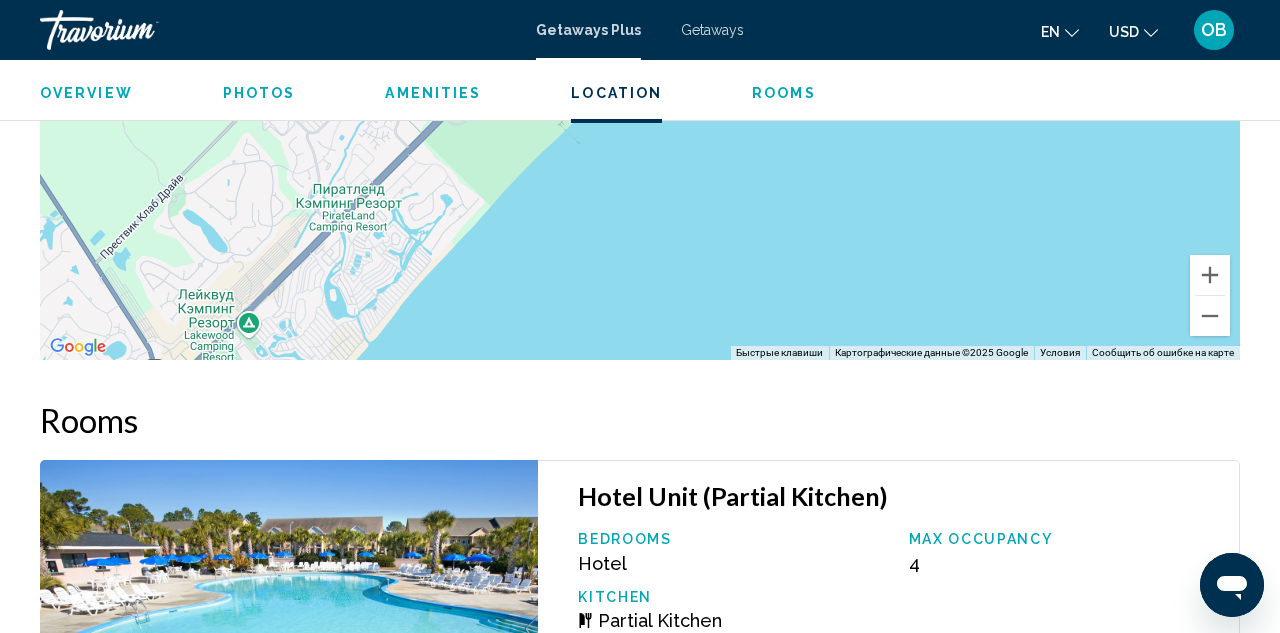drag, startPoint x: 446, startPoint y: 362, endPoint x: 660, endPoint y: 188, distance: 275.81152 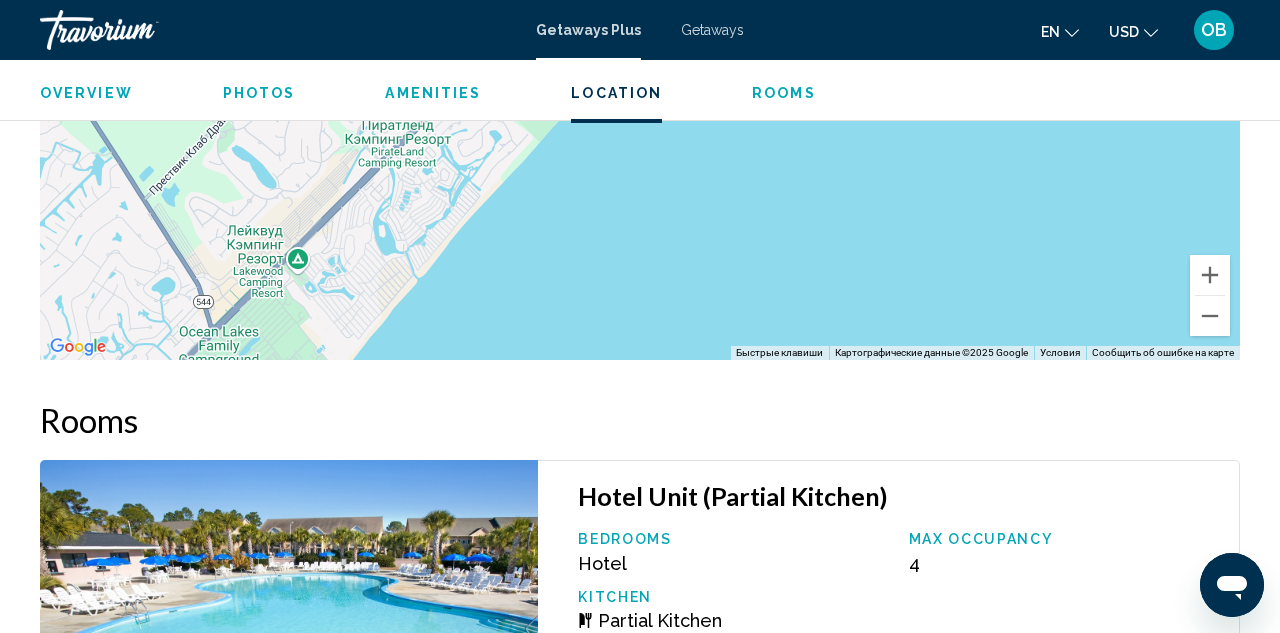 drag, startPoint x: 495, startPoint y: 283, endPoint x: 629, endPoint y: 112, distance: 217.2487 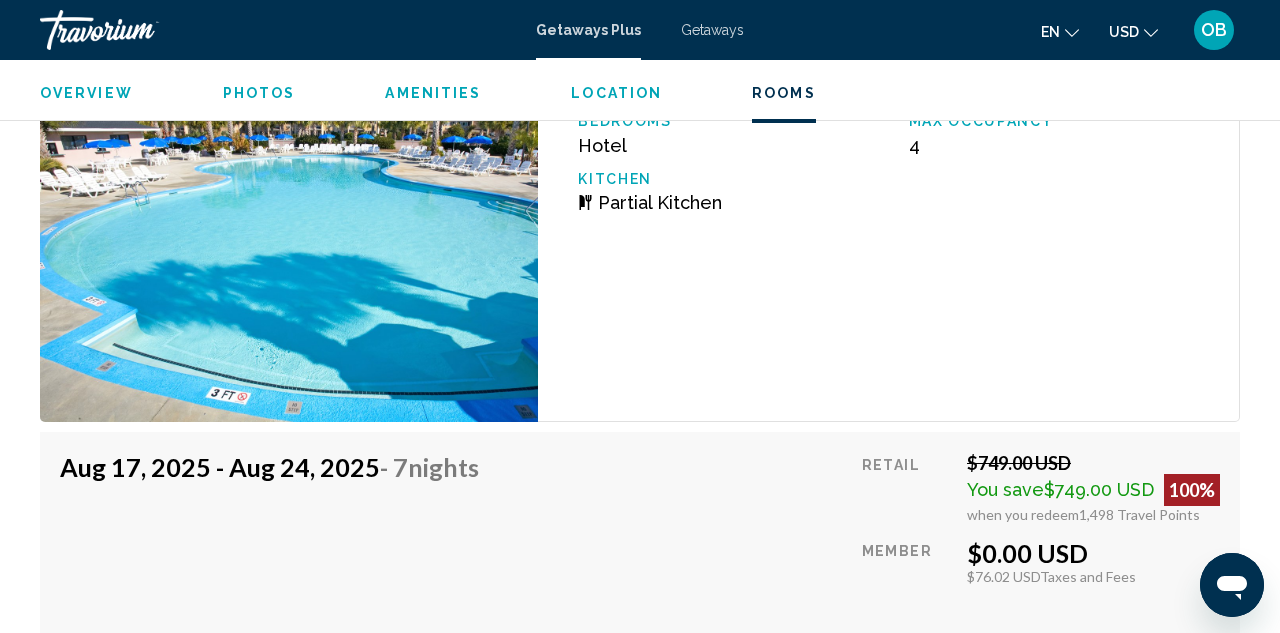 scroll, scrollTop: 4001, scrollLeft: 0, axis: vertical 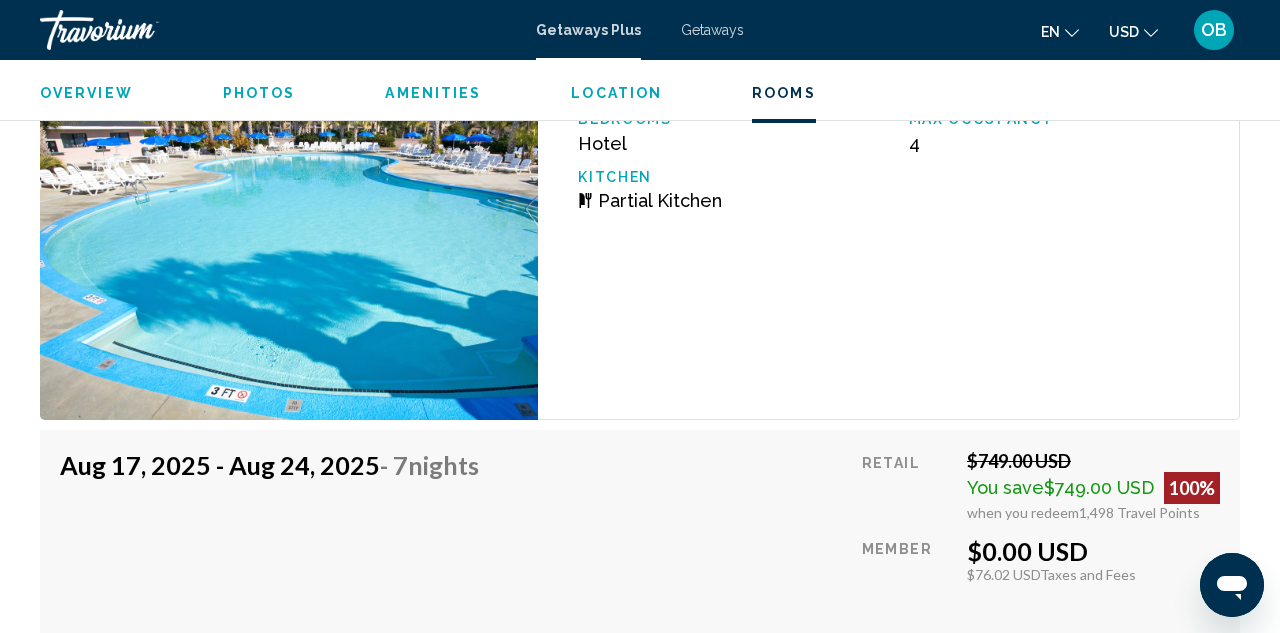 click on "Photos" at bounding box center [259, 93] 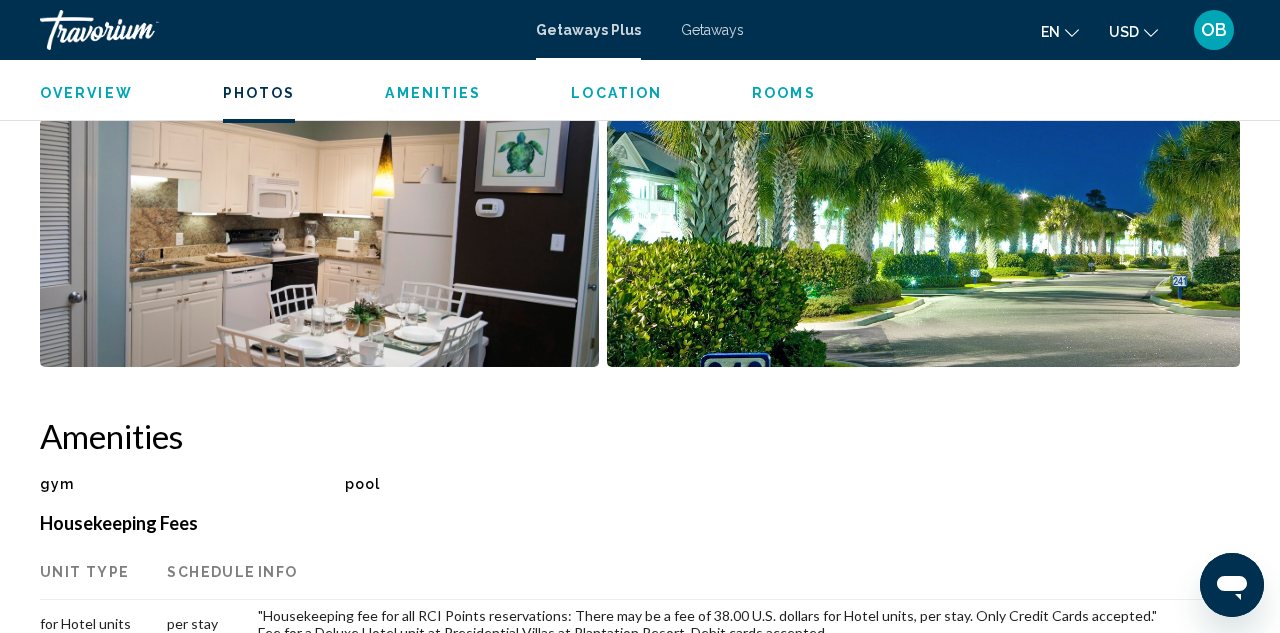 scroll, scrollTop: 1274, scrollLeft: 0, axis: vertical 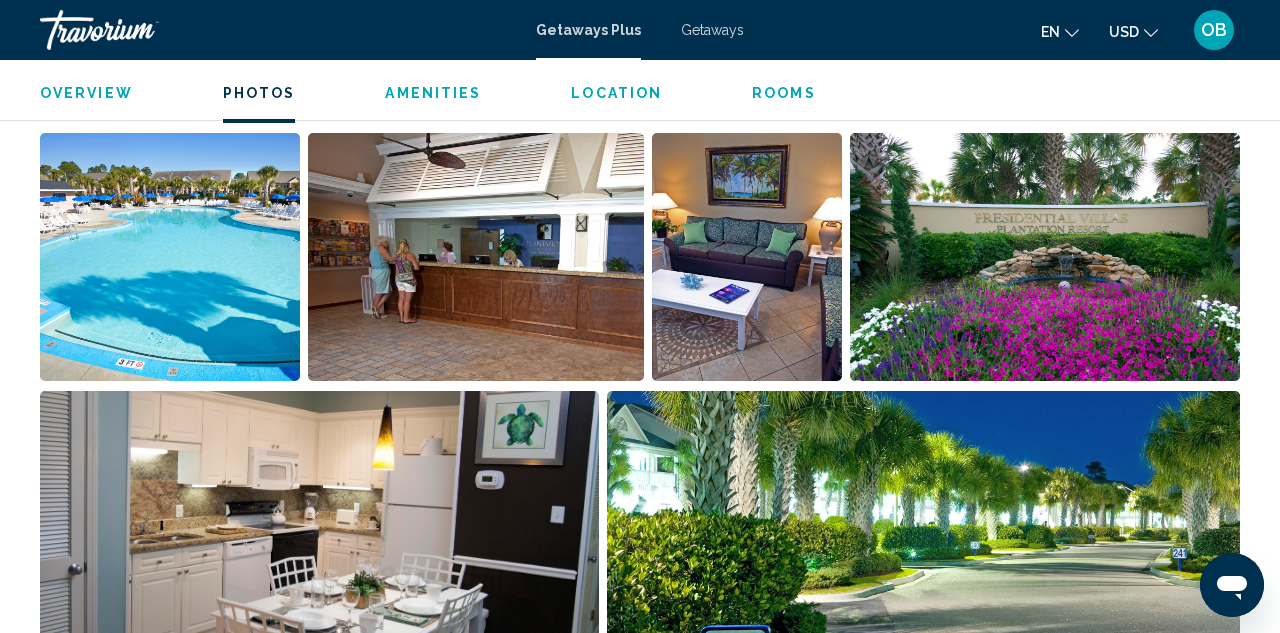 click at bounding box center (170, 257) 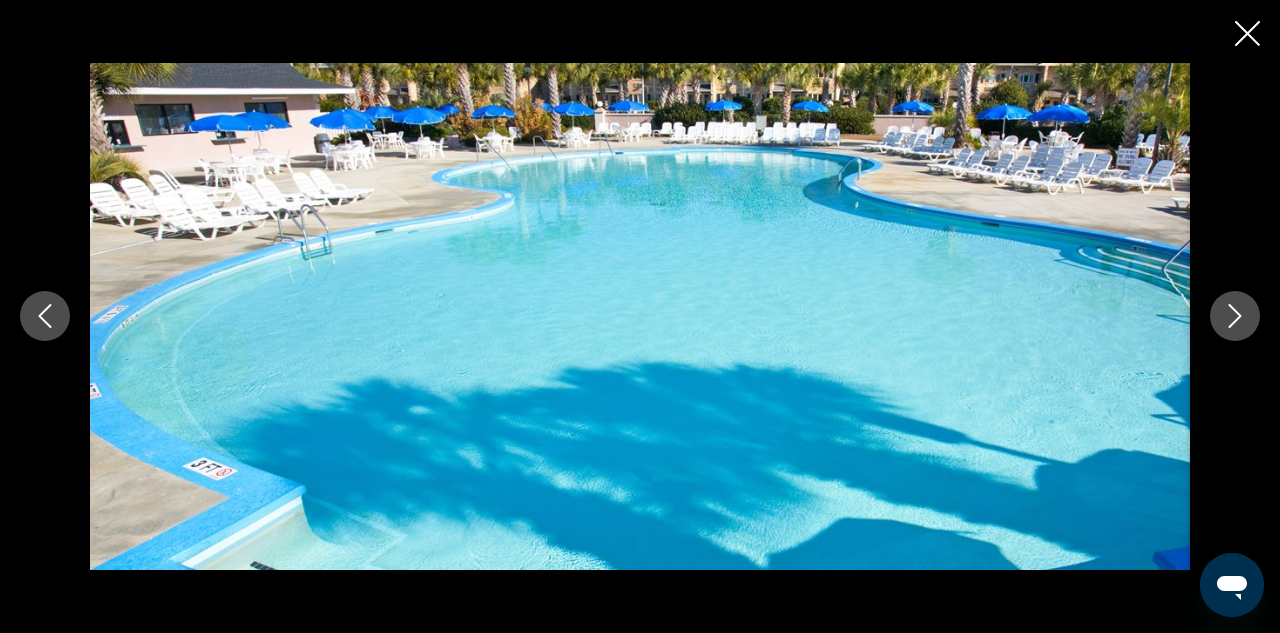 click at bounding box center [1235, 316] 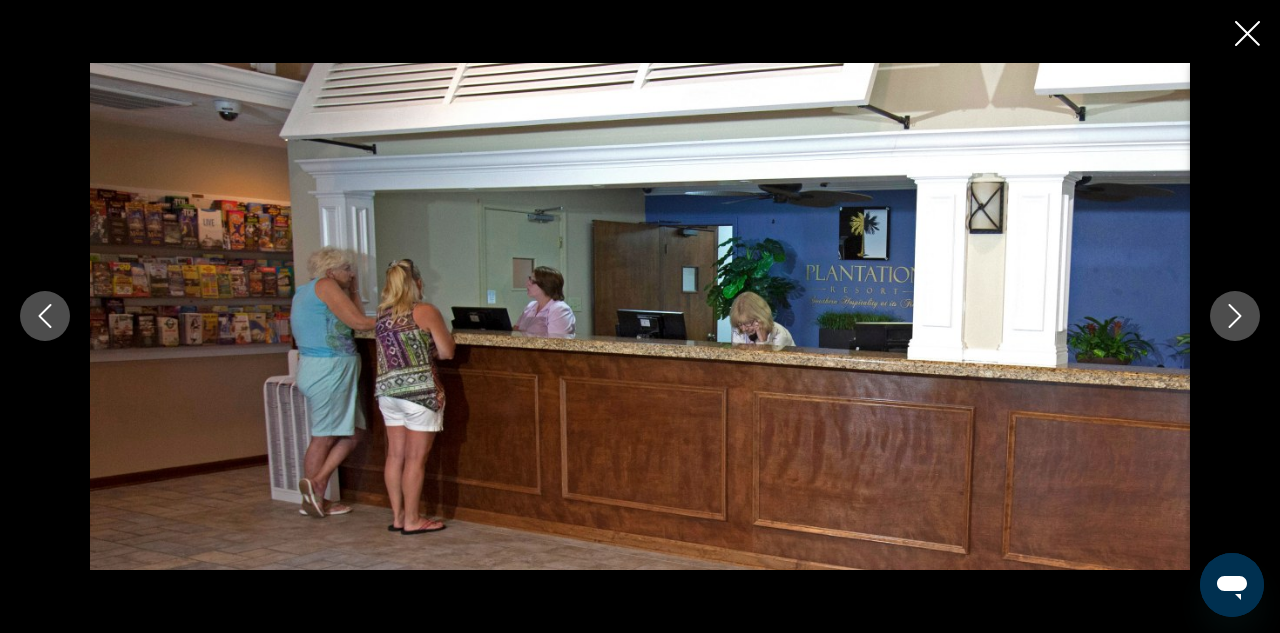 click 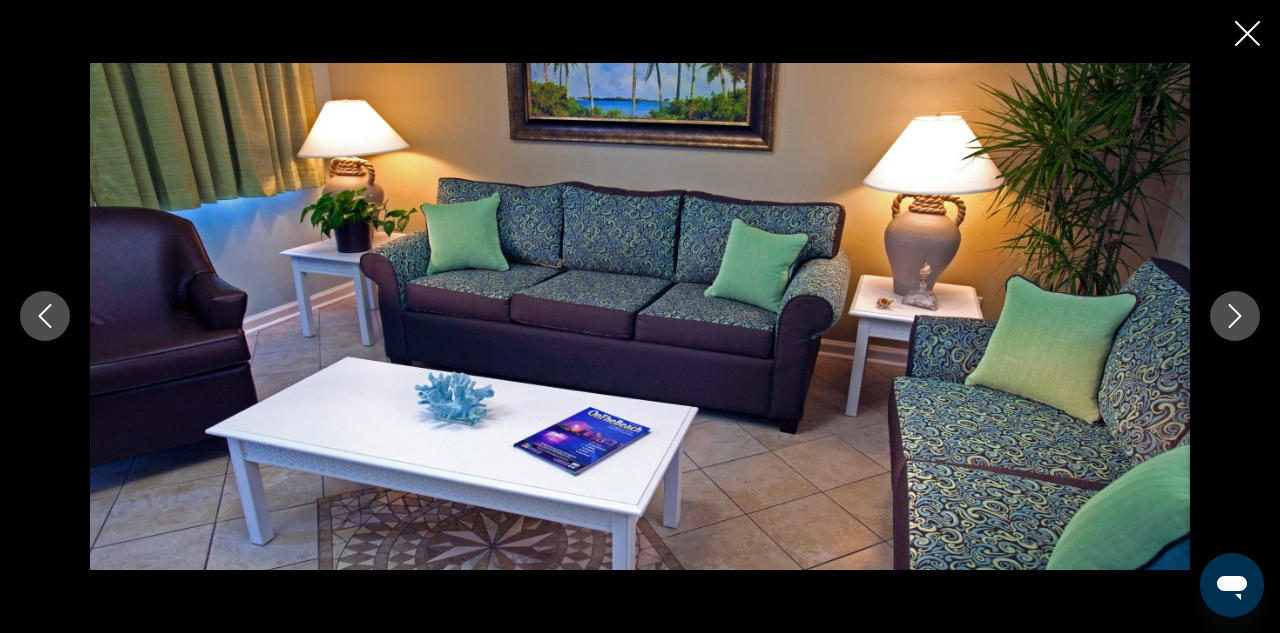 click 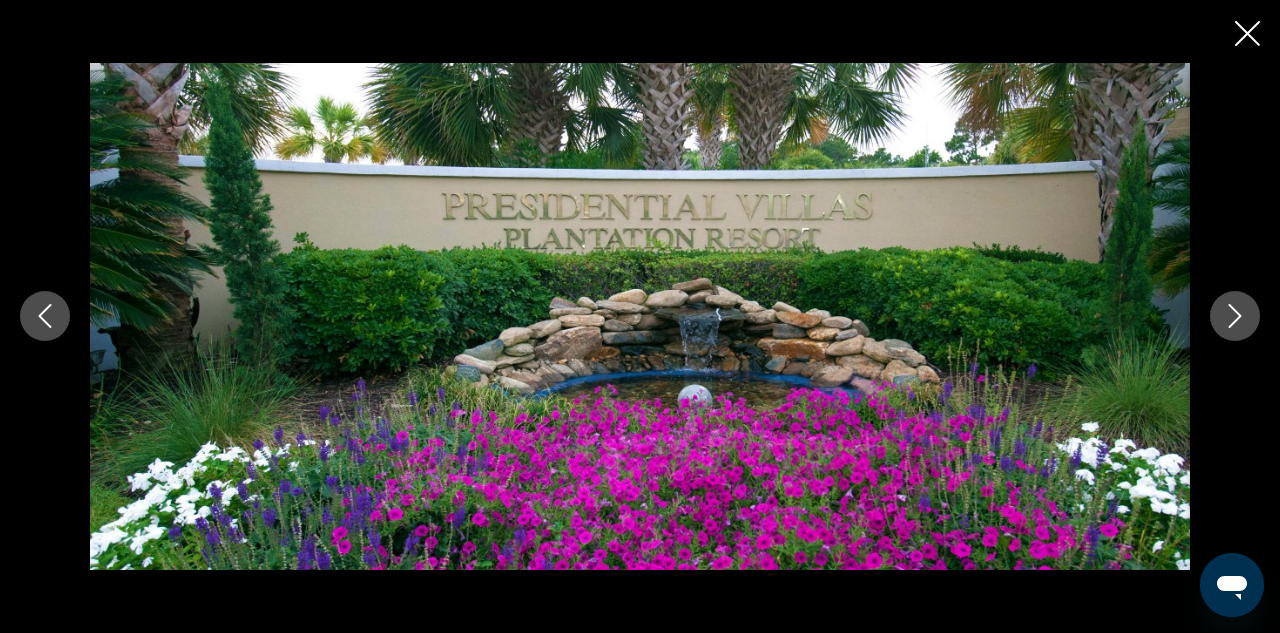 click 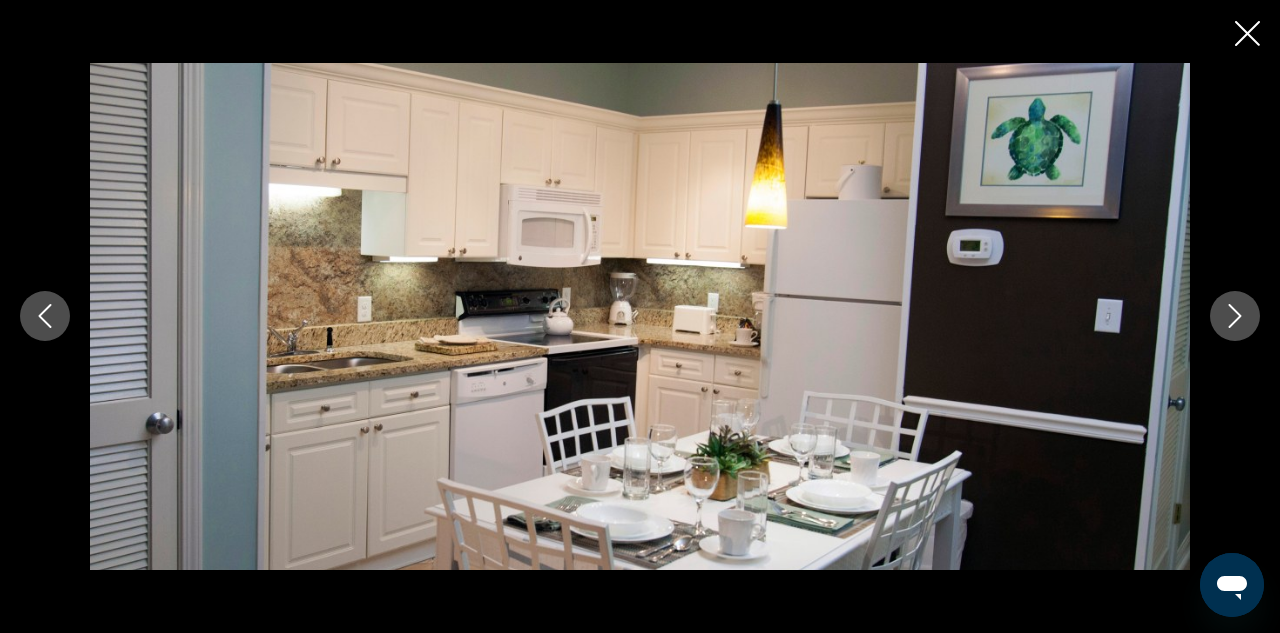 click 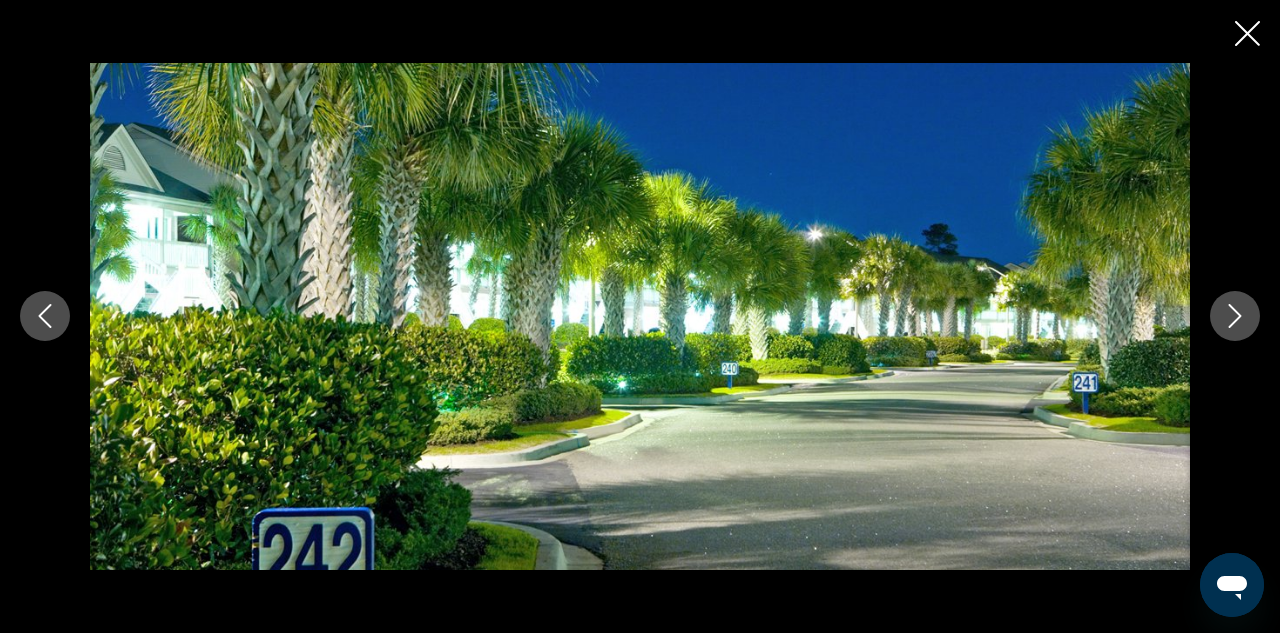 click 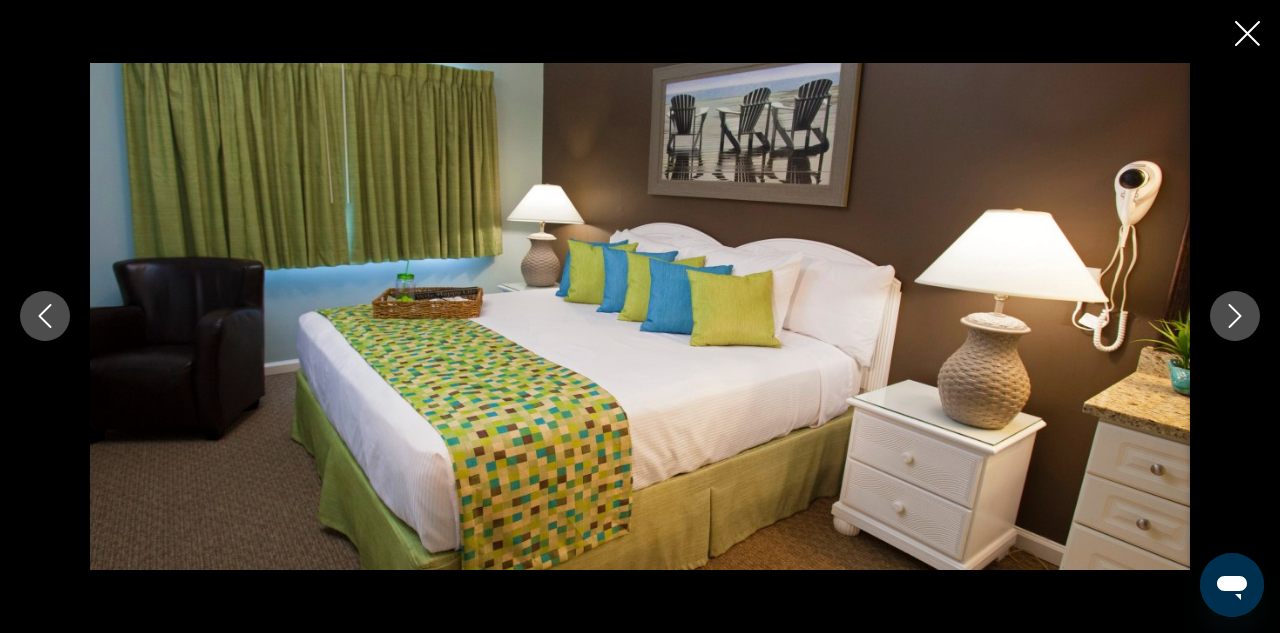 click 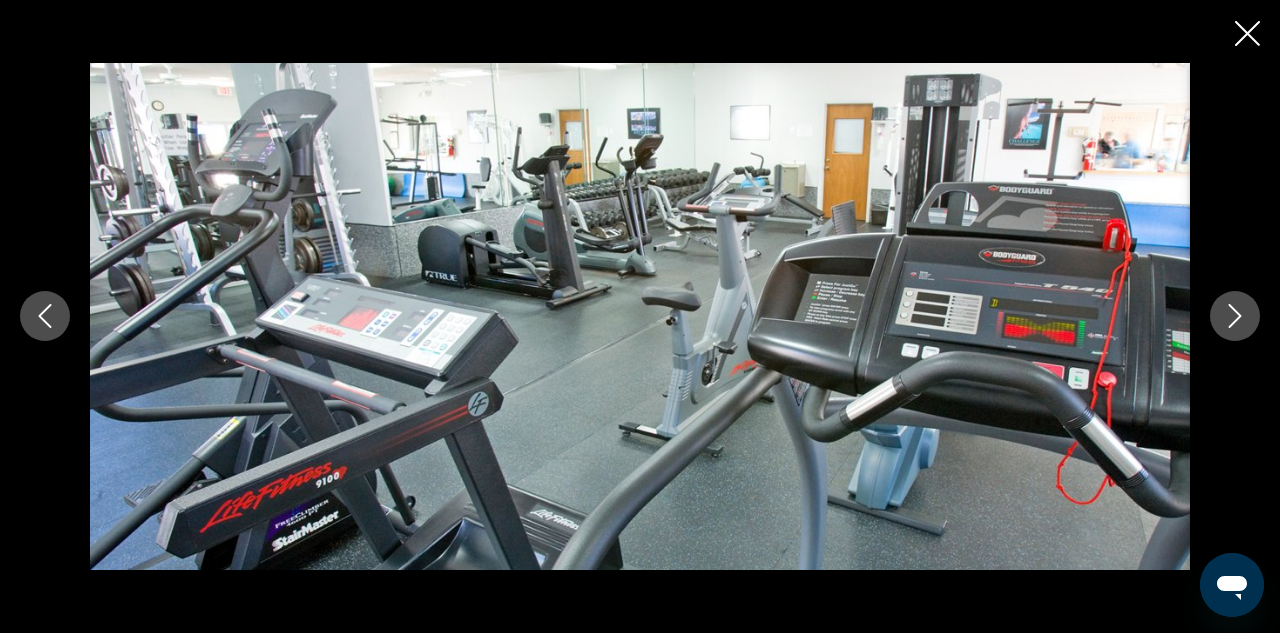 click 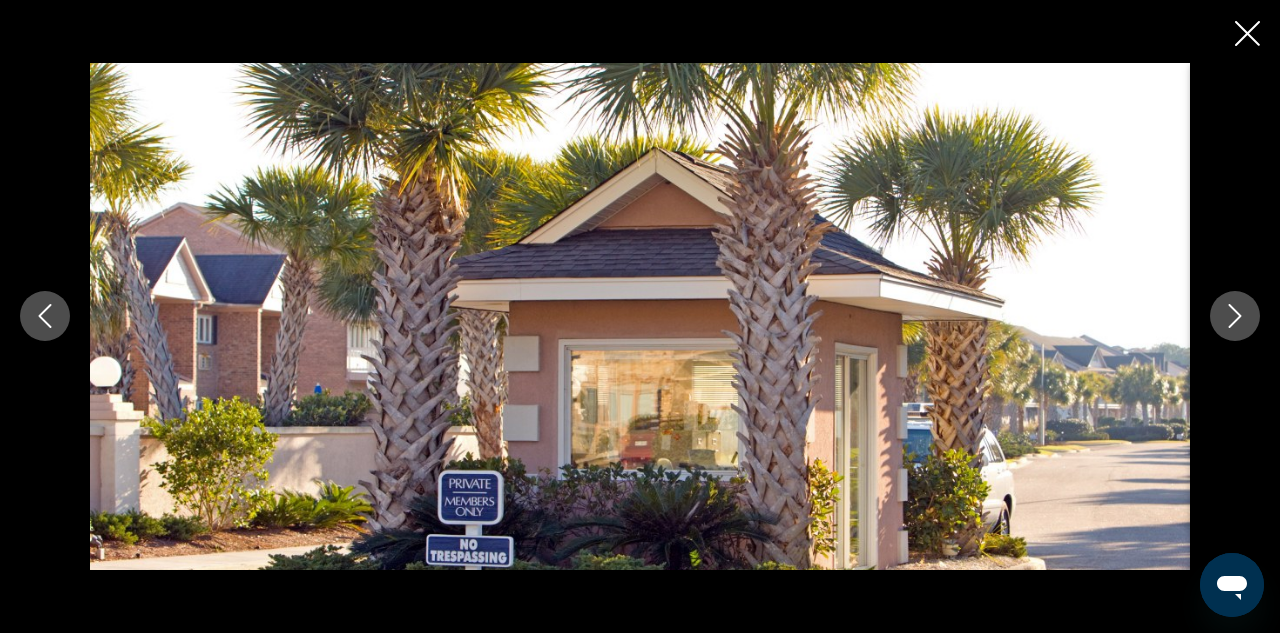 click 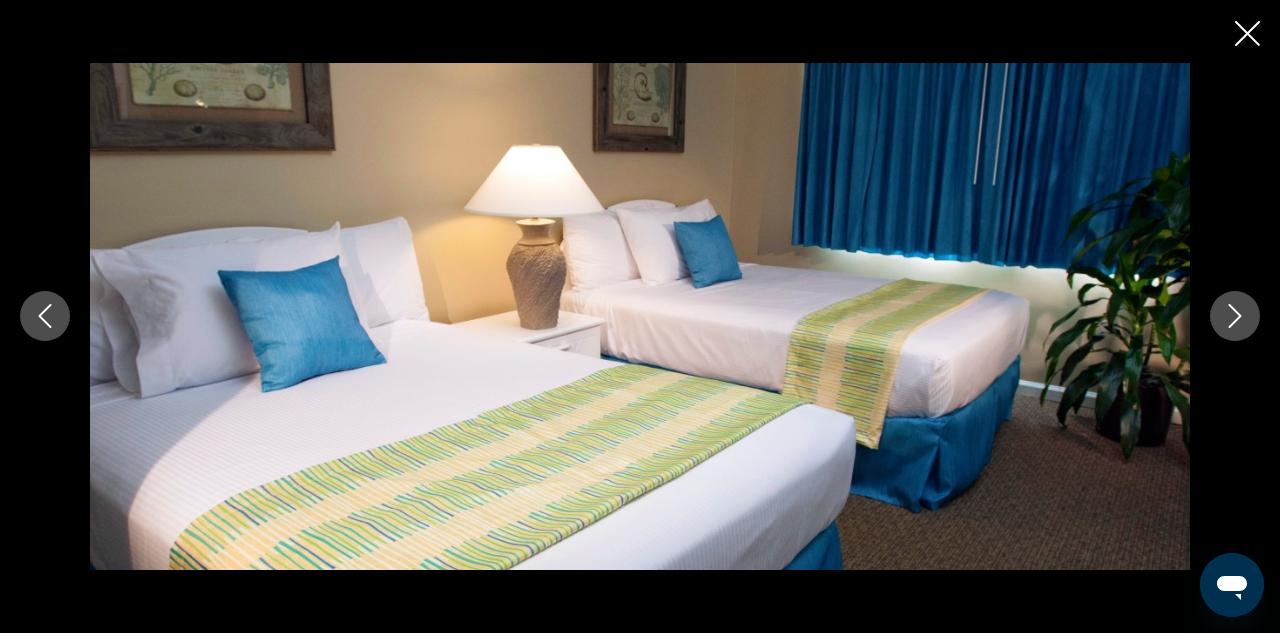 click 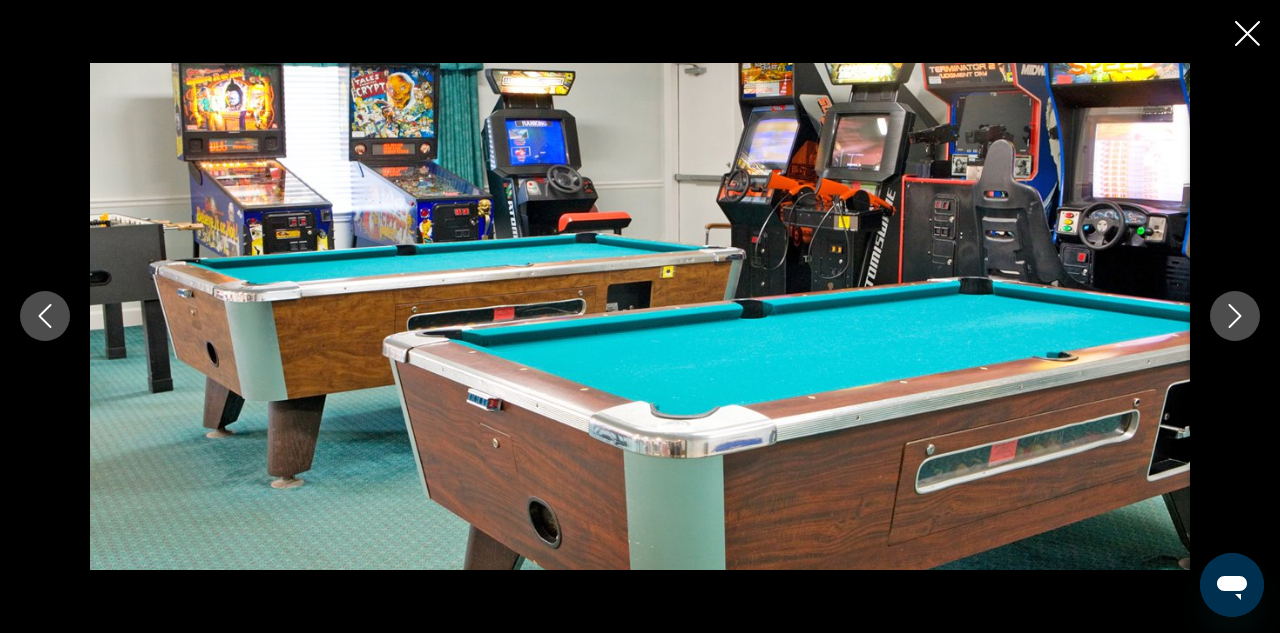 click 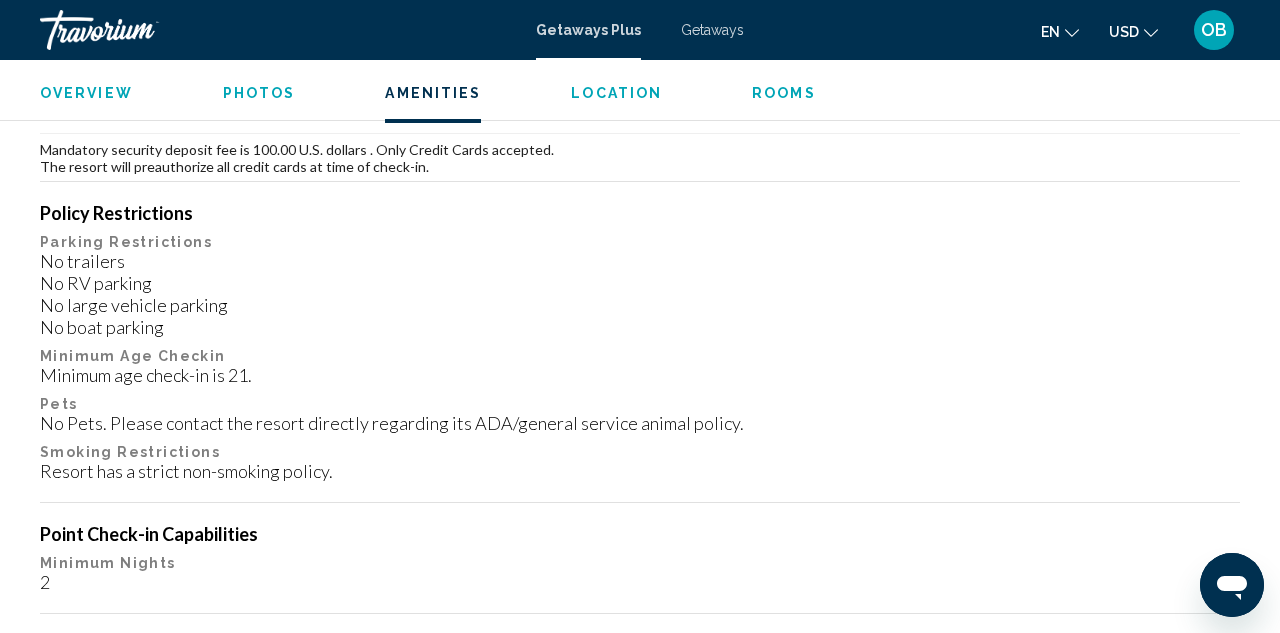 scroll, scrollTop: 2226, scrollLeft: 0, axis: vertical 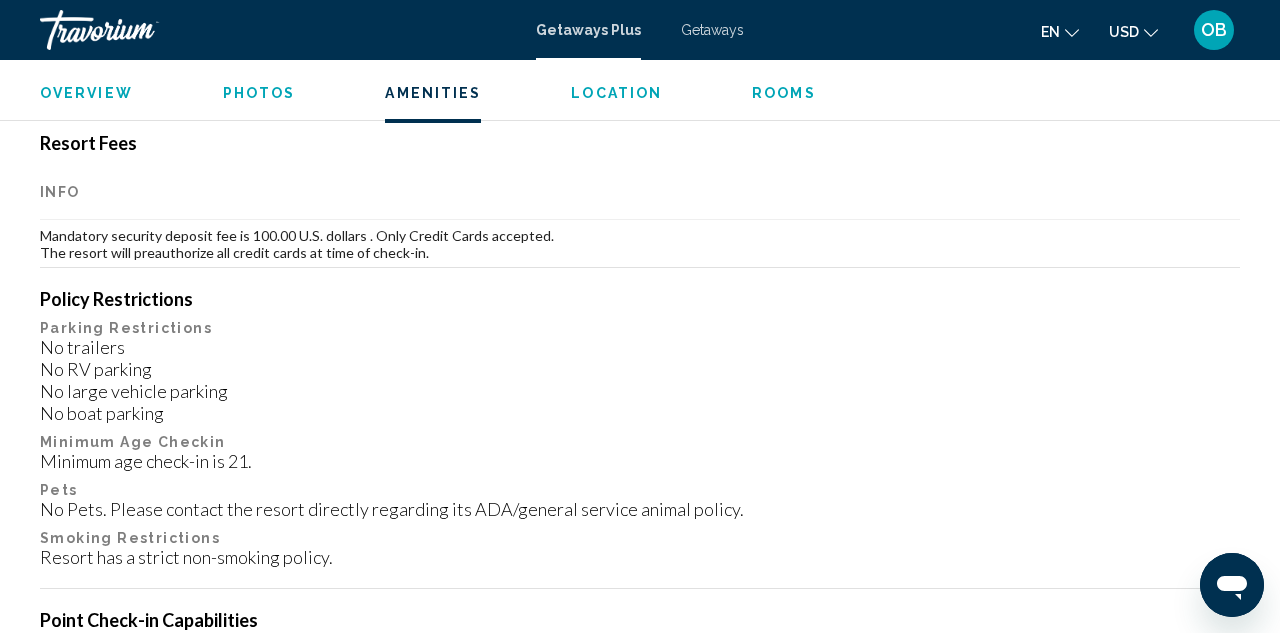 click on "Rooms" at bounding box center [784, 93] 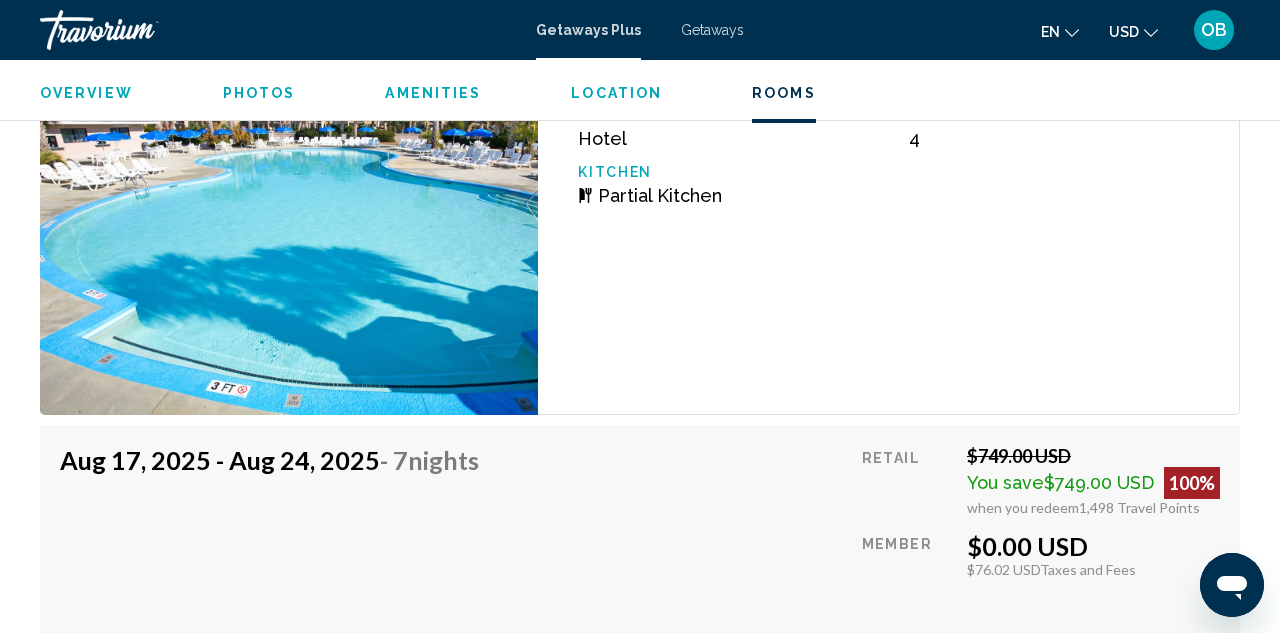 scroll, scrollTop: 4003, scrollLeft: 0, axis: vertical 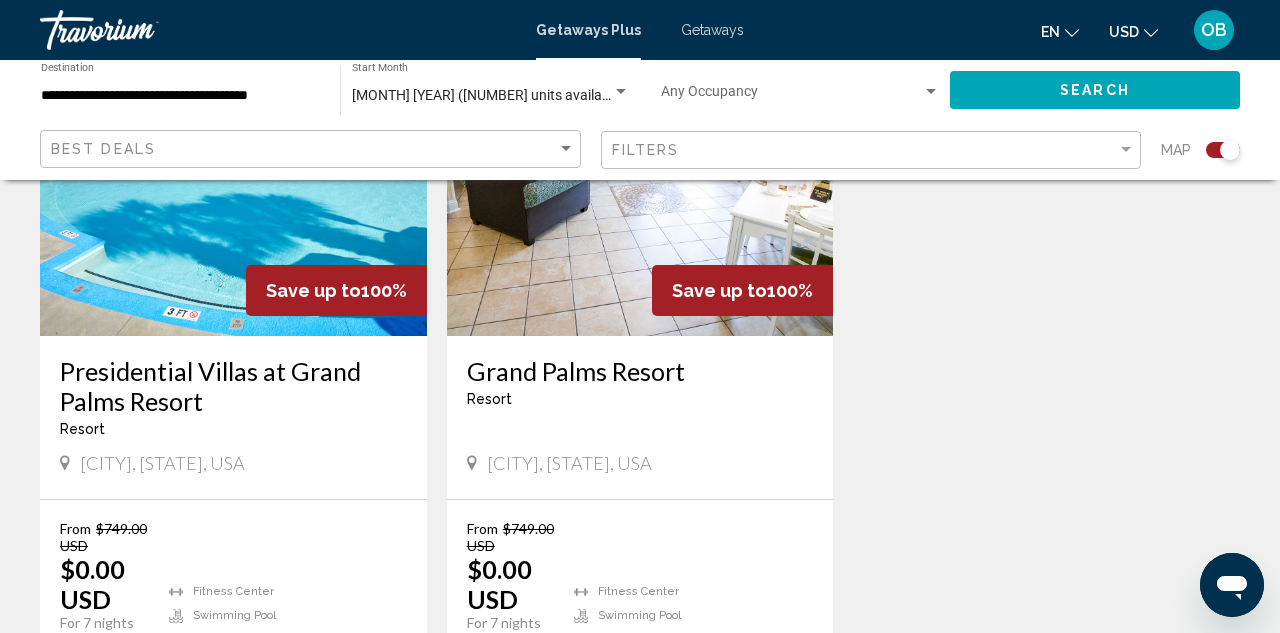 click on "Grand Palms Resort" at bounding box center [640, 371] 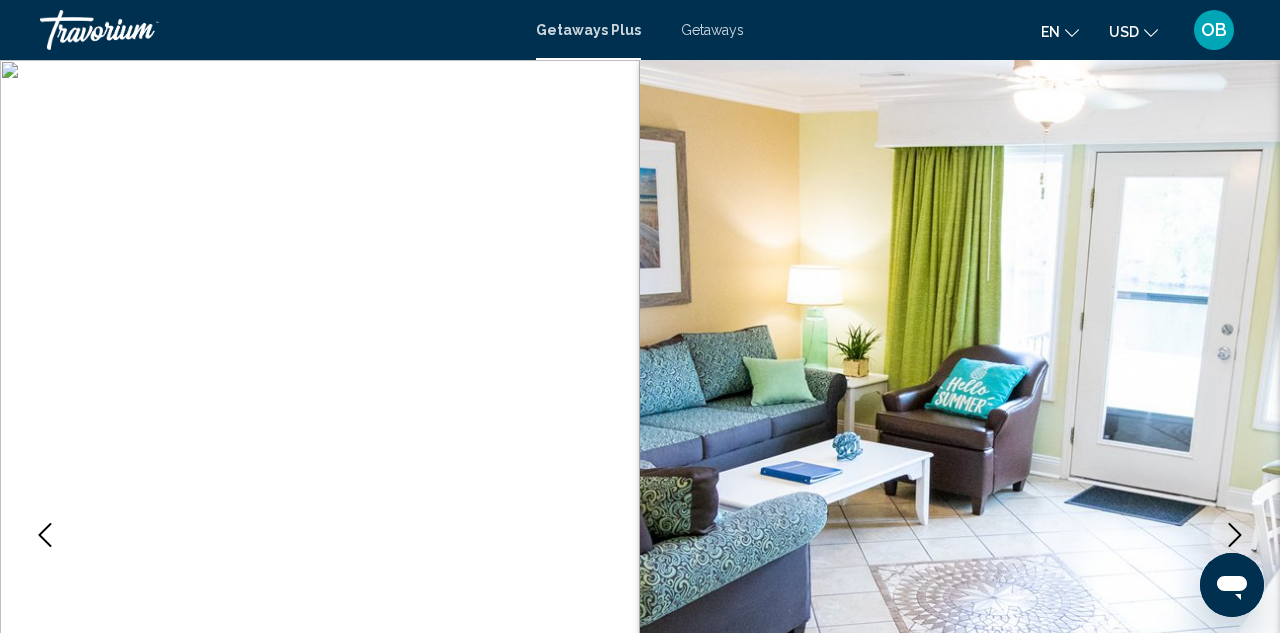 scroll, scrollTop: 0, scrollLeft: 0, axis: both 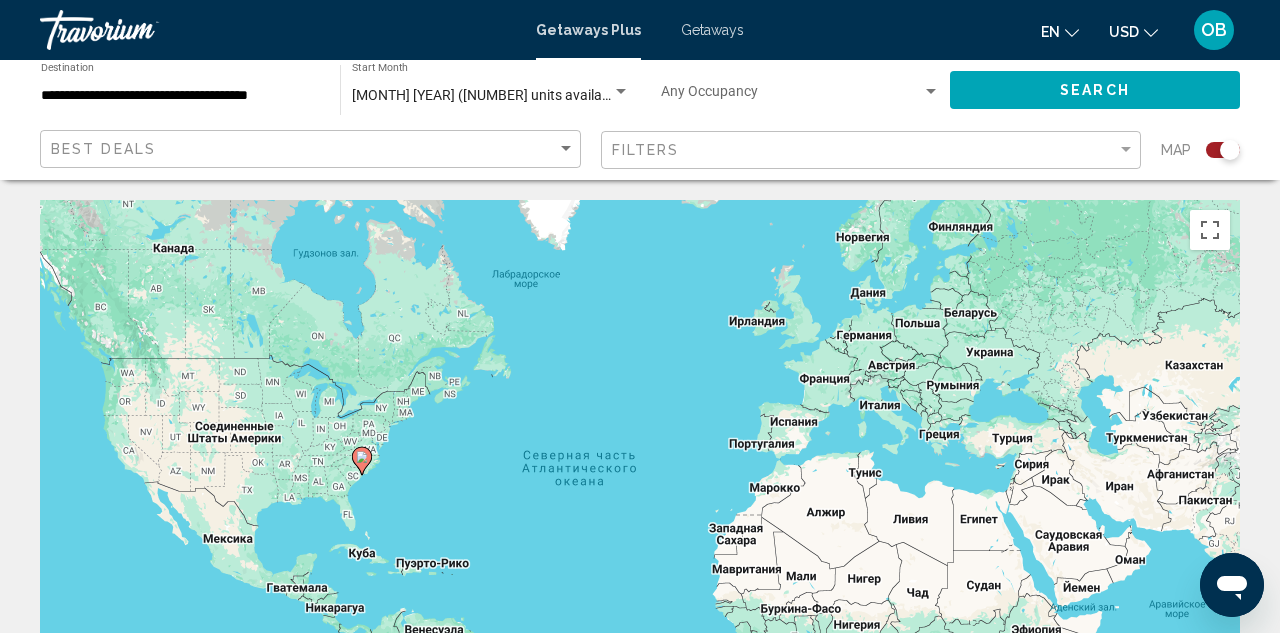 click 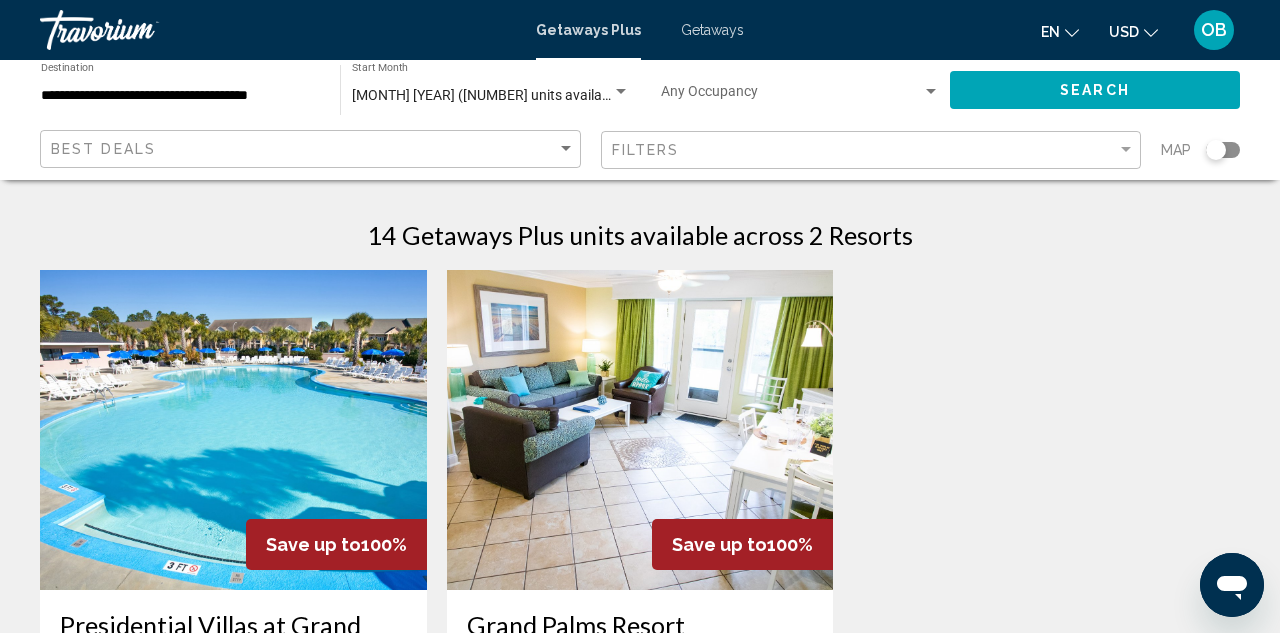 scroll, scrollTop: 0, scrollLeft: 0, axis: both 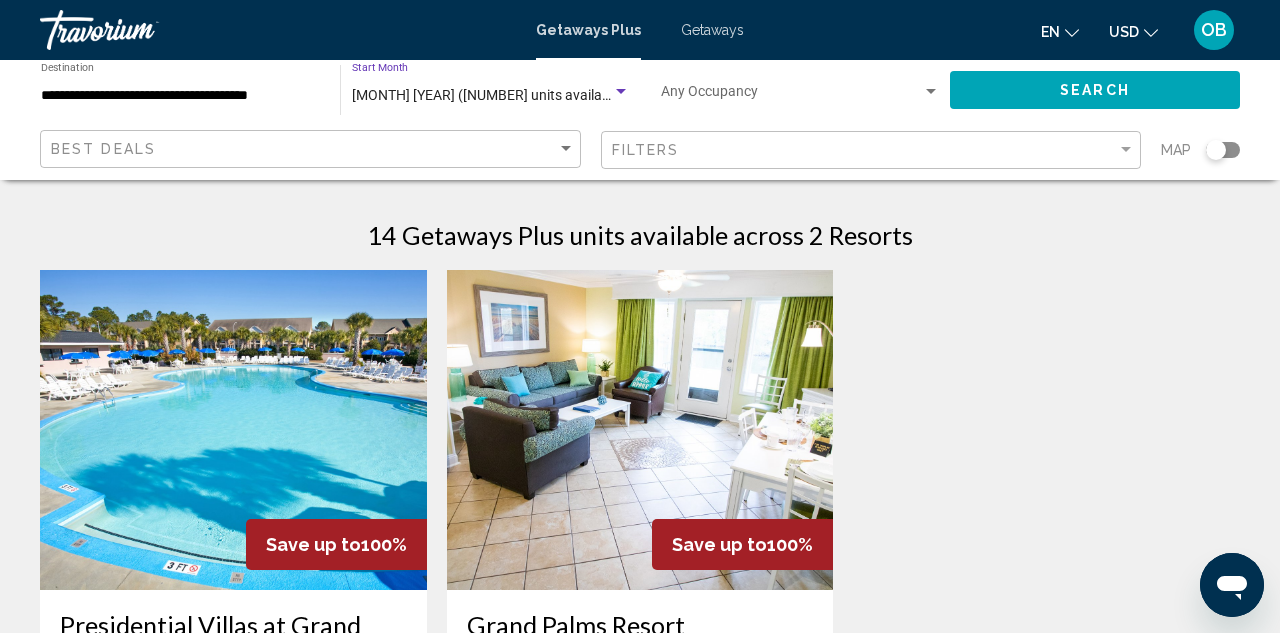 click on "[MONTH] [YEAR] ([NUMBER] units available)" at bounding box center [488, 95] 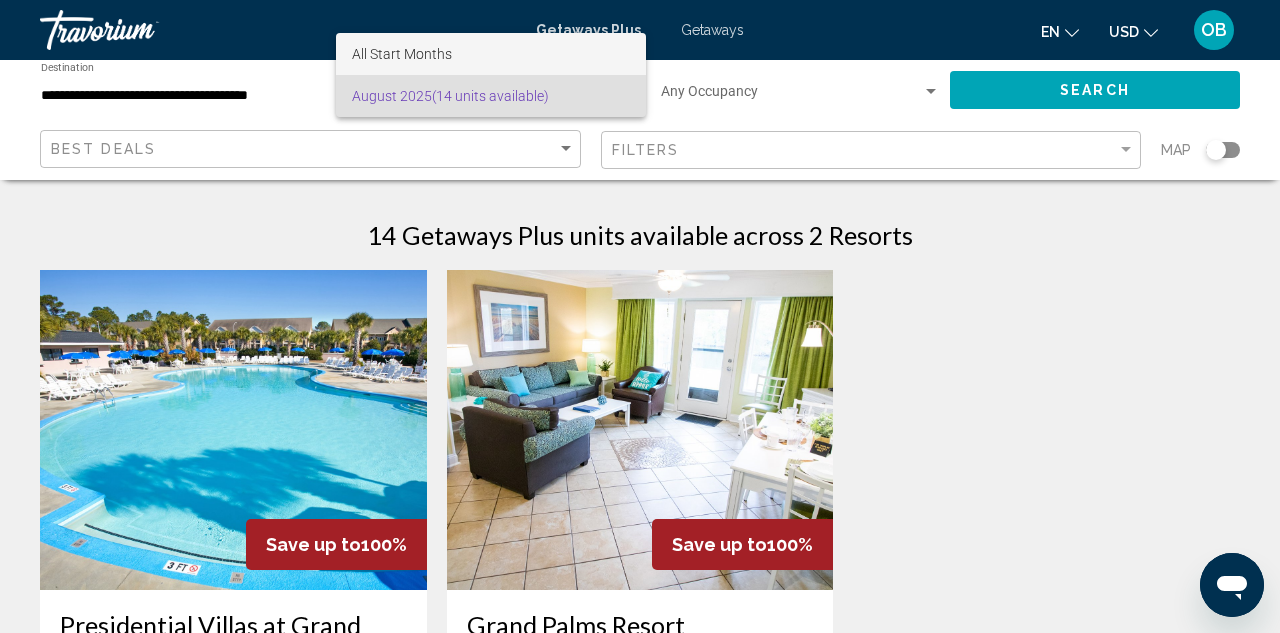 click on "All Start Months" at bounding box center [491, 54] 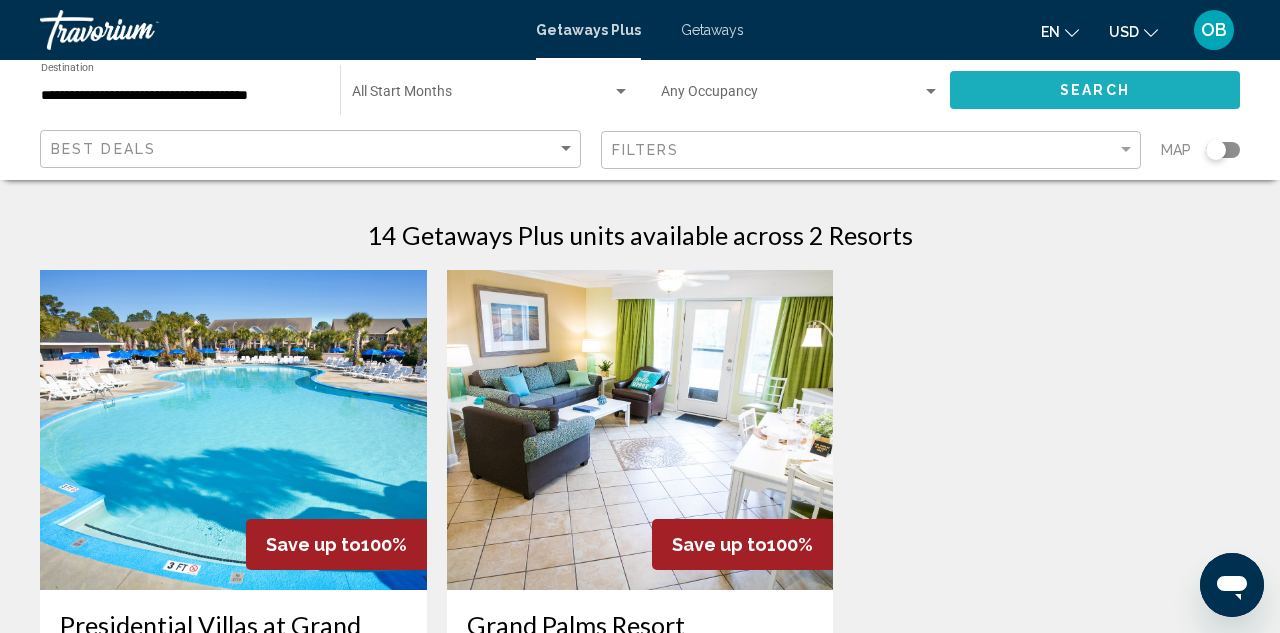click on "Search" 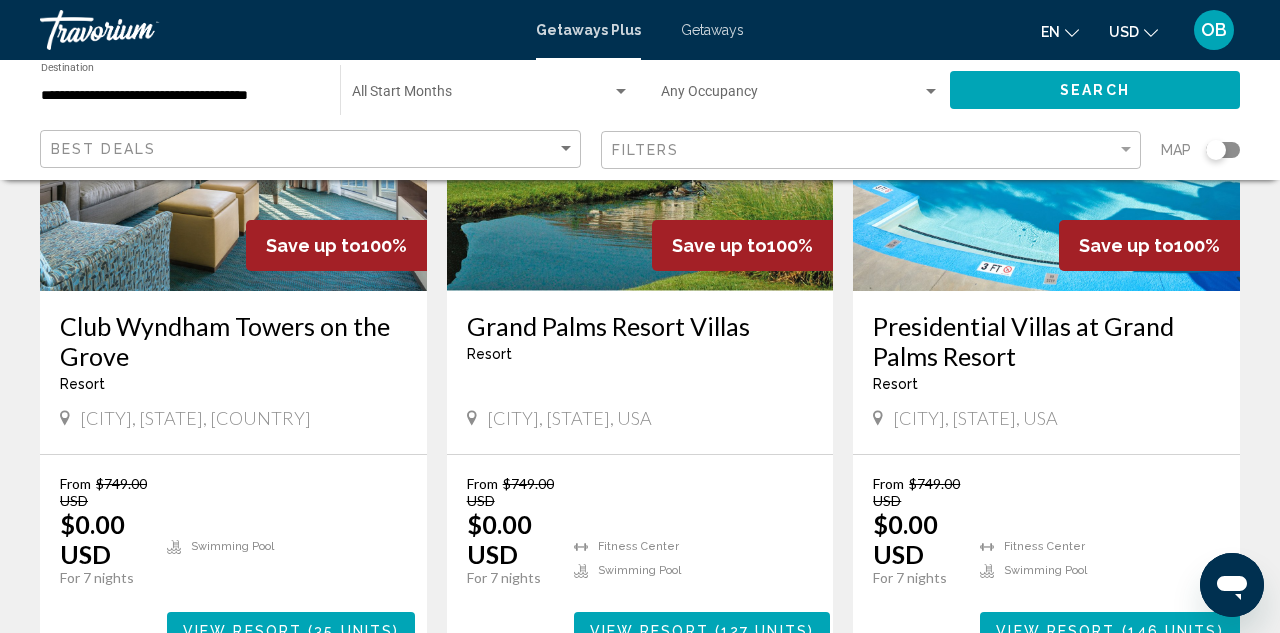 scroll, scrollTop: 302, scrollLeft: 0, axis: vertical 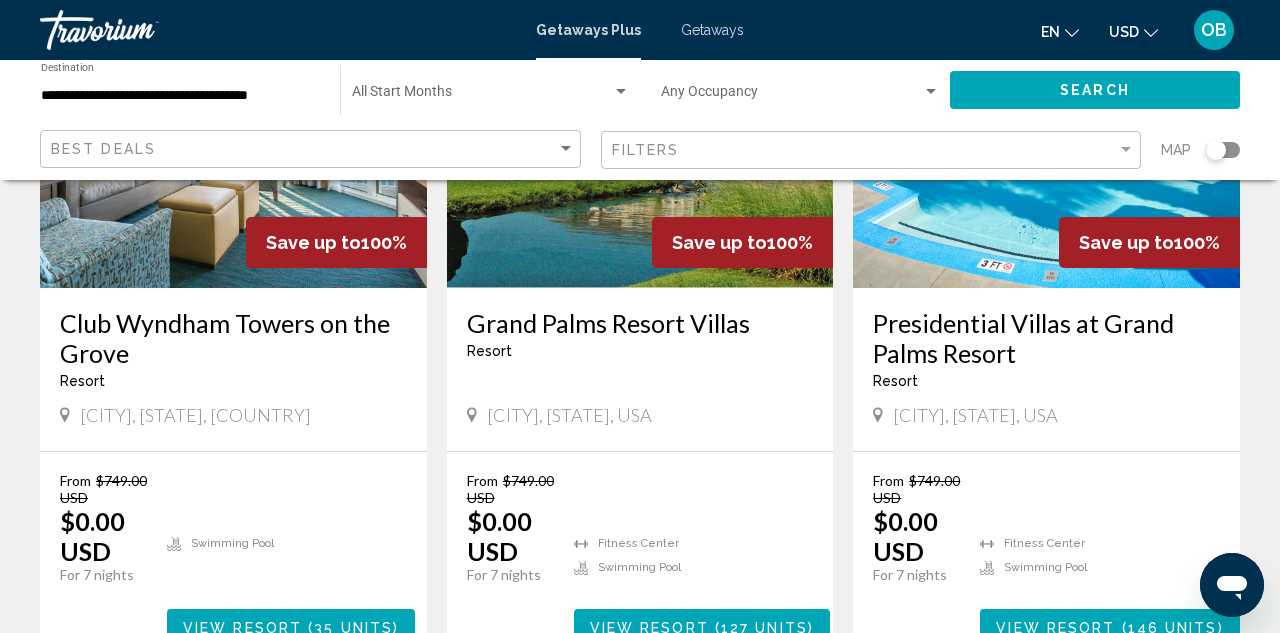 click on "Club Wyndham Towers on the Grove" at bounding box center (233, 338) 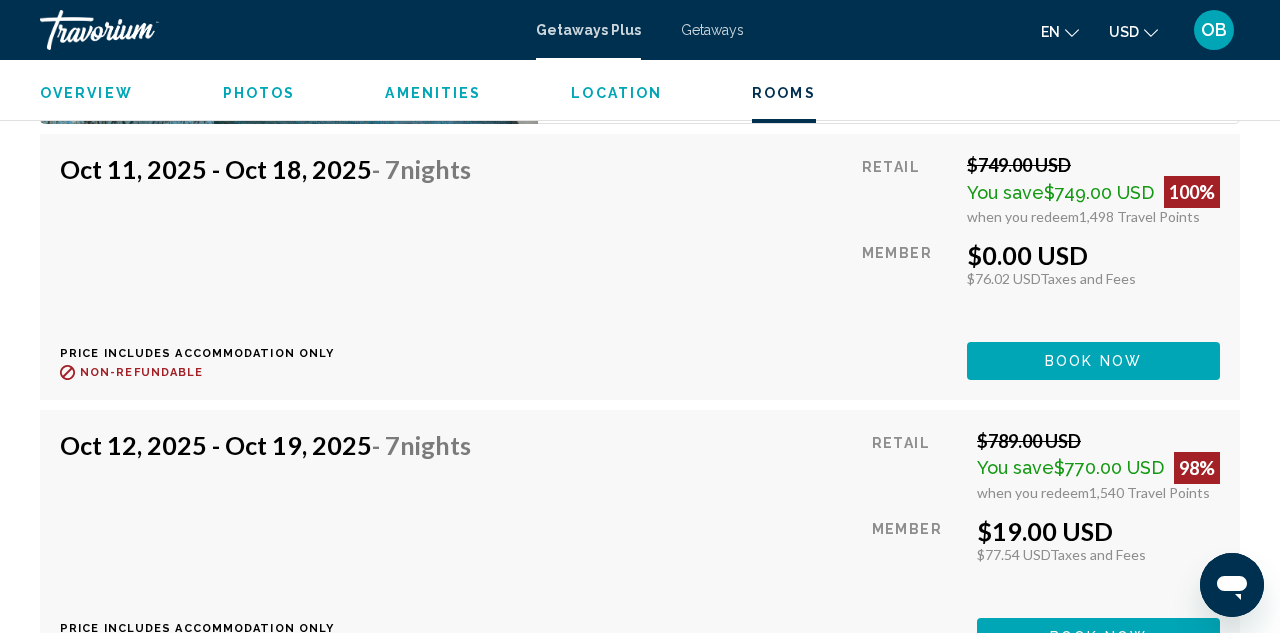 scroll, scrollTop: 4627, scrollLeft: 0, axis: vertical 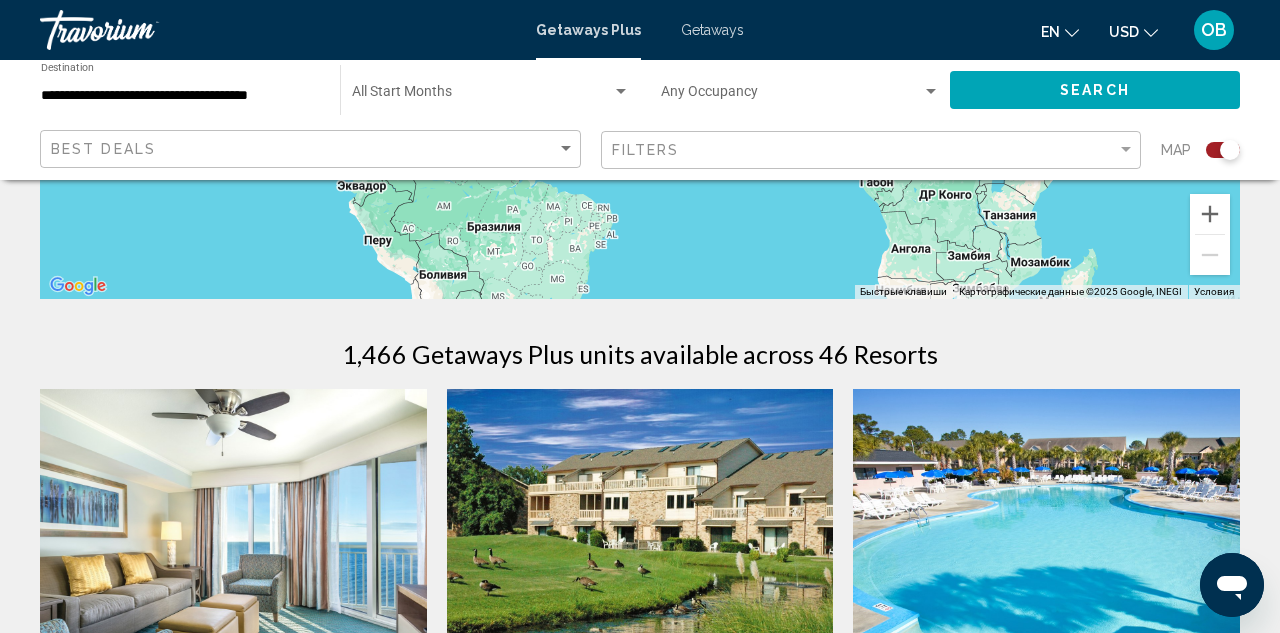 click 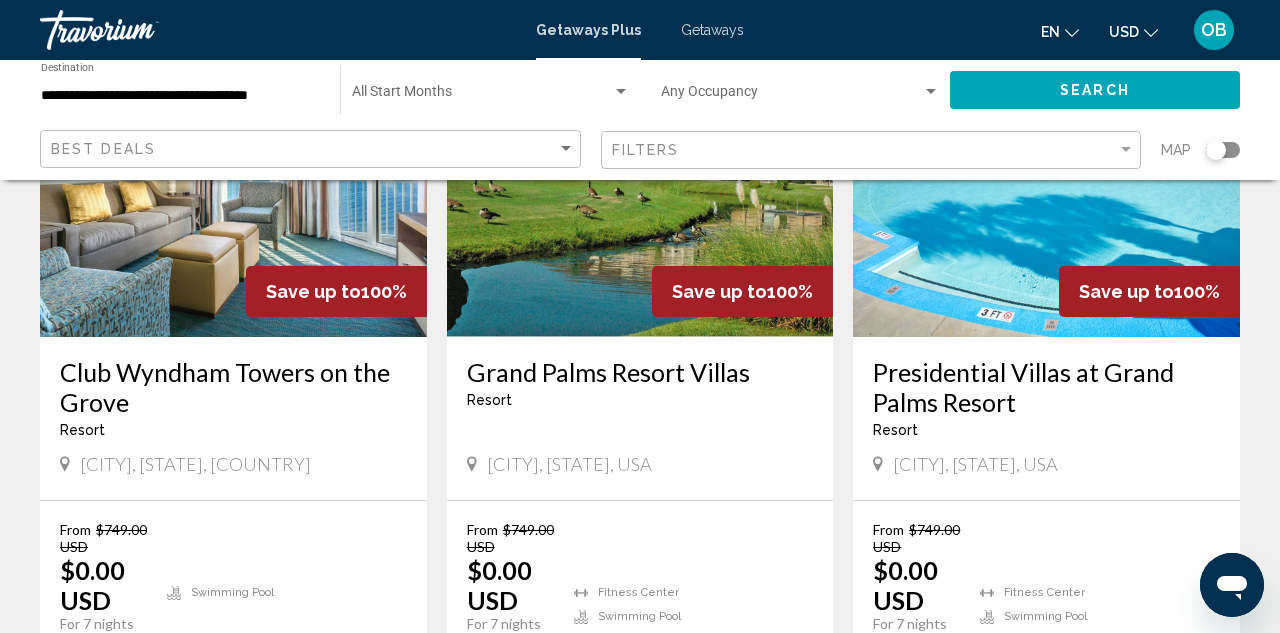 scroll, scrollTop: 255, scrollLeft: 0, axis: vertical 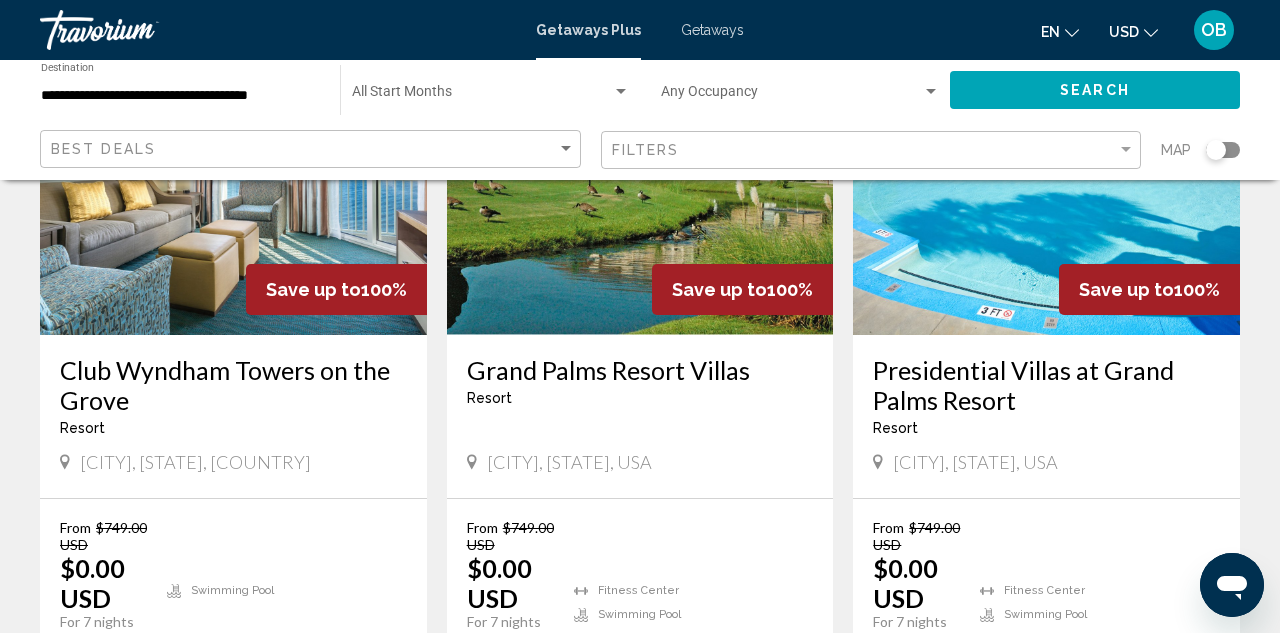 click on "Grand Palms Resort Villas" at bounding box center [640, 370] 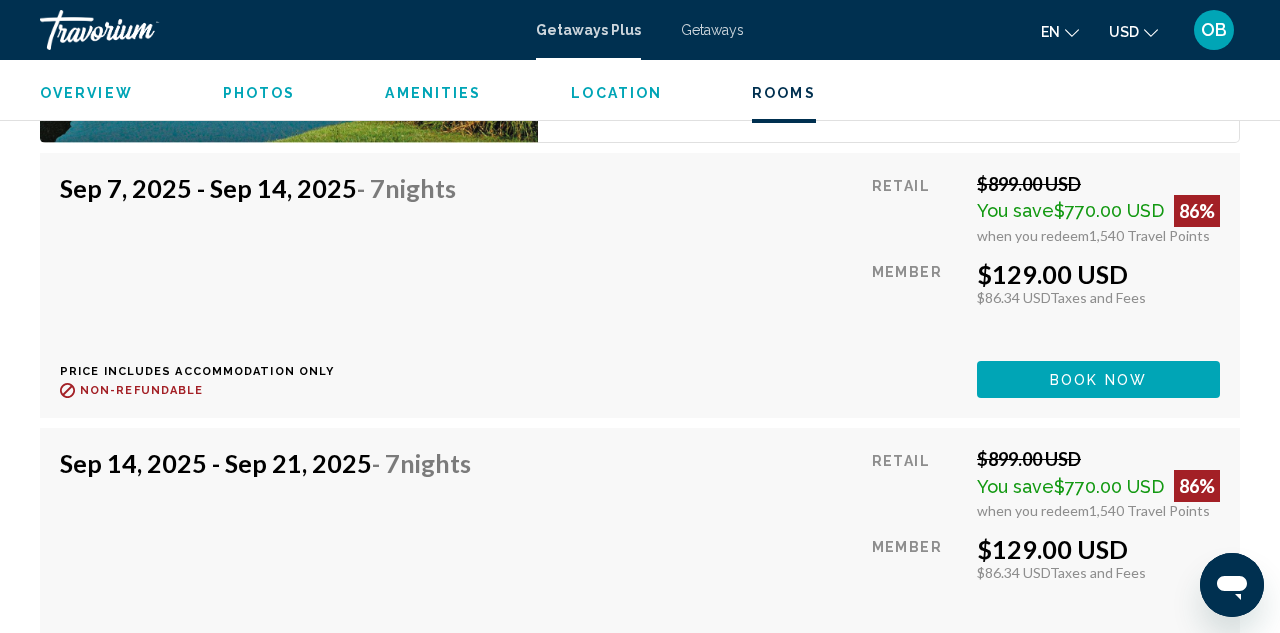 scroll, scrollTop: 4548, scrollLeft: 0, axis: vertical 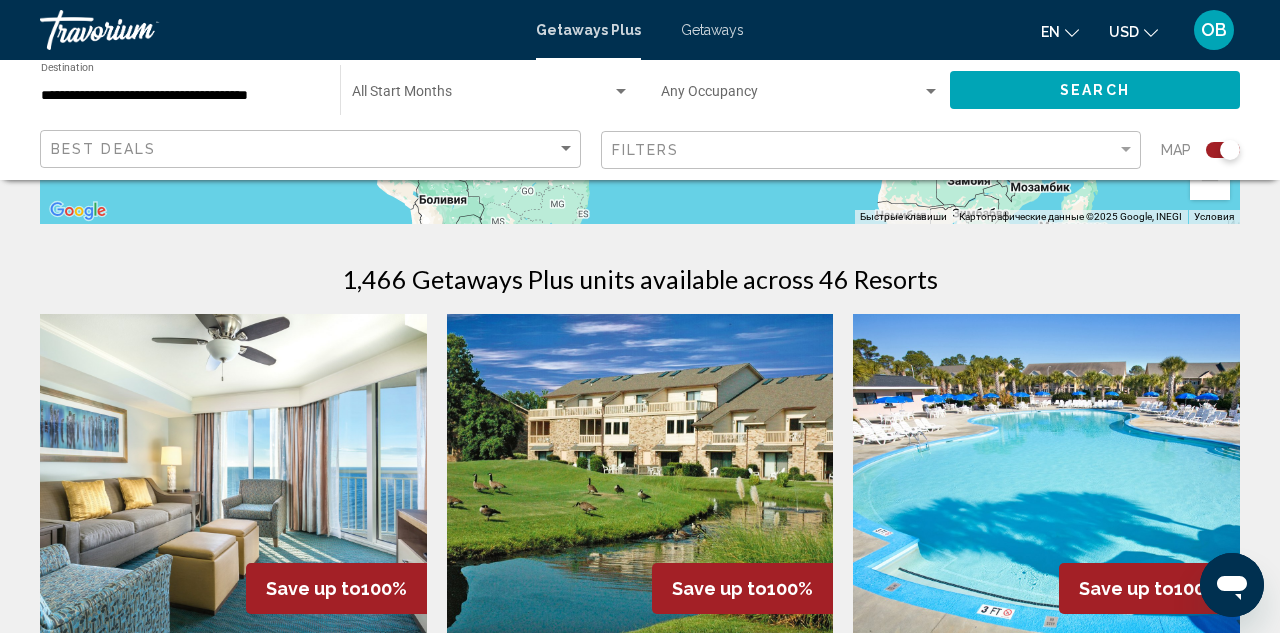 click 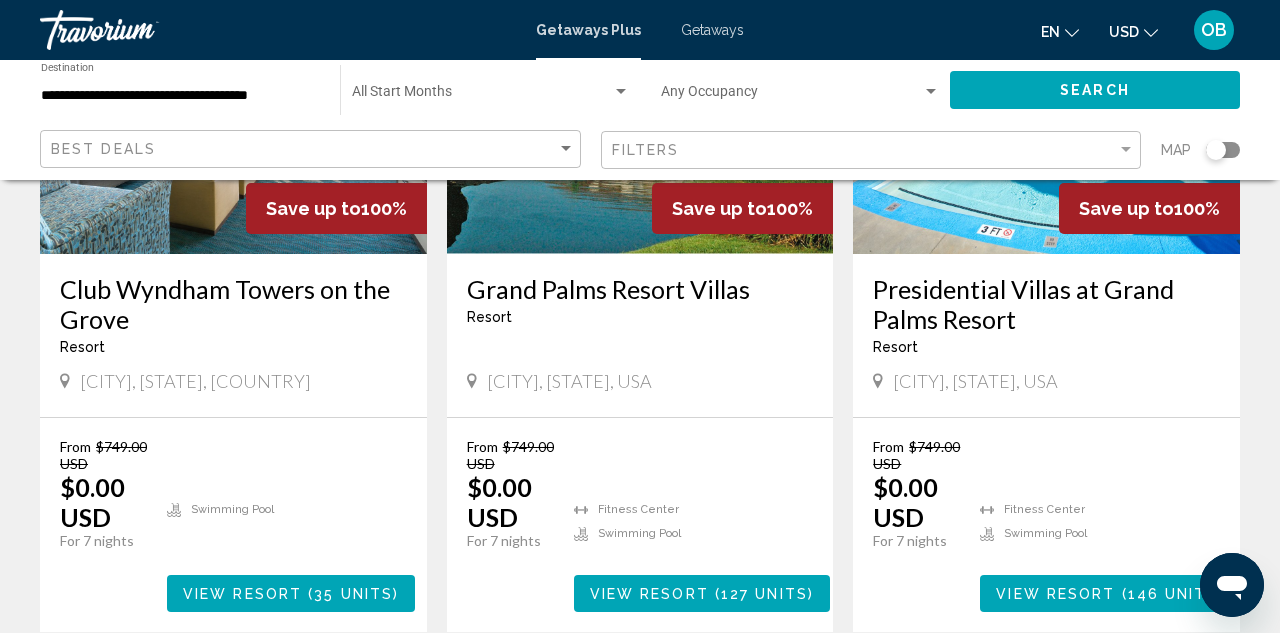 scroll, scrollTop: 330, scrollLeft: 0, axis: vertical 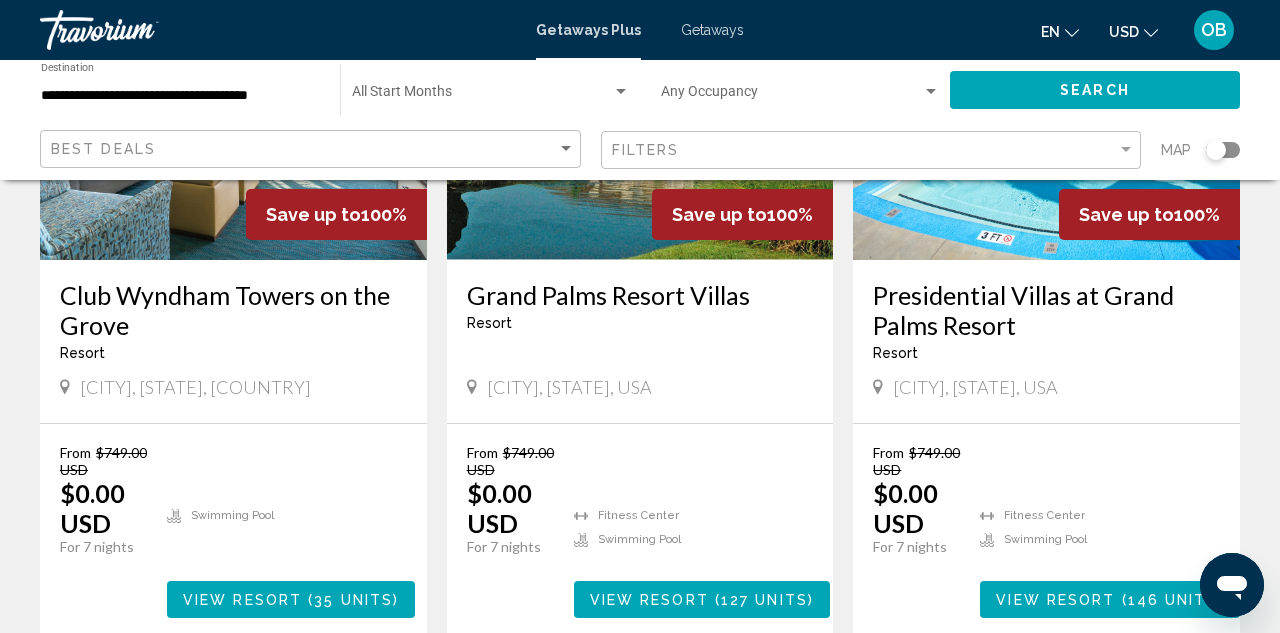 click on "Presidential Villas at Grand Palms Resort" at bounding box center (1046, 310) 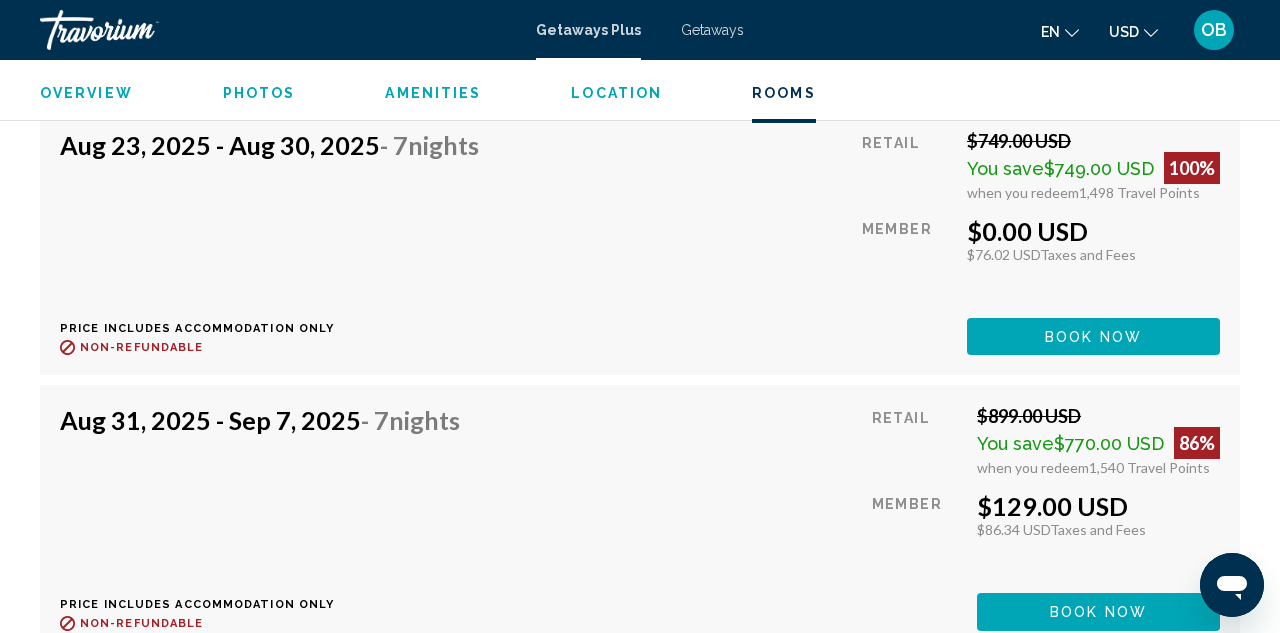 scroll, scrollTop: 4718, scrollLeft: 0, axis: vertical 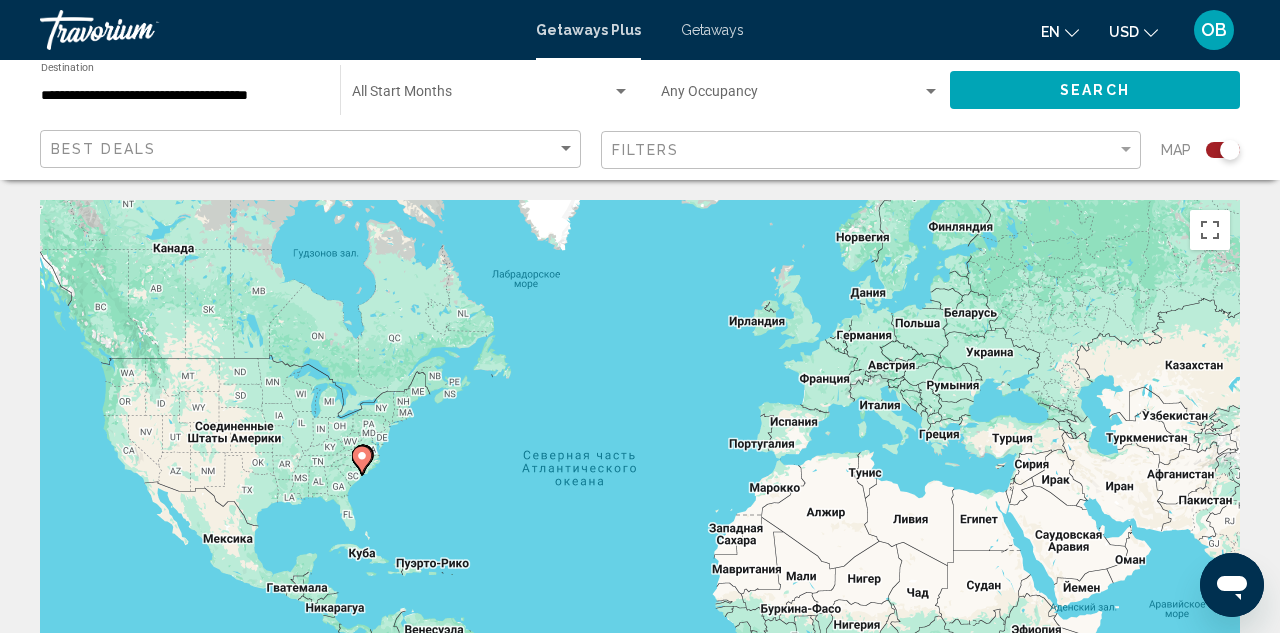 click 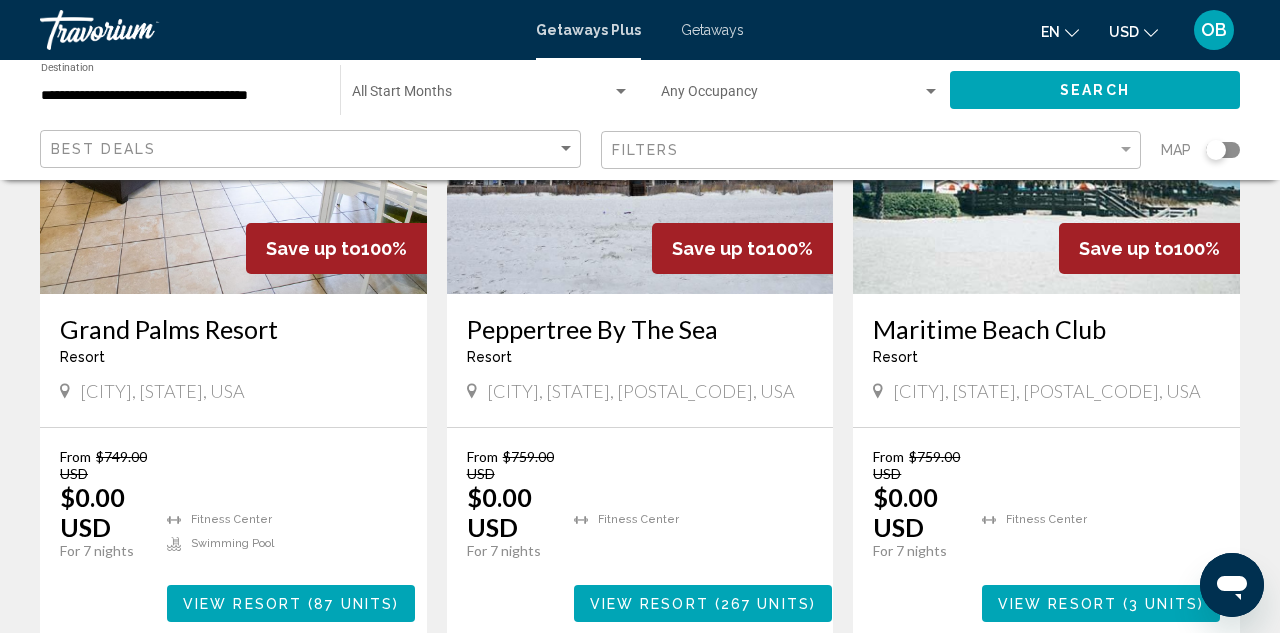 scroll, scrollTop: 1035, scrollLeft: 0, axis: vertical 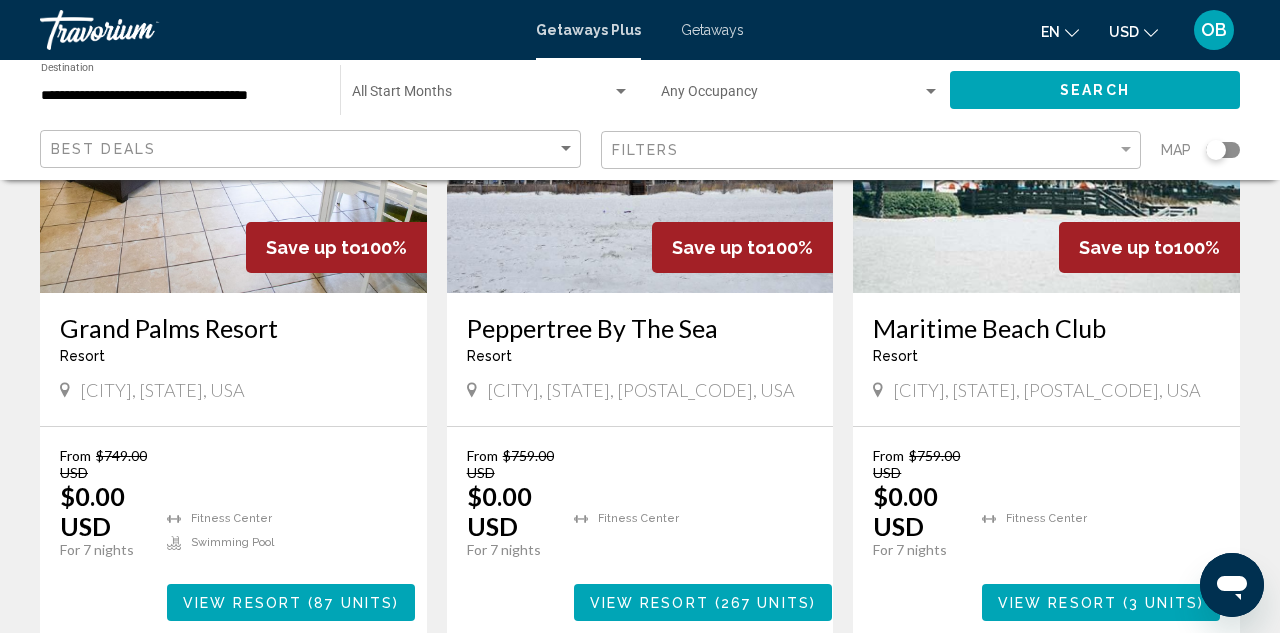 click on "Peppertree By The Sea  Resort  -  This is an adults only resort" at bounding box center [640, 346] 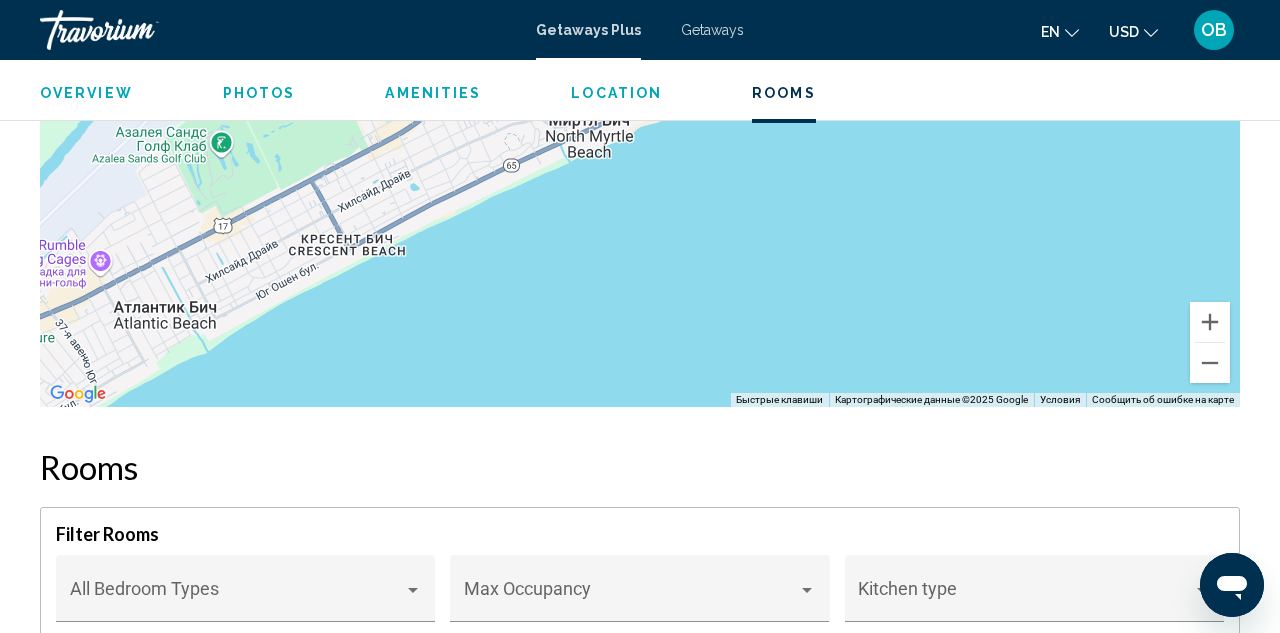 scroll, scrollTop: 2825, scrollLeft: 0, axis: vertical 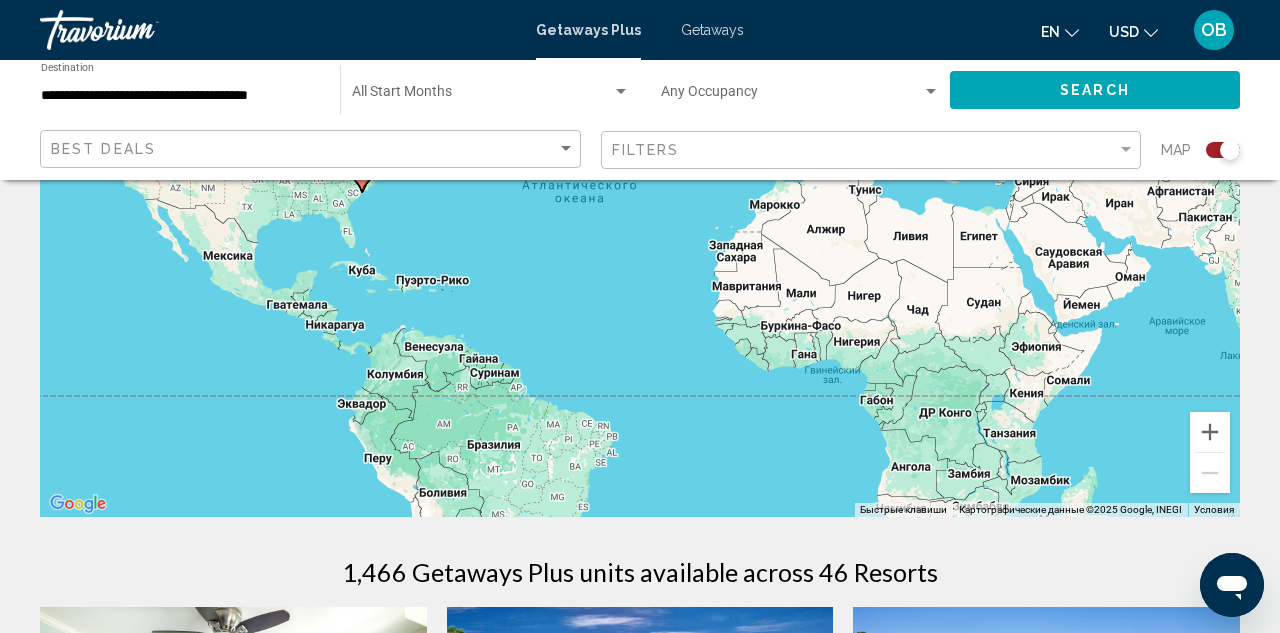 click 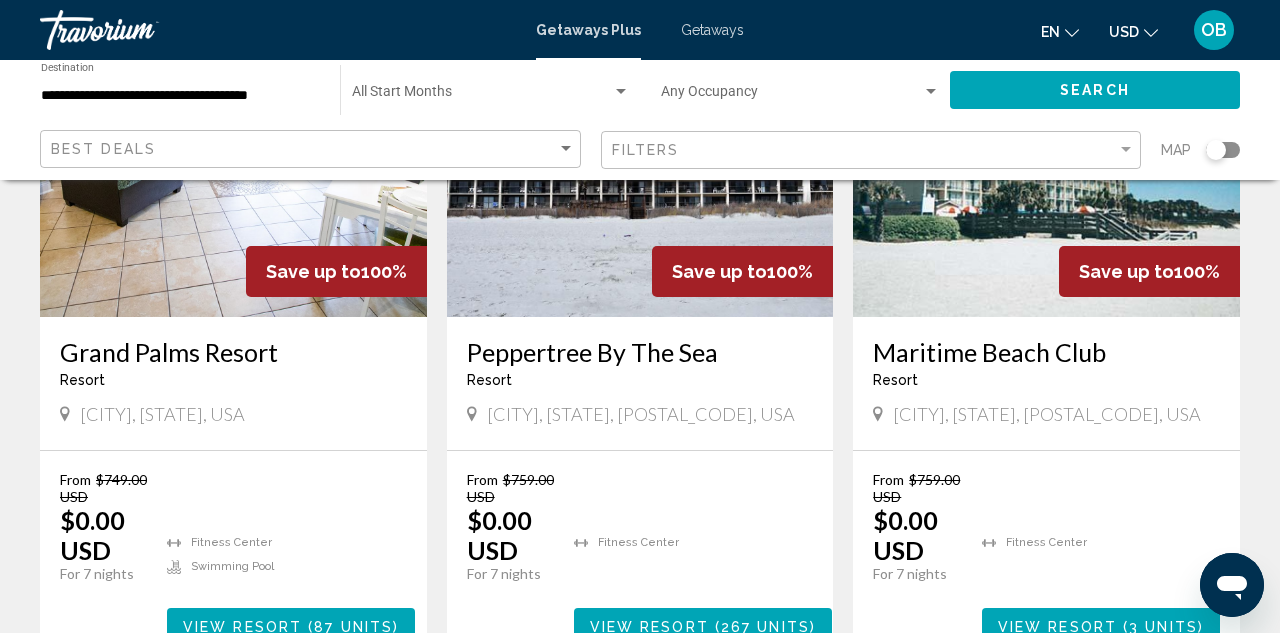 scroll, scrollTop: 1021, scrollLeft: 0, axis: vertical 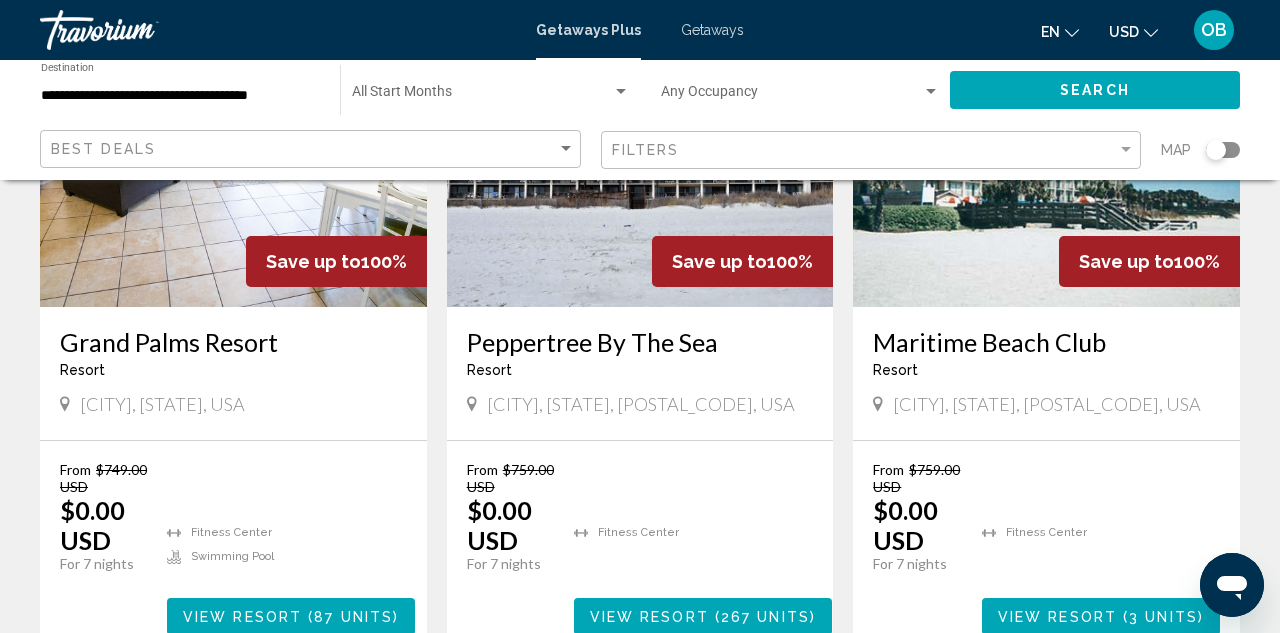 click on "Maritime Beach Club" at bounding box center [1046, 342] 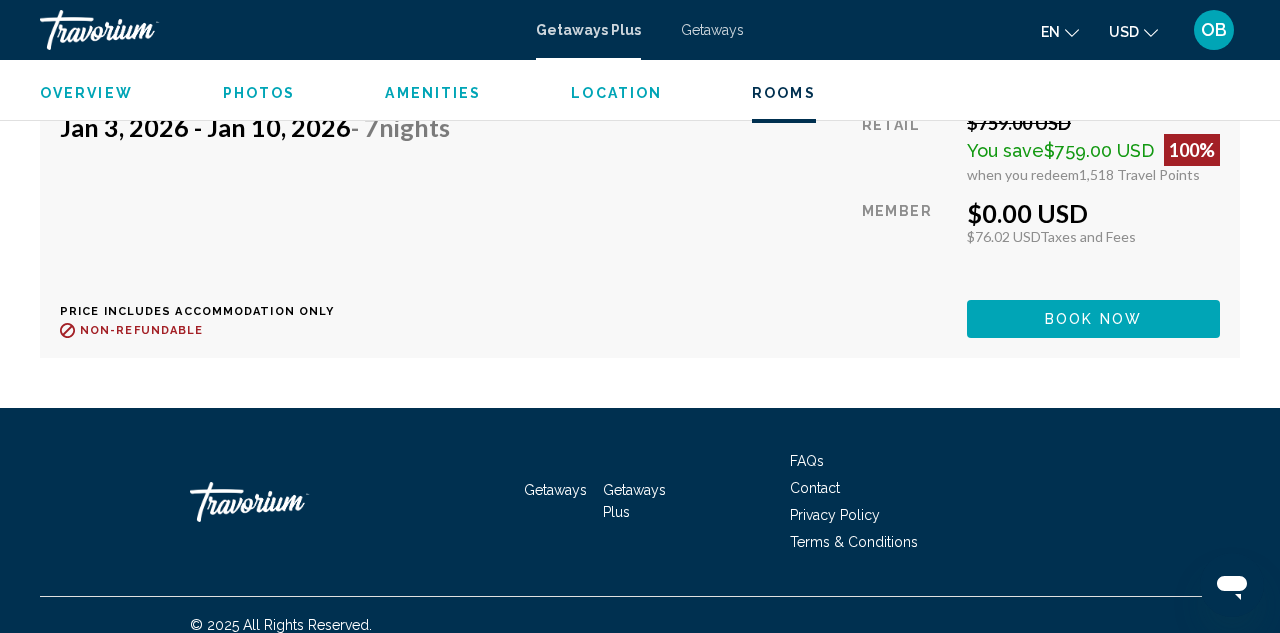 scroll, scrollTop: 3736, scrollLeft: 0, axis: vertical 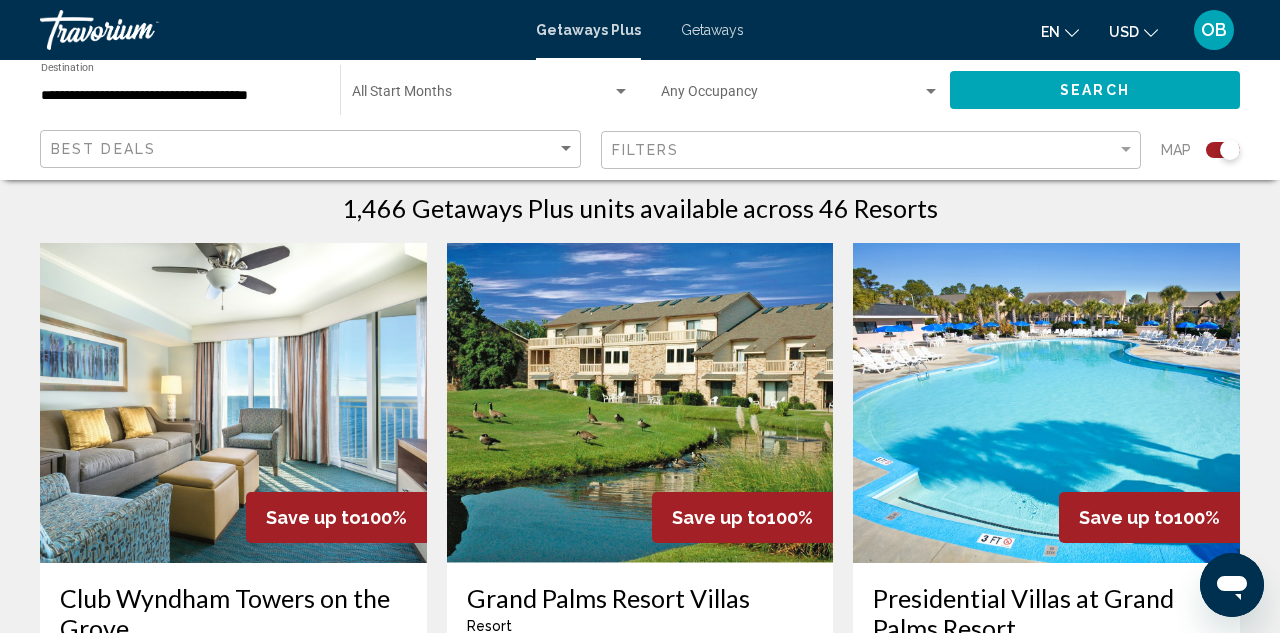 click 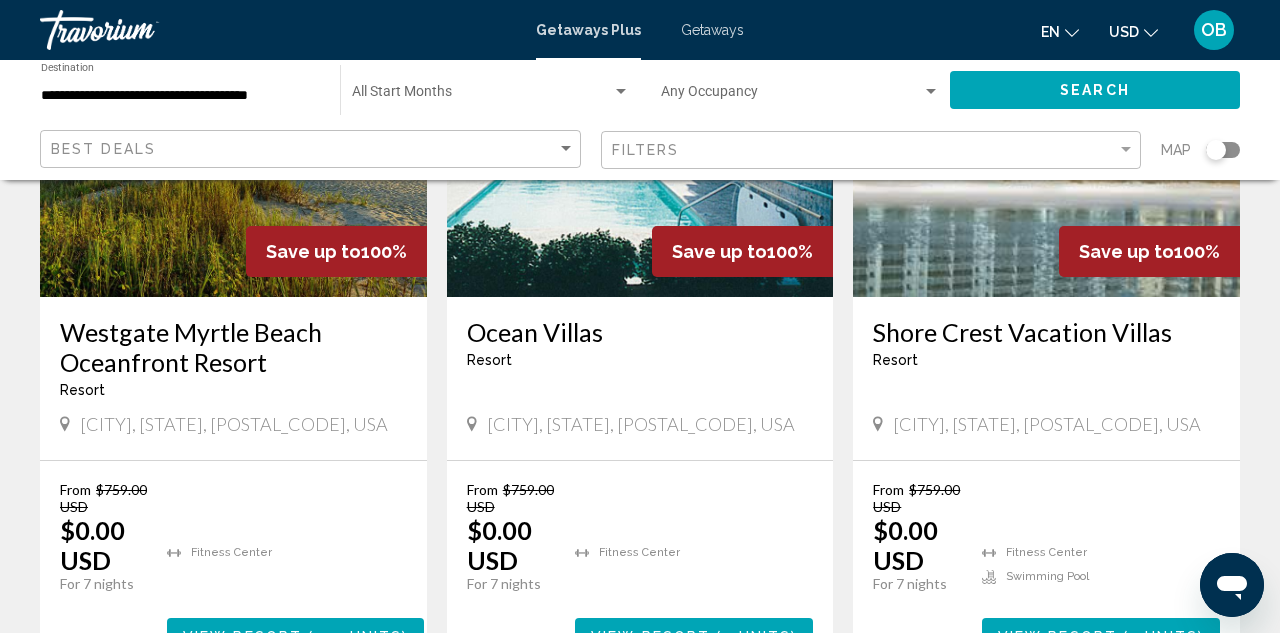 scroll, scrollTop: 1742, scrollLeft: 0, axis: vertical 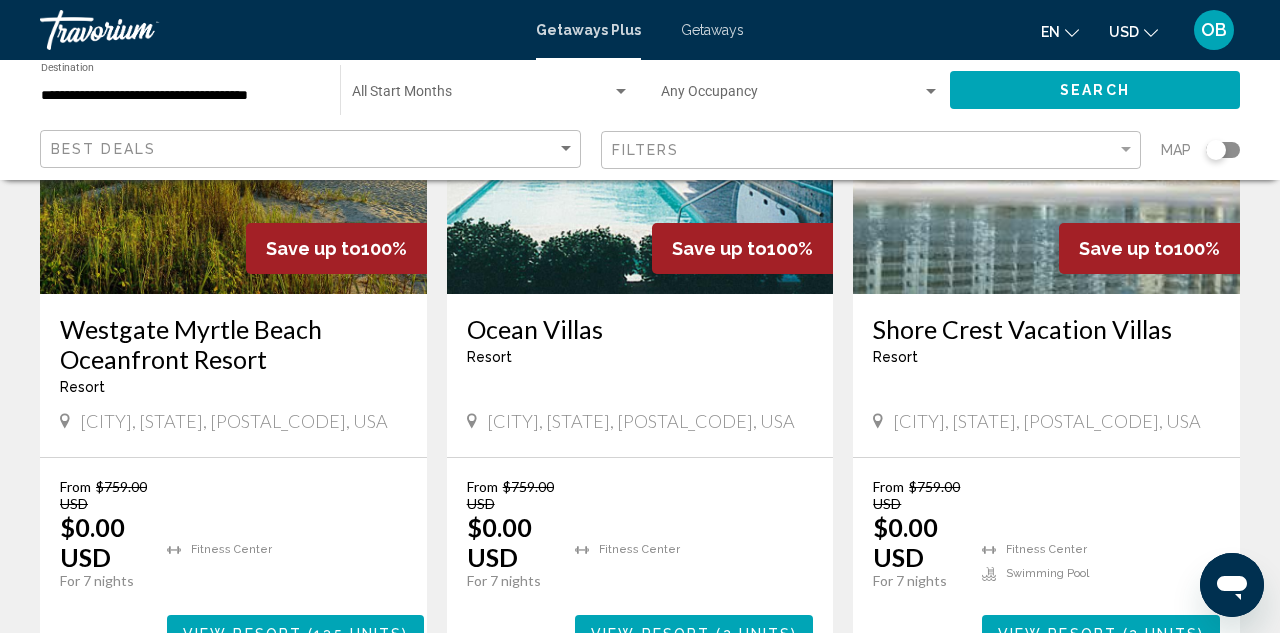 click on "Shore Crest Vacation Villas" at bounding box center [1046, 329] 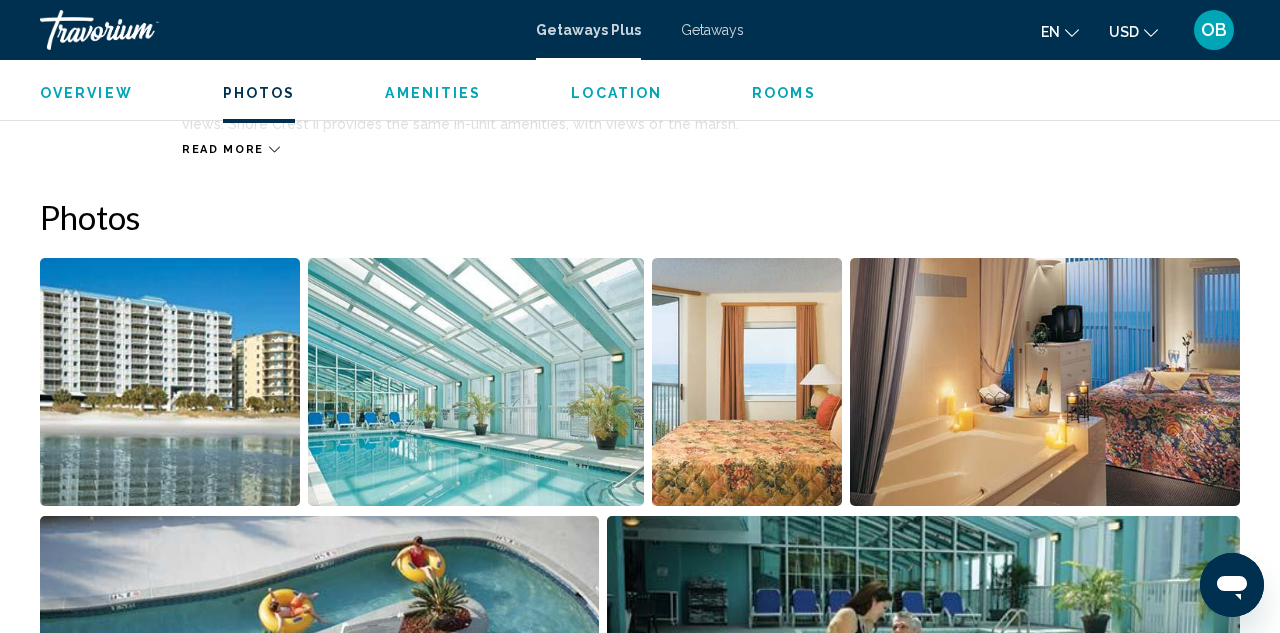 scroll, scrollTop: 1053, scrollLeft: 0, axis: vertical 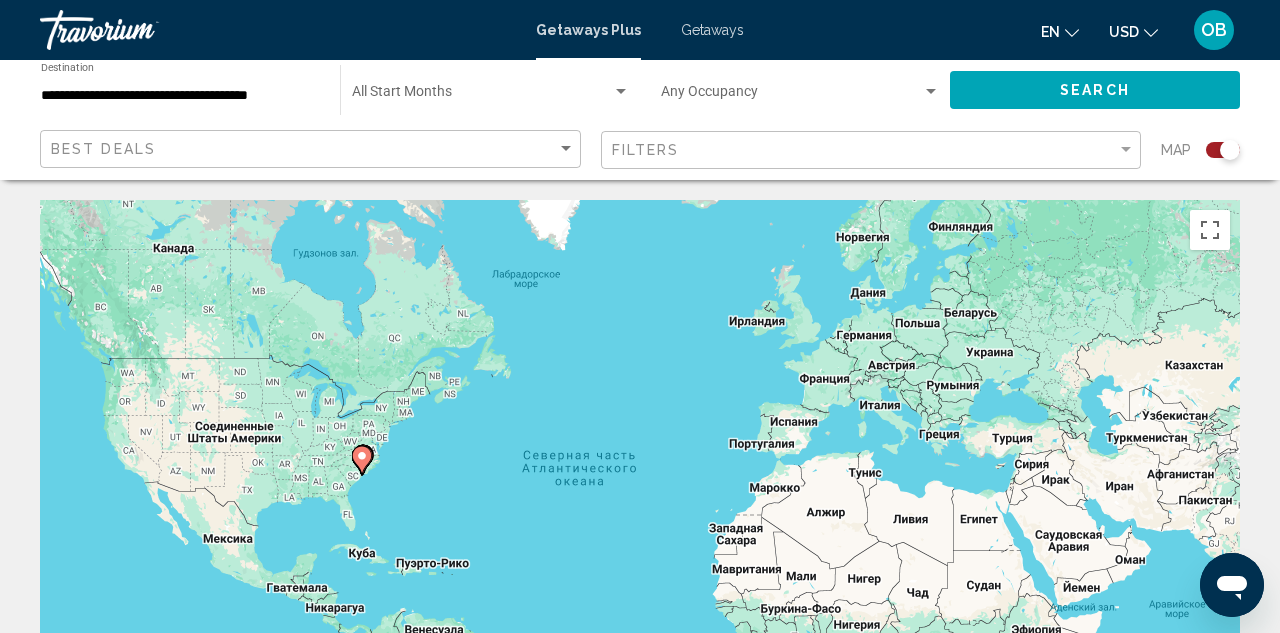 click 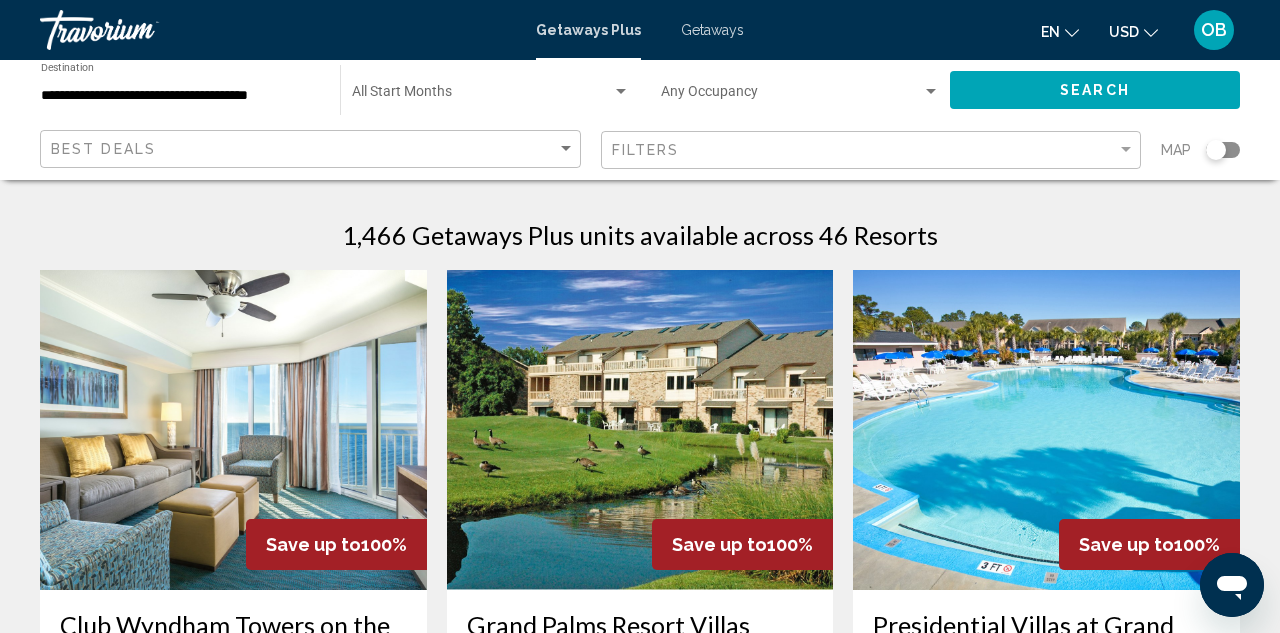 scroll, scrollTop: 0, scrollLeft: 0, axis: both 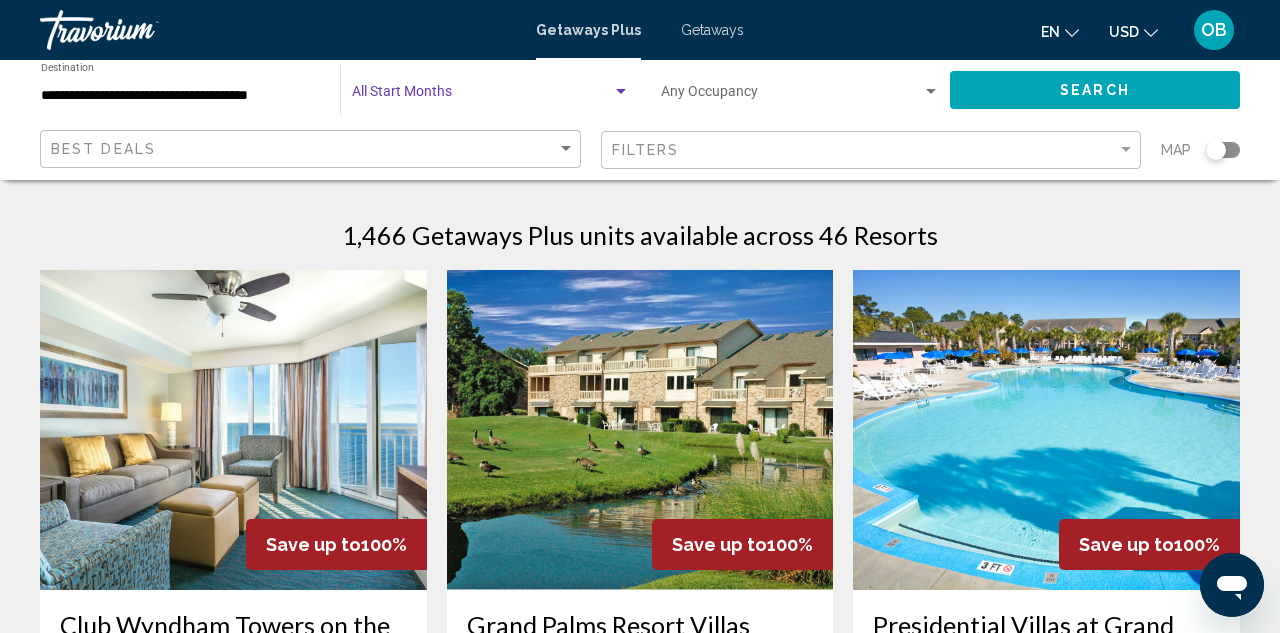click at bounding box center [482, 96] 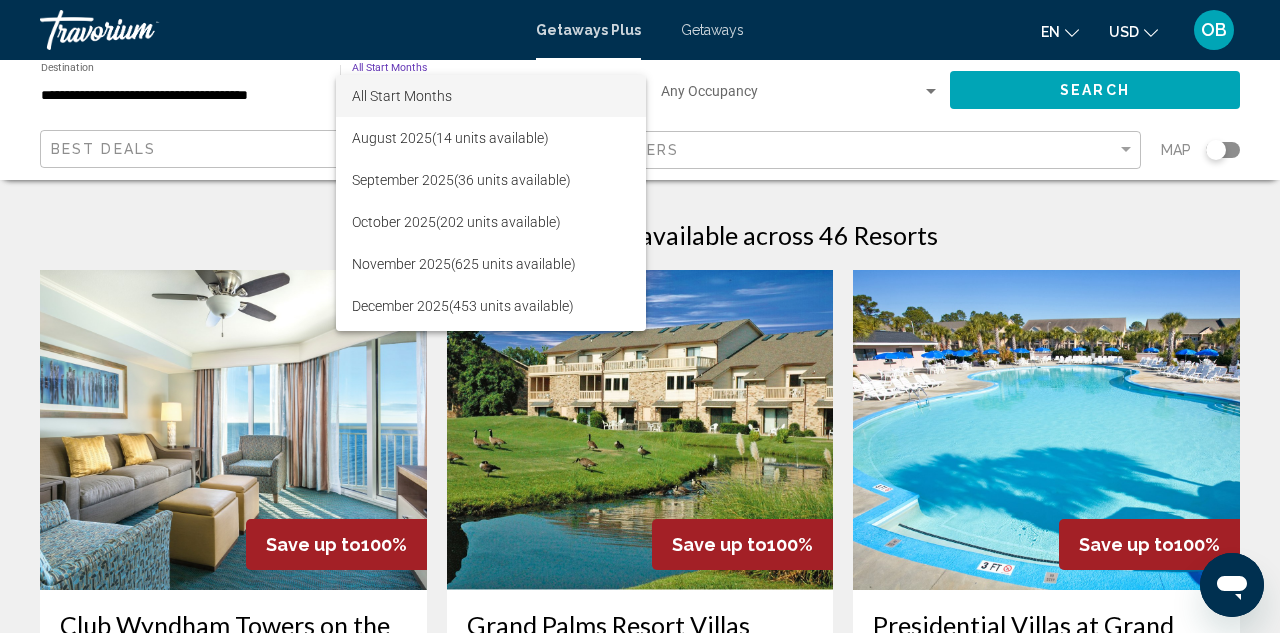 click at bounding box center [640, 316] 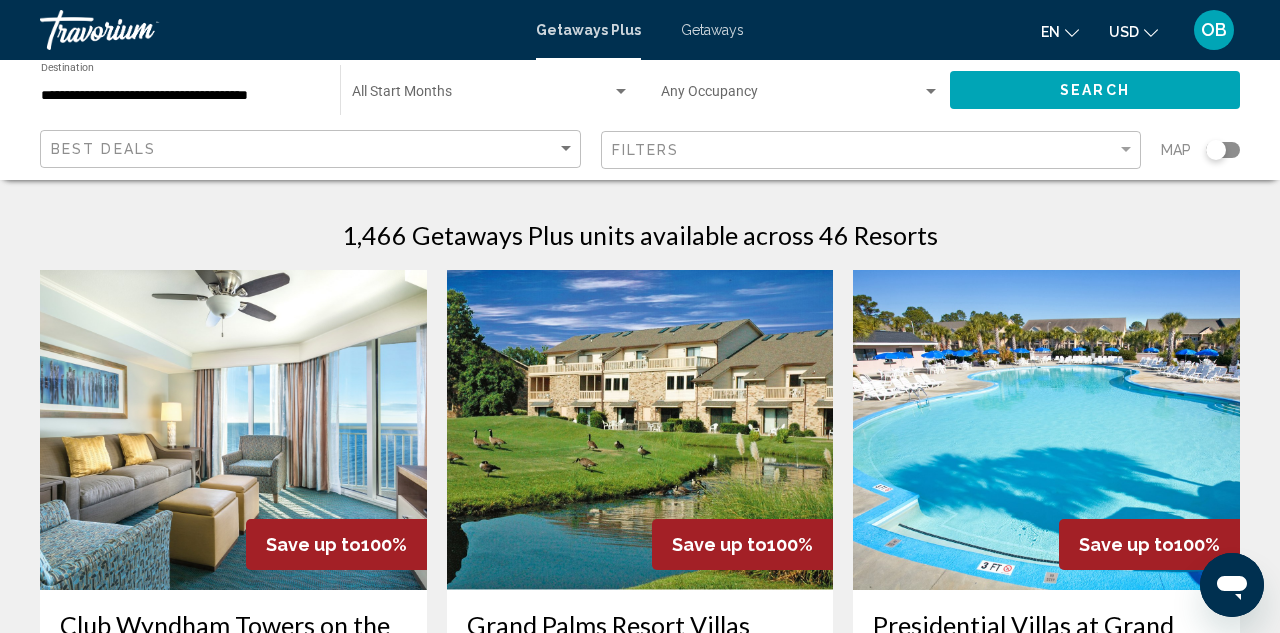 click on "Getaways" at bounding box center [712, 30] 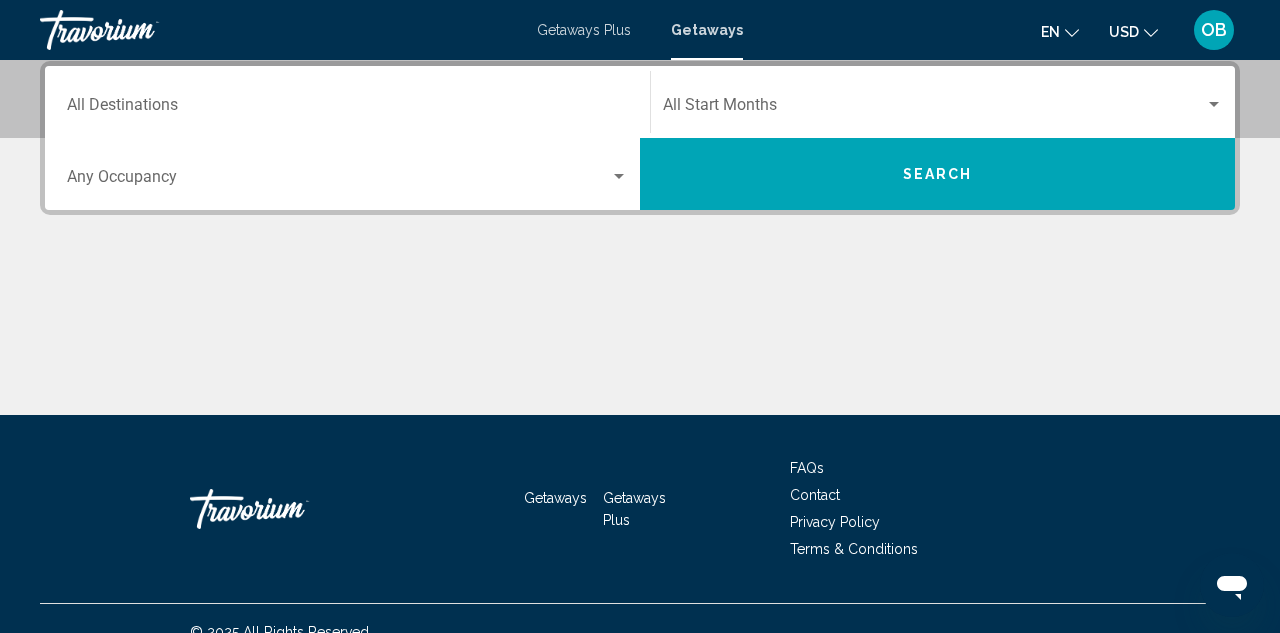 scroll, scrollTop: 469, scrollLeft: 0, axis: vertical 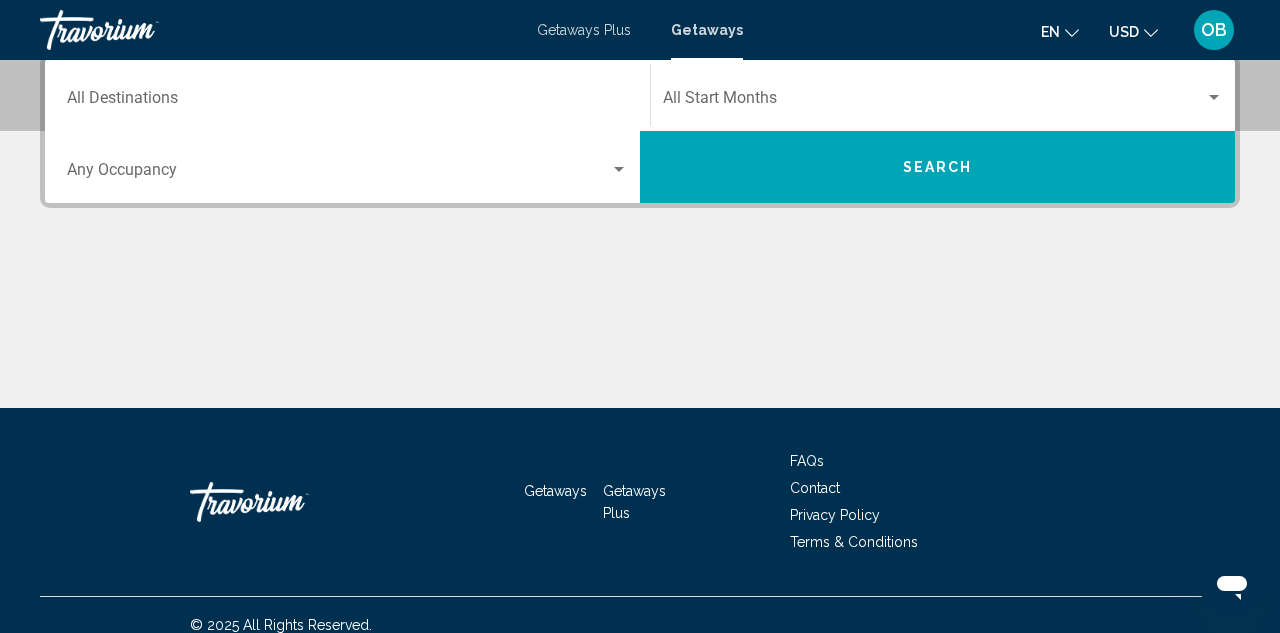 click on "Destination All Destinations" at bounding box center [347, 102] 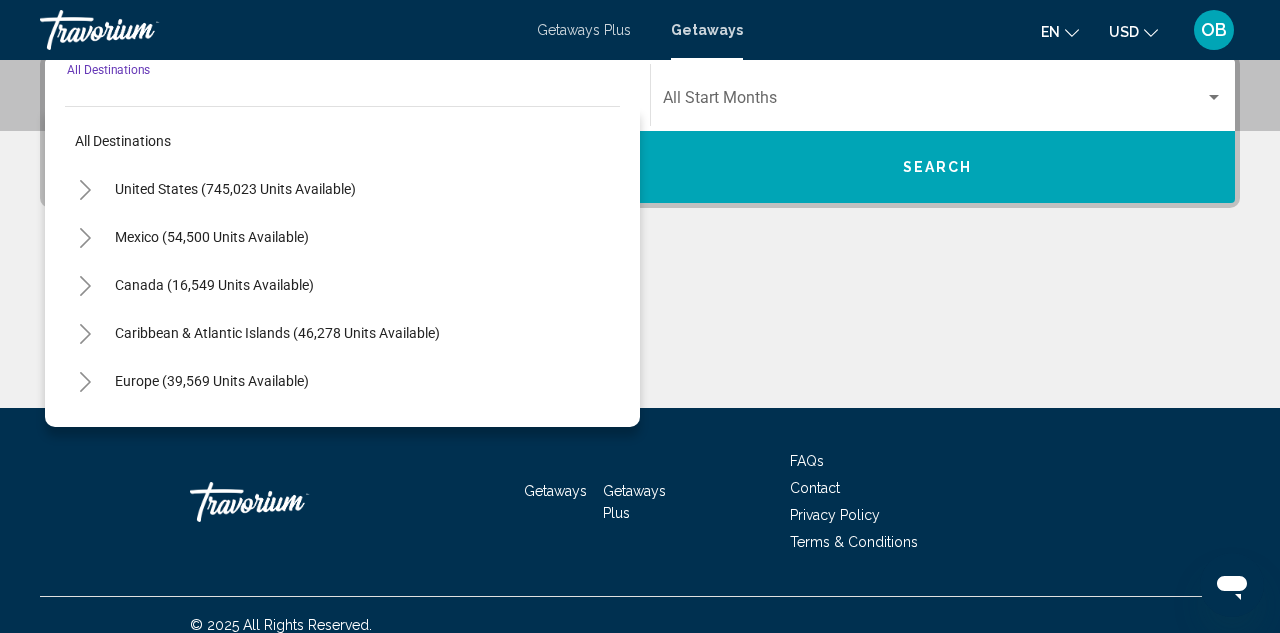 scroll, scrollTop: 458, scrollLeft: 0, axis: vertical 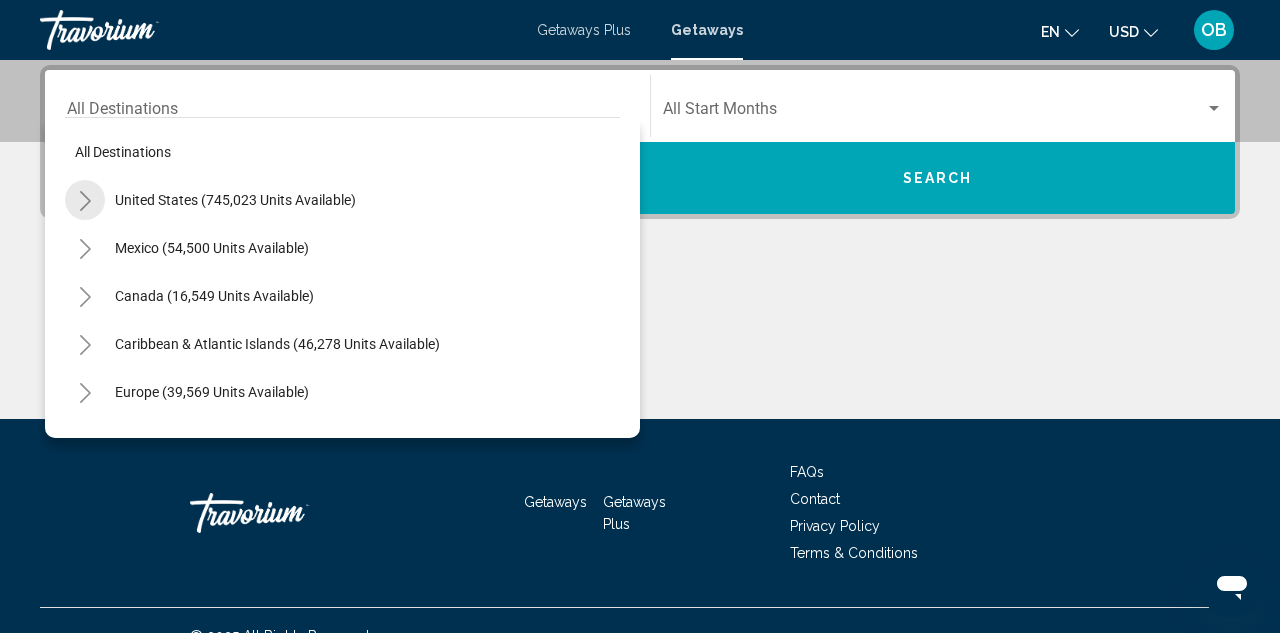 click 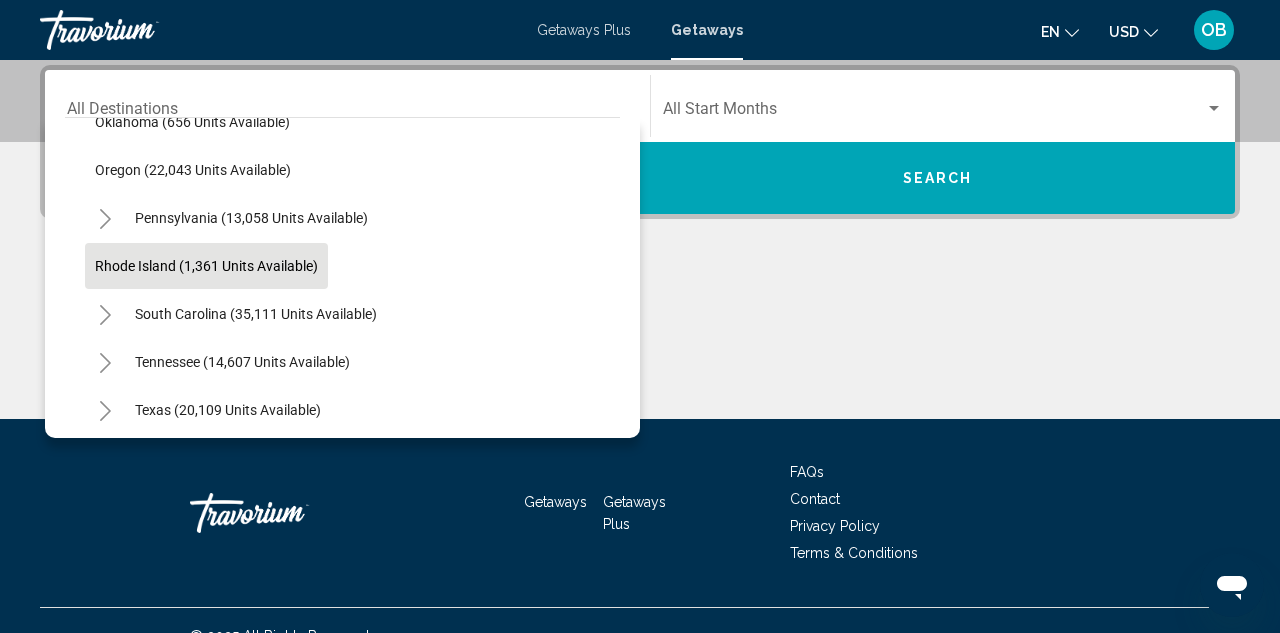 scroll, scrollTop: 1514, scrollLeft: 0, axis: vertical 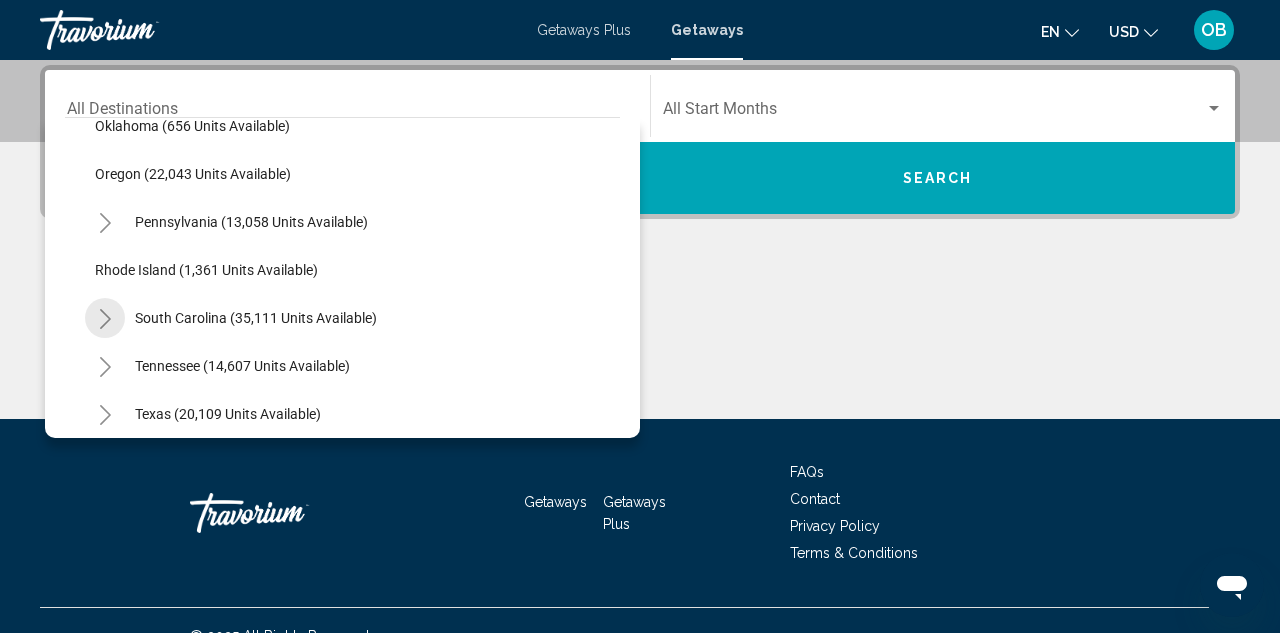 click 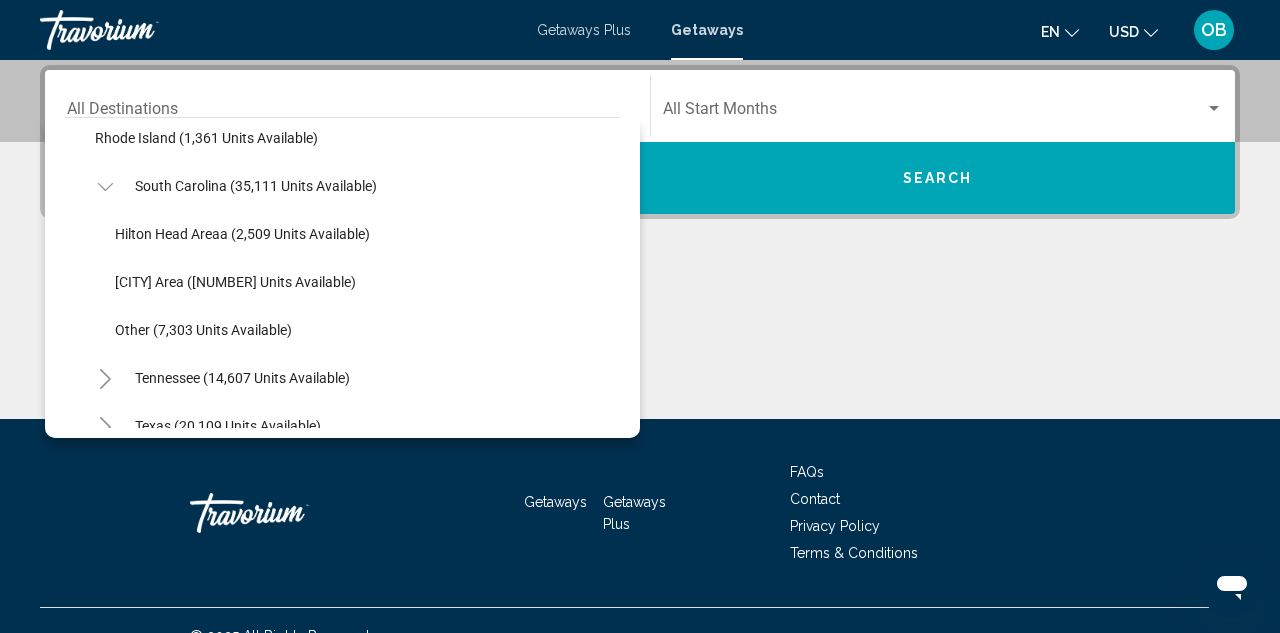 scroll, scrollTop: 1648, scrollLeft: 0, axis: vertical 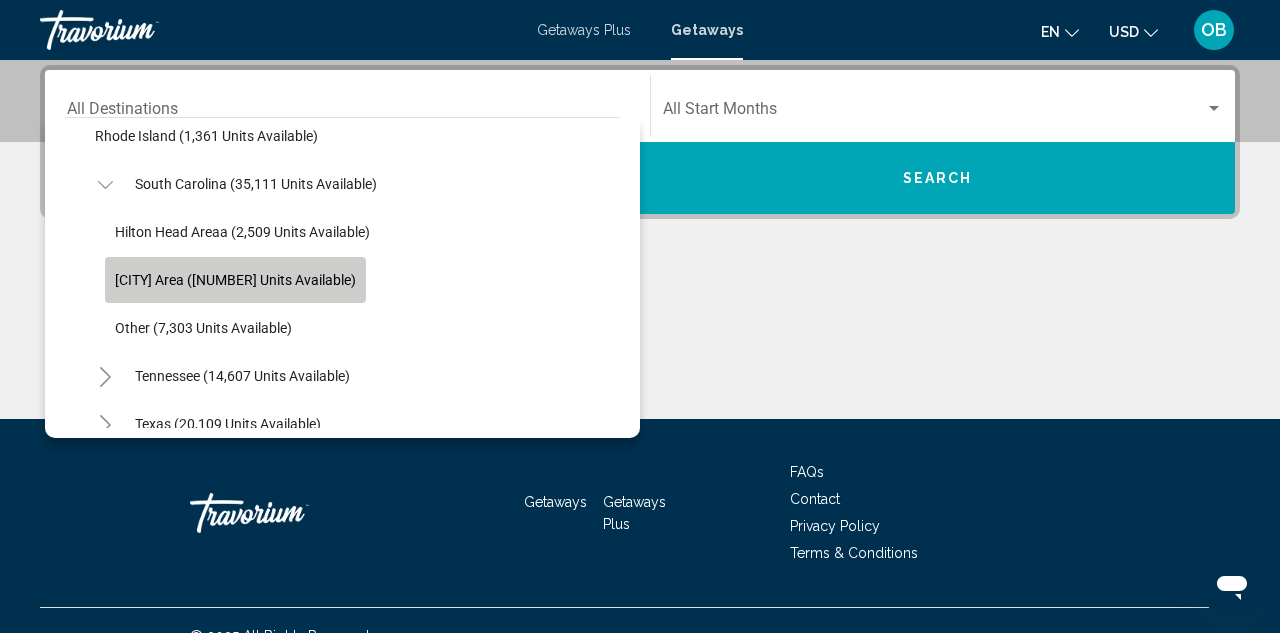 click on "[CITY] Area ([NUMBER] units available)" 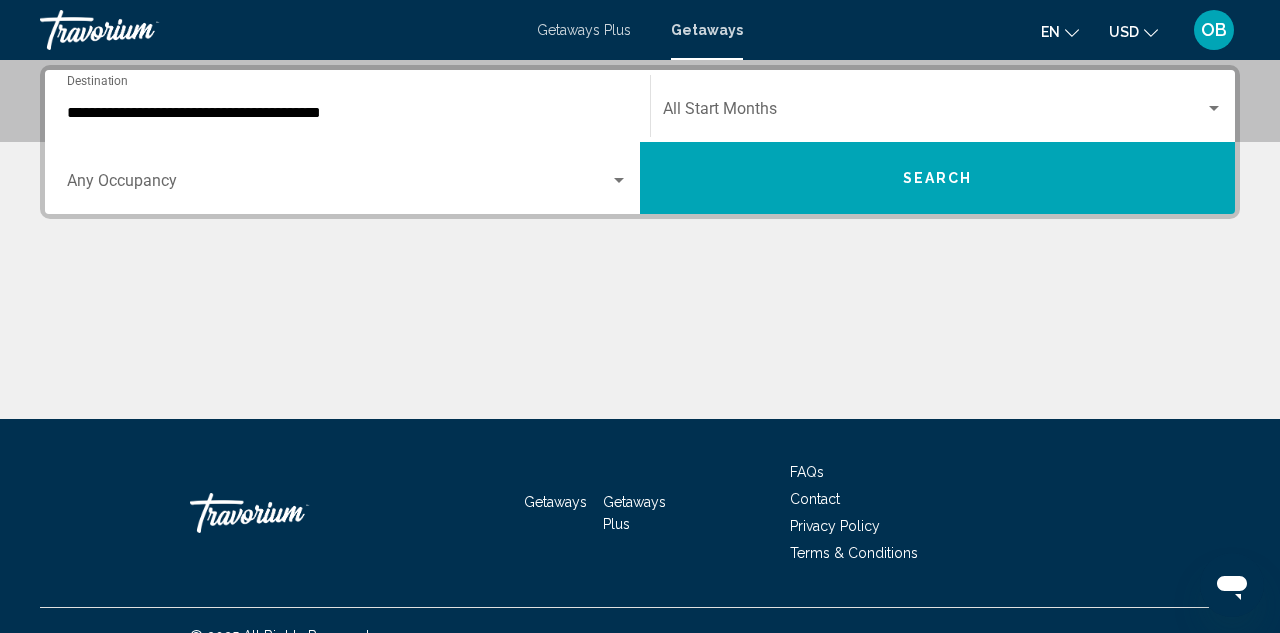 click on "Start Month All Start Months" 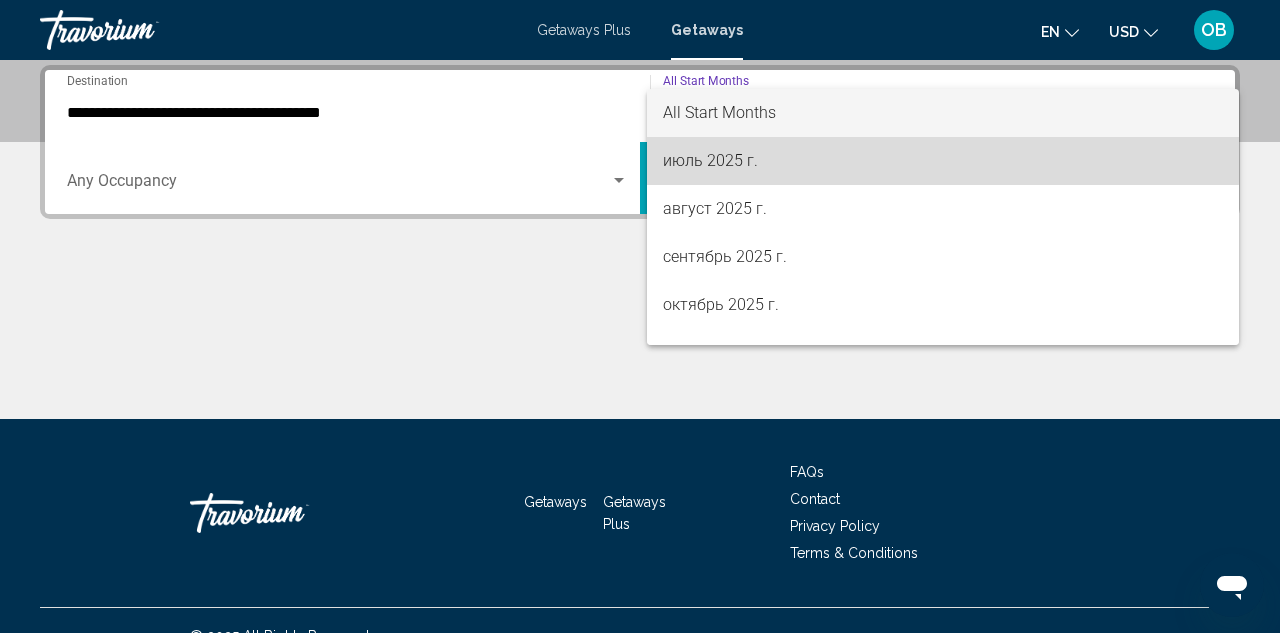 click on "июль 2025 г." at bounding box center [943, 161] 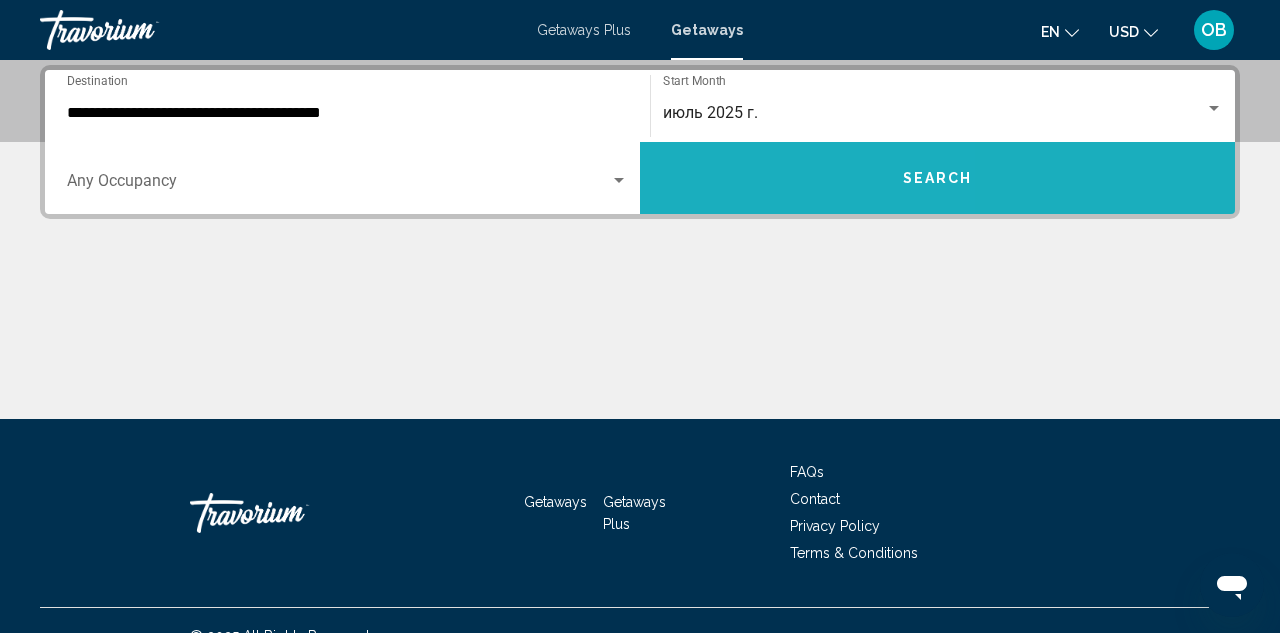 click on "Search" at bounding box center (937, 178) 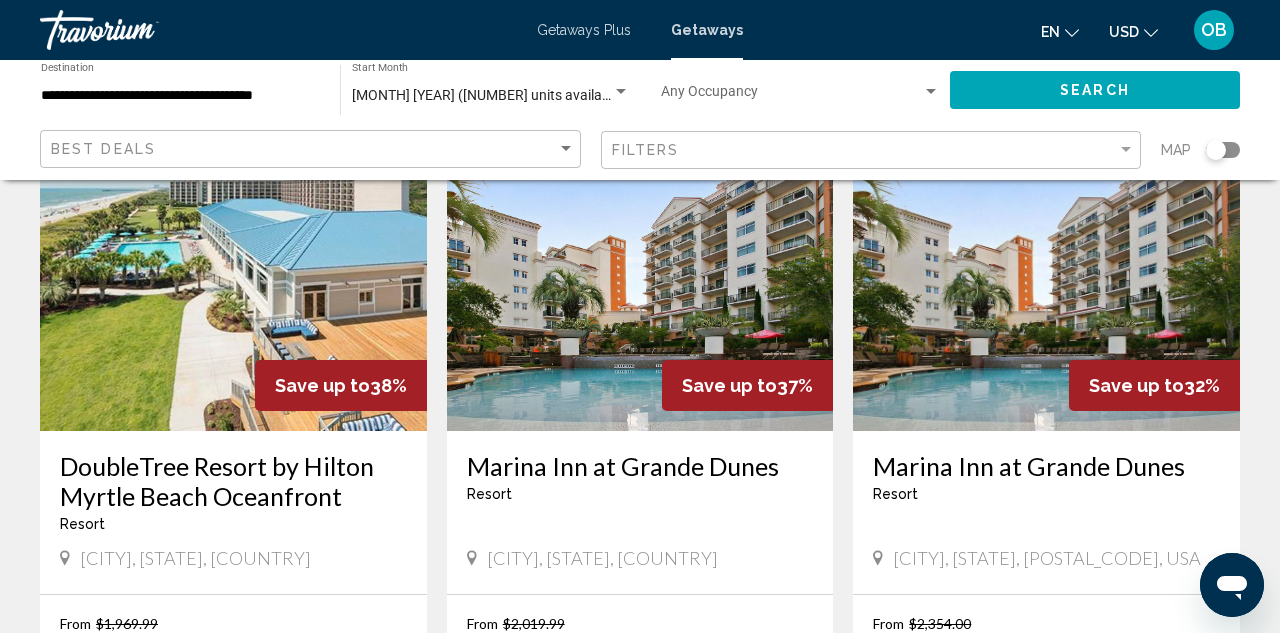 scroll, scrollTop: 2144, scrollLeft: 0, axis: vertical 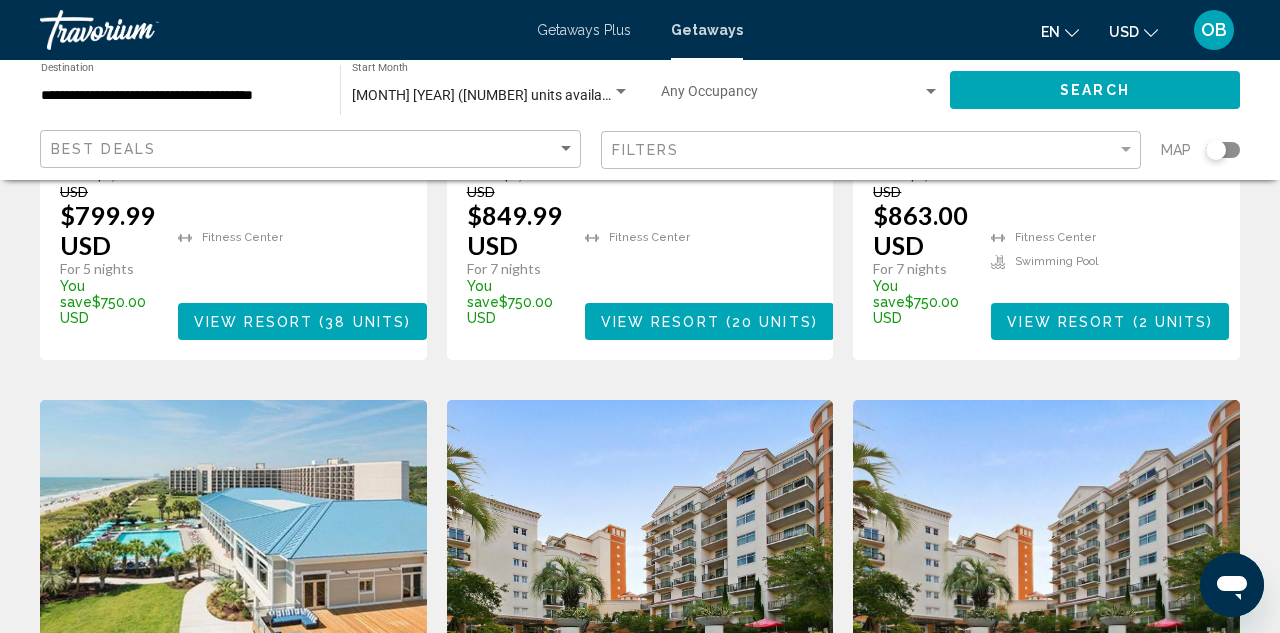 click on "[MONTH] [YEAR] ([NUMBER] units available)" at bounding box center [488, 95] 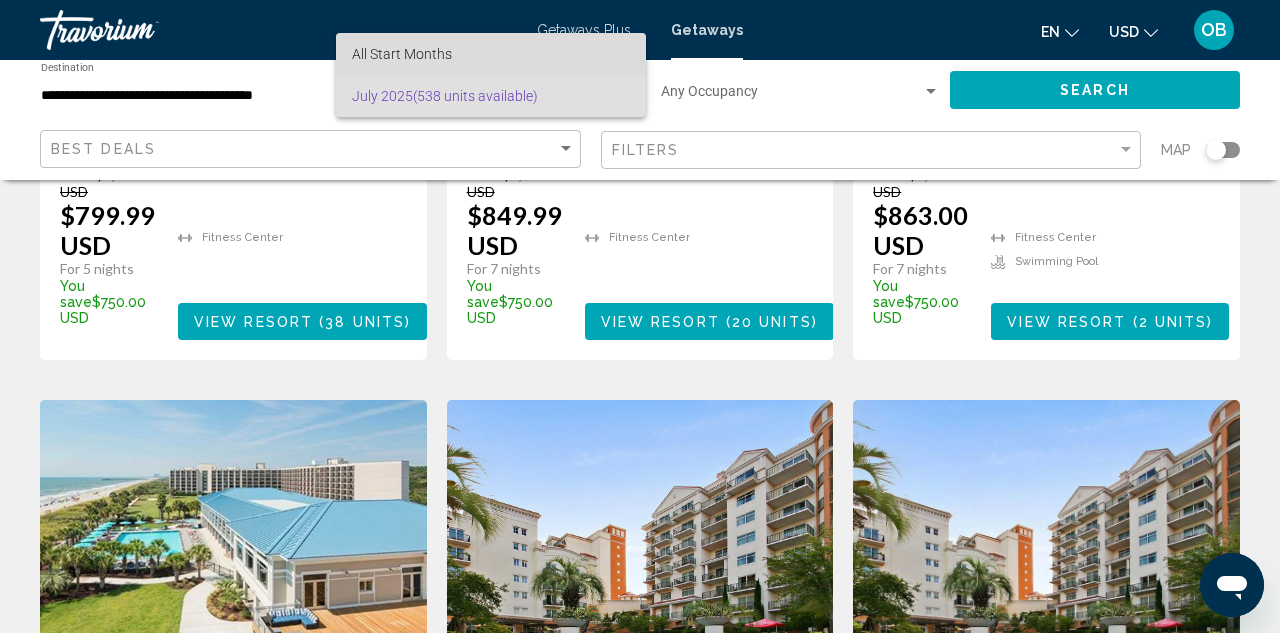 click on "All Start Months" at bounding box center [491, 54] 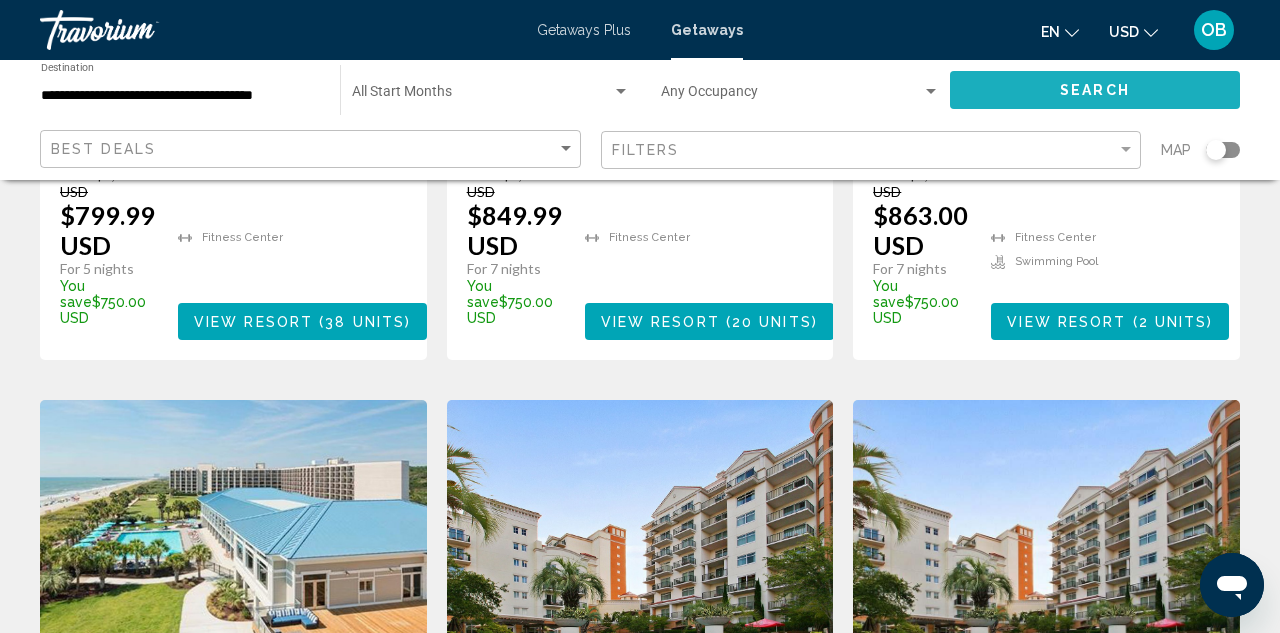 click on "Search" 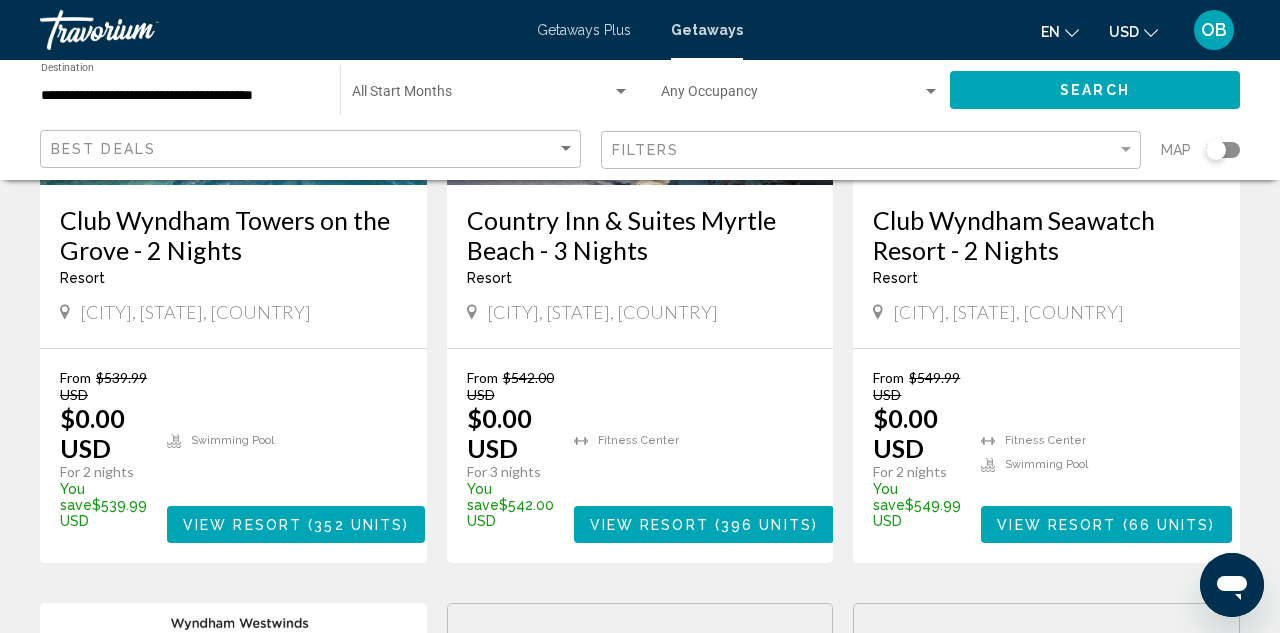 scroll, scrollTop: 393, scrollLeft: 0, axis: vertical 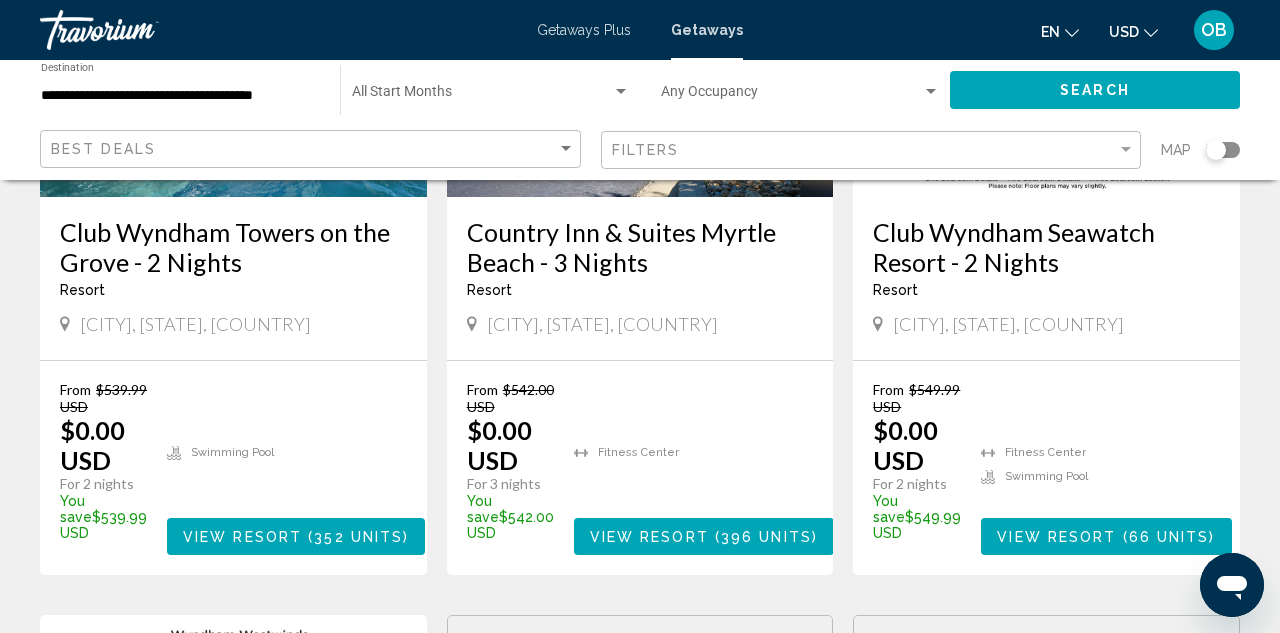 click on "Club Wyndham Towers on the Grove - 2 Nights" at bounding box center (233, 247) 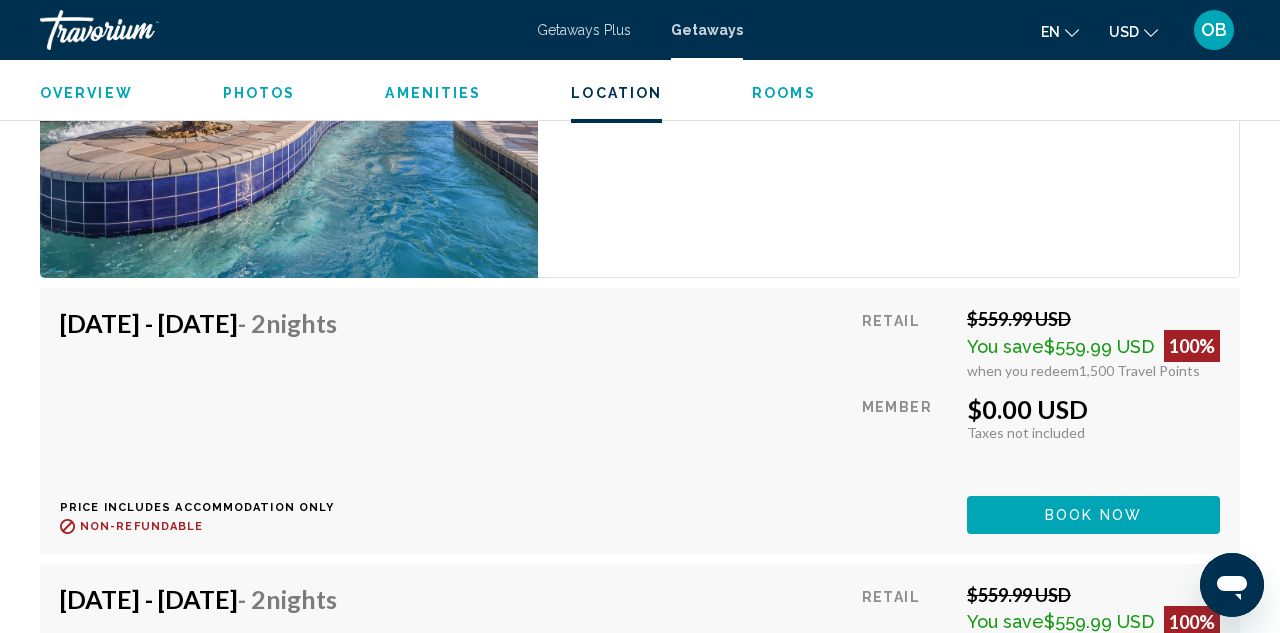 scroll, scrollTop: 4189, scrollLeft: 0, axis: vertical 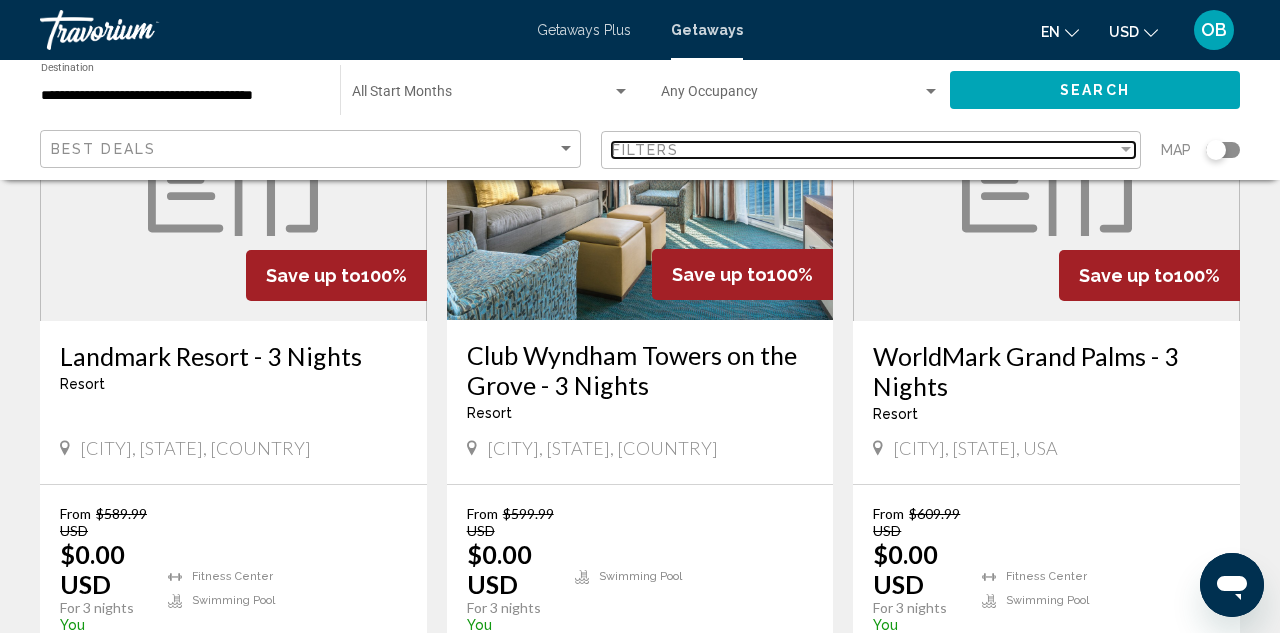 click on "Filters" at bounding box center (646, 150) 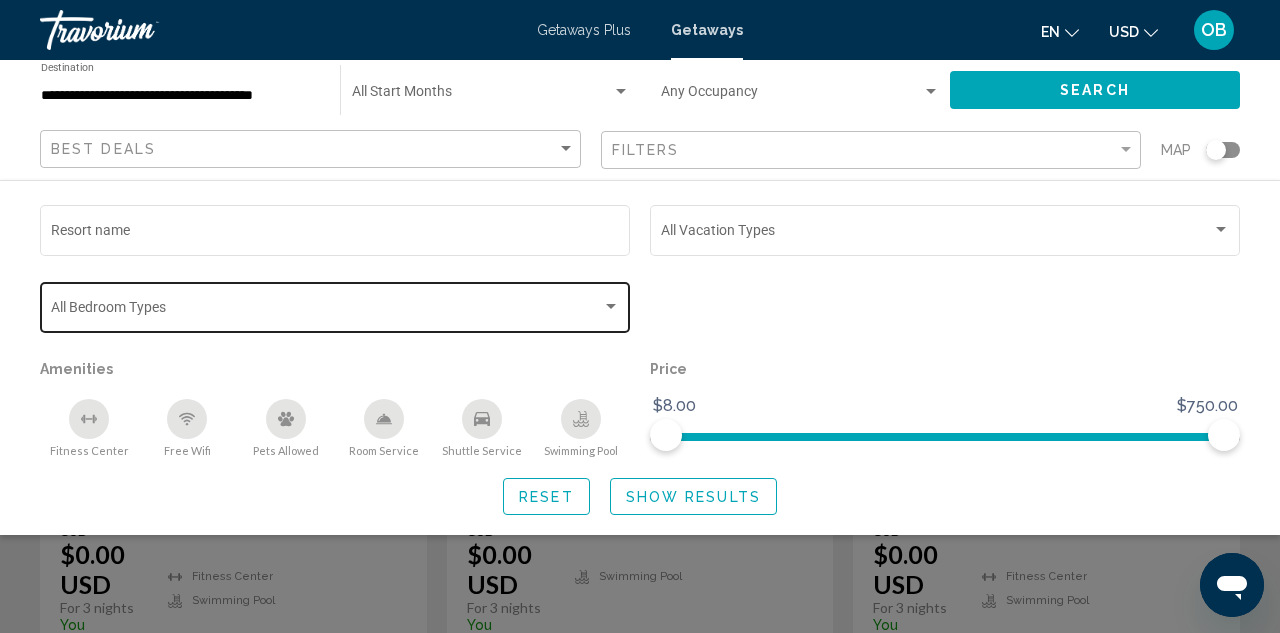 click at bounding box center (335, 311) 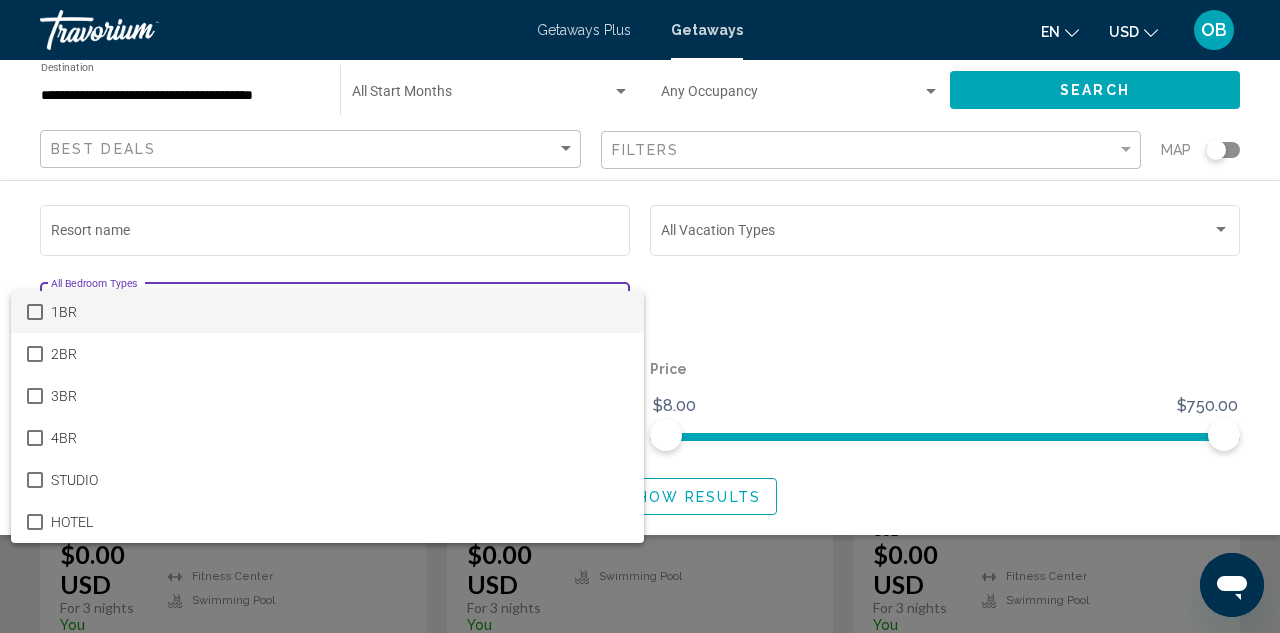 click at bounding box center (640, 316) 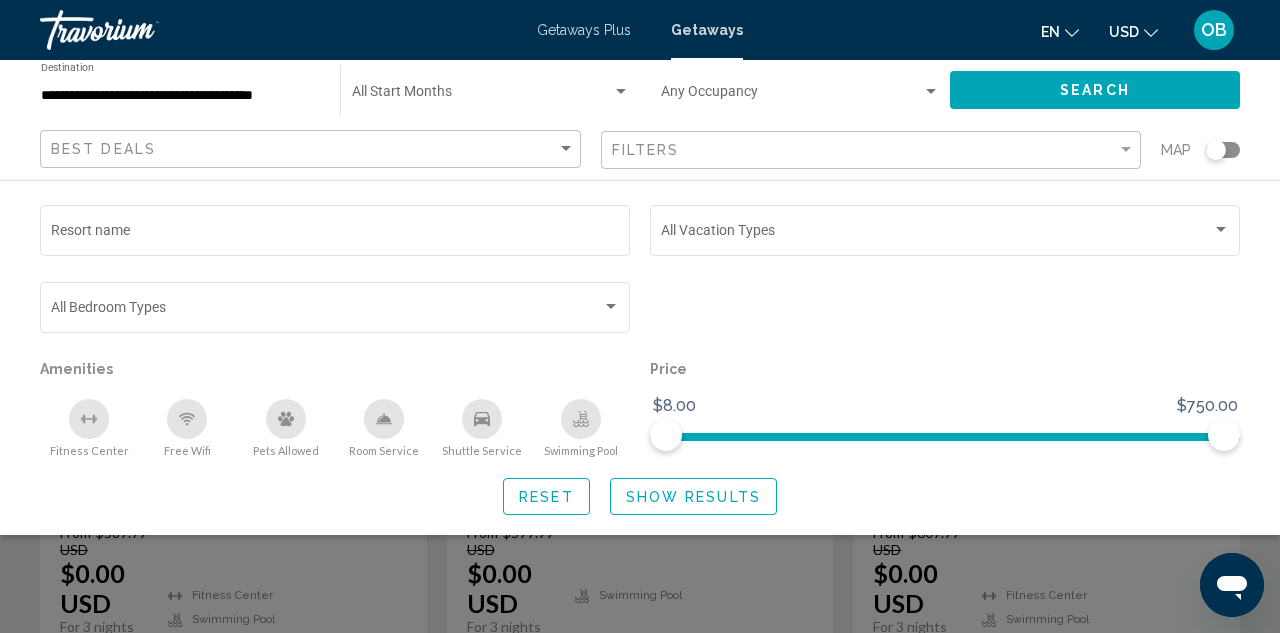 scroll, scrollTop: 1718, scrollLeft: 0, axis: vertical 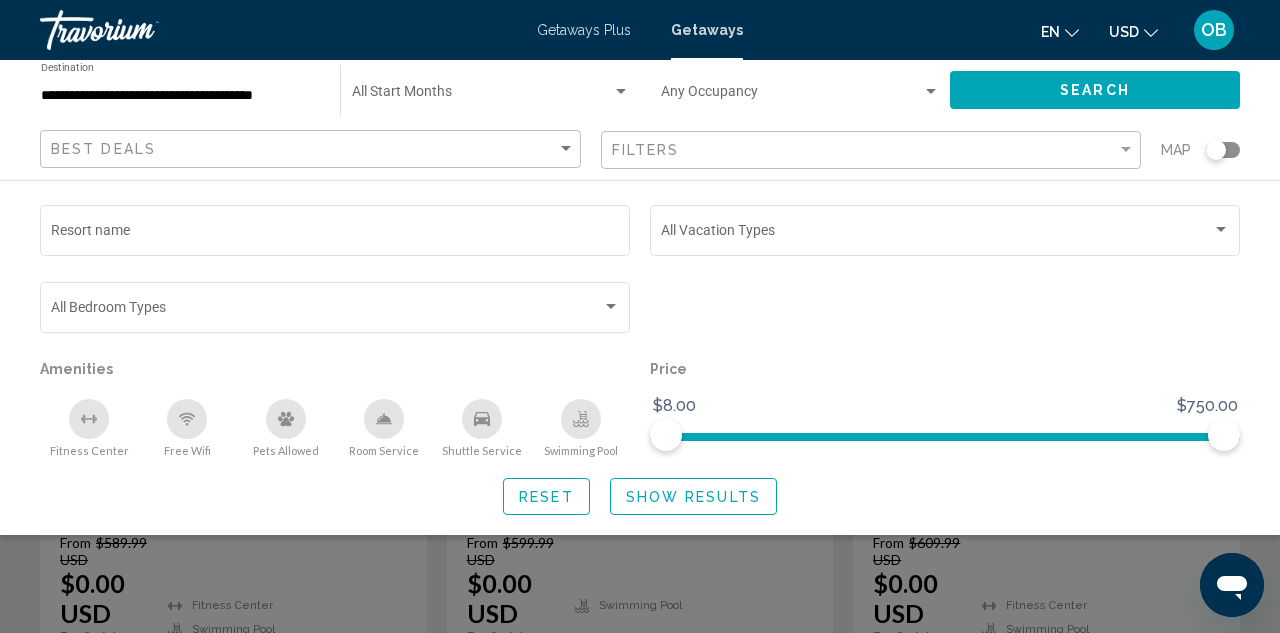 click on "Getaways Plus" at bounding box center (584, 30) 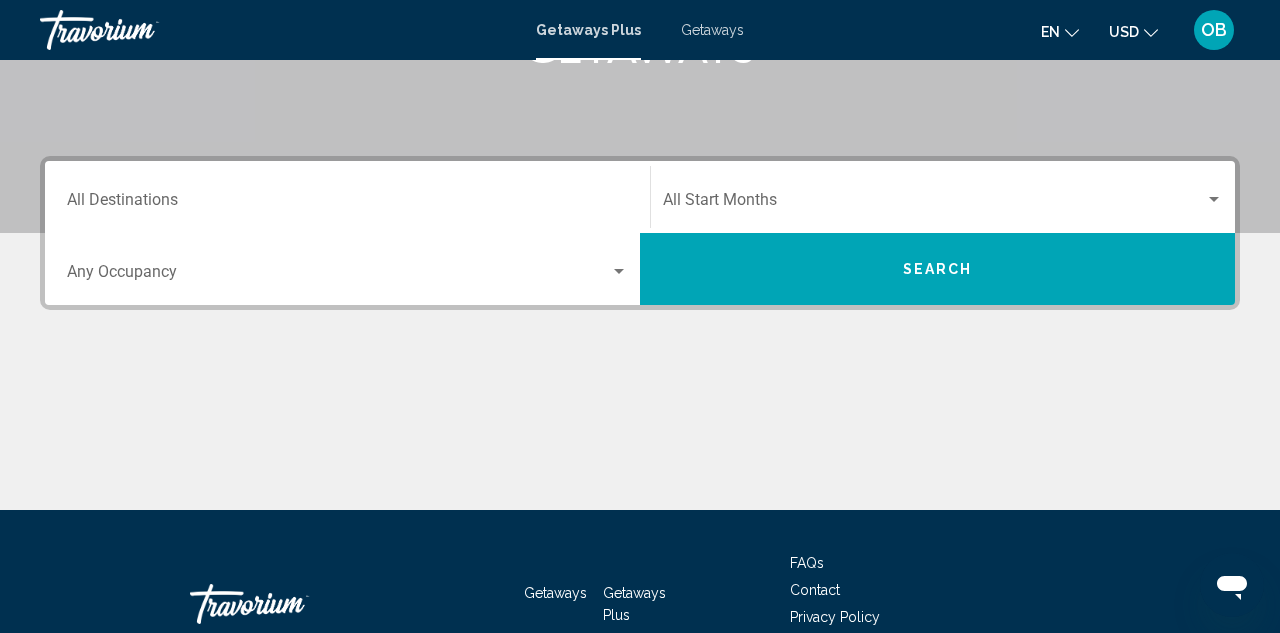 scroll, scrollTop: 407, scrollLeft: 0, axis: vertical 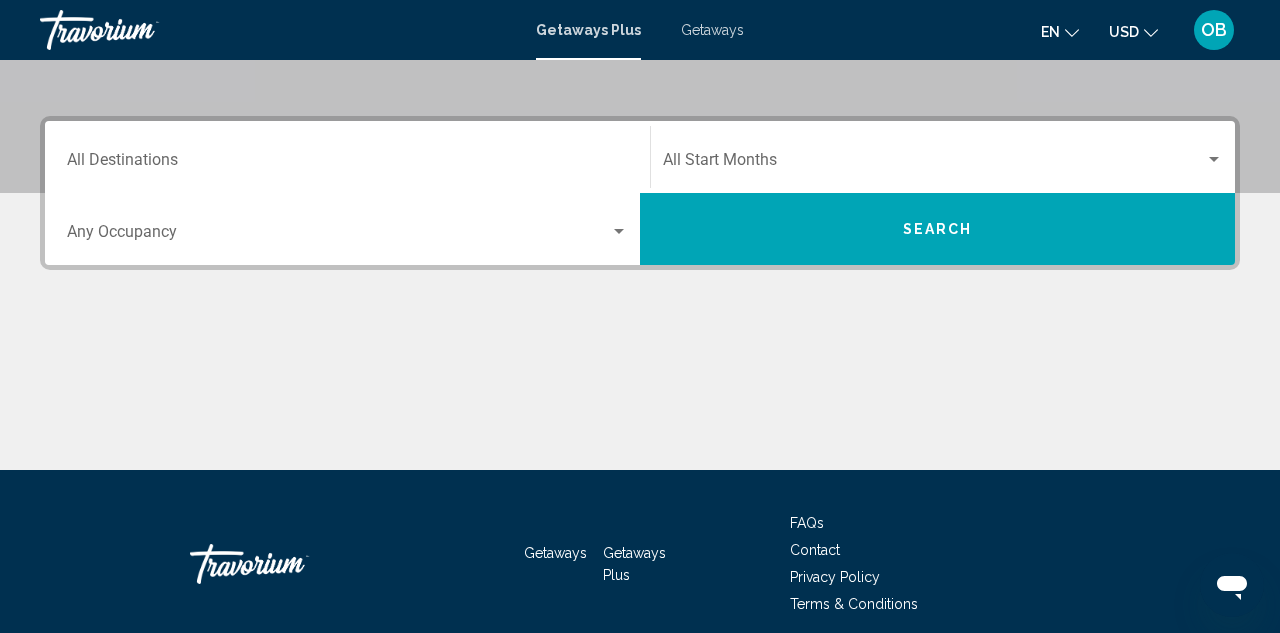 click on "Destination All Destinations" at bounding box center (347, 164) 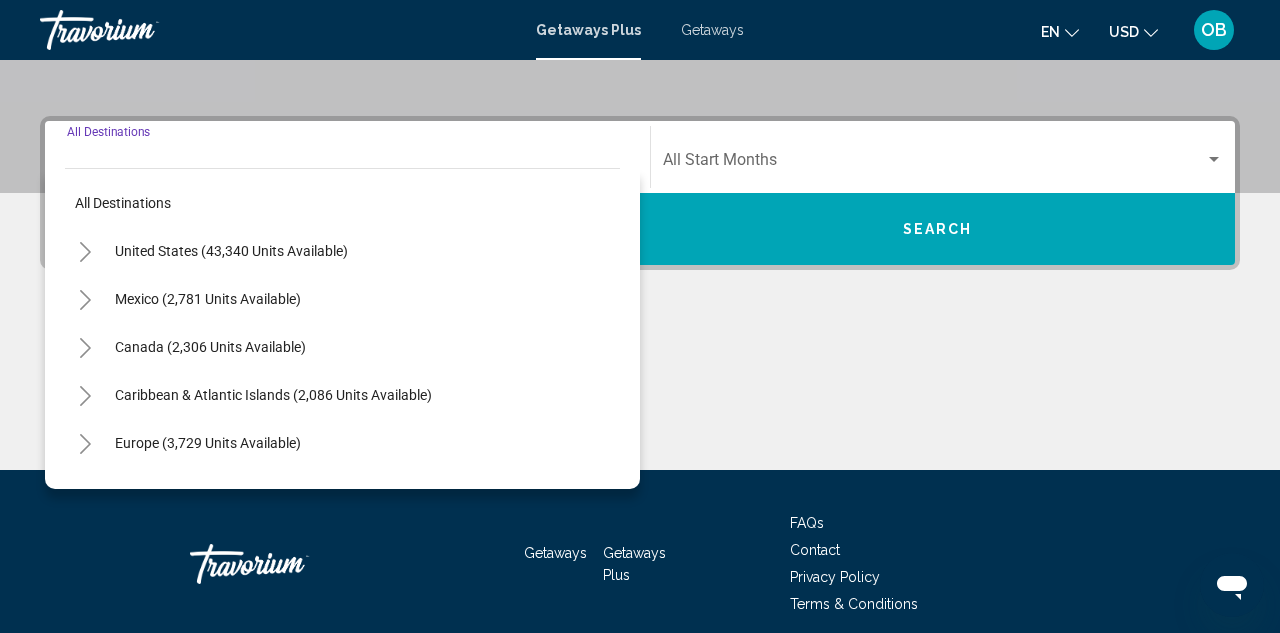 scroll, scrollTop: 458, scrollLeft: 0, axis: vertical 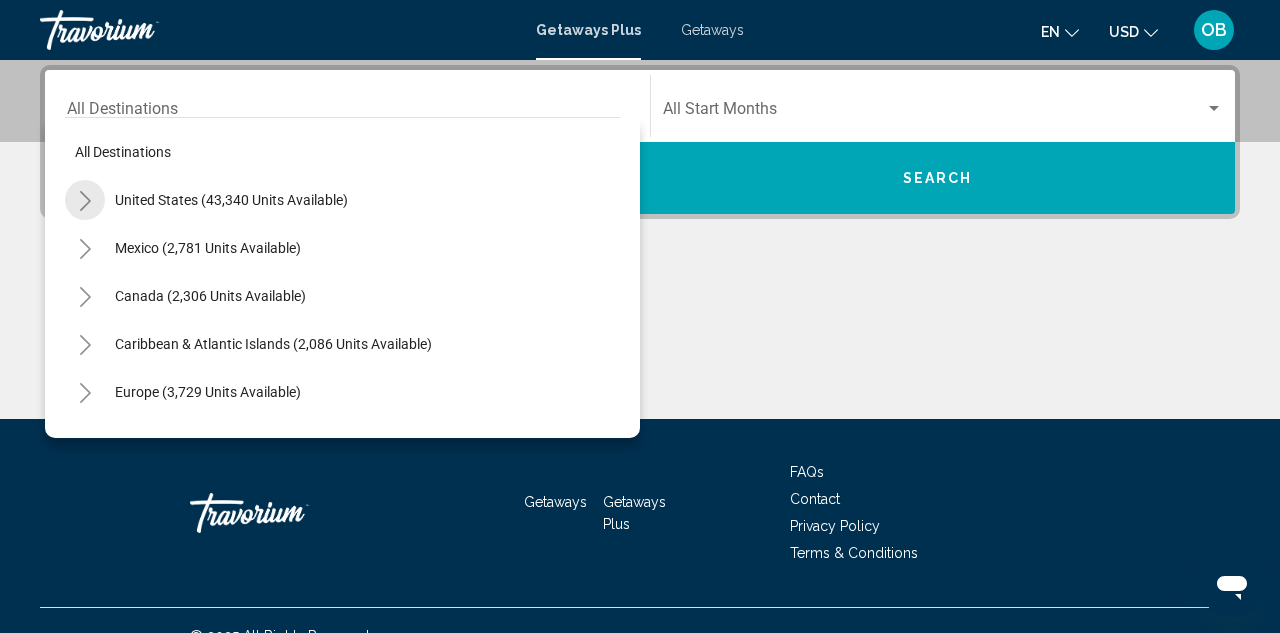 click 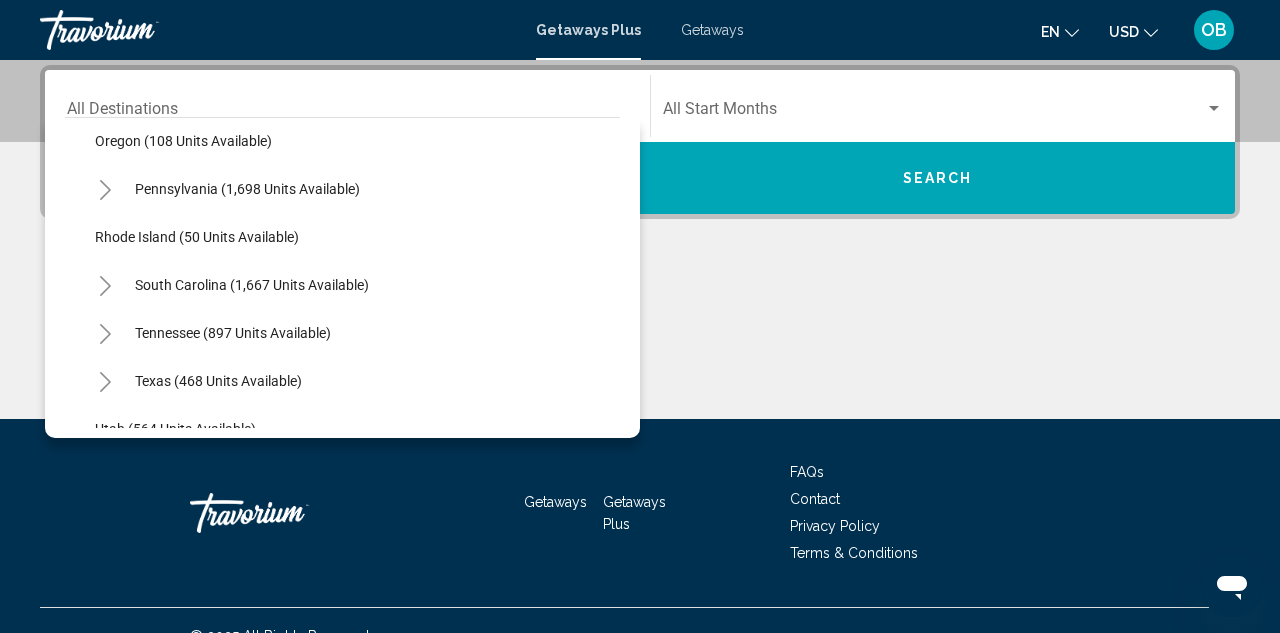 scroll, scrollTop: 1401, scrollLeft: 0, axis: vertical 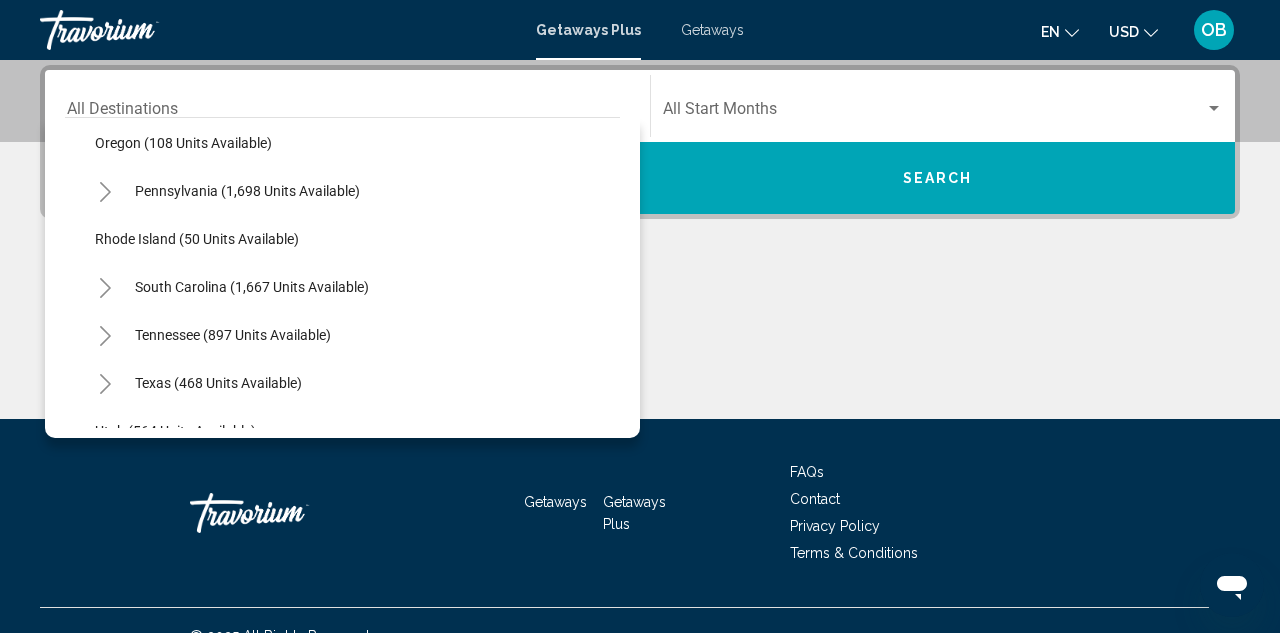 click 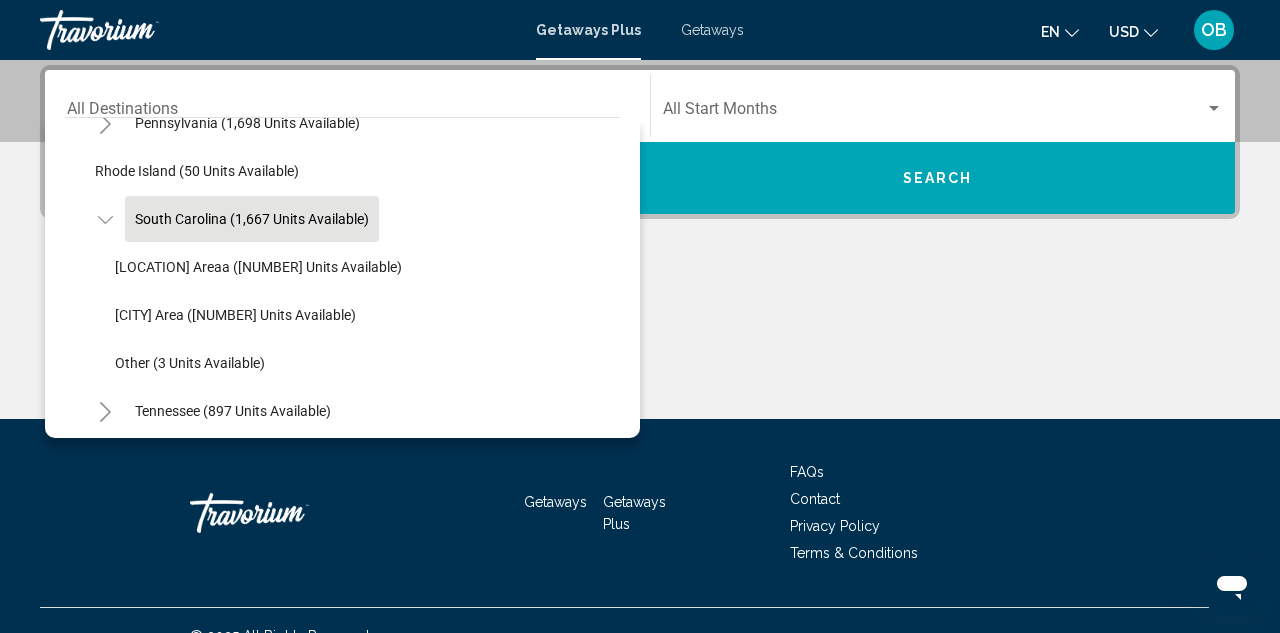 scroll, scrollTop: 1473, scrollLeft: 0, axis: vertical 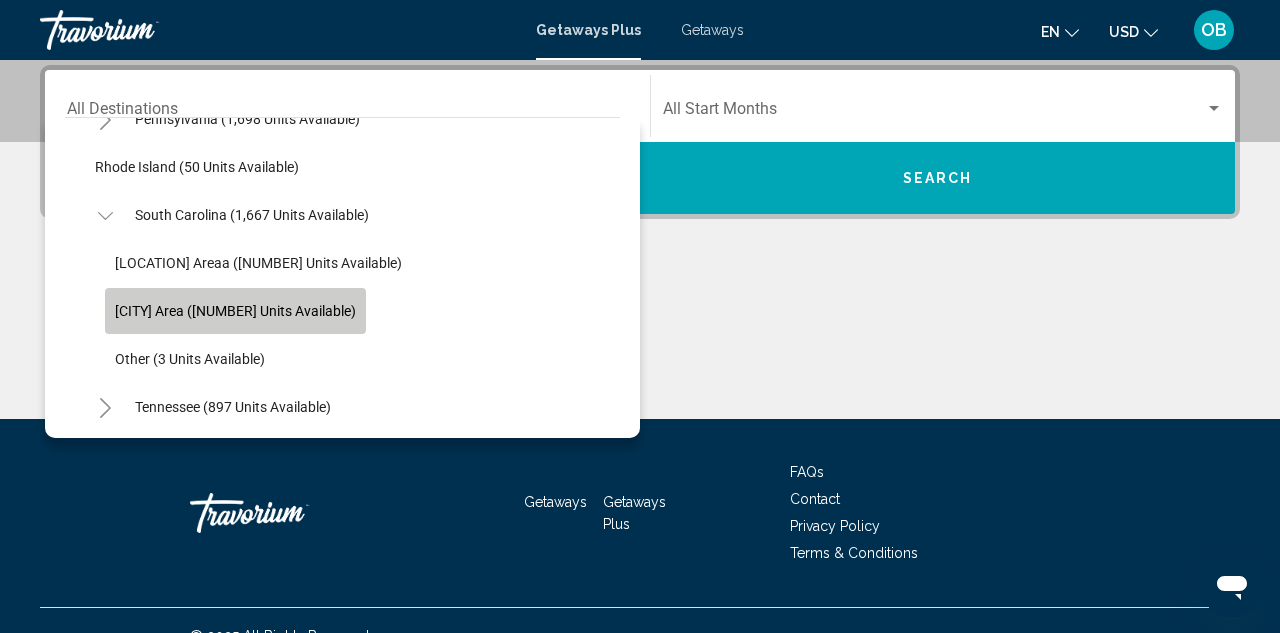 click on "[CITY] Area ([NUMBER] units available)" 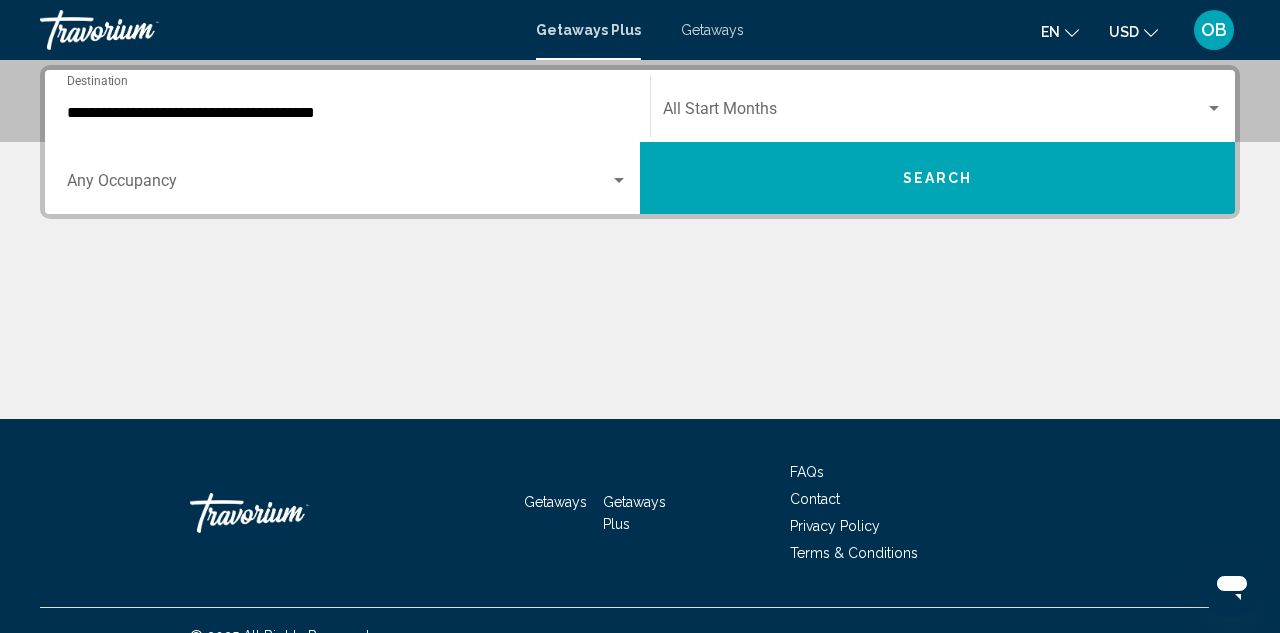 click on "Start Month All Start Months" 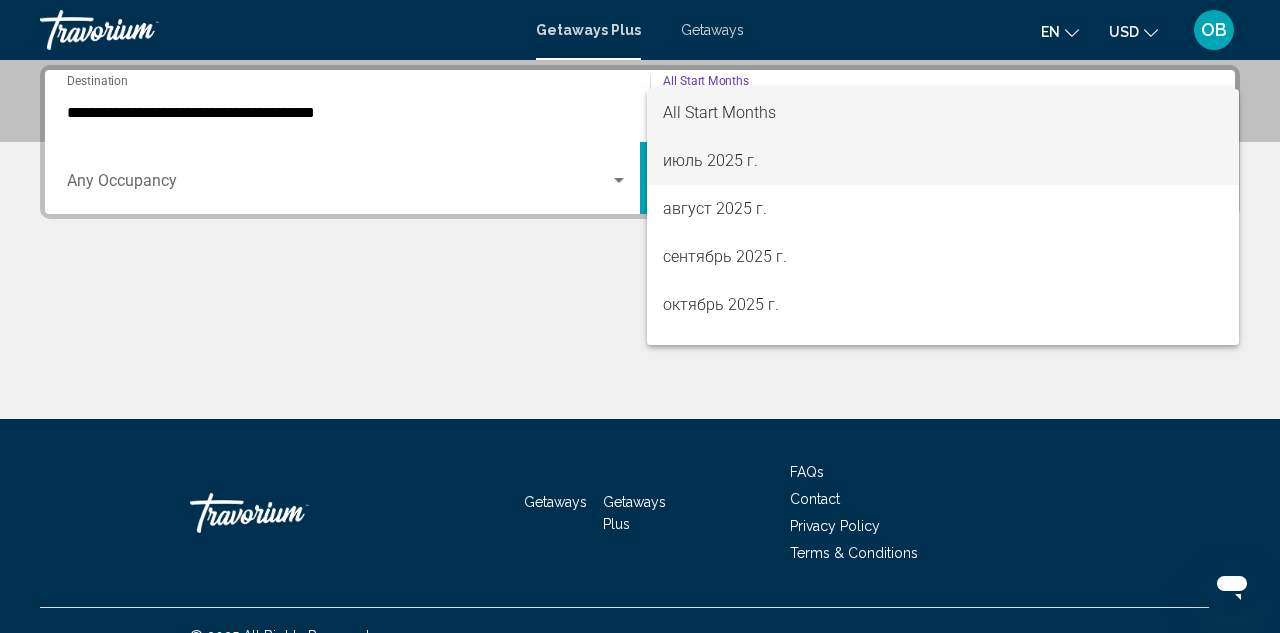 click on "июль 2025 г." at bounding box center [943, 161] 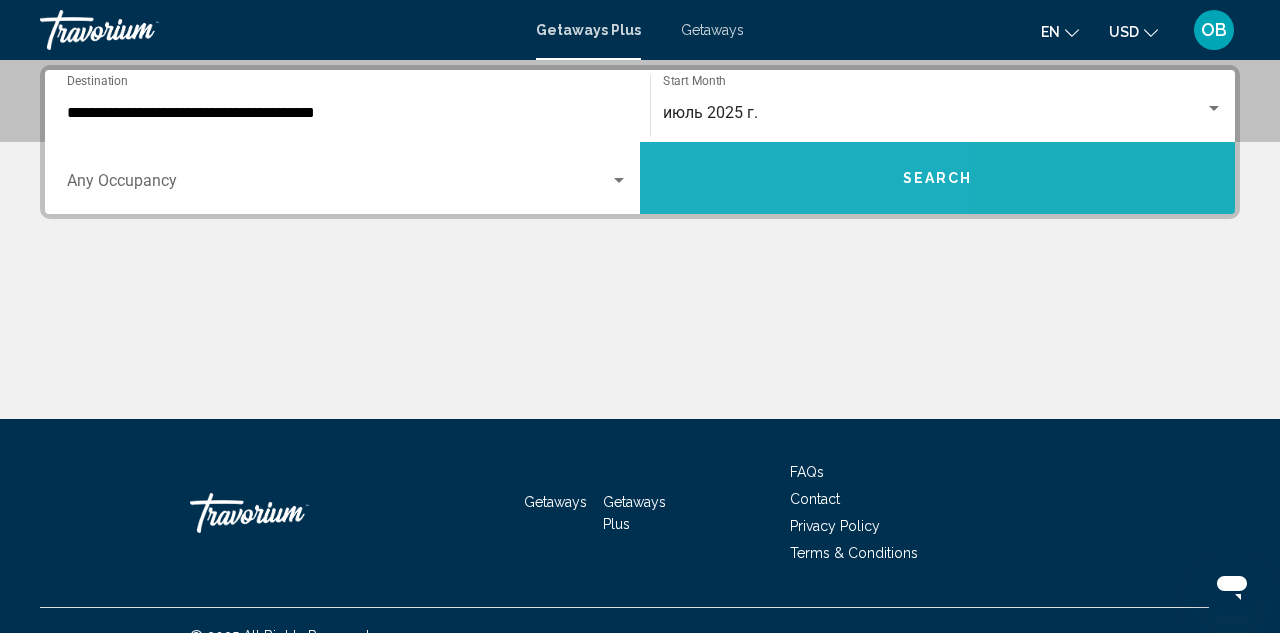 click on "Search" at bounding box center [937, 178] 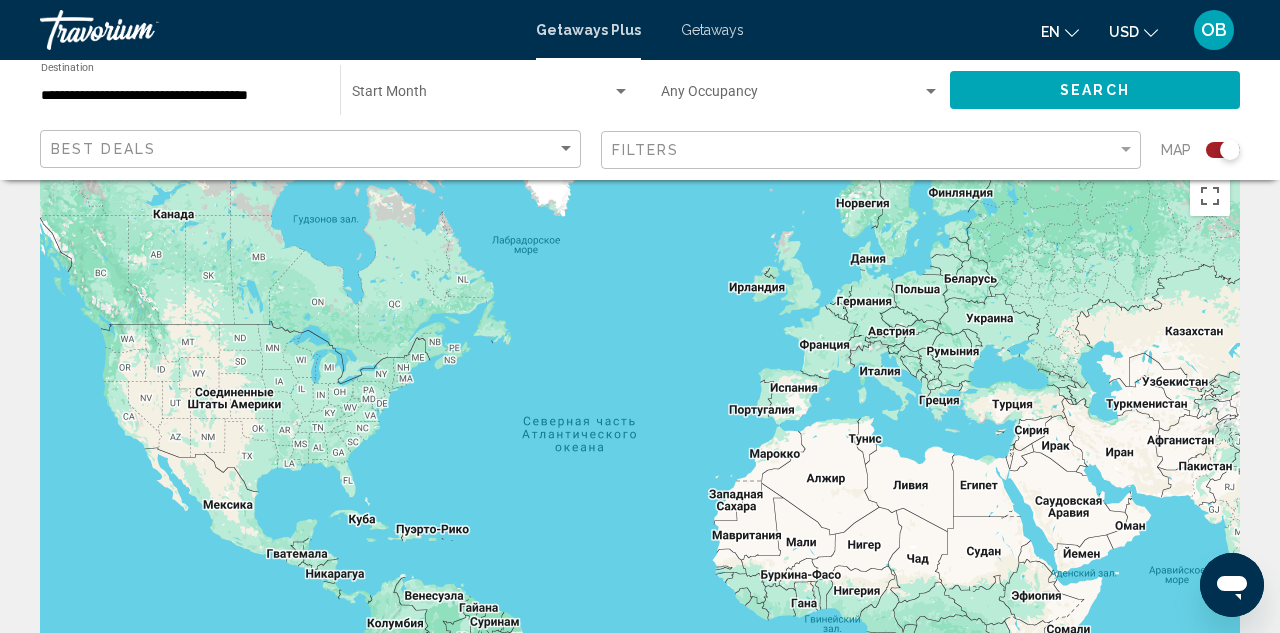scroll, scrollTop: 39, scrollLeft: 0, axis: vertical 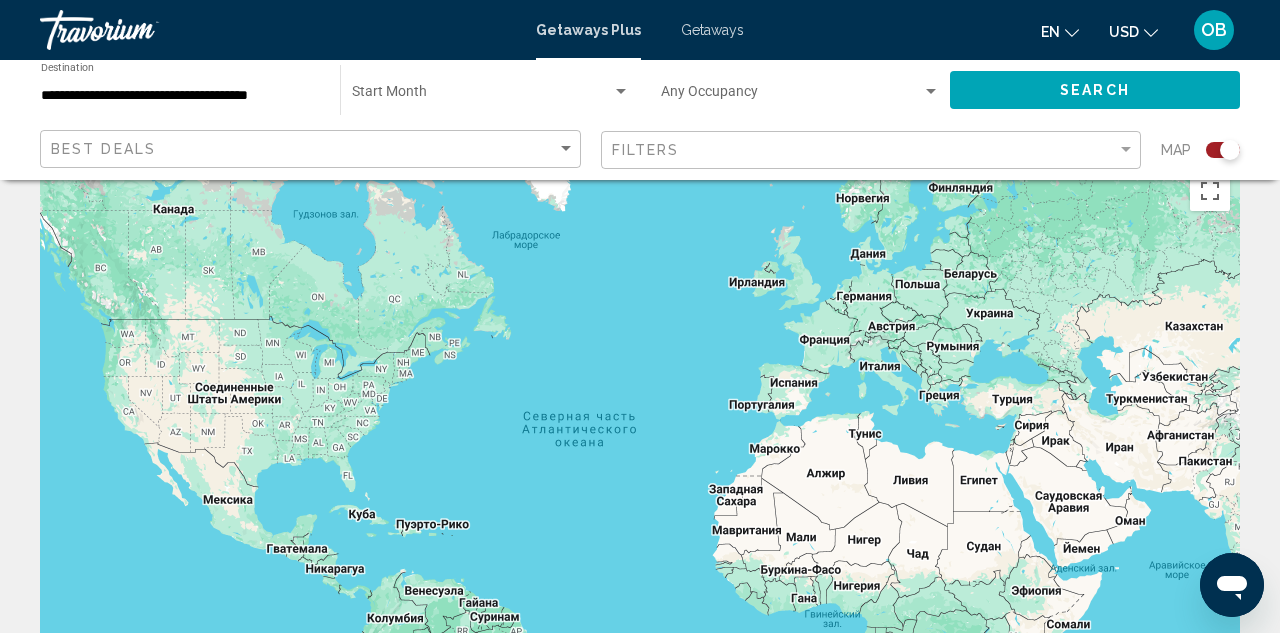 click 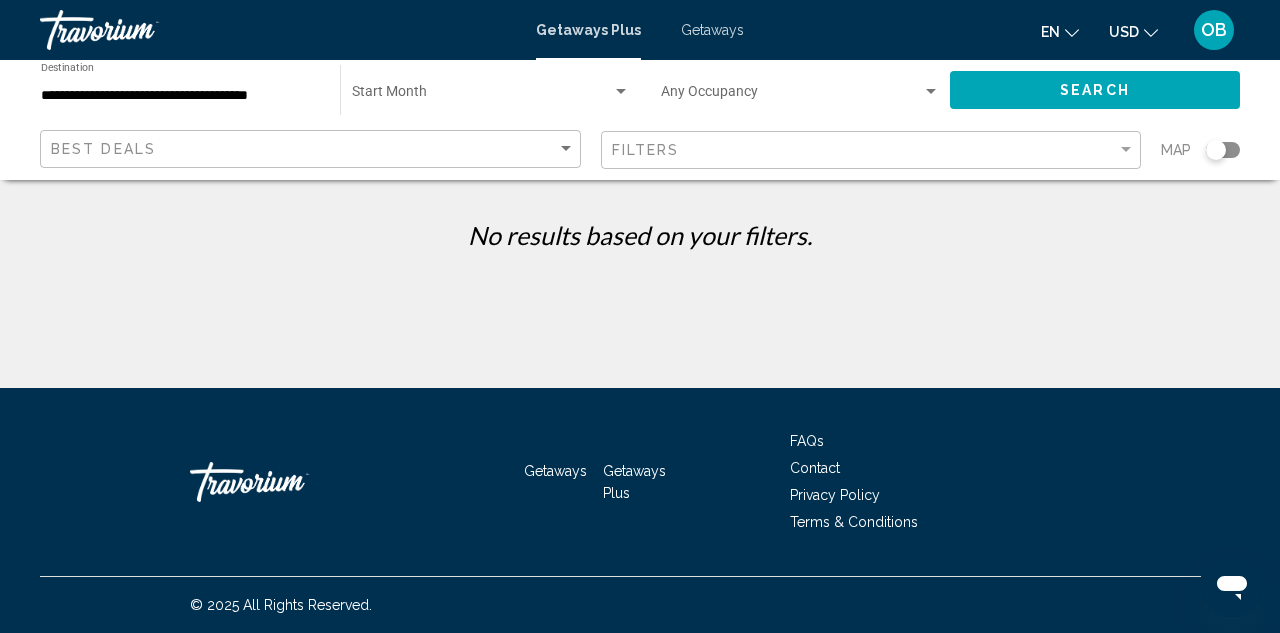 scroll, scrollTop: 0, scrollLeft: 0, axis: both 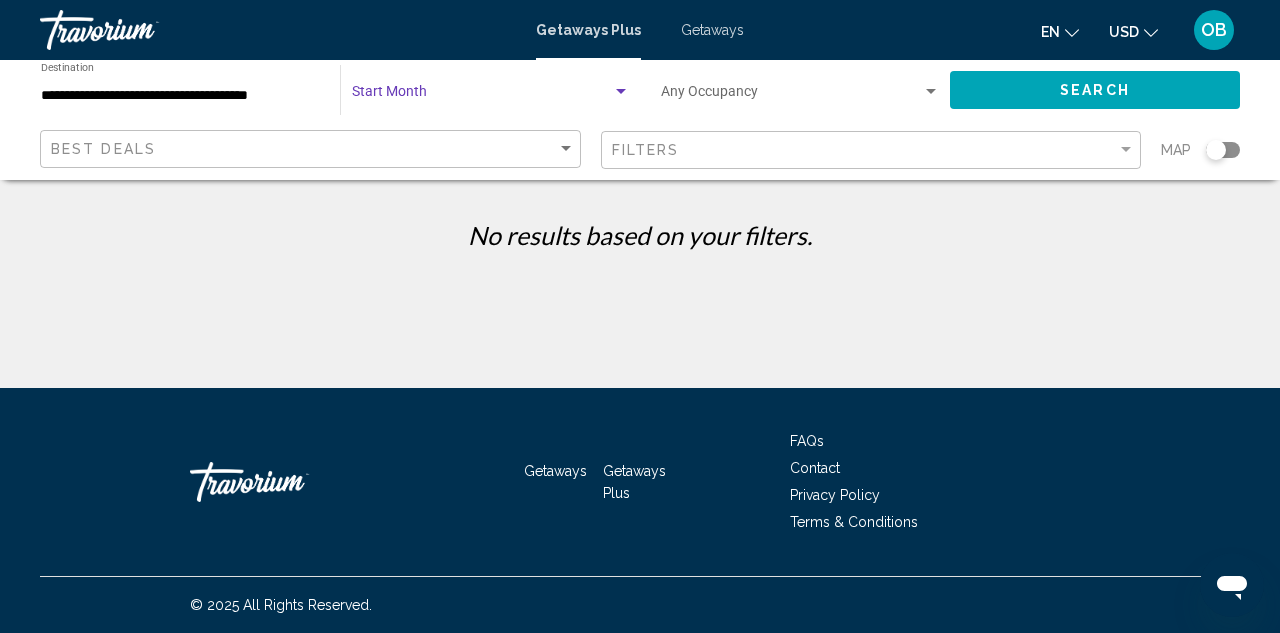 click at bounding box center [482, 96] 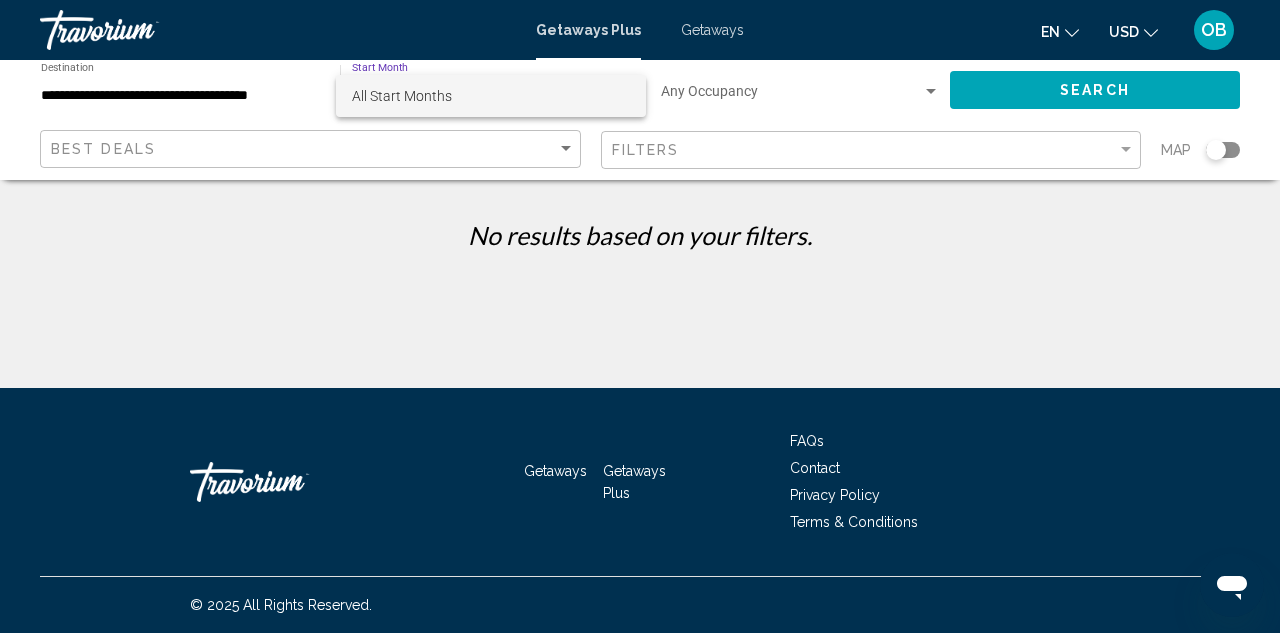 scroll, scrollTop: 0, scrollLeft: 0, axis: both 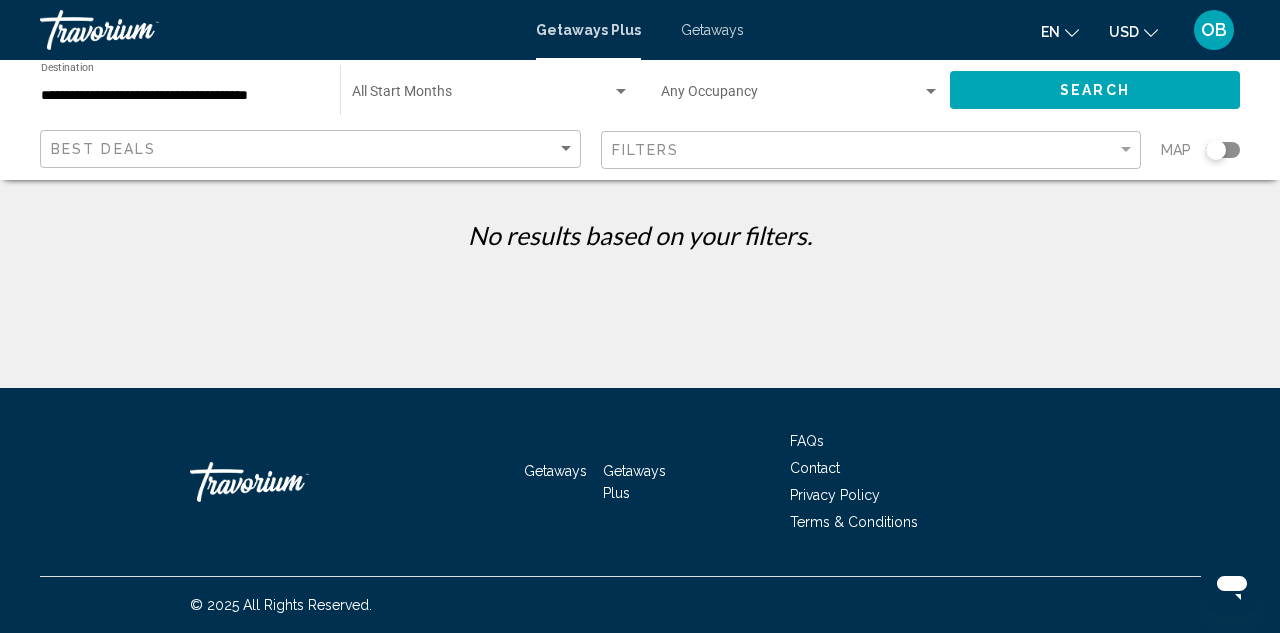 click on "Occupancy Any Occupancy" 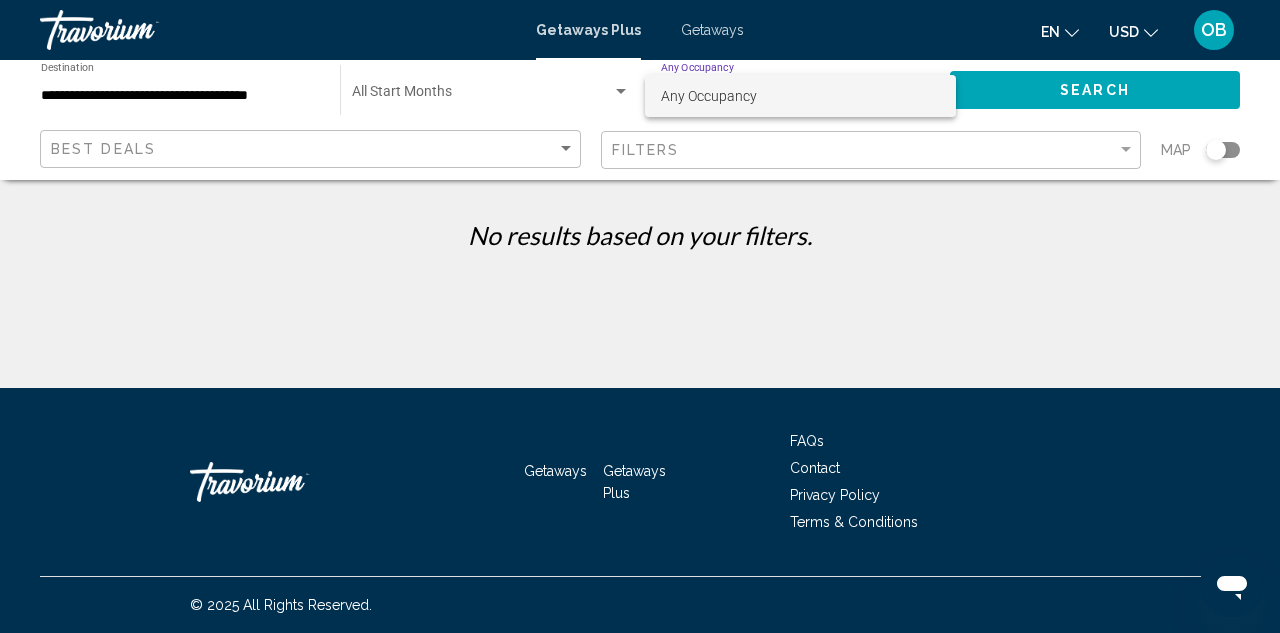 click at bounding box center [640, 316] 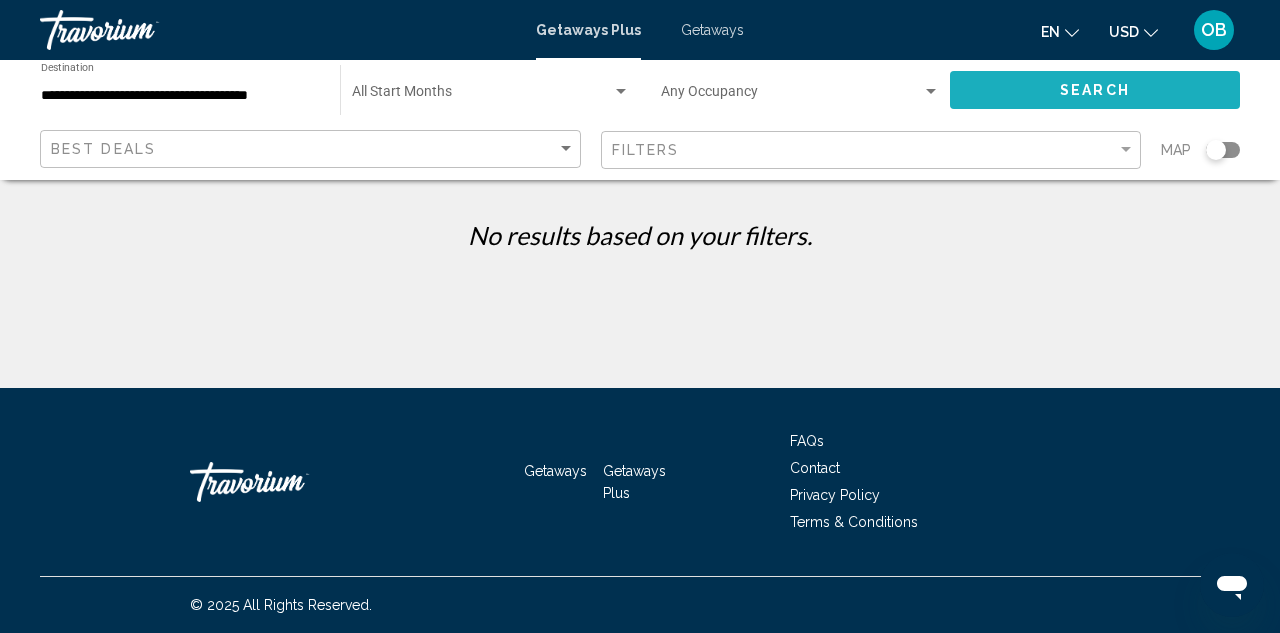 click on "Search" 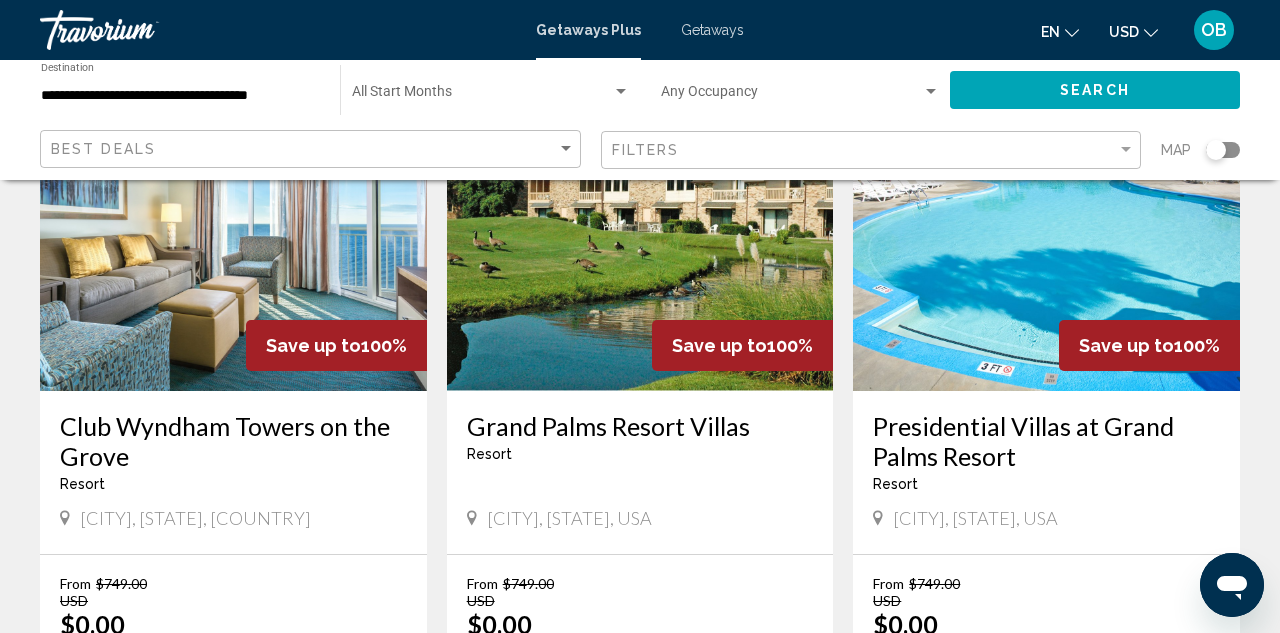 scroll, scrollTop: 199, scrollLeft: 0, axis: vertical 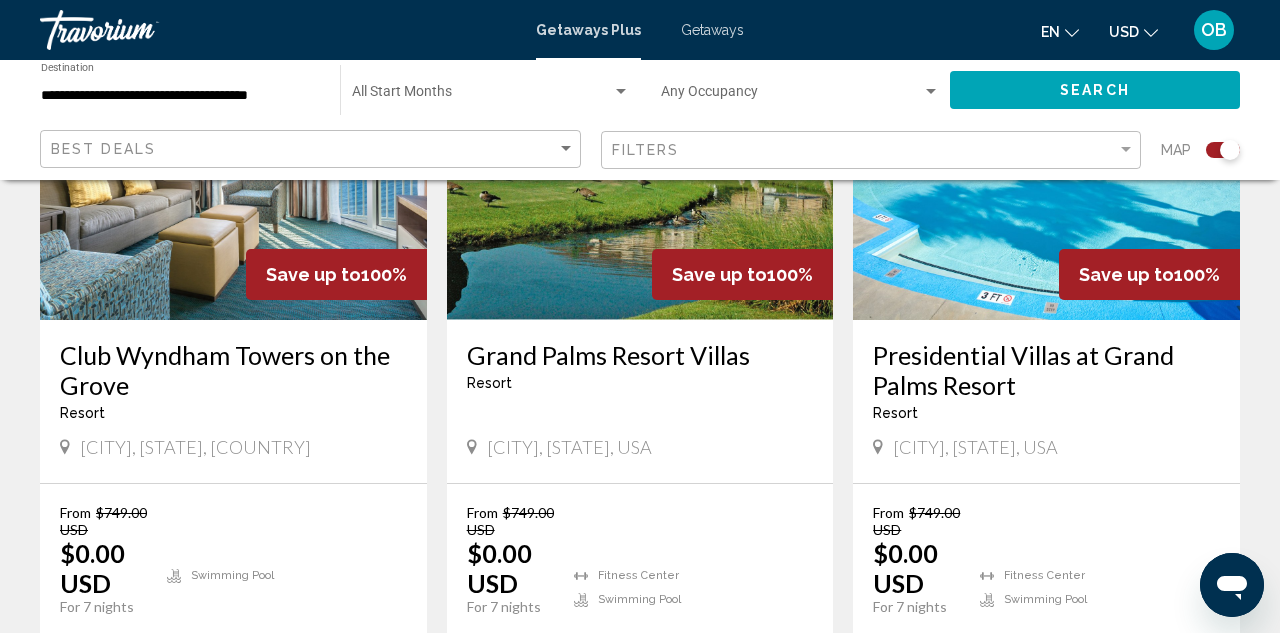 click on "Grand Palms Resort Villas" at bounding box center [640, 355] 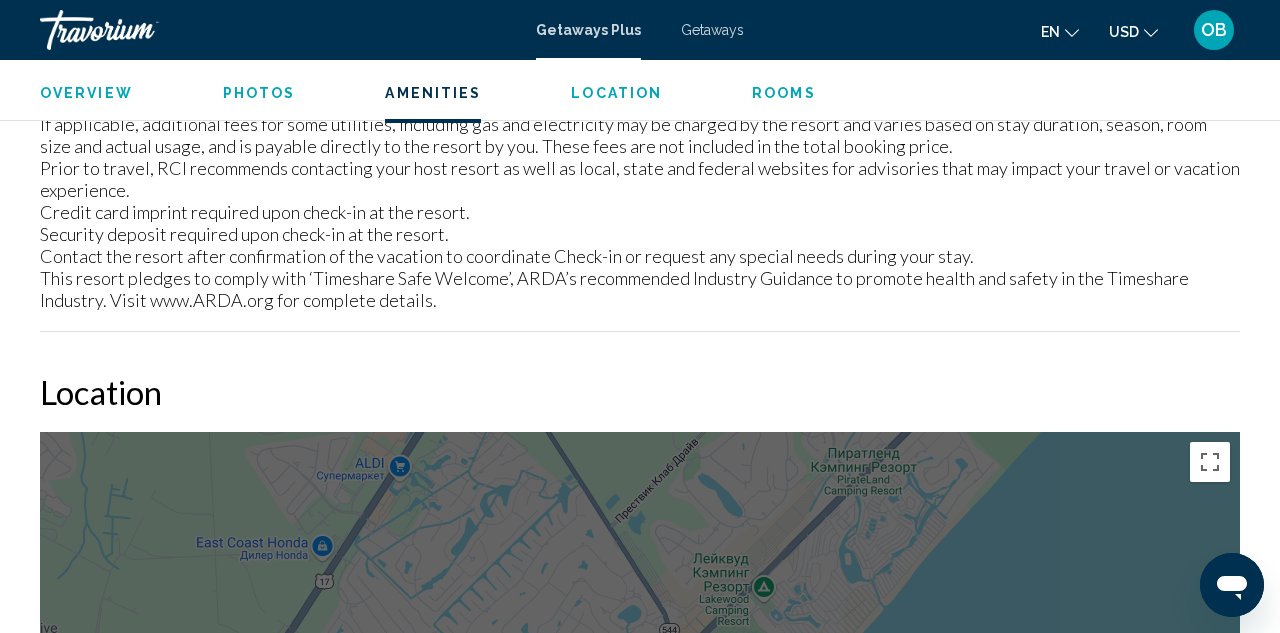 scroll, scrollTop: 2901, scrollLeft: 0, axis: vertical 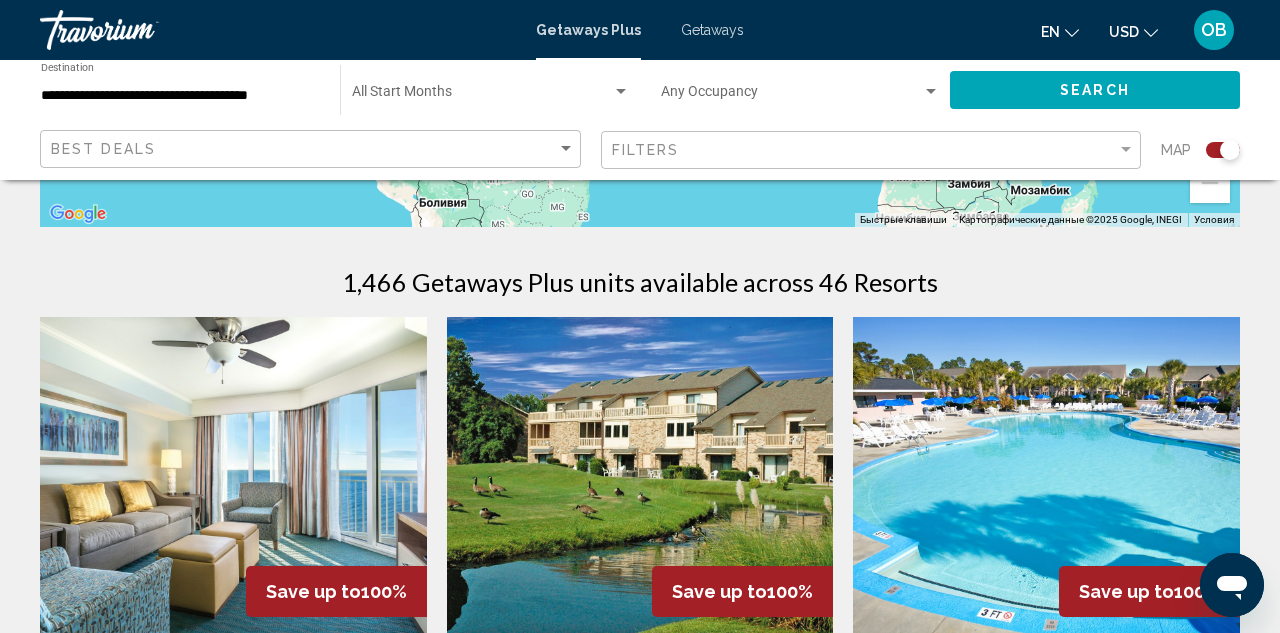 click 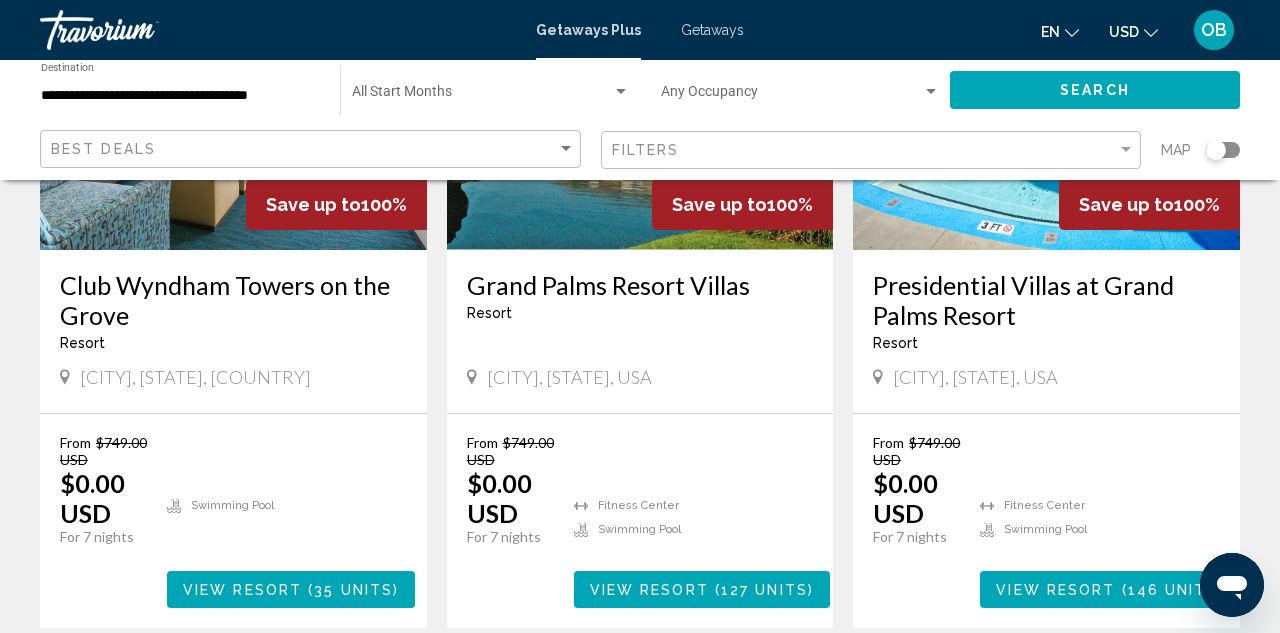 scroll, scrollTop: 346, scrollLeft: 0, axis: vertical 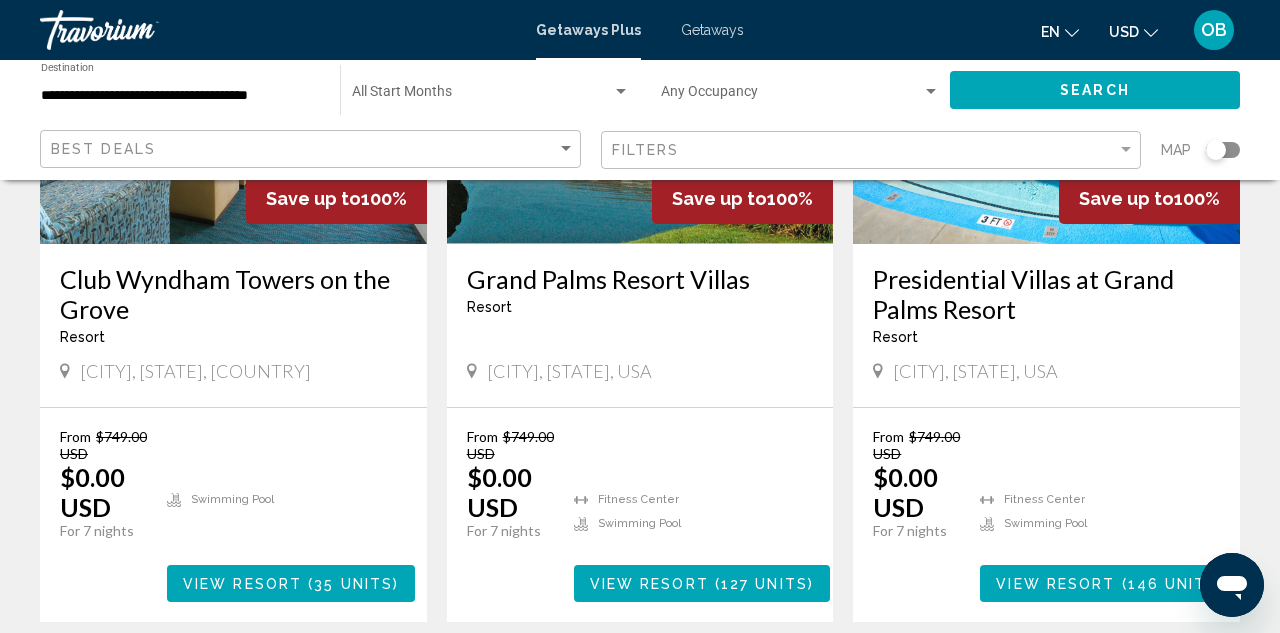 click on "Presidential Villas at Grand Palms Resort" at bounding box center [1046, 294] 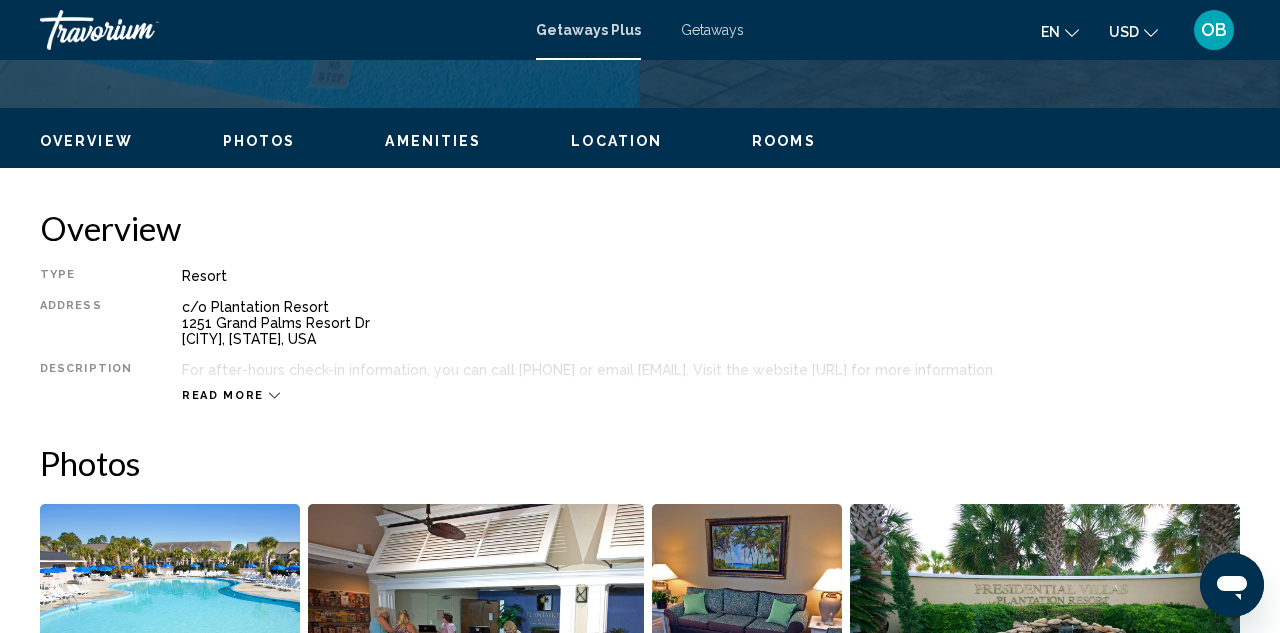 scroll, scrollTop: 882, scrollLeft: 0, axis: vertical 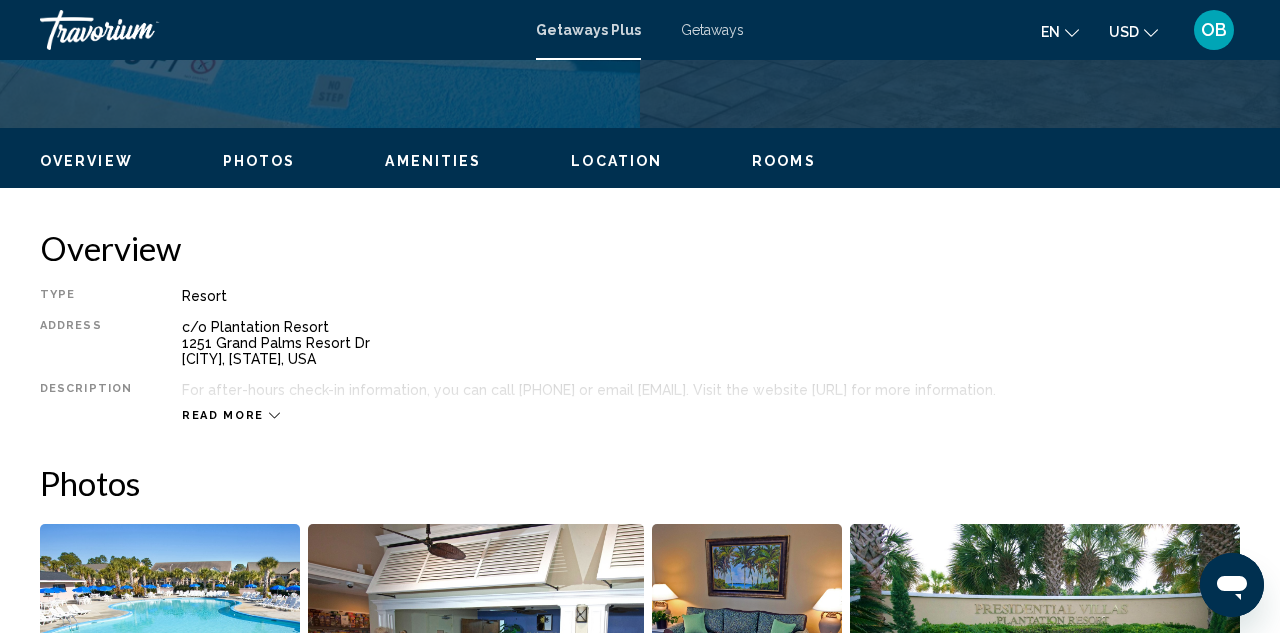 click on "Location" at bounding box center [616, 161] 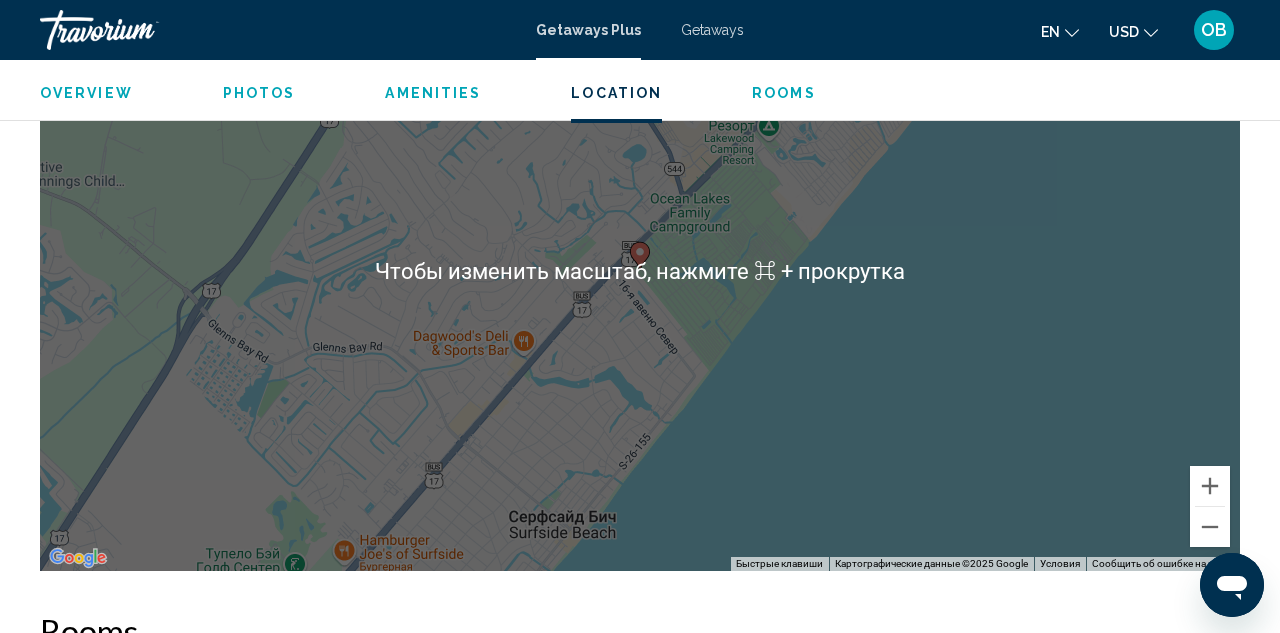 scroll, scrollTop: 3404, scrollLeft: 0, axis: vertical 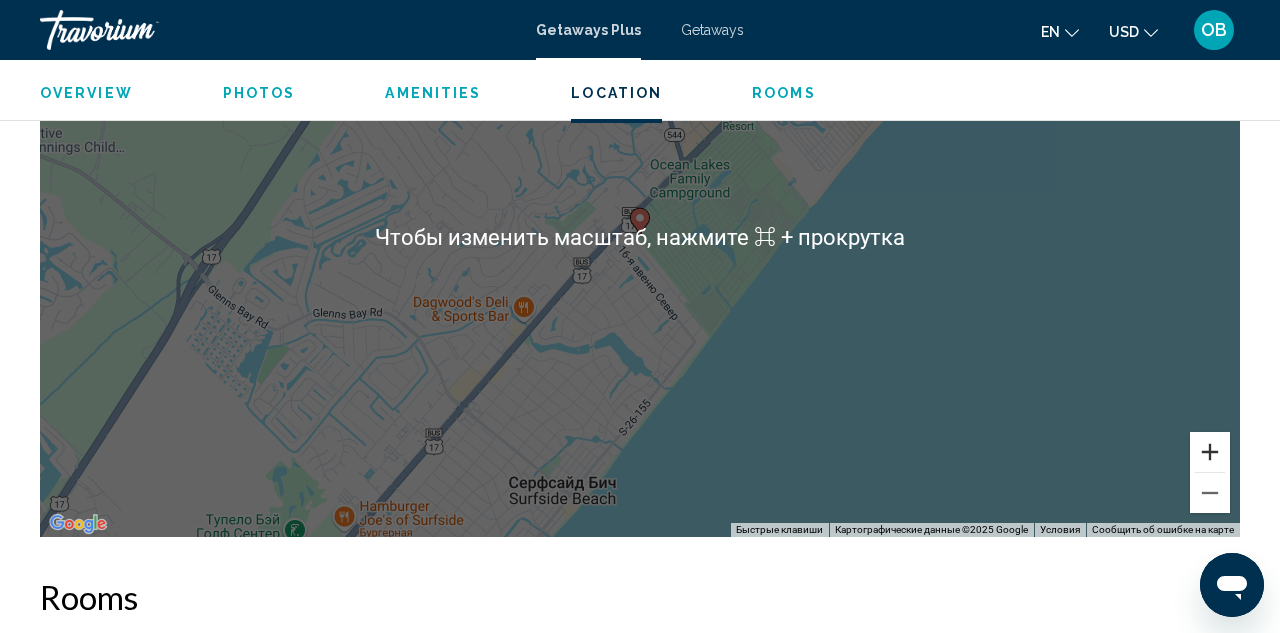 click at bounding box center (1210, 452) 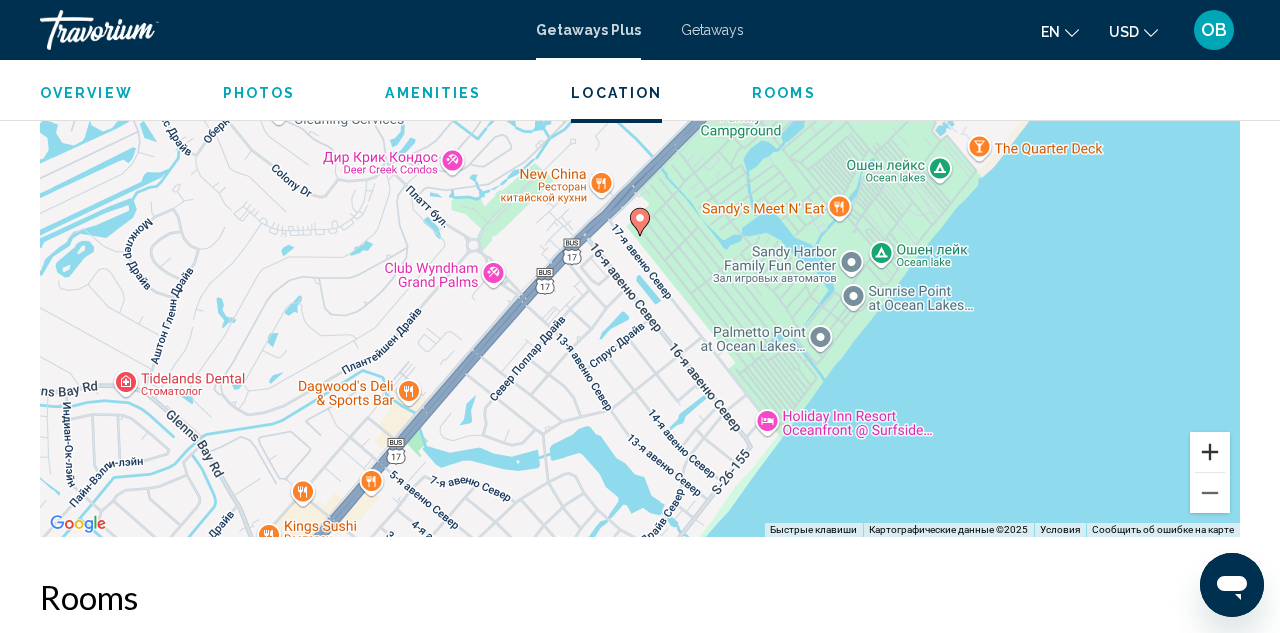 click at bounding box center (1210, 452) 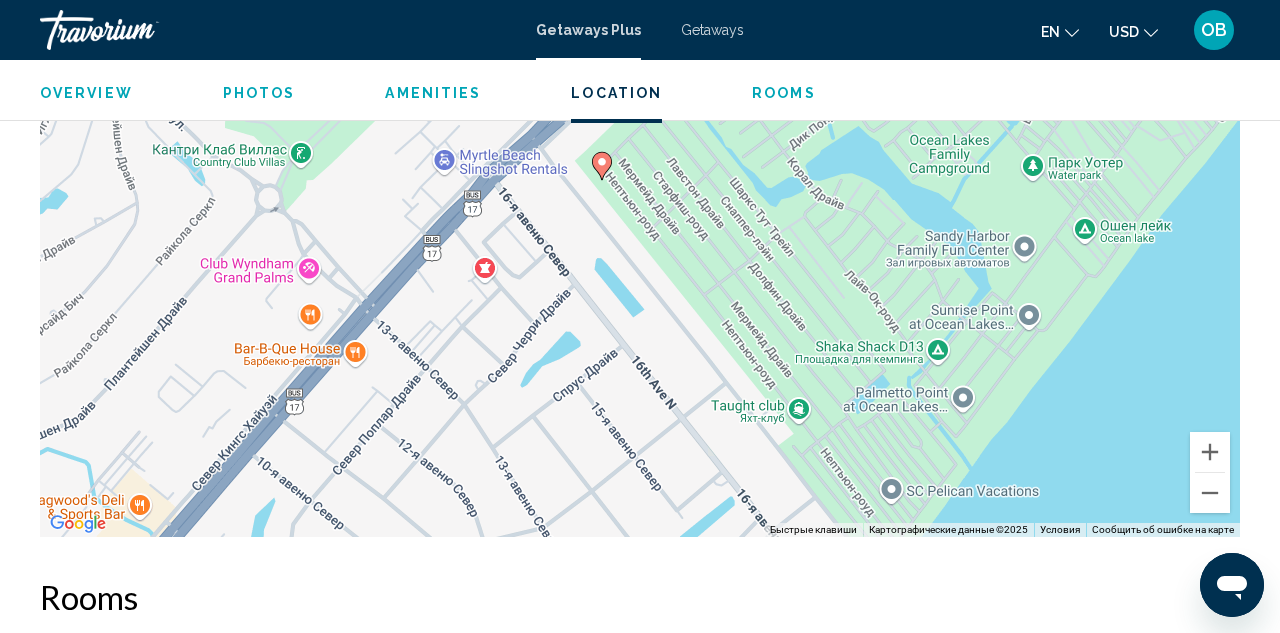 drag, startPoint x: 803, startPoint y: 458, endPoint x: 763, endPoint y: 402, distance: 68.8186 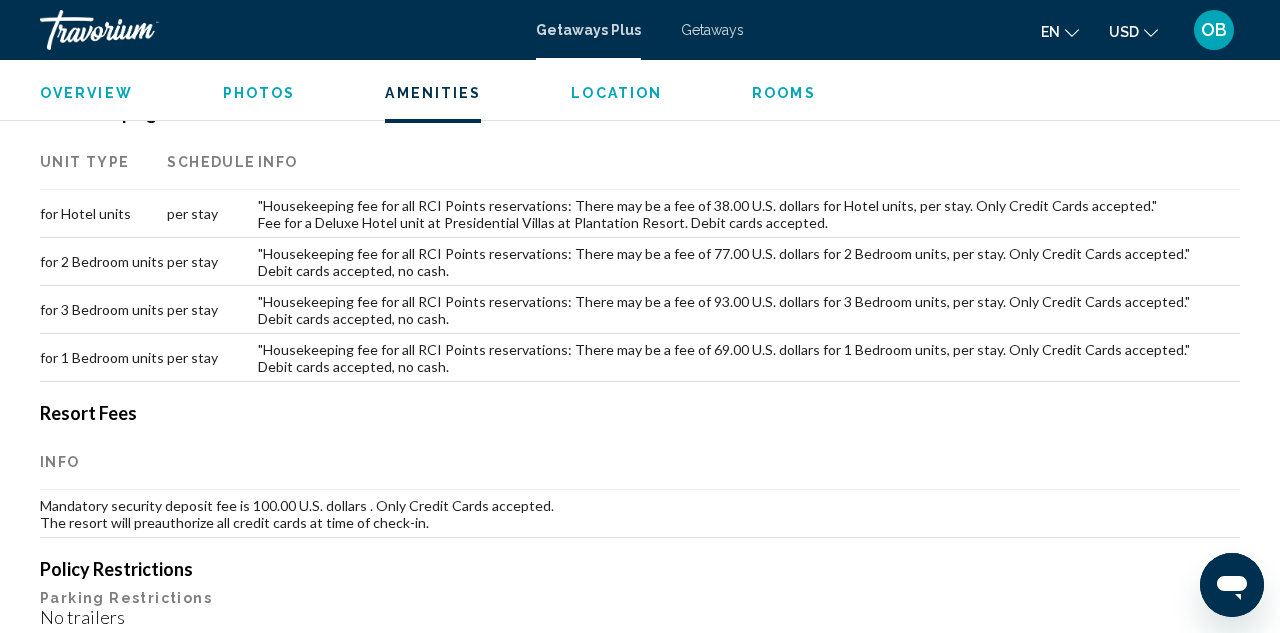 scroll, scrollTop: 1944, scrollLeft: 0, axis: vertical 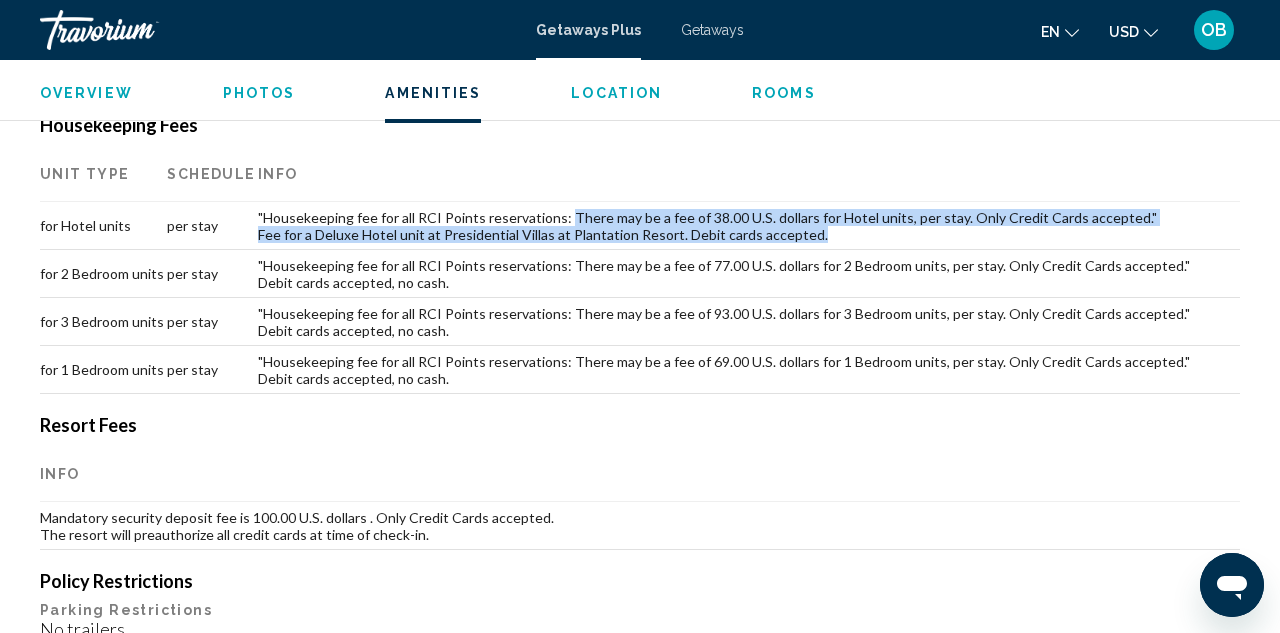 drag, startPoint x: 568, startPoint y: 261, endPoint x: 948, endPoint y: 274, distance: 380.2223 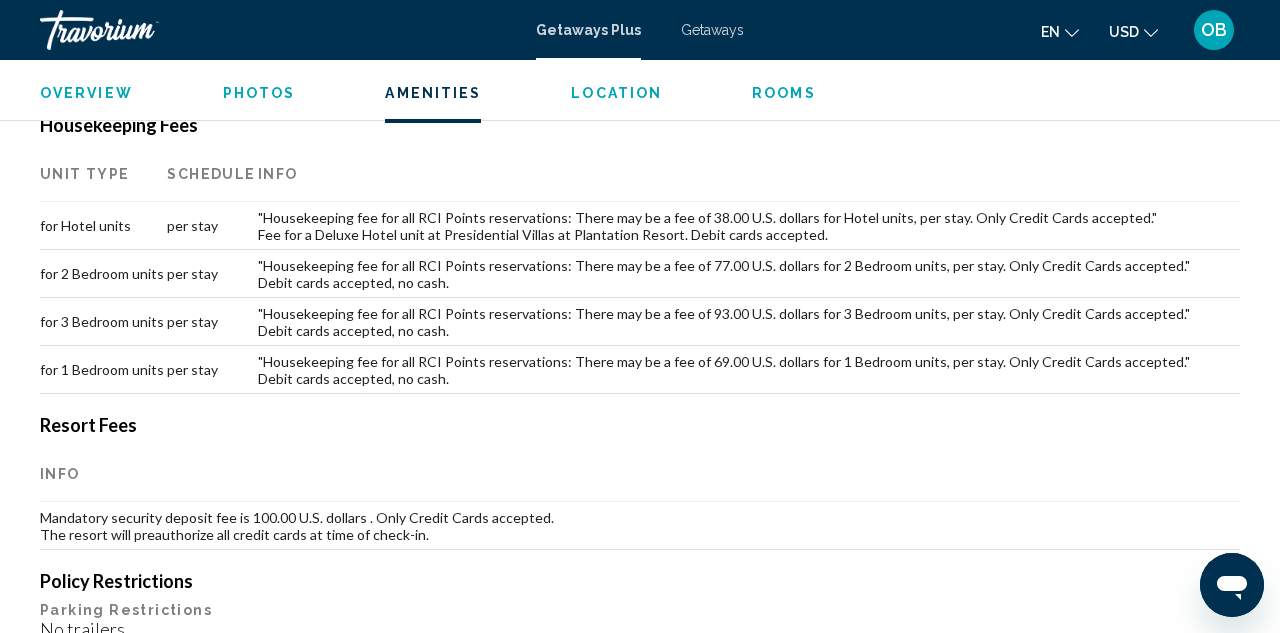 click on ""Housekeeping fee for all RCI Points reservations: There may be a fee of 69.00 U.S. dollars for 1 Bedroom units, per stay. Only Credit Cards accepted." Debit cards accepted, no cash." at bounding box center [749, 370] 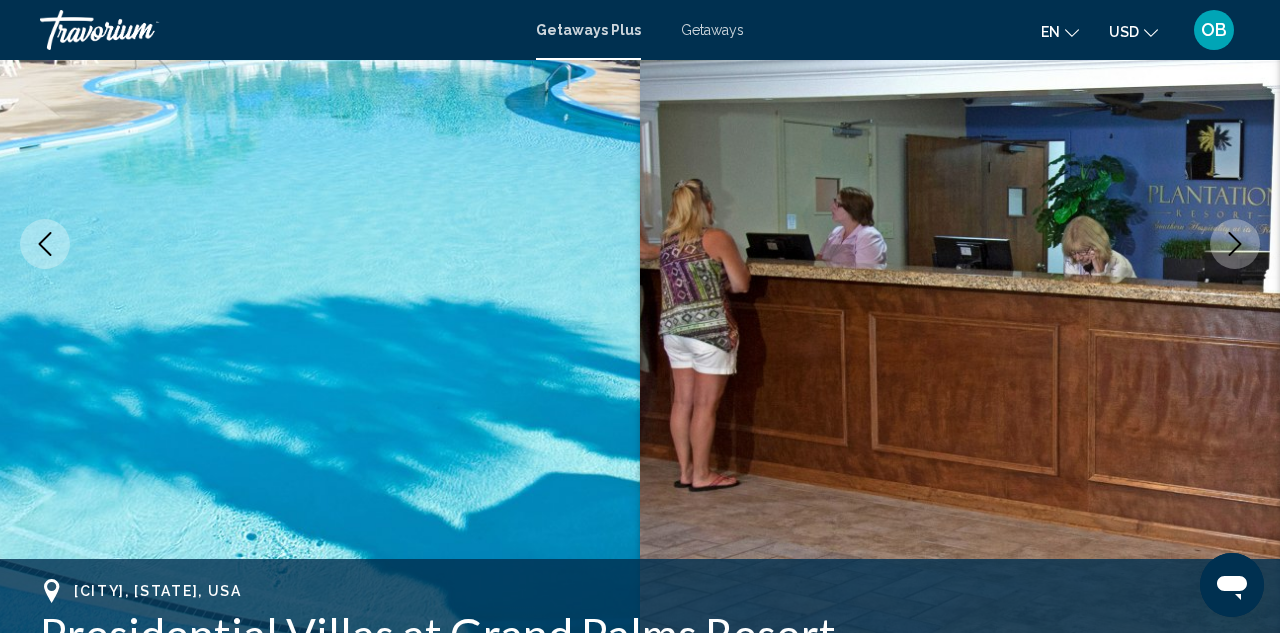 scroll, scrollTop: 282, scrollLeft: 0, axis: vertical 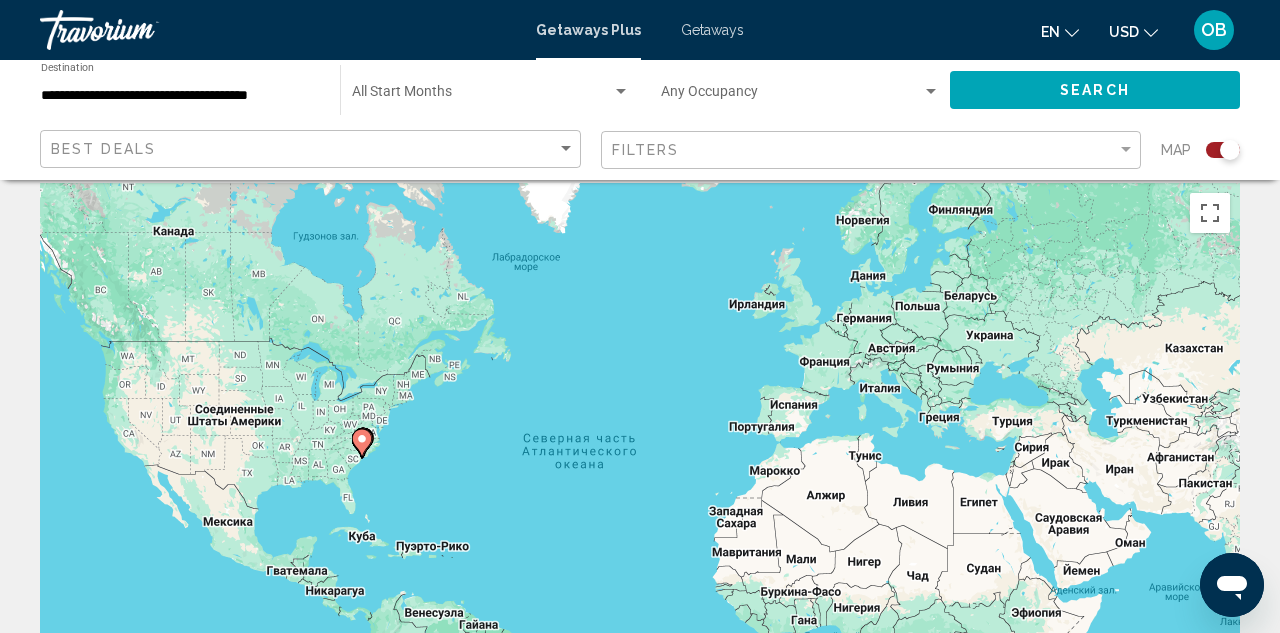click 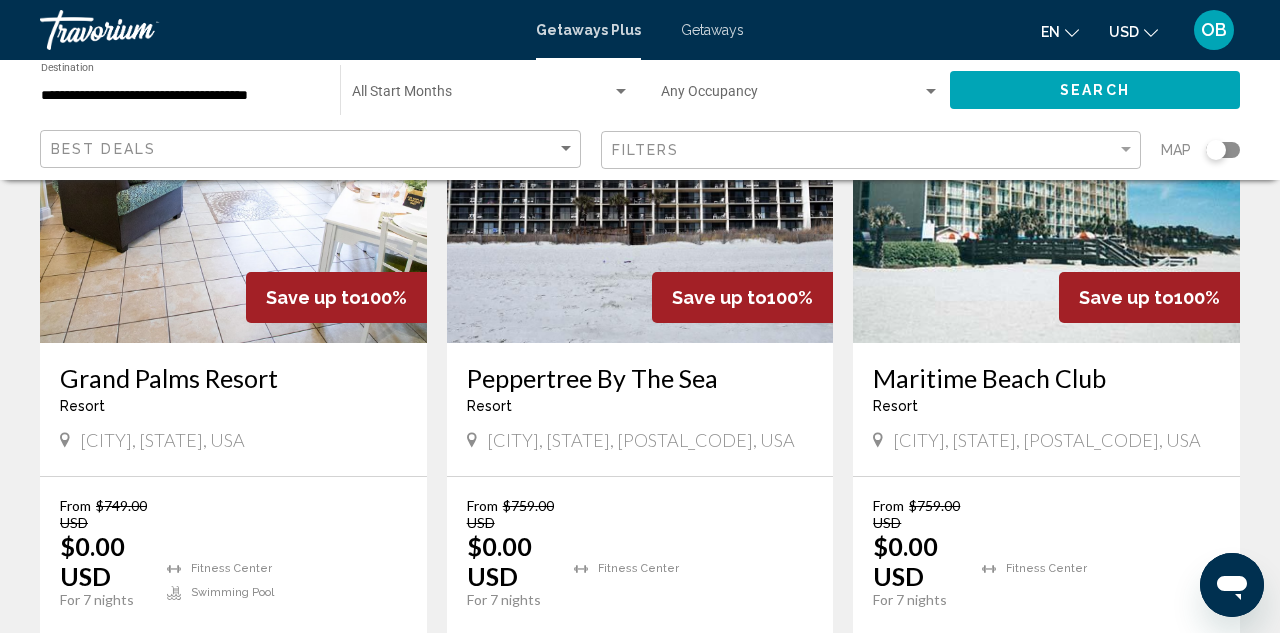 scroll, scrollTop: 990, scrollLeft: 0, axis: vertical 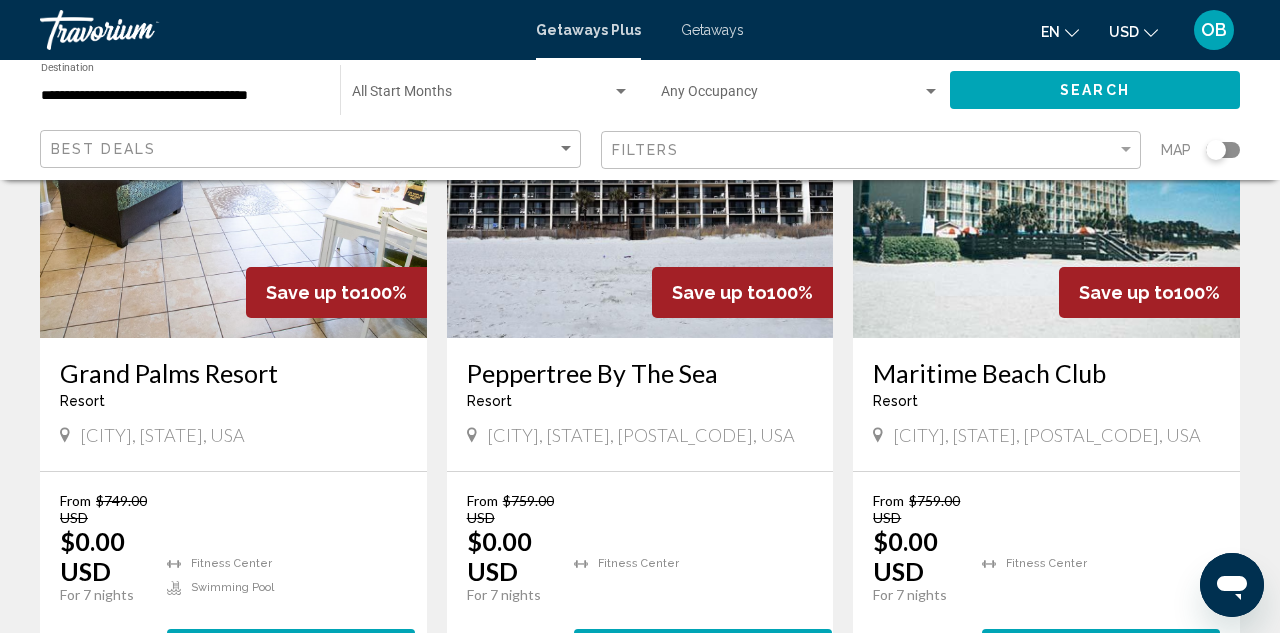 click on "Grand Palms Resort" at bounding box center (233, 373) 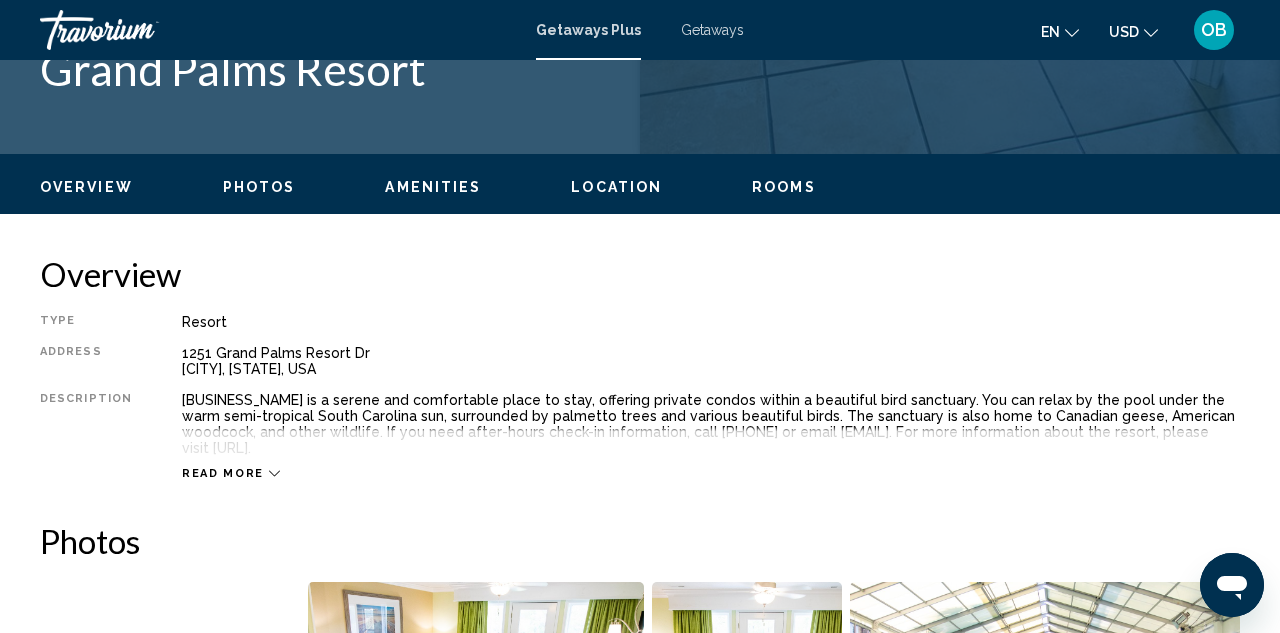 scroll, scrollTop: 857, scrollLeft: 0, axis: vertical 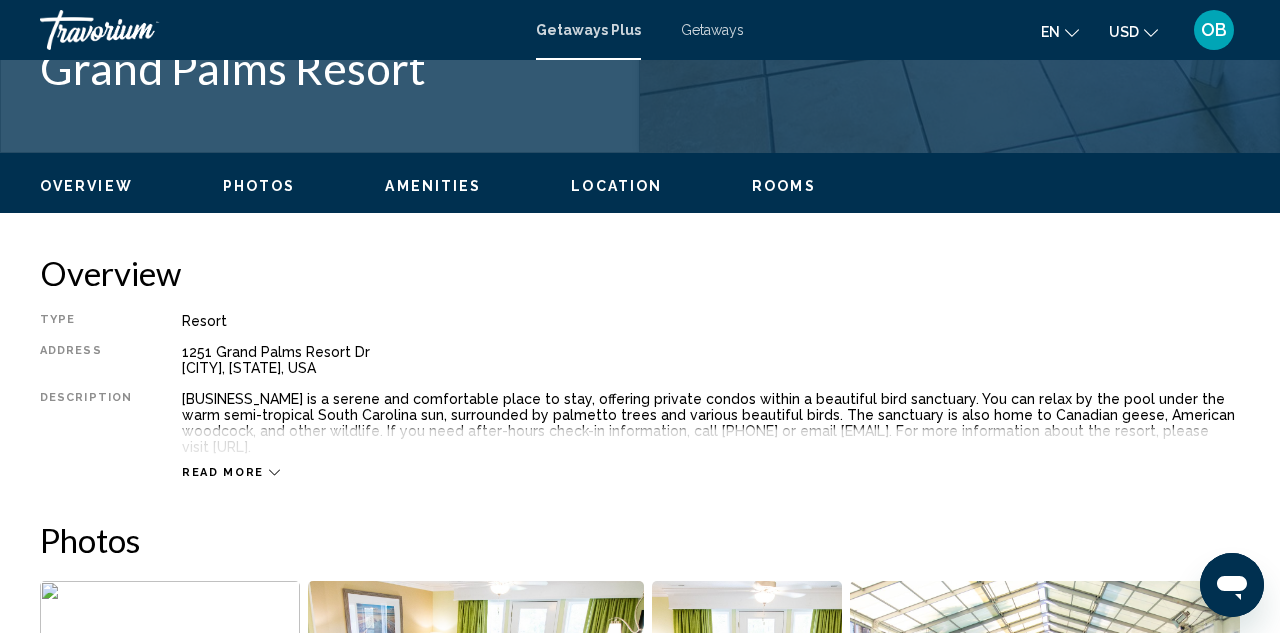 click on "Read more" at bounding box center (223, 472) 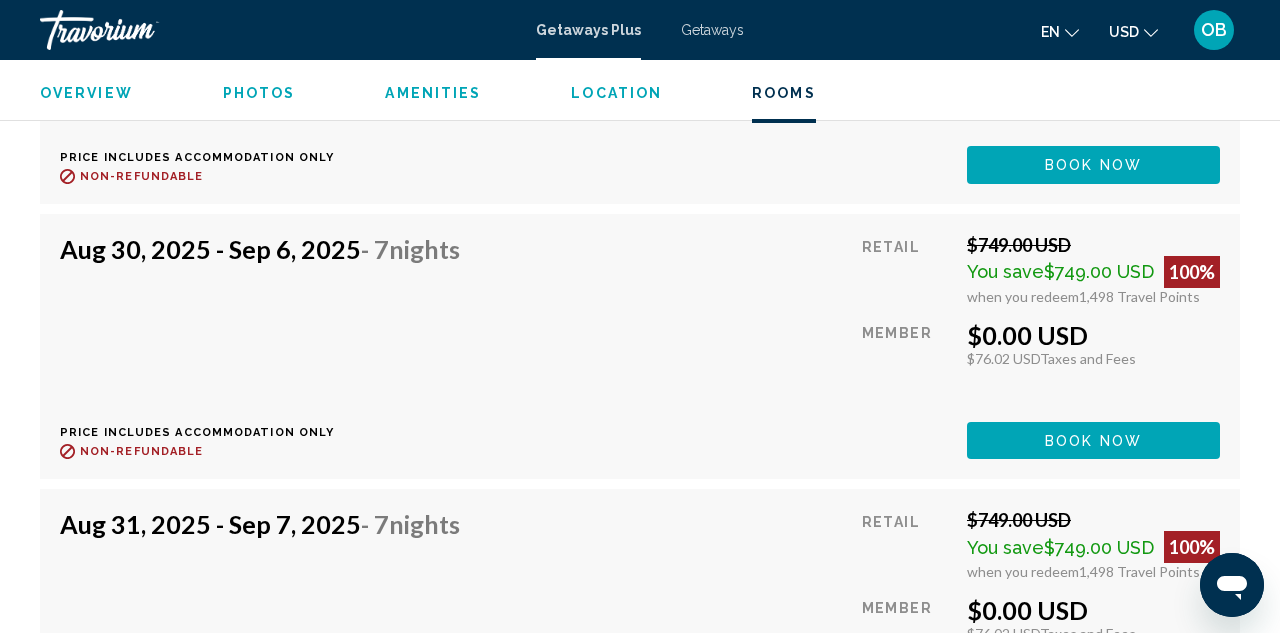 scroll, scrollTop: 4954, scrollLeft: 0, axis: vertical 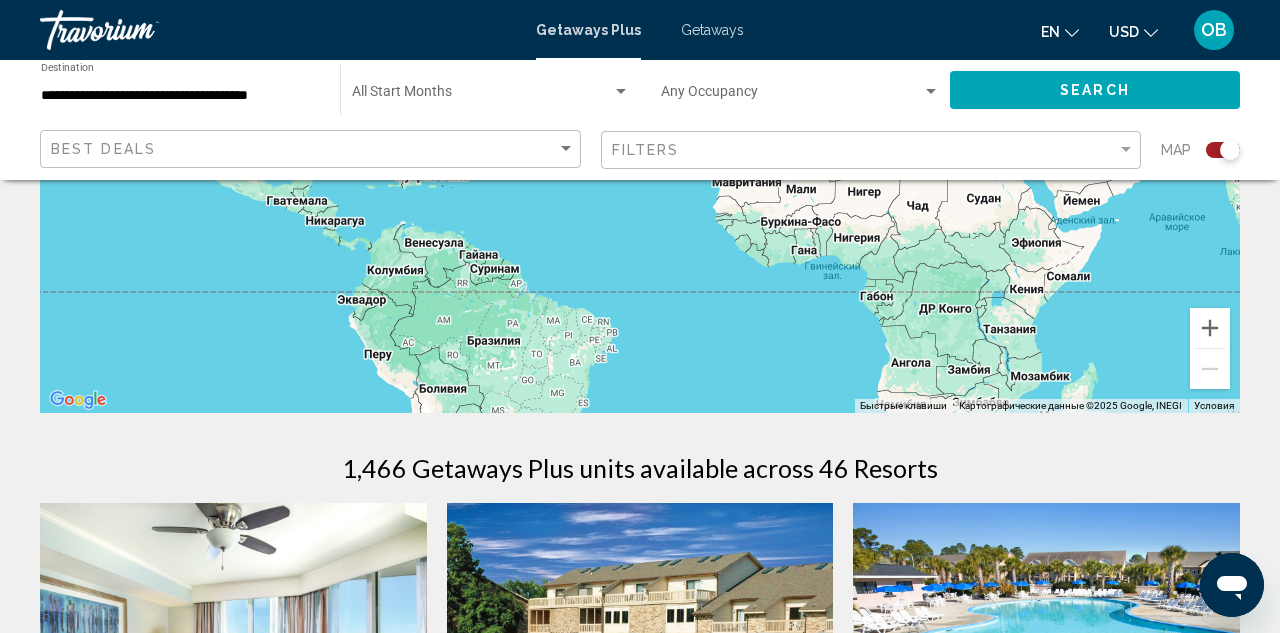 click 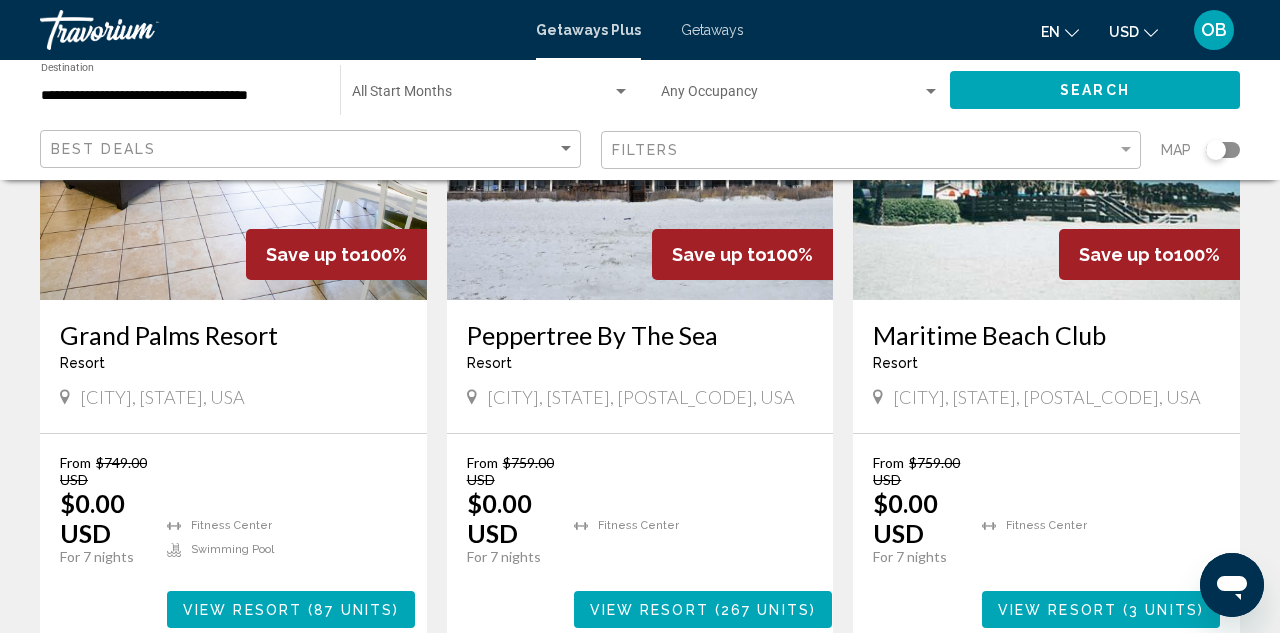 scroll, scrollTop: 1031, scrollLeft: 0, axis: vertical 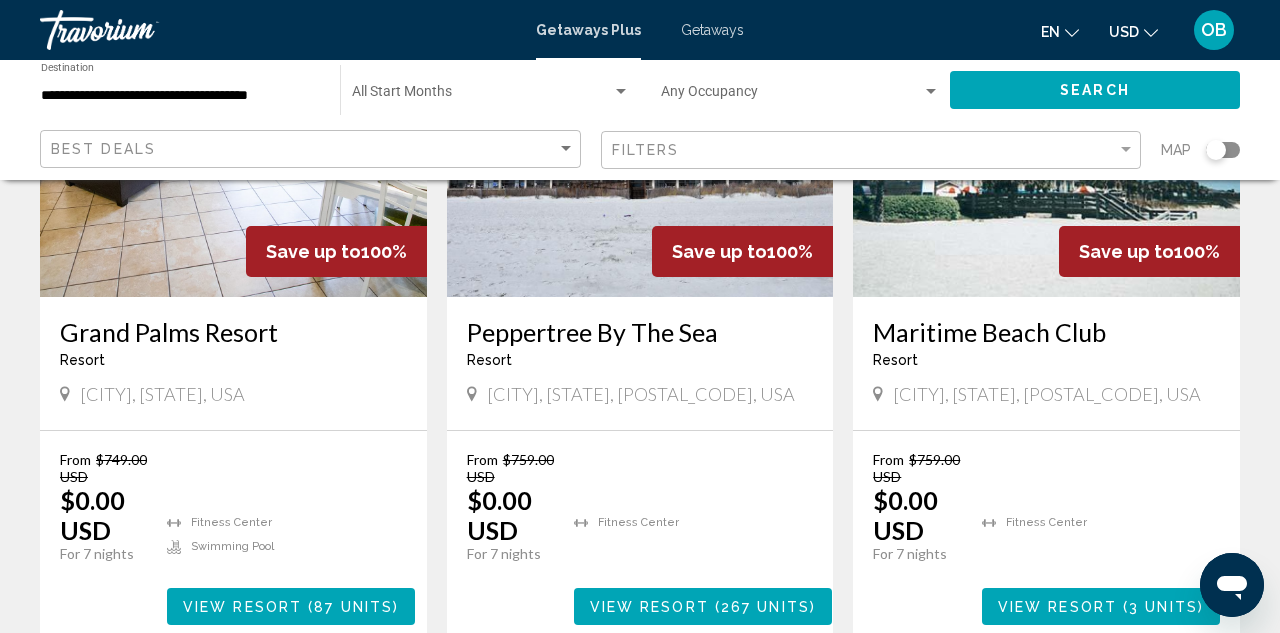 click on "Peppertree By The Sea" at bounding box center [640, 332] 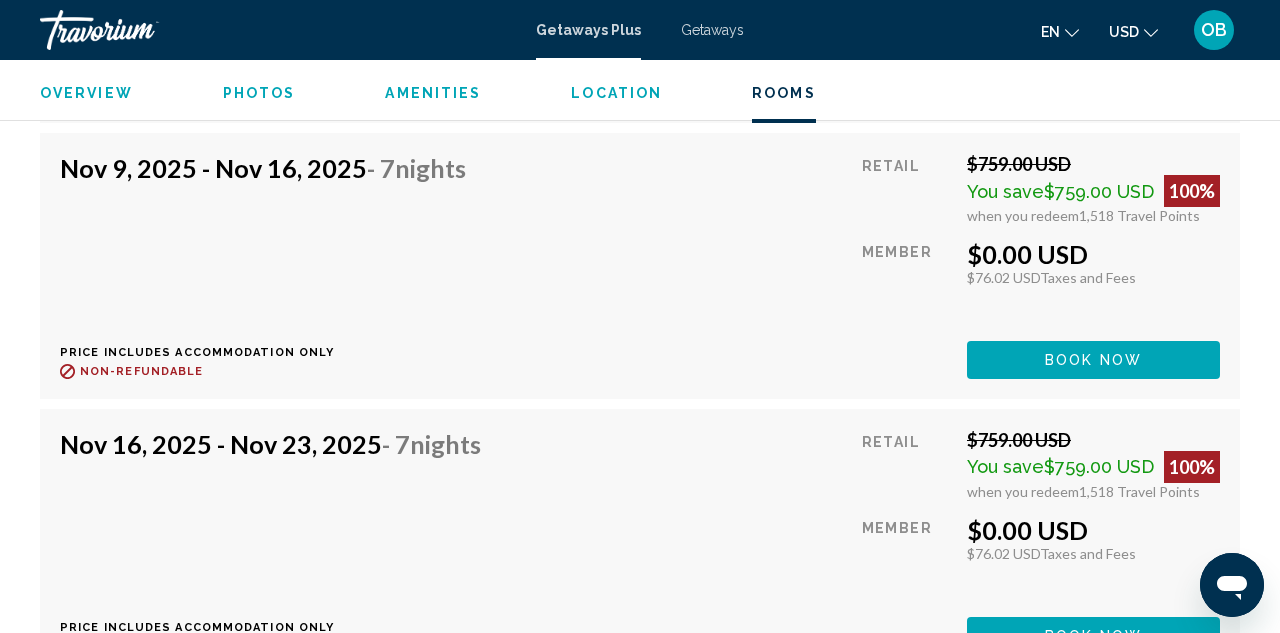 scroll, scrollTop: 4147, scrollLeft: 0, axis: vertical 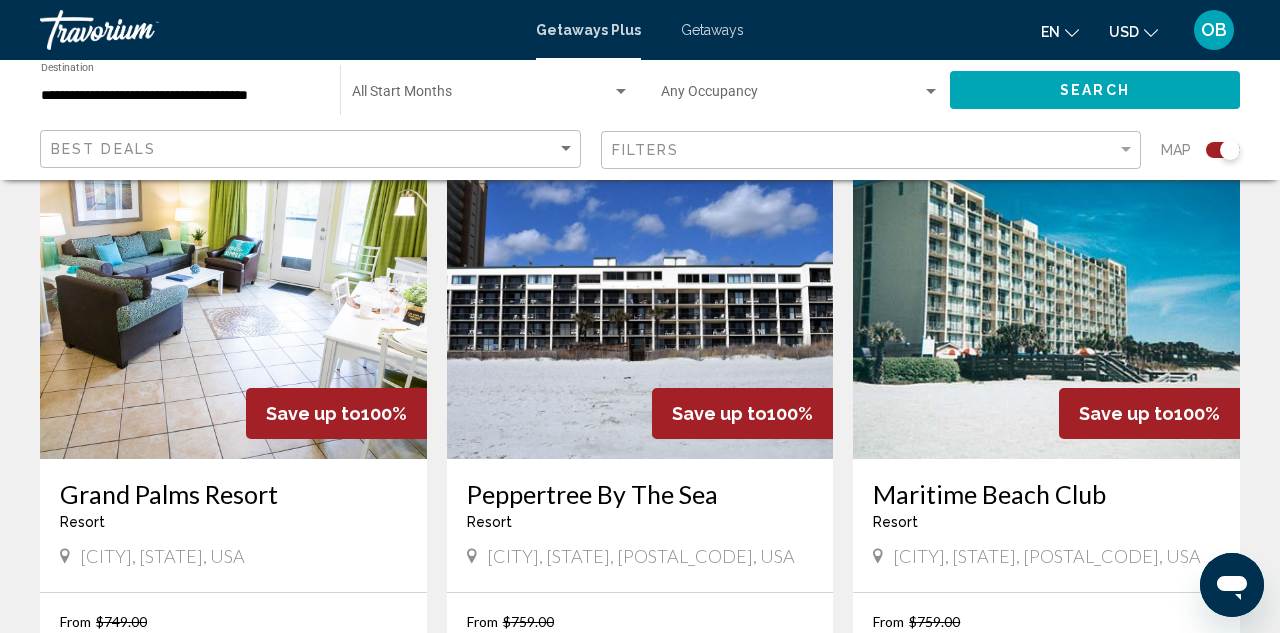 click on "Maritime Beach Club" at bounding box center [1046, 494] 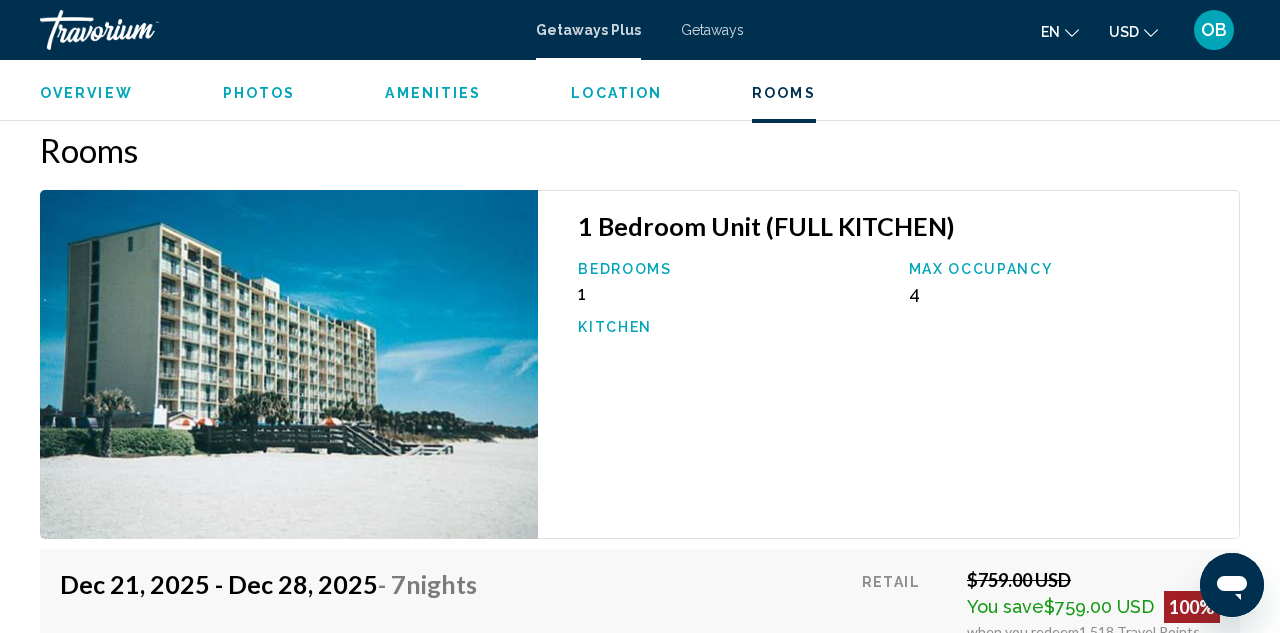 scroll, scrollTop: 2967, scrollLeft: 0, axis: vertical 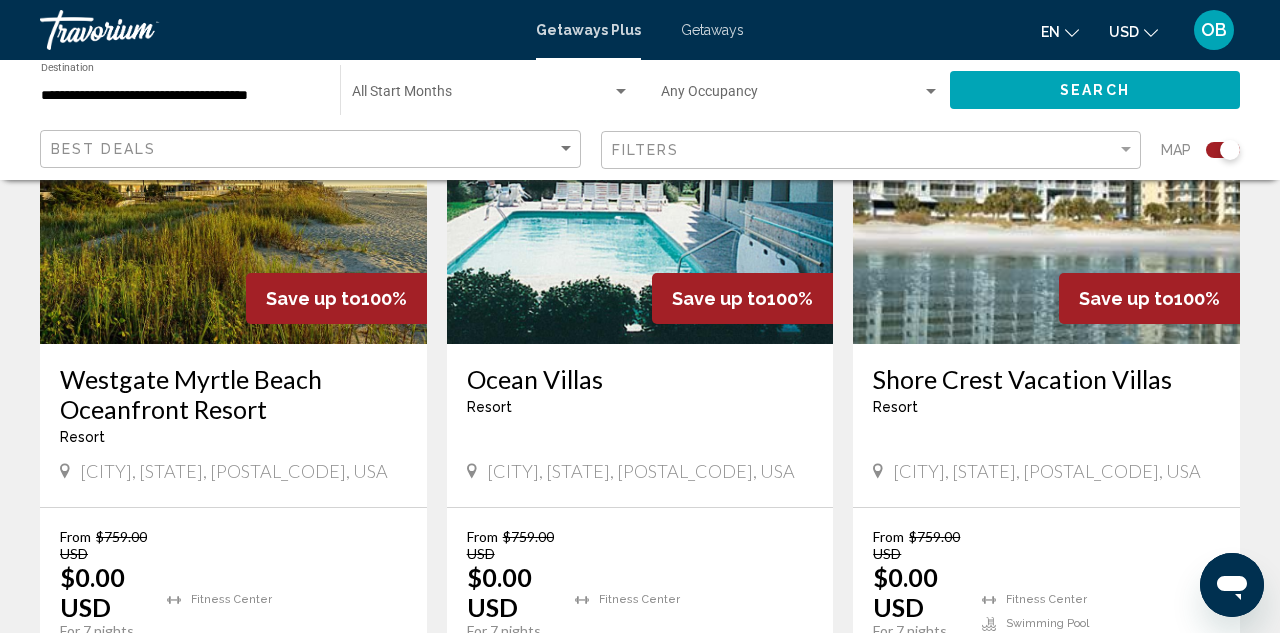 click on "Westgate Myrtle Beach Oceanfront Resort" at bounding box center (233, 394) 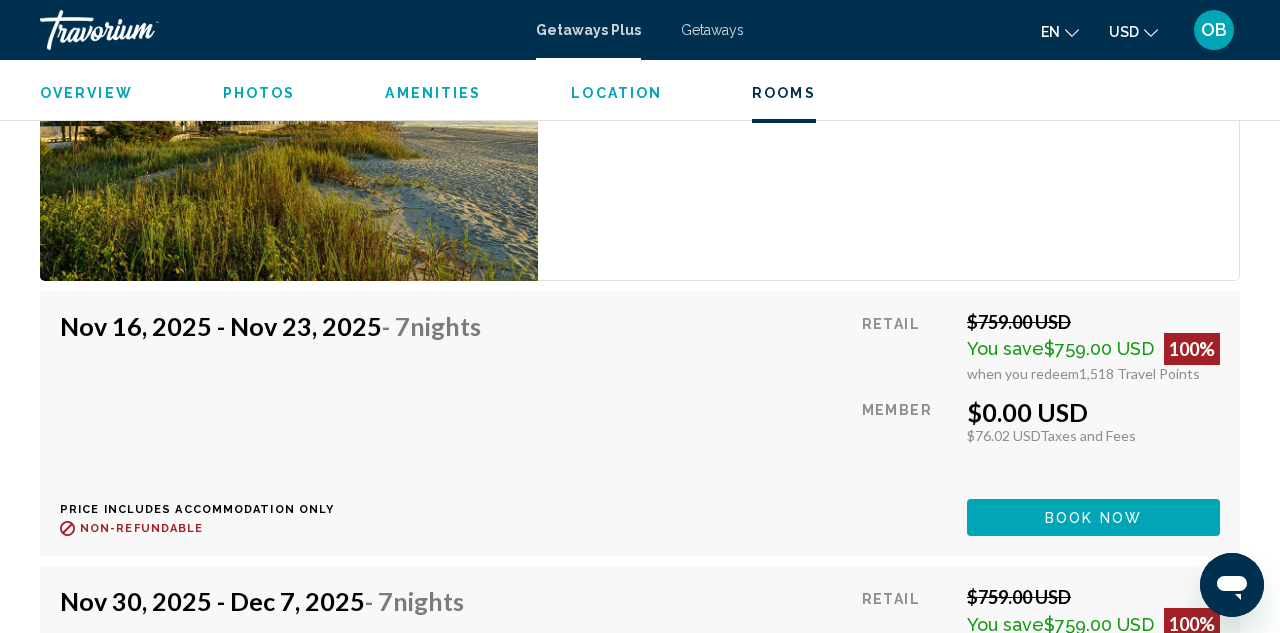 scroll, scrollTop: 3725, scrollLeft: 0, axis: vertical 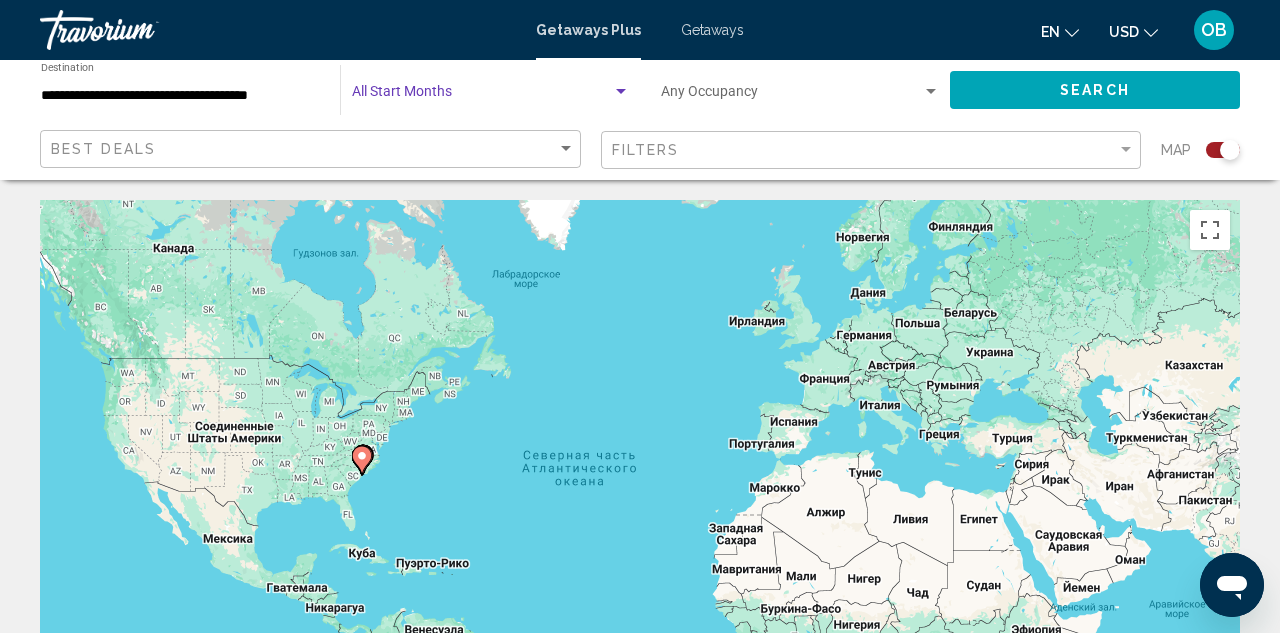 click at bounding box center [482, 96] 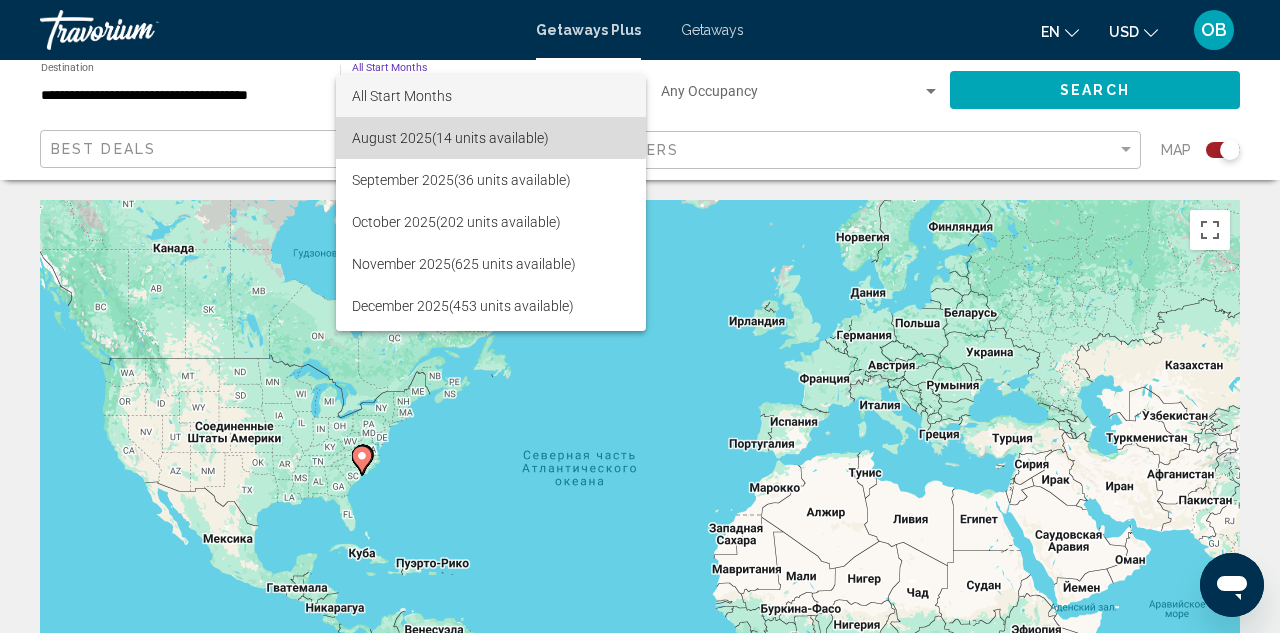 click on "August 2025  (14 units available)" at bounding box center (491, 138) 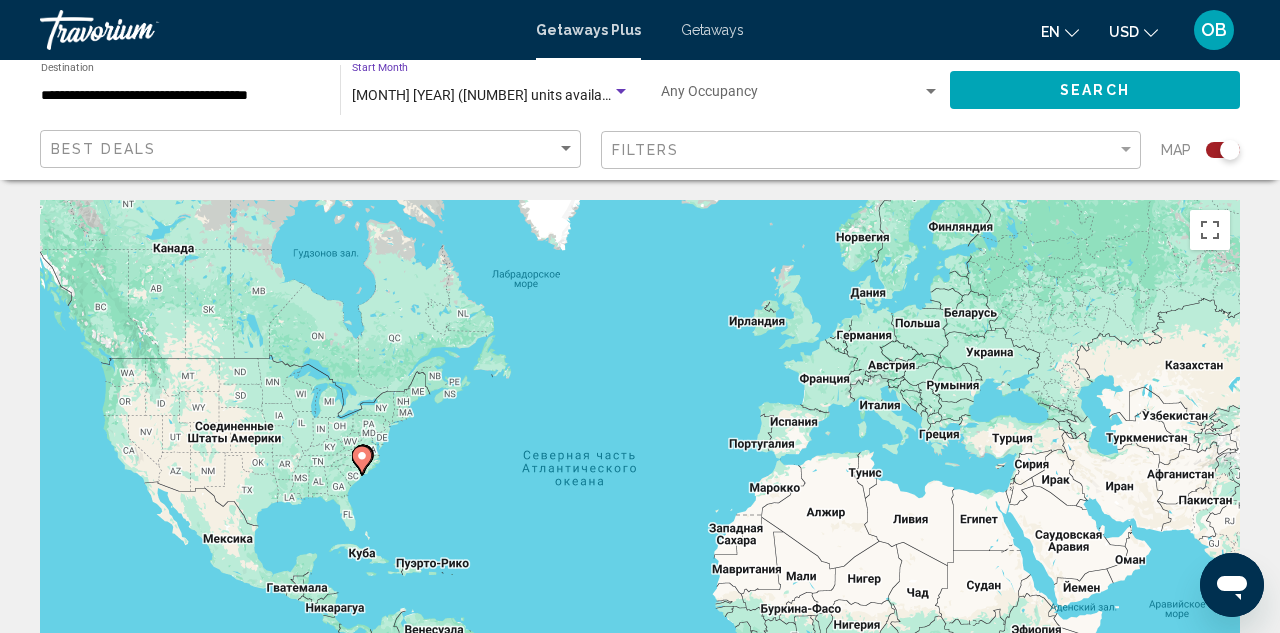 click on "Search" 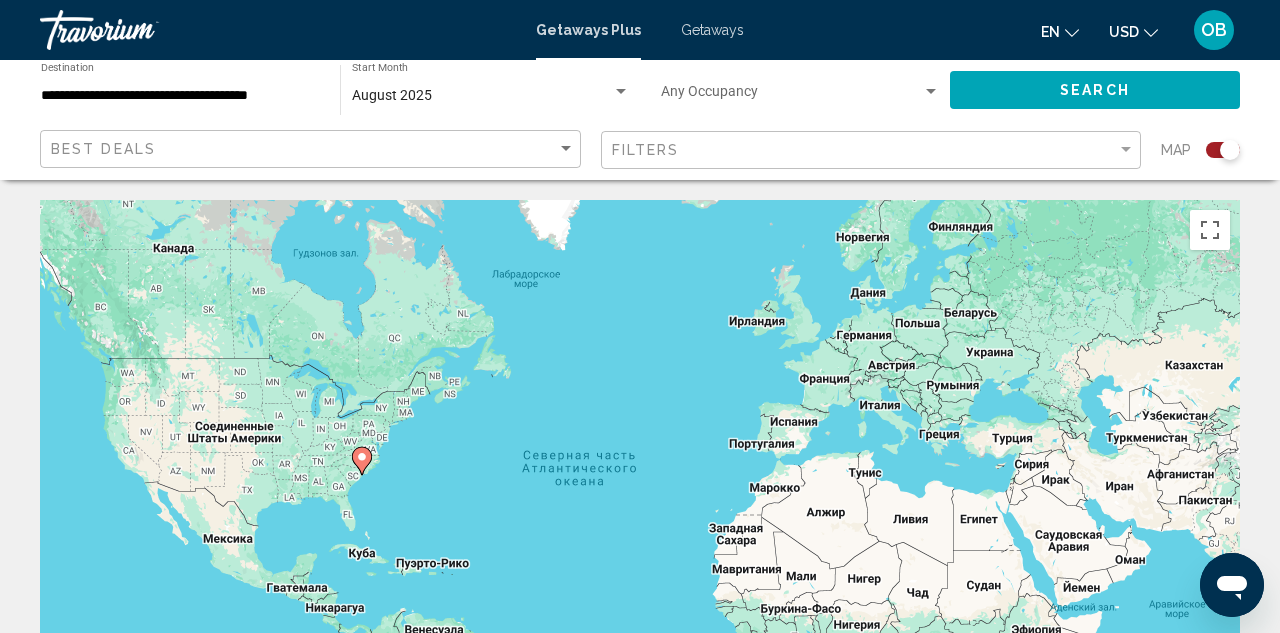 click 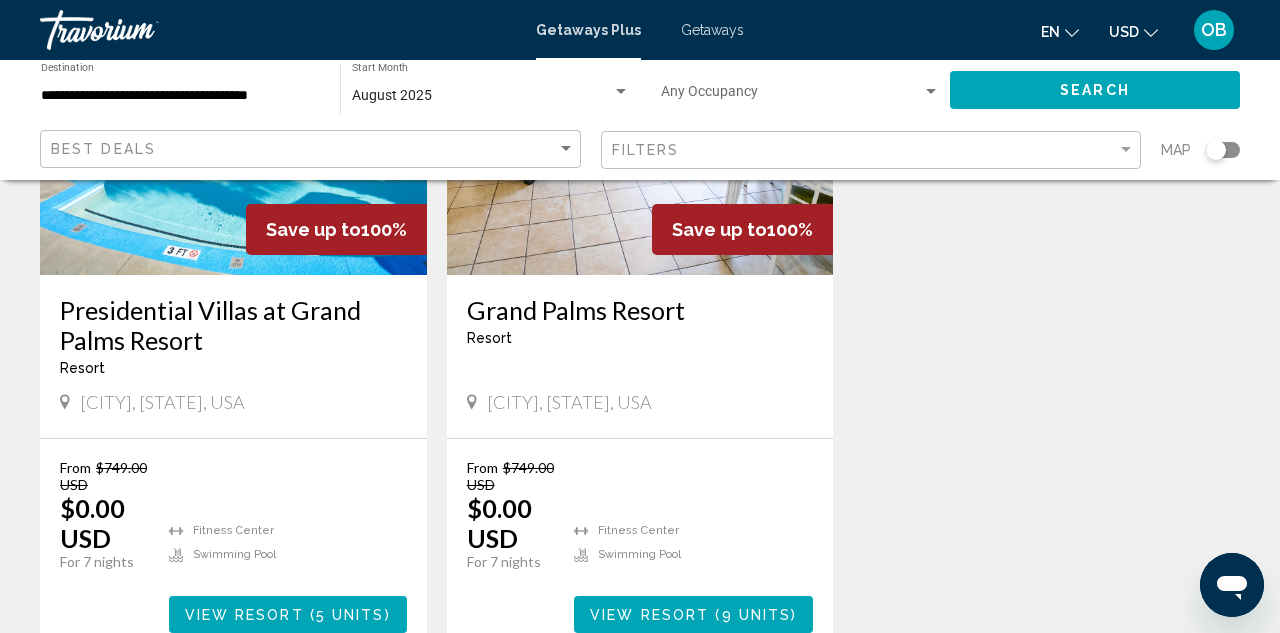 scroll, scrollTop: 329, scrollLeft: 0, axis: vertical 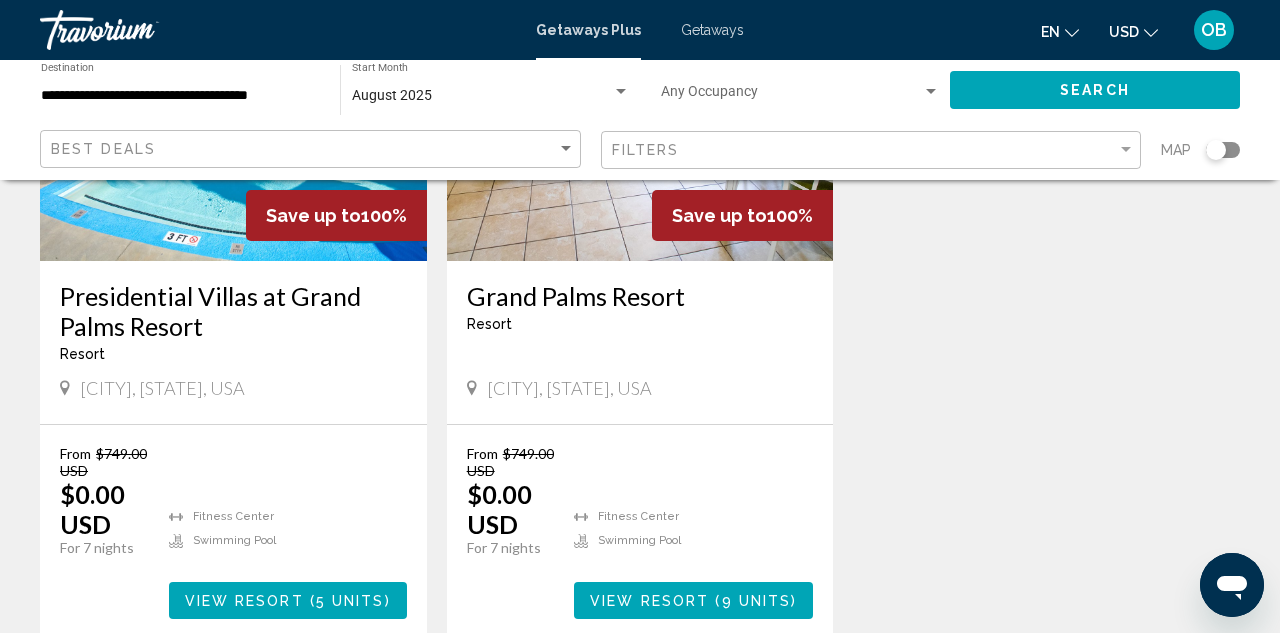 click on "Presidential Villas at Grand Palms Resort" at bounding box center [233, 311] 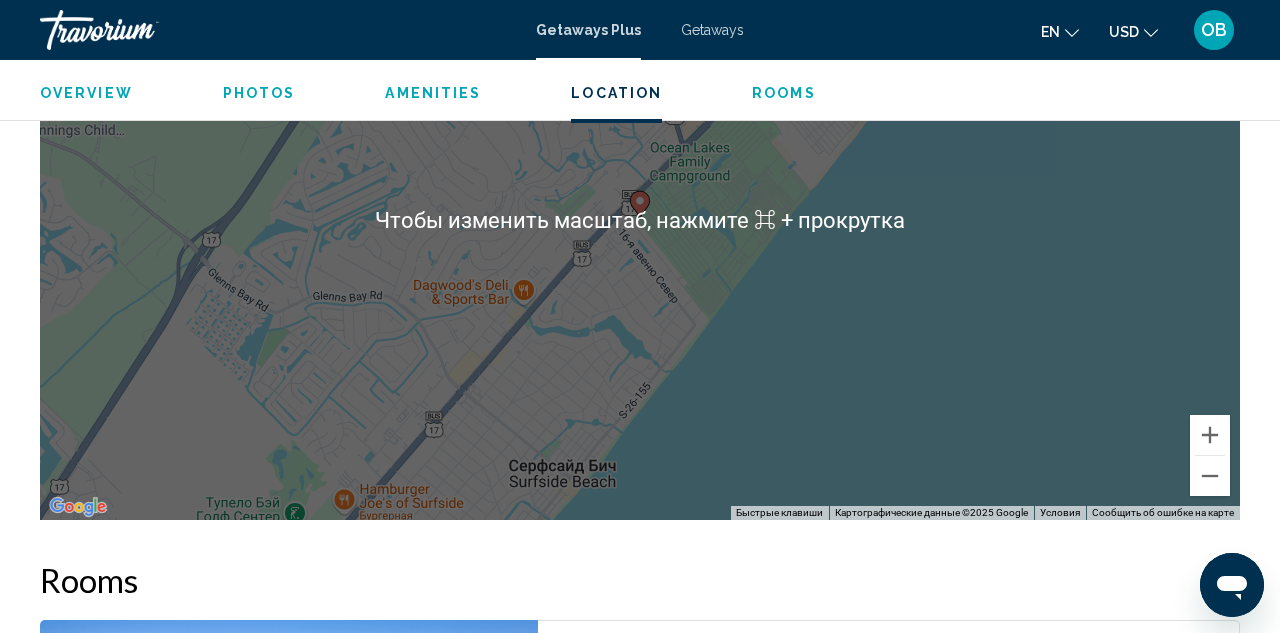 scroll, scrollTop: 3436, scrollLeft: 0, axis: vertical 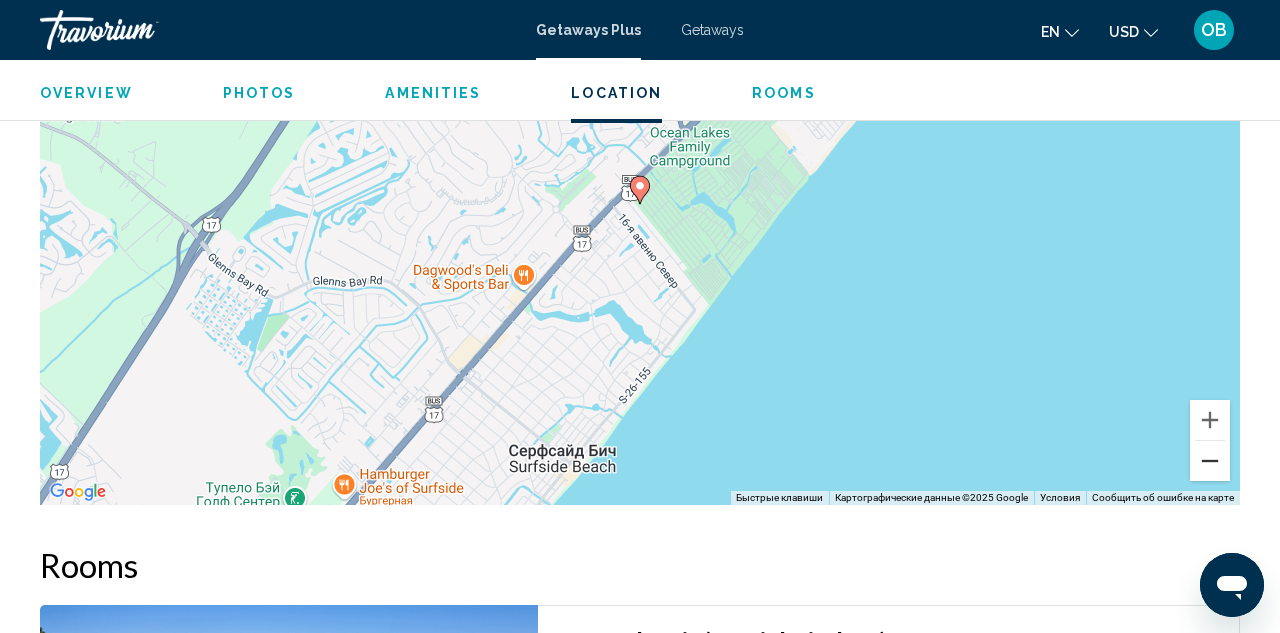 click at bounding box center (1210, 461) 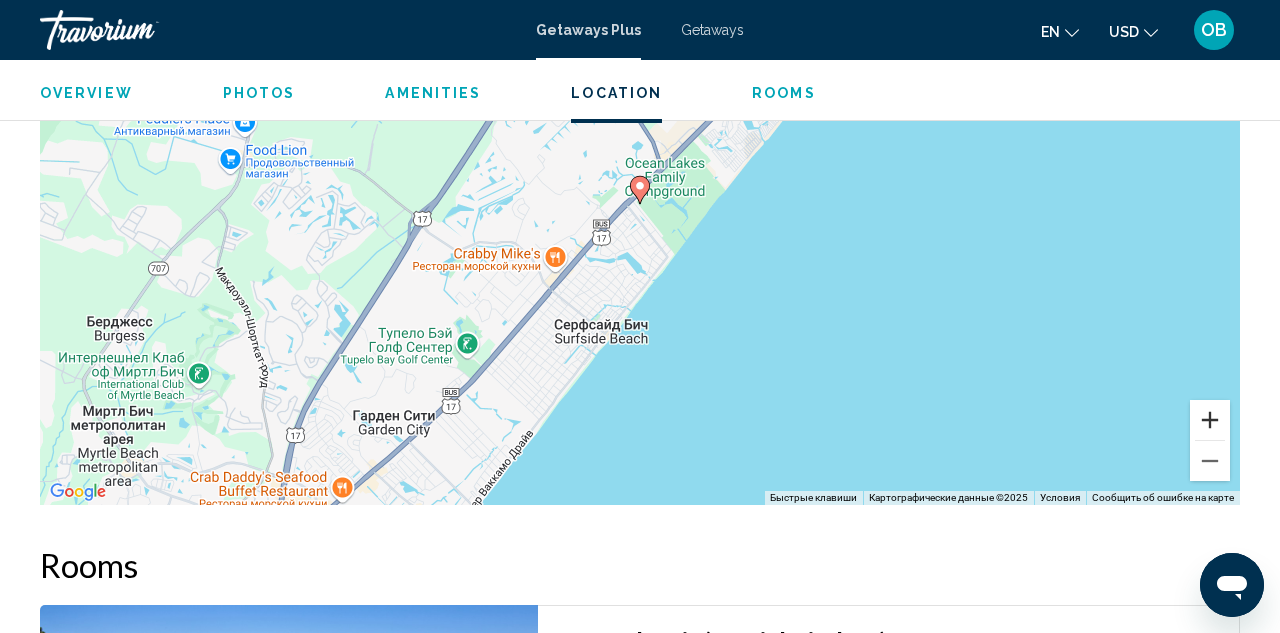 click at bounding box center [1210, 420] 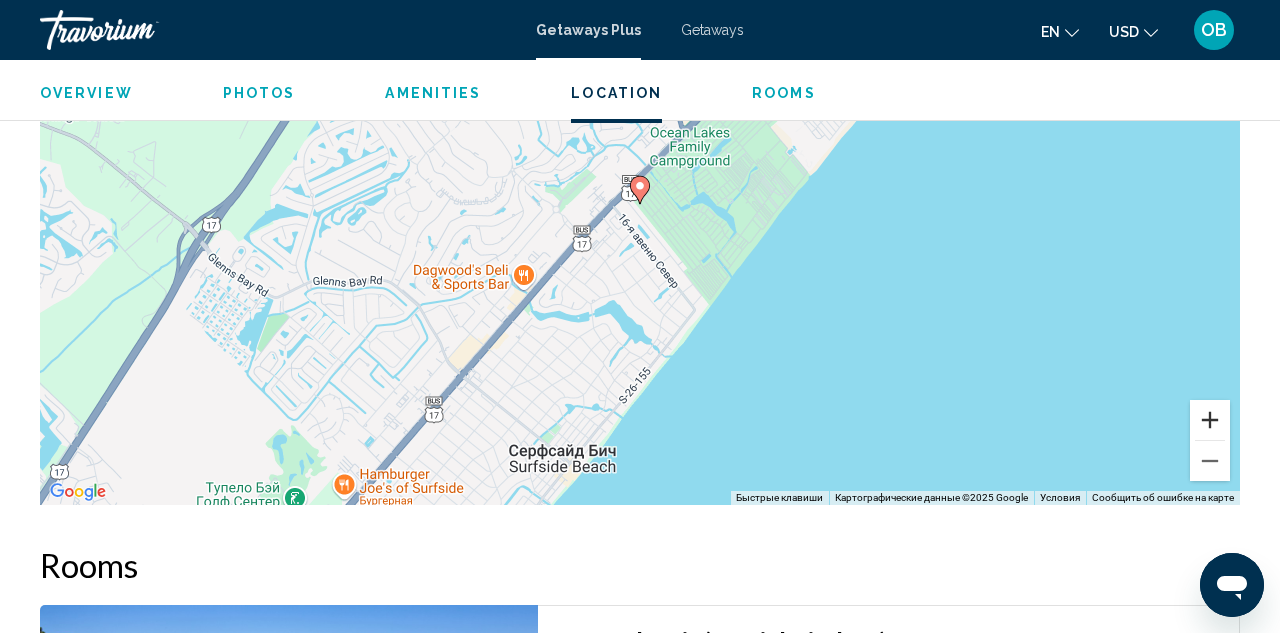 click at bounding box center (1210, 420) 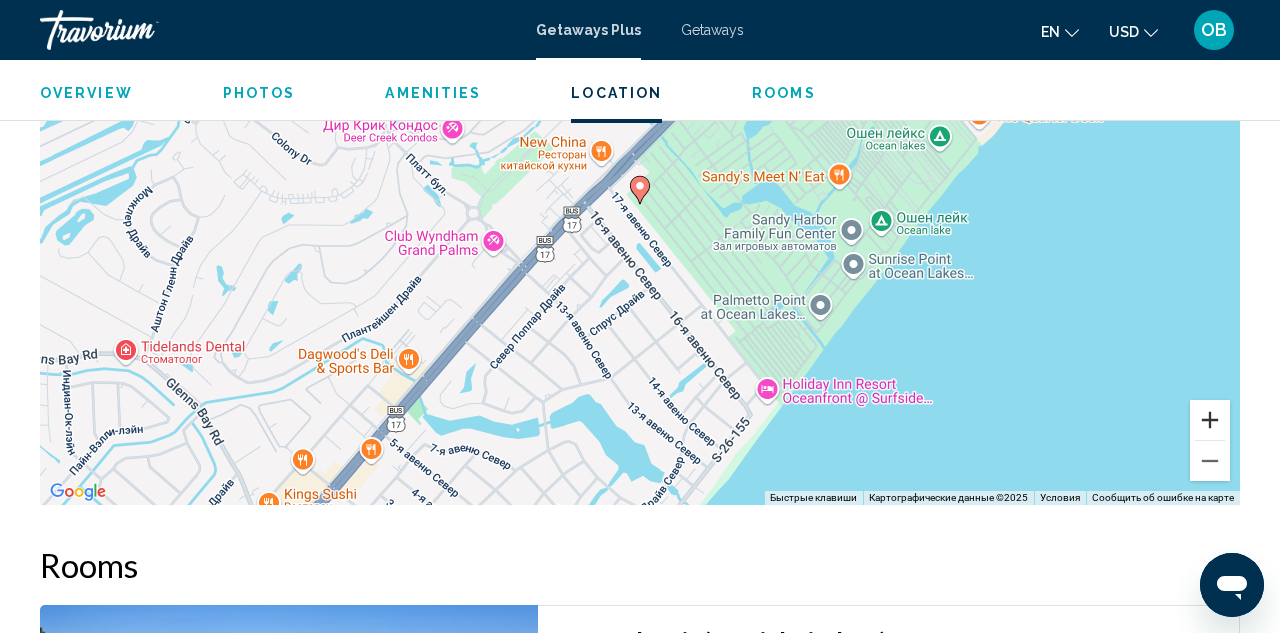 click at bounding box center (1210, 420) 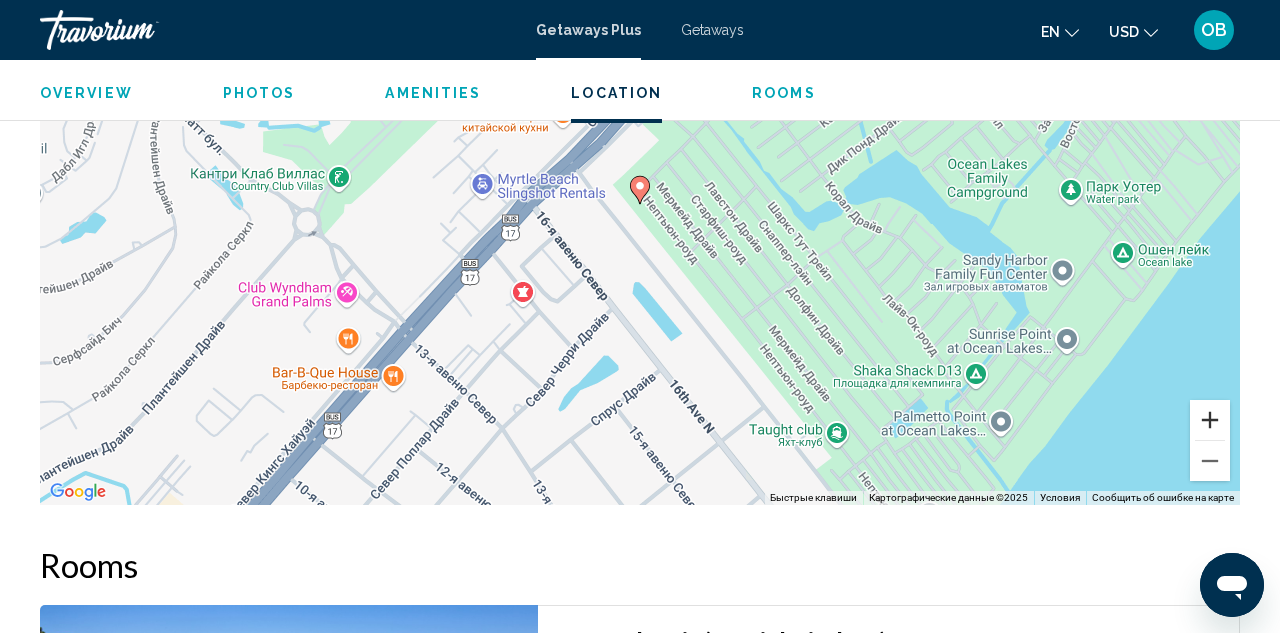 click at bounding box center [1210, 420] 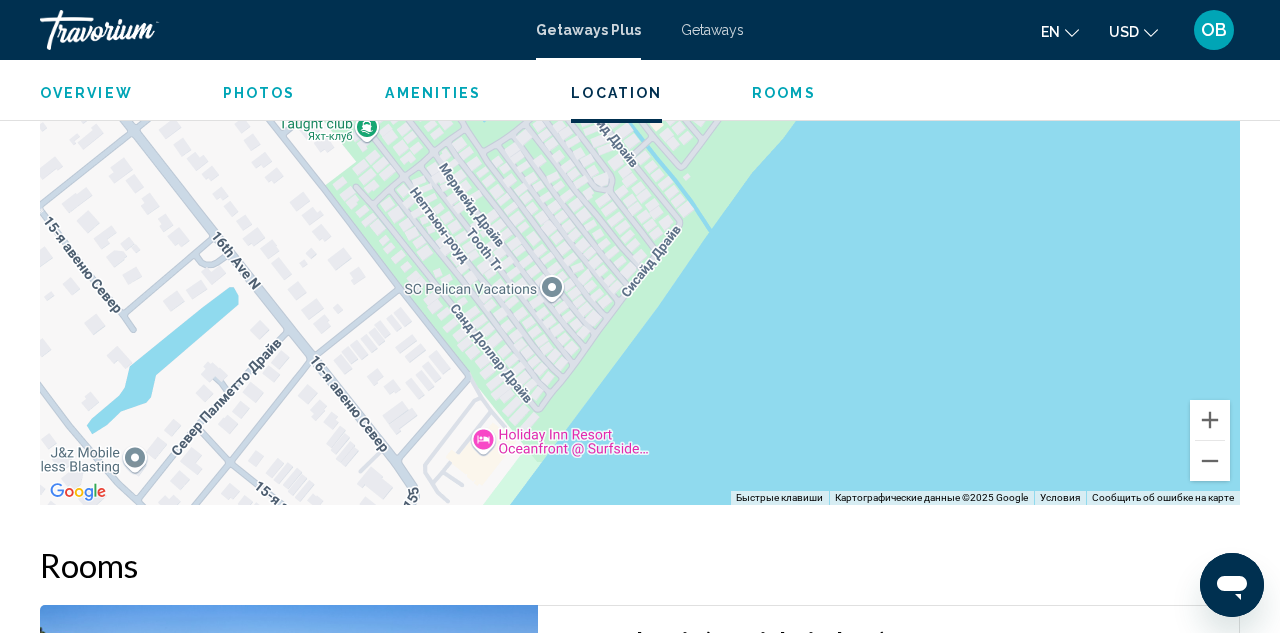 drag, startPoint x: 816, startPoint y: 443, endPoint x: 136, endPoint y: -105, distance: 873.3293 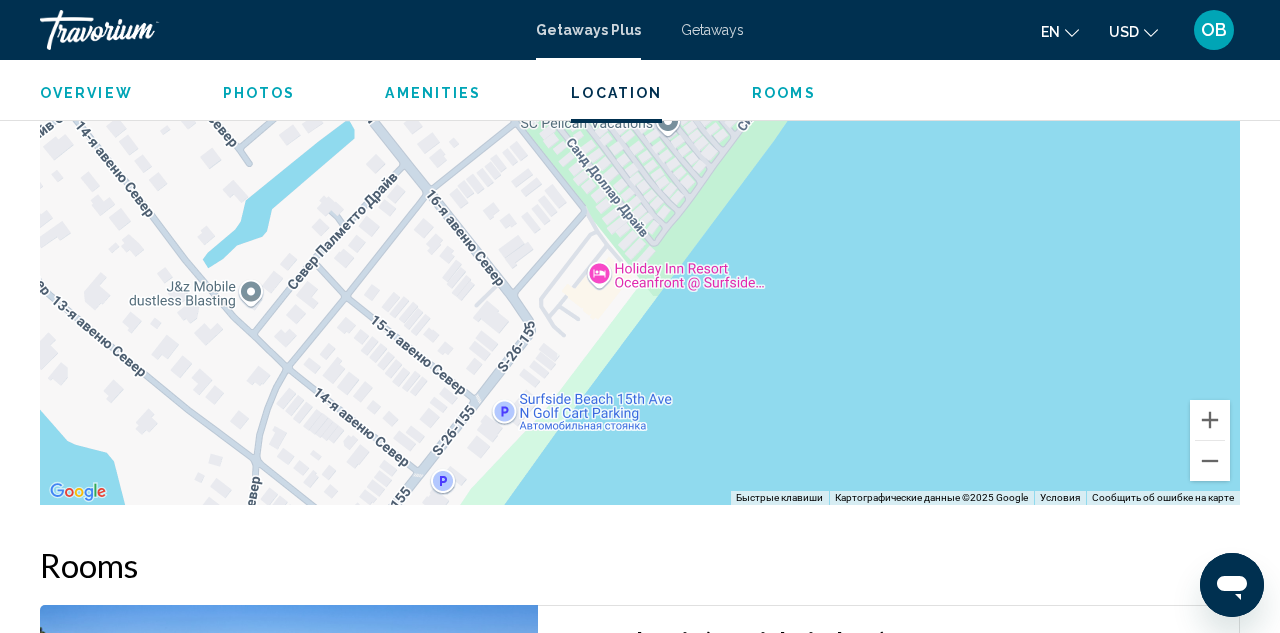 drag, startPoint x: 665, startPoint y: 359, endPoint x: 795, endPoint y: 192, distance: 211.63412 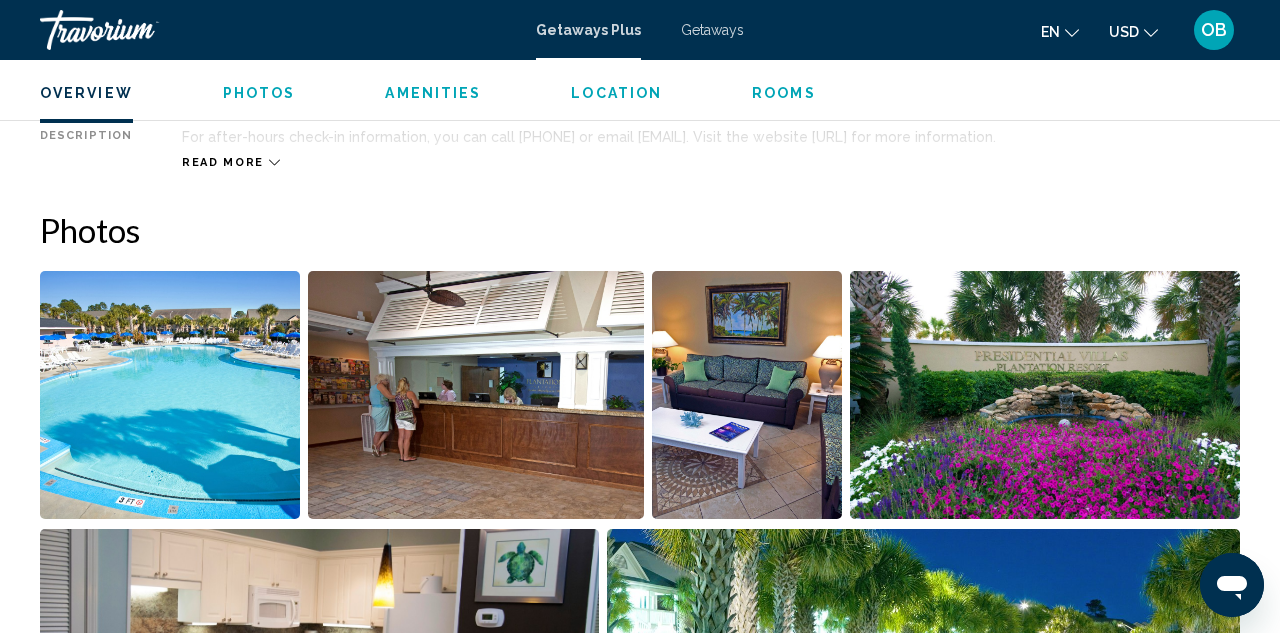 scroll, scrollTop: 1069, scrollLeft: 0, axis: vertical 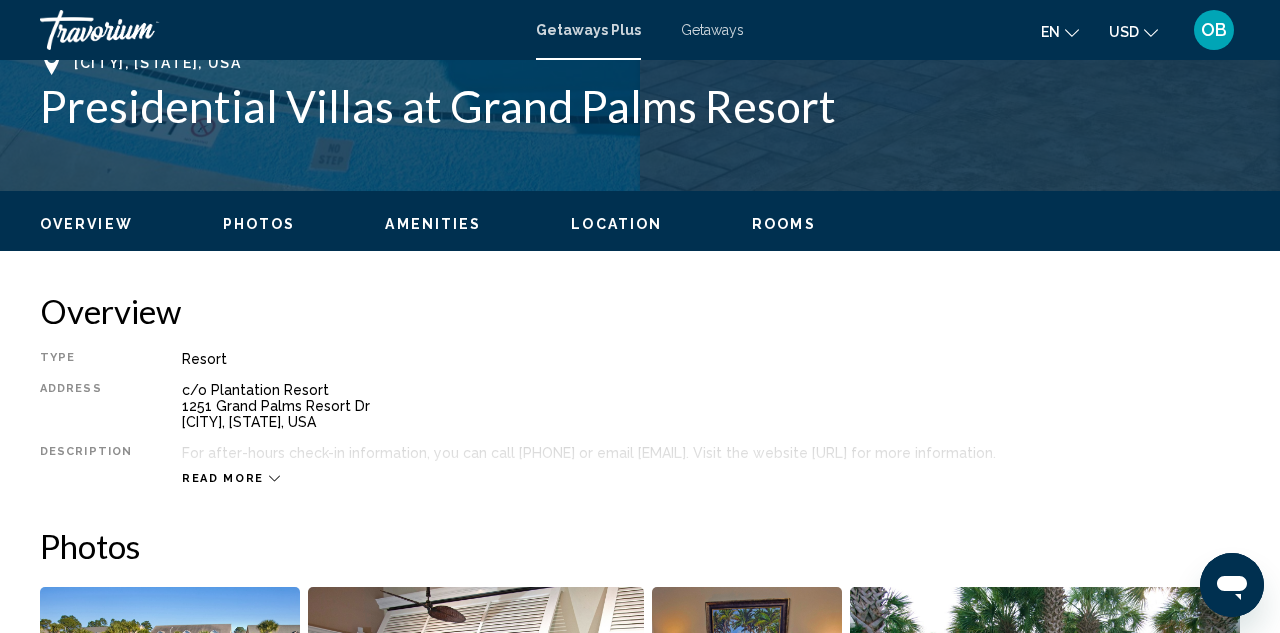 click on "Photos" at bounding box center [259, 224] 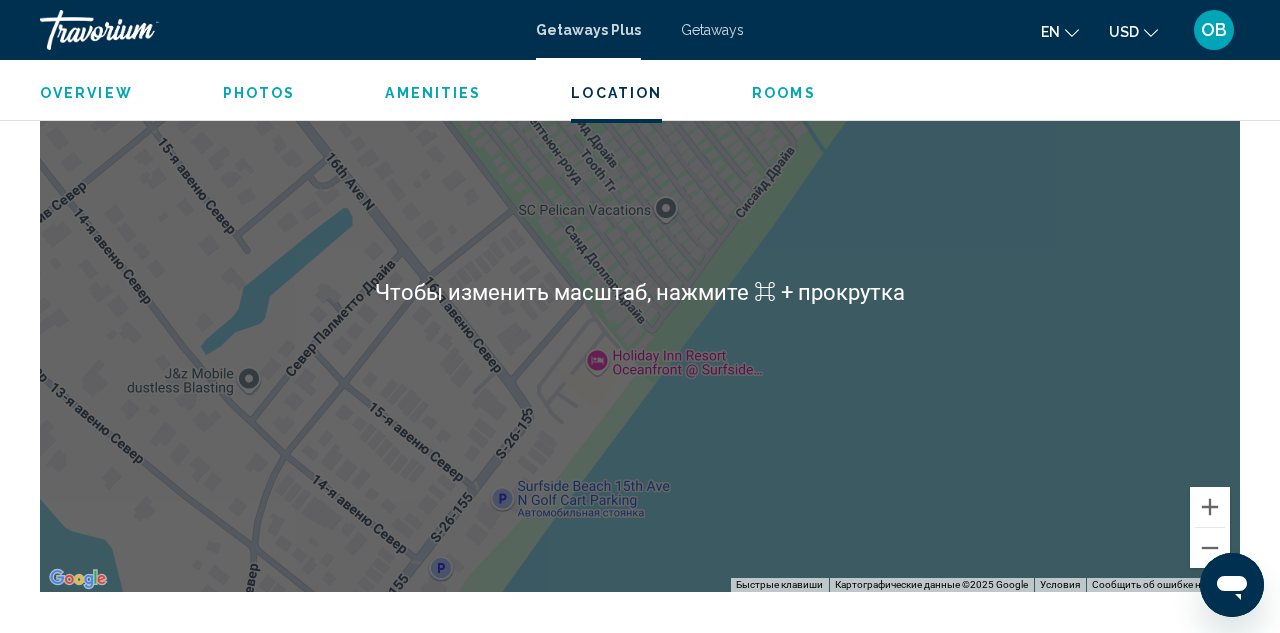 scroll, scrollTop: 3336, scrollLeft: 0, axis: vertical 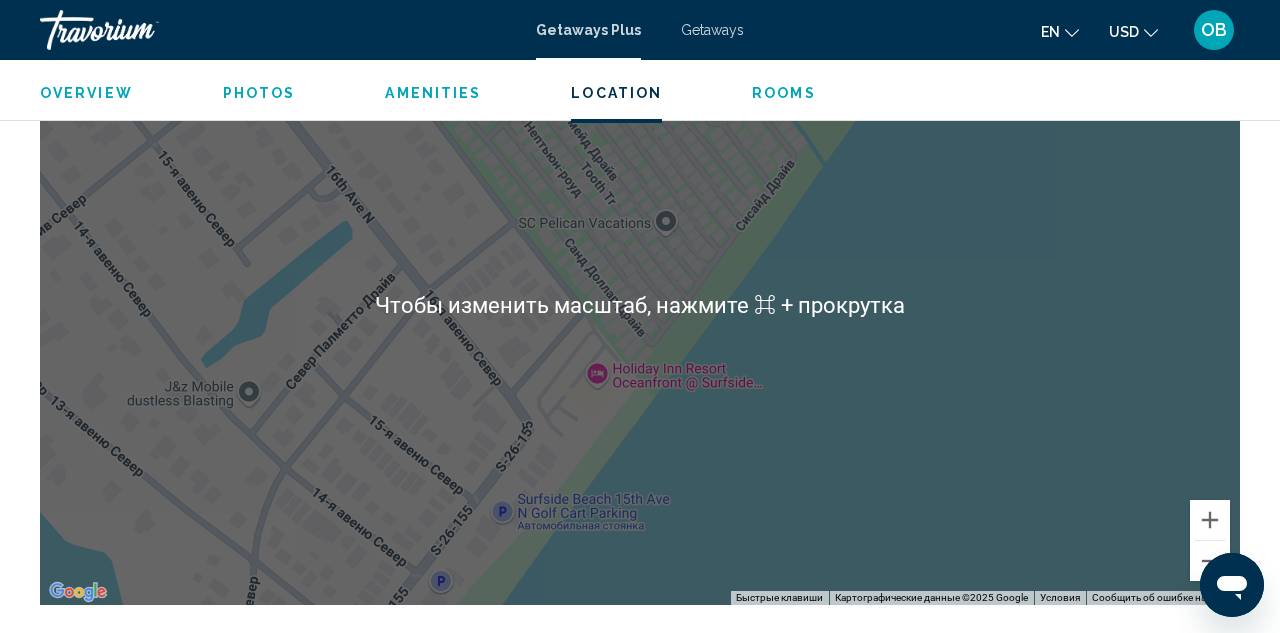 click on "Overview Type Resort All-Inclusive No All-Inclusive Address c/o [BUSINESS_NAME] [NUMBER] [STREET] [CITY], [STATE], USA Description Presidential Villas at [BUSINESS_NAME] in [CITY] offers various activities to ensure a pleasant stay for its guests.  You can enjoy the health and swim club or participate in multiple fun planned activities for adults and children.  Guests can relax at the indoor and outdoor pool and enjoy the semi-tropical southern weather.  The beach is only a complimentary shuttle ride away.  For after-hours check-in information, you can call [PHONE] or email [EMAIL].  Visit the website [URL] for more information. Read more
Photos Amenities gym pool No Amenities available. Housekeeping Fees  Unit Type   Schedule   Info  for Hotel units per stay "Housekeeping fee for all RCI Points reservations: There may be a fee of [CURRENCY] [AMOUNT] for Hotel units, per stay. Only Credit Cards accepted." Pets" at bounding box center (640, -132) 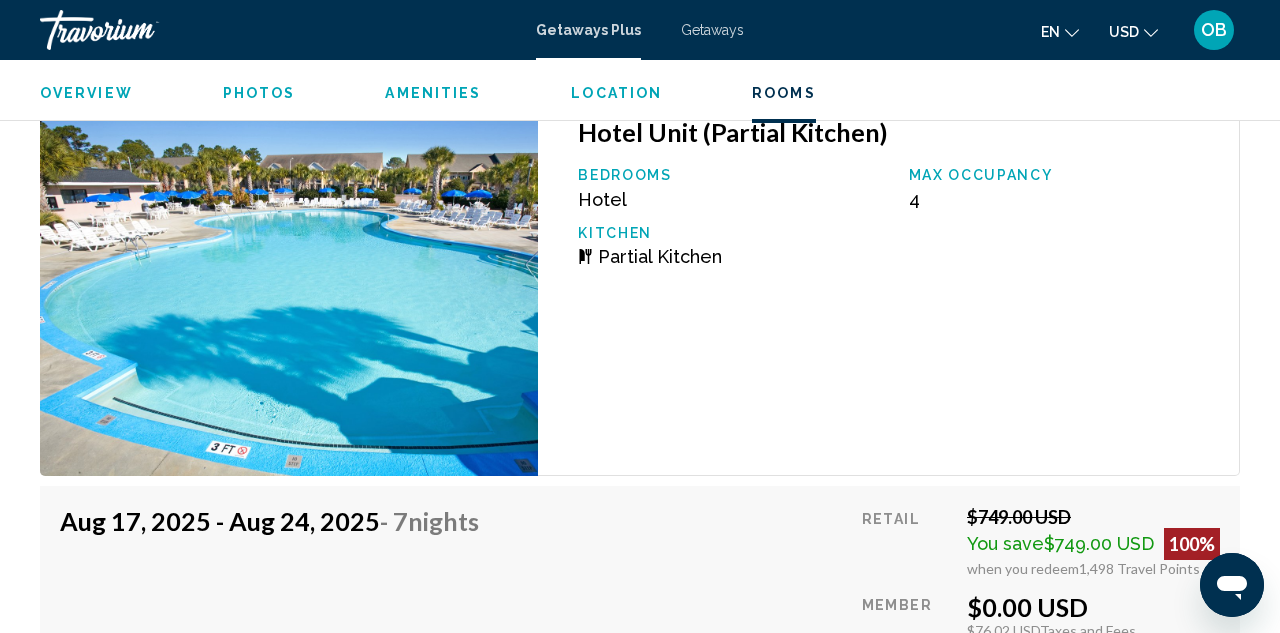 scroll, scrollTop: 3938, scrollLeft: 0, axis: vertical 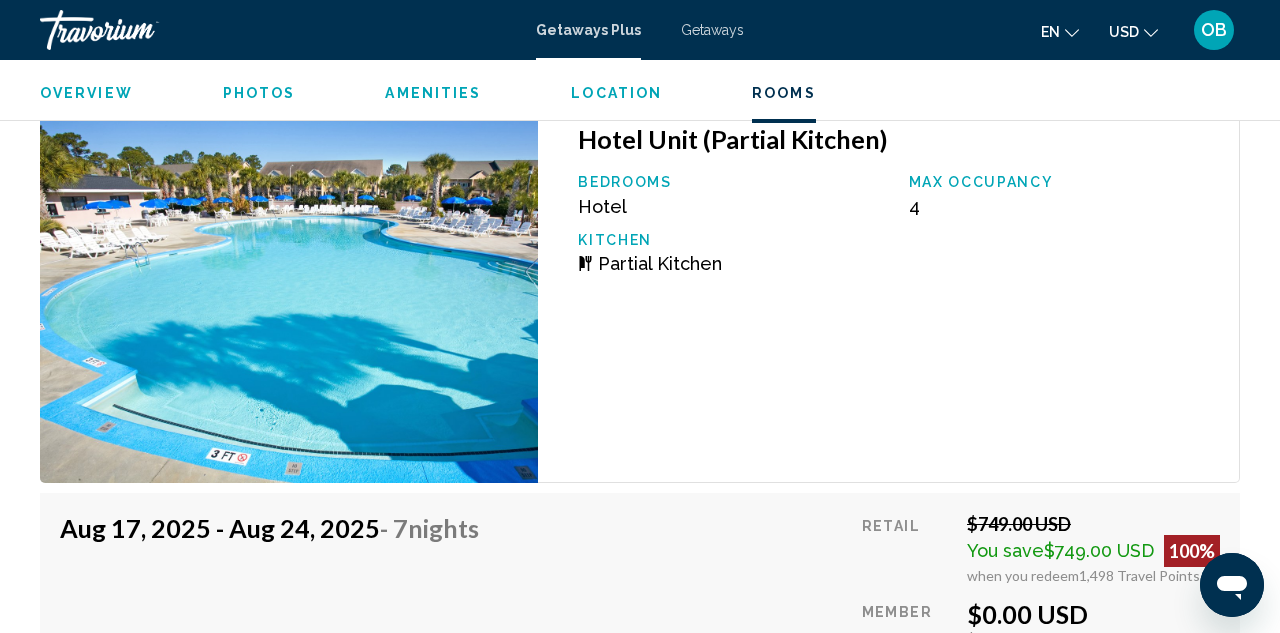 click on "Photos" at bounding box center (259, 93) 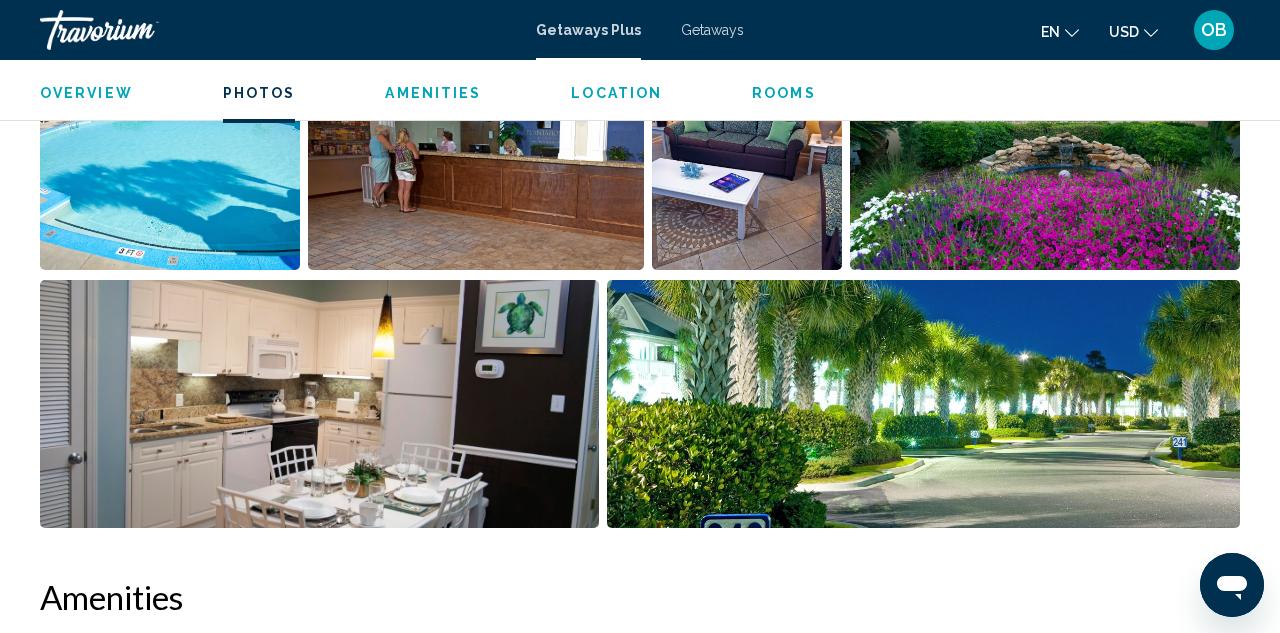 scroll, scrollTop: 1387, scrollLeft: 0, axis: vertical 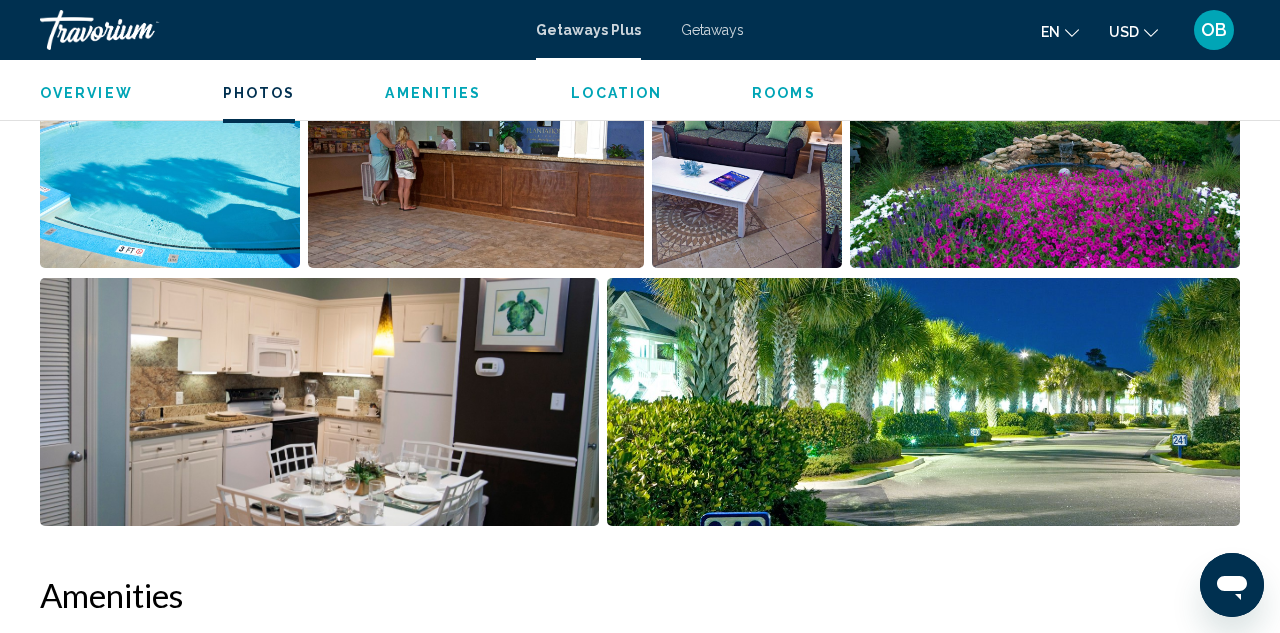 click at bounding box center (319, 402) 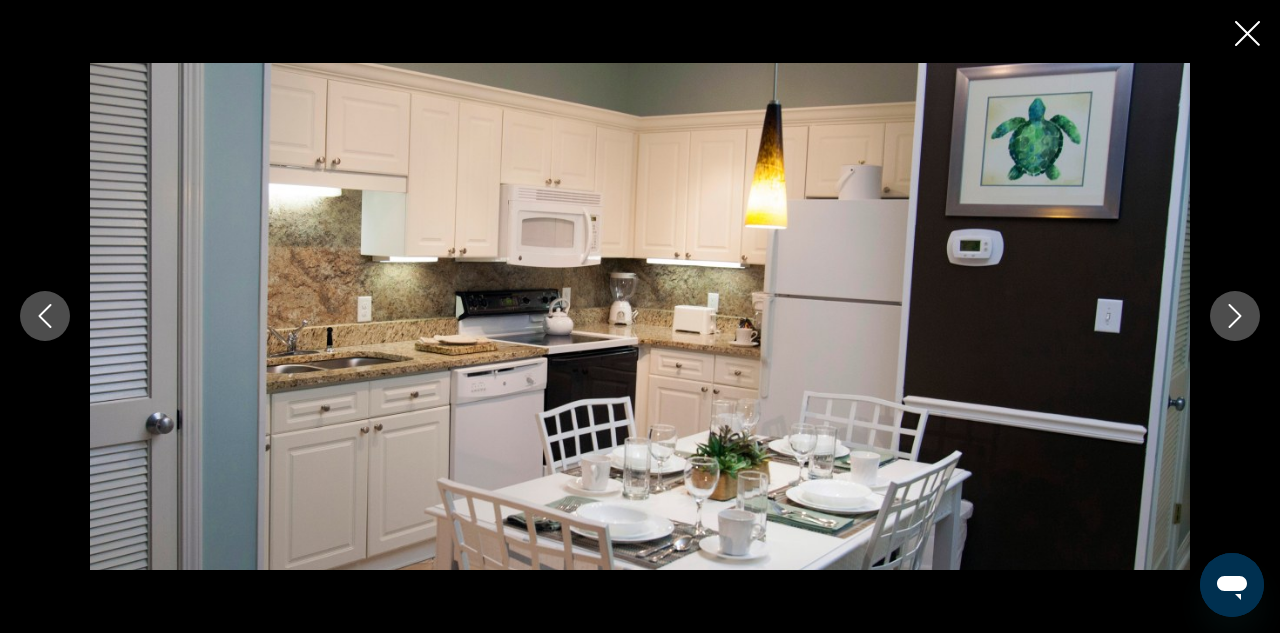 click 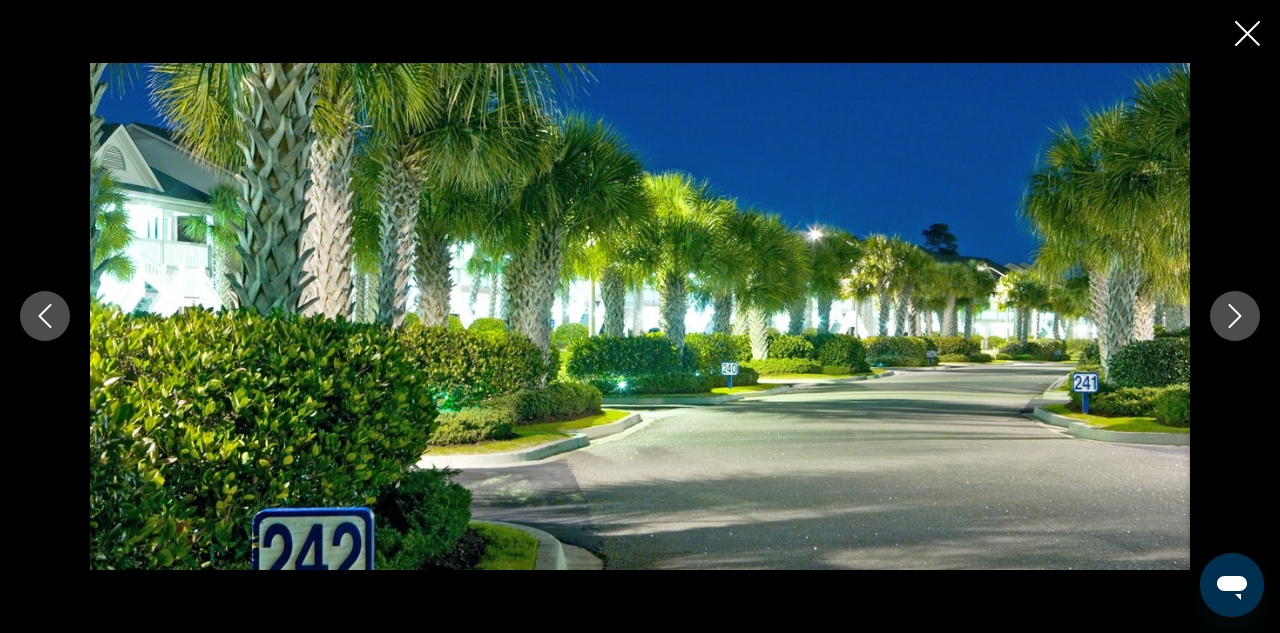 click at bounding box center (1235, 316) 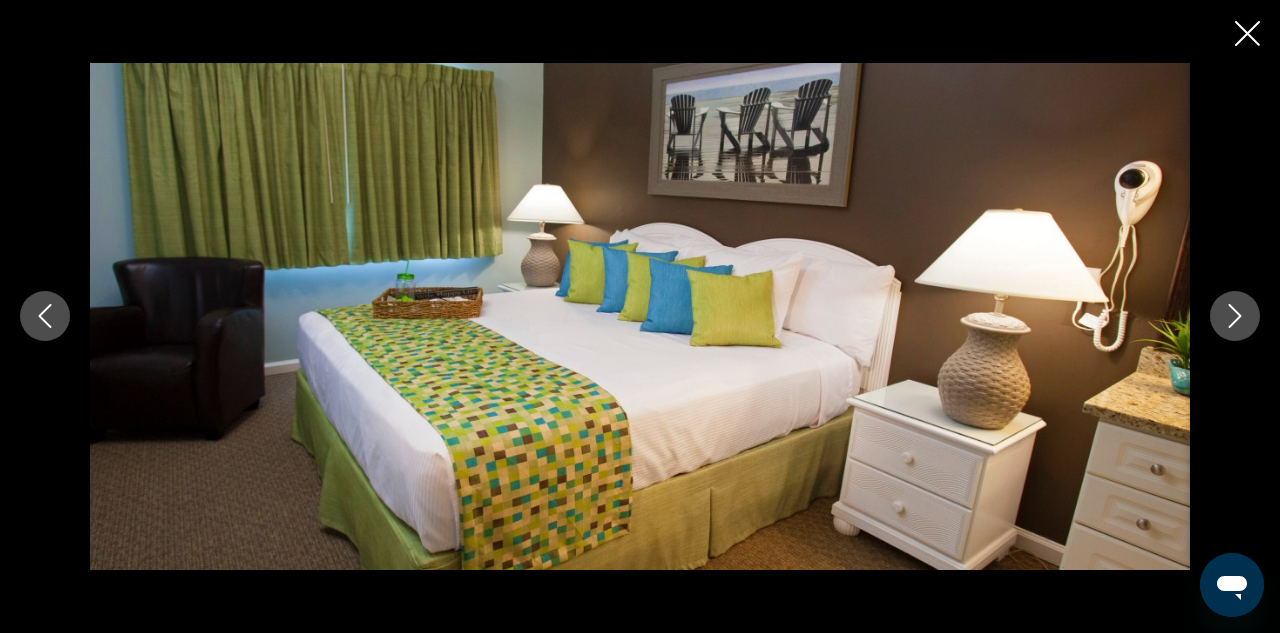 click 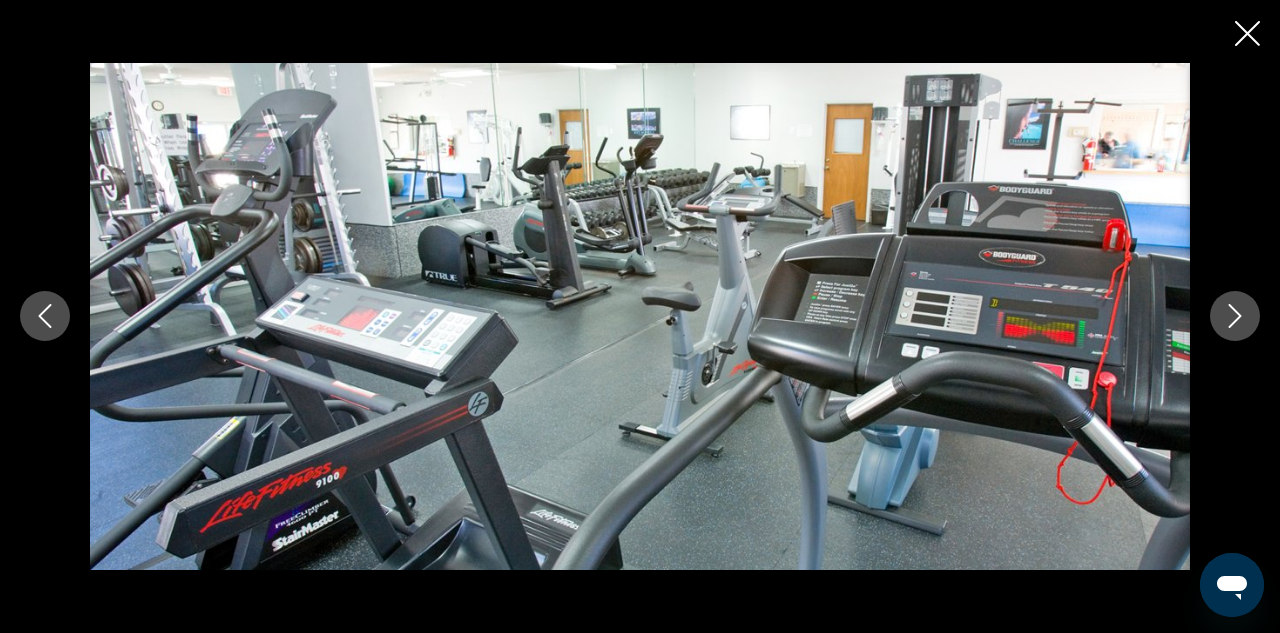 click 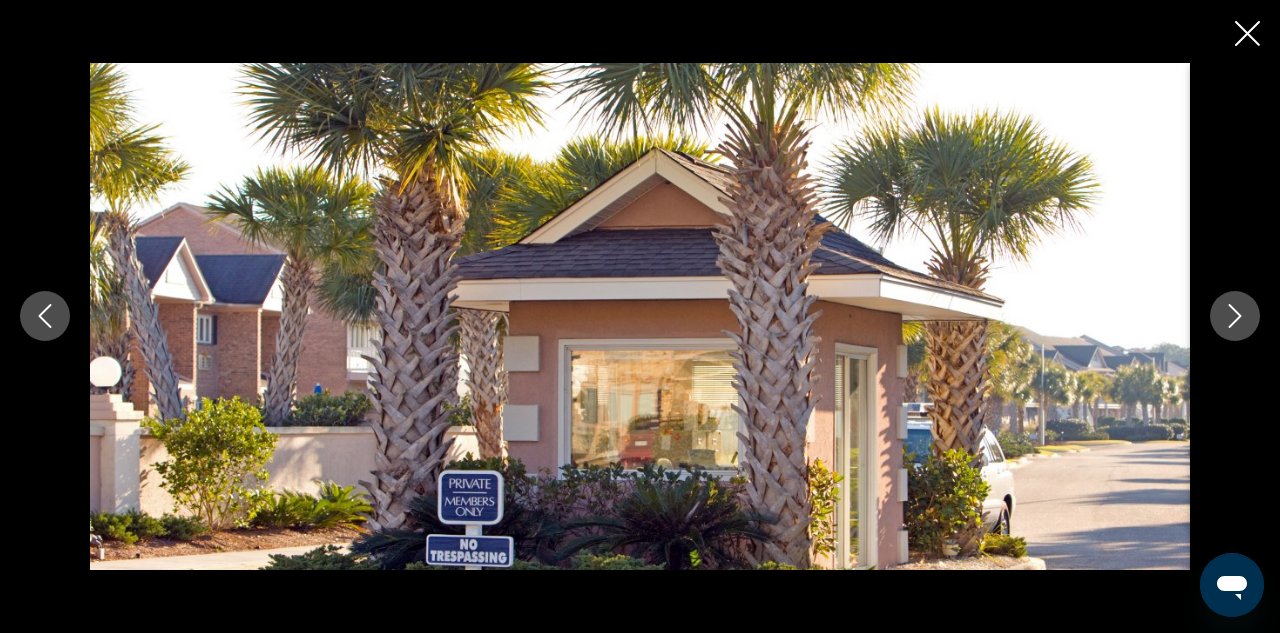 click 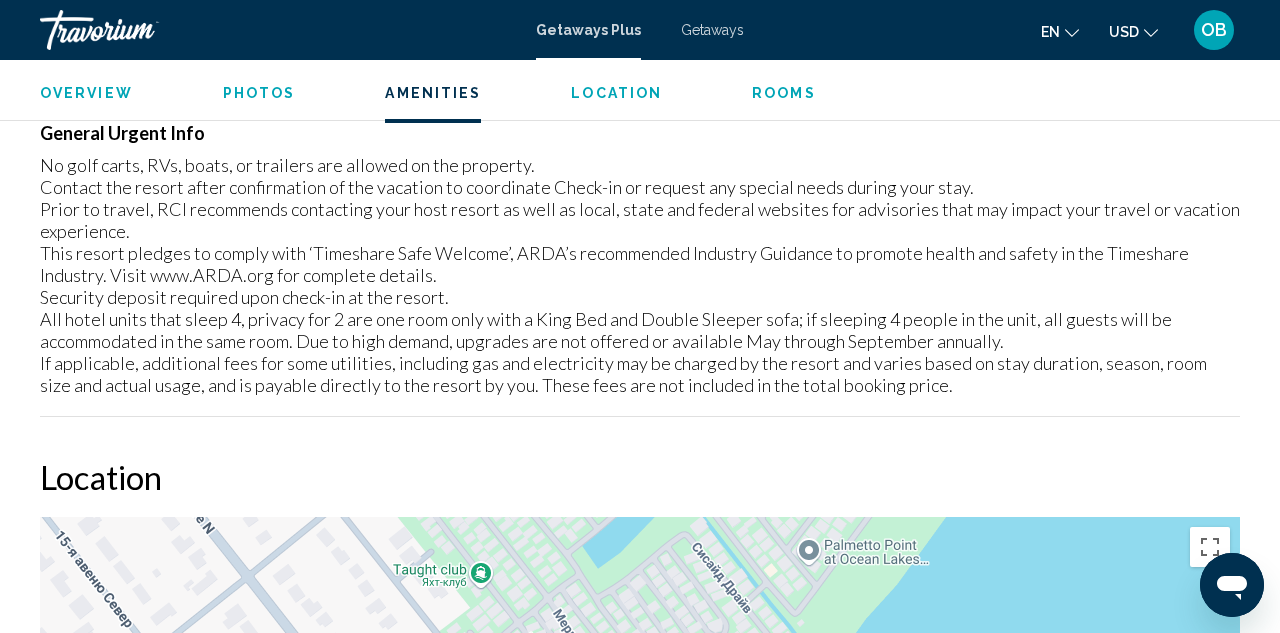 scroll, scrollTop: 2827, scrollLeft: 0, axis: vertical 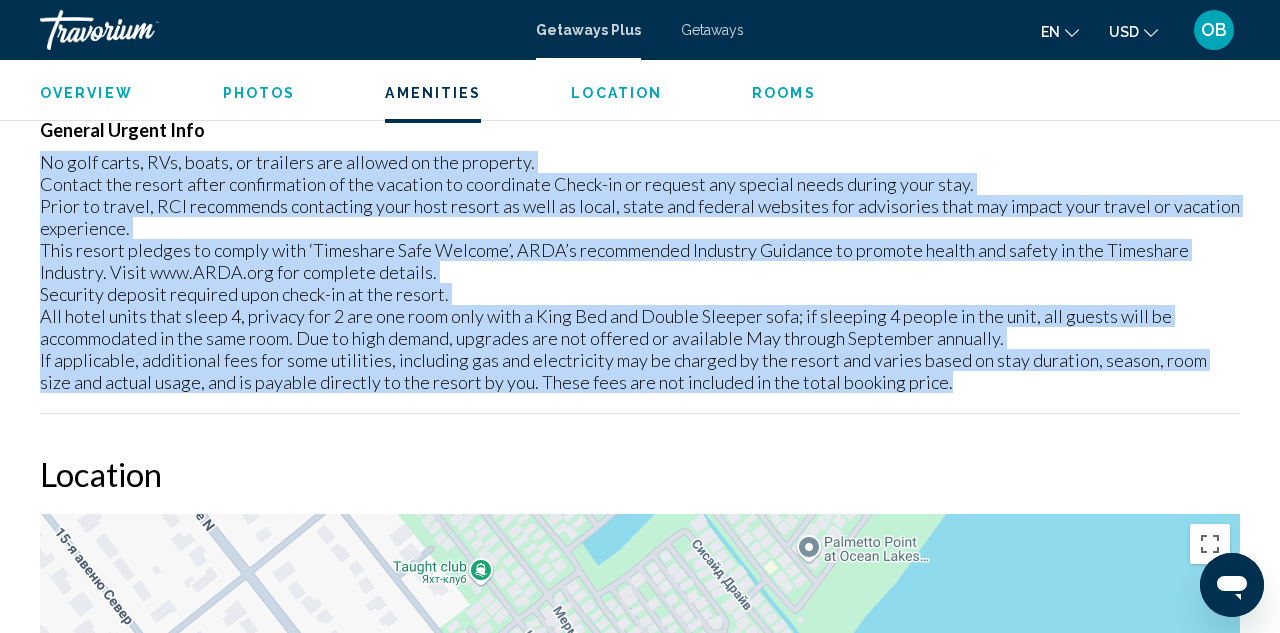 drag, startPoint x: 43, startPoint y: 211, endPoint x: 595, endPoint y: 445, distance: 599.5498 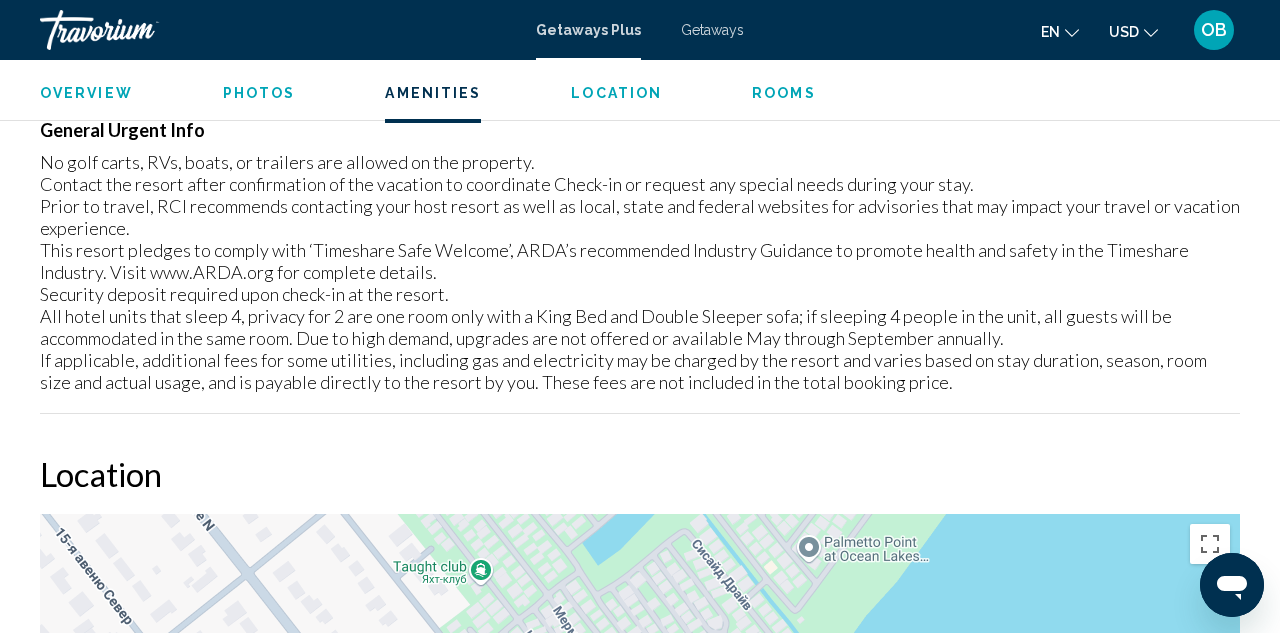 click on "Overview Type Resort All-Inclusive No All-Inclusive Address c/o [BUSINESS_NAME] [NUMBER] [STREET] [CITY], [STATE], USA Description Presidential Villas at [BUSINESS_NAME] in [CITY] offers various activities to ensure a pleasant stay for its guests.  You can enjoy the health and swim club or participate in multiple fun planned activities for adults and children.  Guests can relax at the indoor and outdoor pool and enjoy the semi-tropical southern weather.  The beach is only a complimentary shuttle ride away.  For after-hours check-in information, you can call [PHONE] or email [EMAIL].  Visit the website [URL] for more information. Read more
Photos Amenities gym pool No Amenities available. Housekeeping Fees  Unit Type   Schedule   Info  for Hotel units per stay "Housekeeping fee for all RCI Points reservations: There may be a fee of [CURRENCY] [AMOUNT] for Hotel units, per stay. Only Credit Cards accepted." Pets" at bounding box center (640, 377) 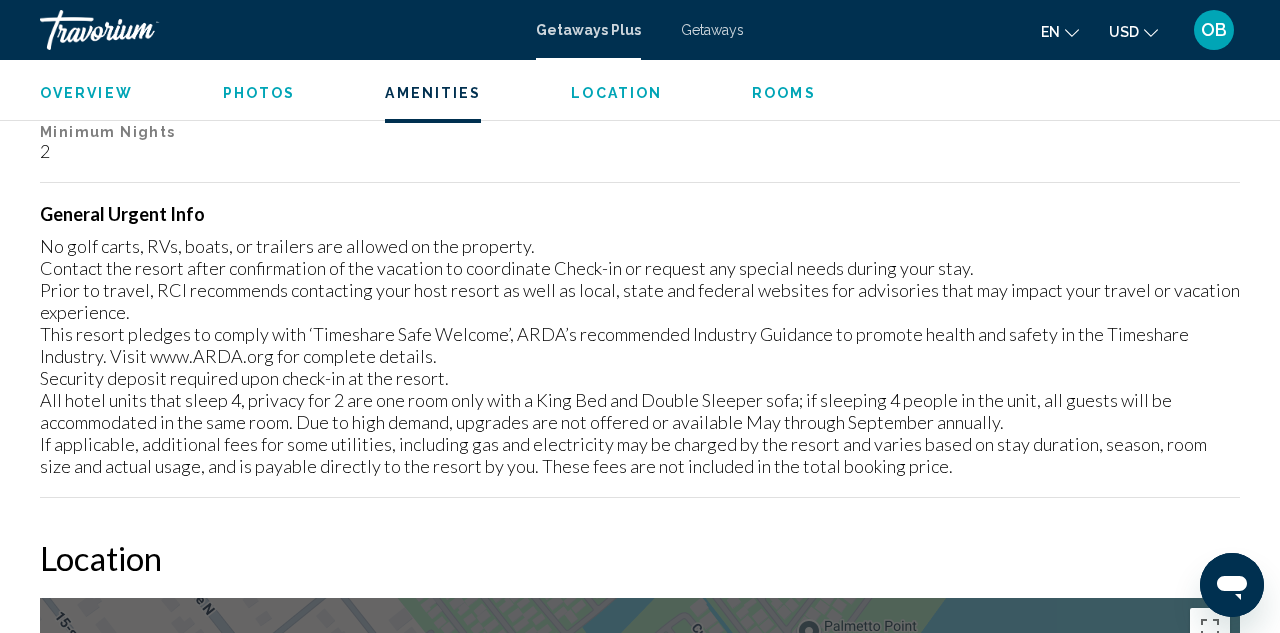 scroll, scrollTop: 2719, scrollLeft: 0, axis: vertical 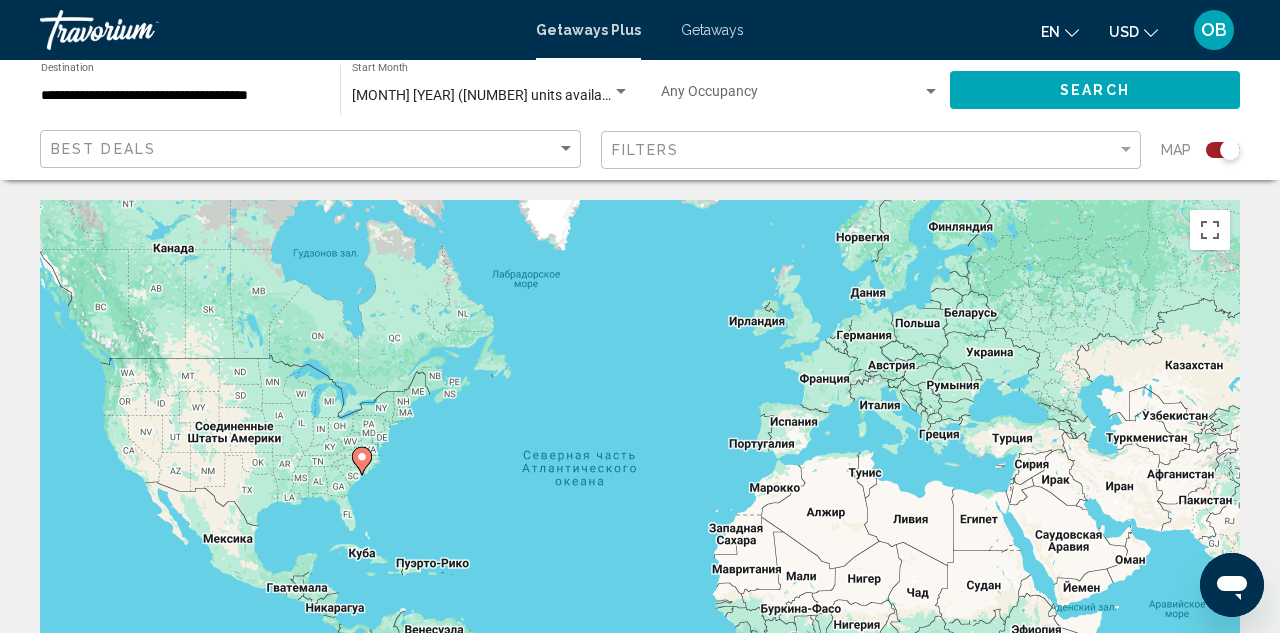 click on "[MONTH] [YEAR] ([NUMBER] units available)" at bounding box center (488, 95) 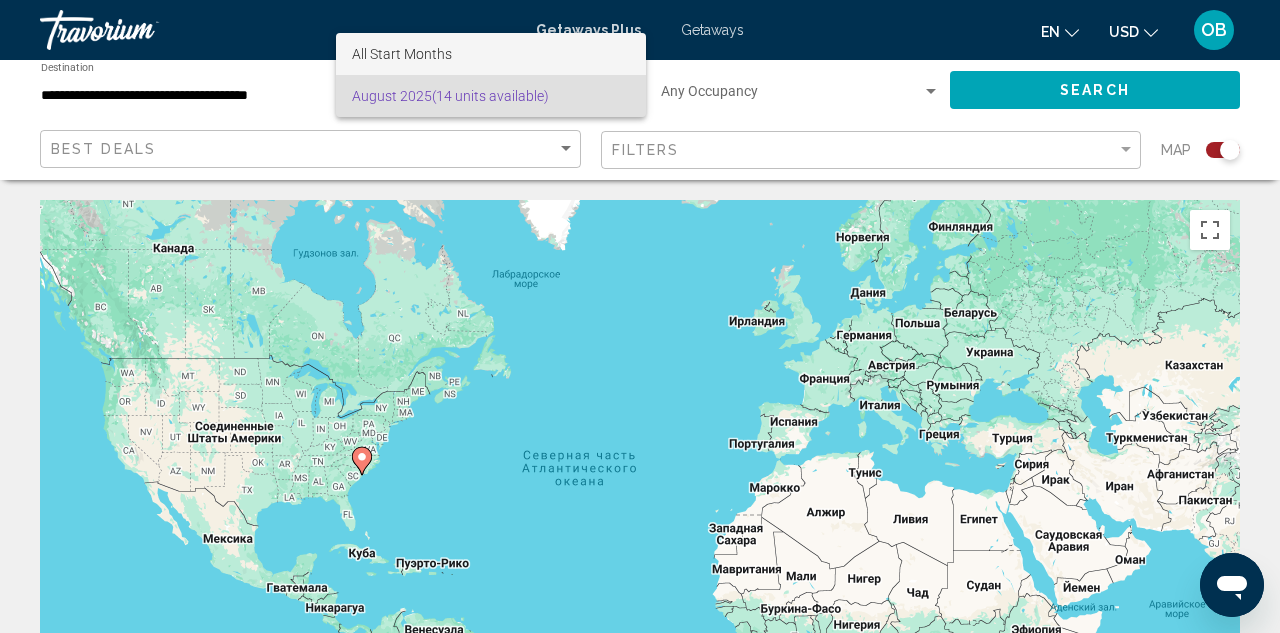 click on "All Start Months" at bounding box center [491, 54] 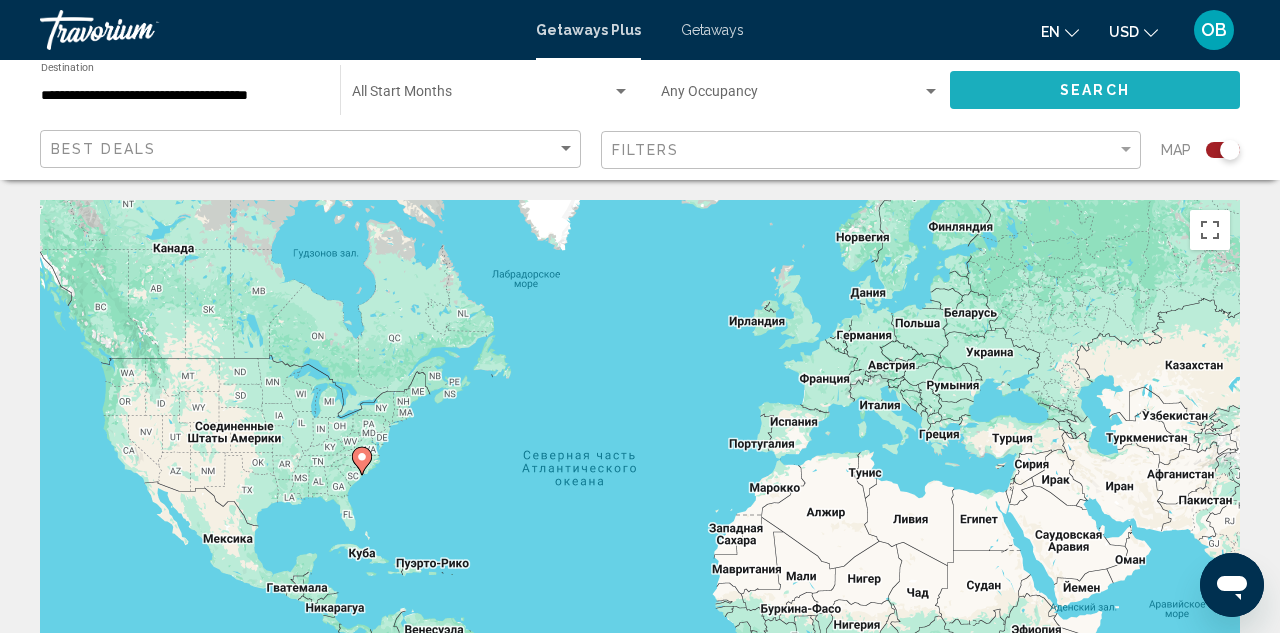 click on "Search" 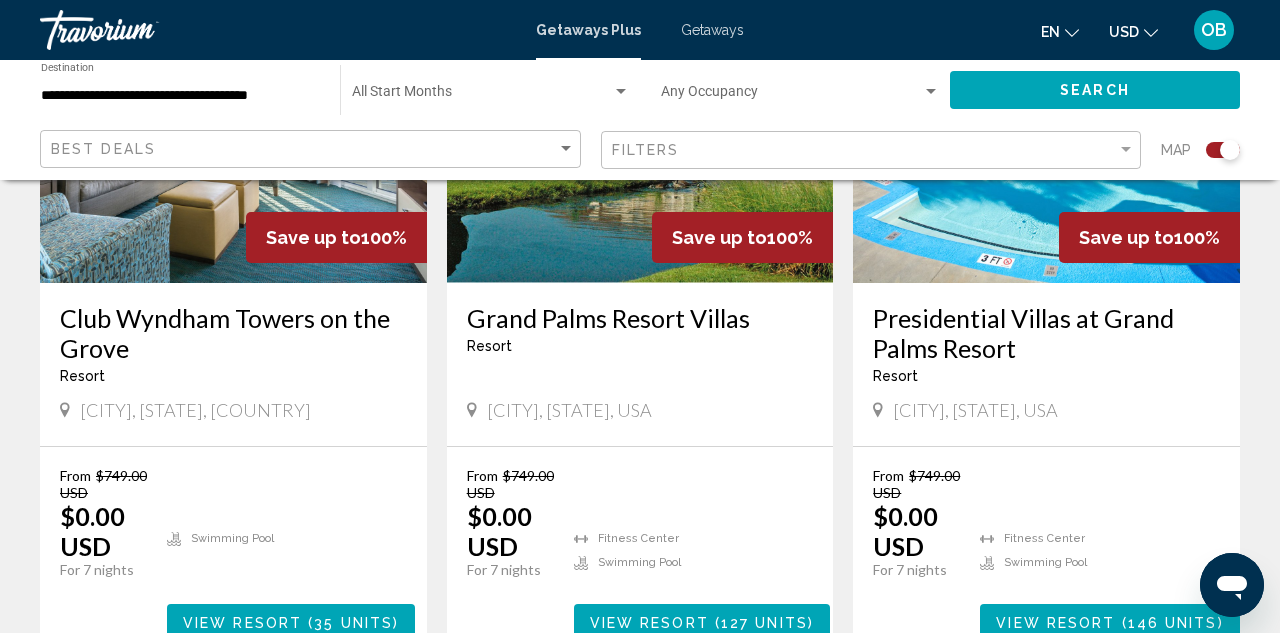 scroll, scrollTop: 940, scrollLeft: 0, axis: vertical 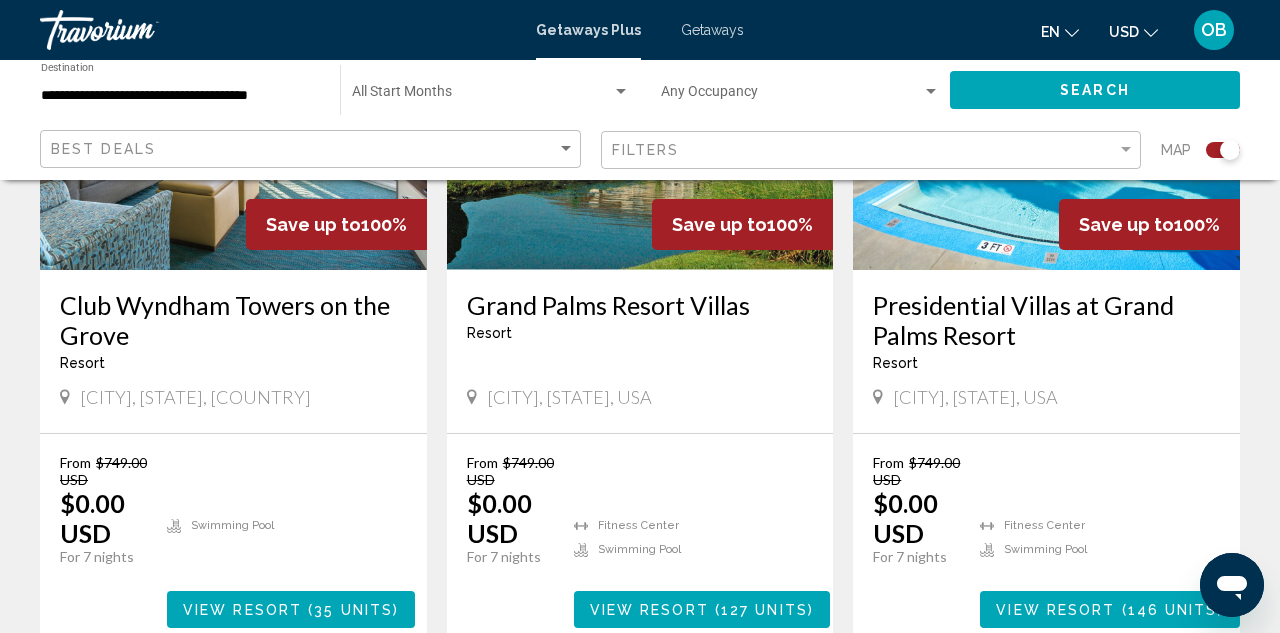 click on "Club Wyndham Towers on the Grove" at bounding box center (233, 320) 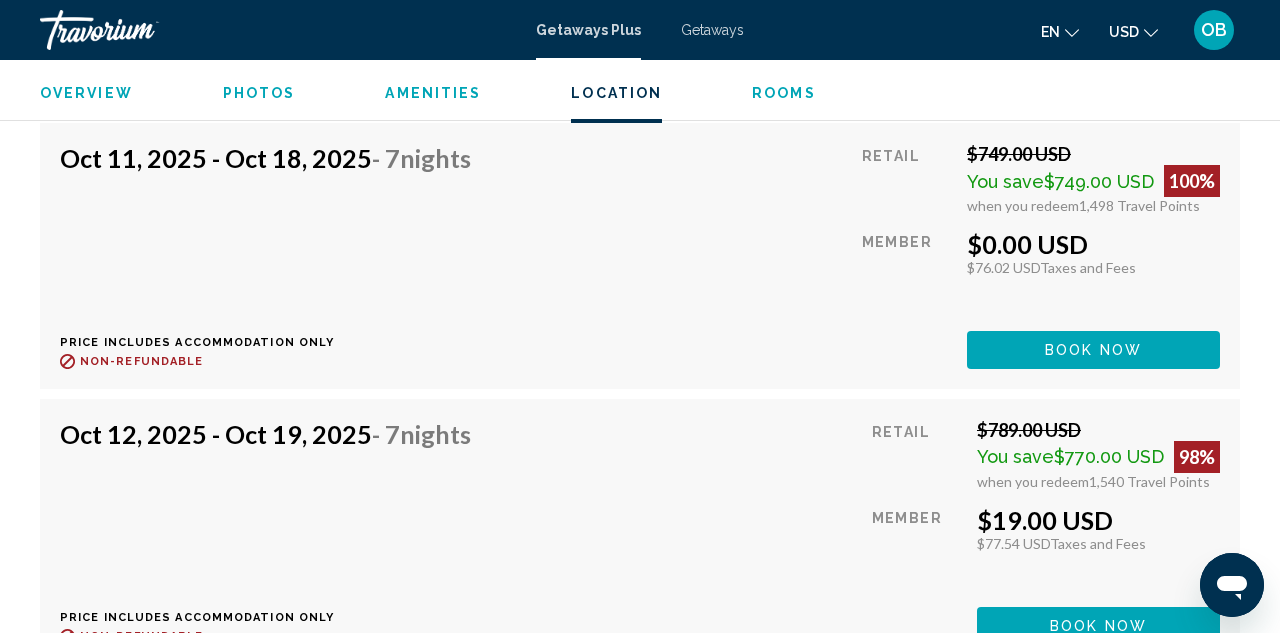 scroll, scrollTop: 4641, scrollLeft: 0, axis: vertical 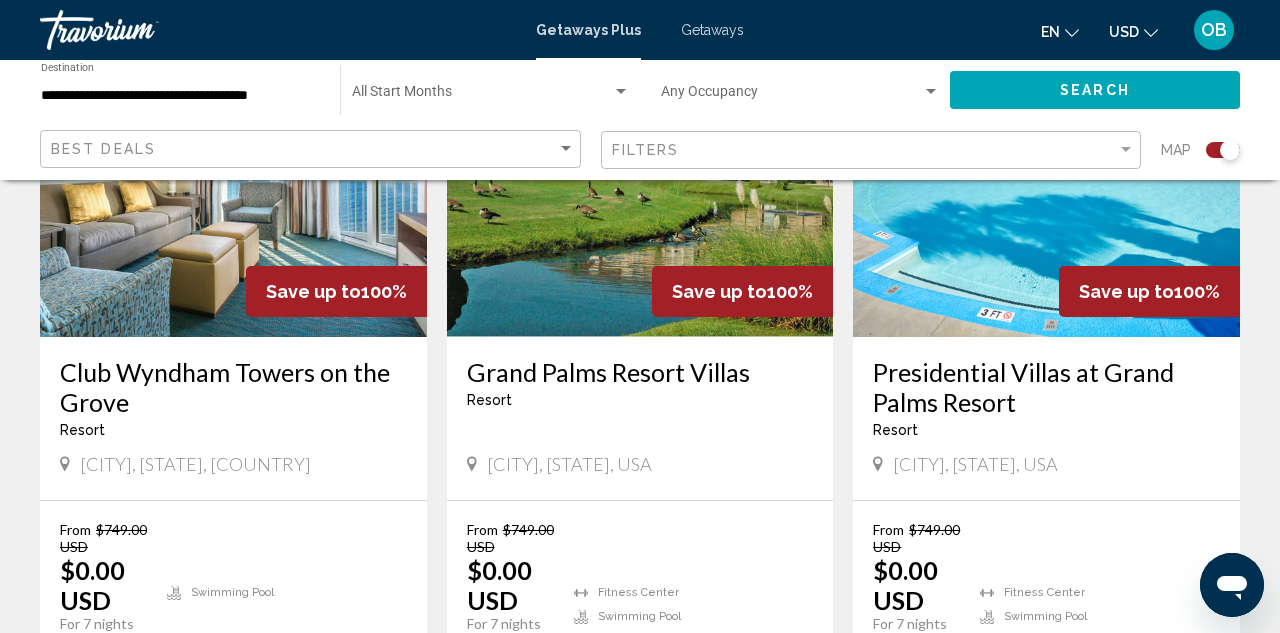 click on "Grand Palms Resort Villas" at bounding box center [640, 372] 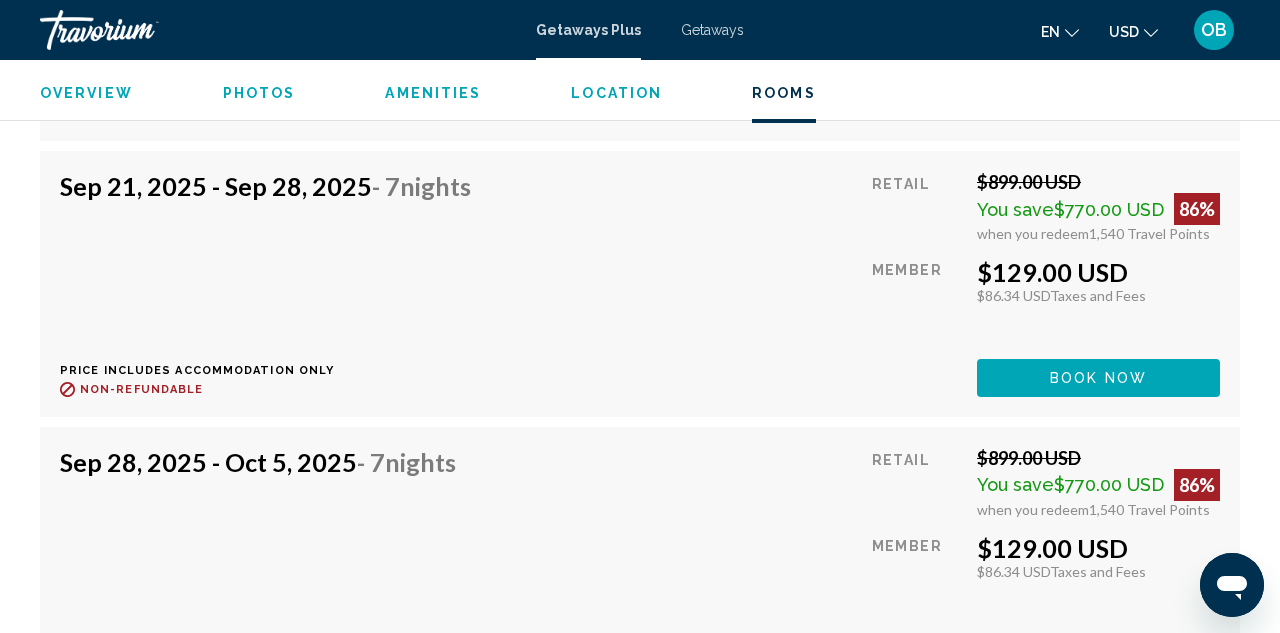 scroll, scrollTop: 5105, scrollLeft: 0, axis: vertical 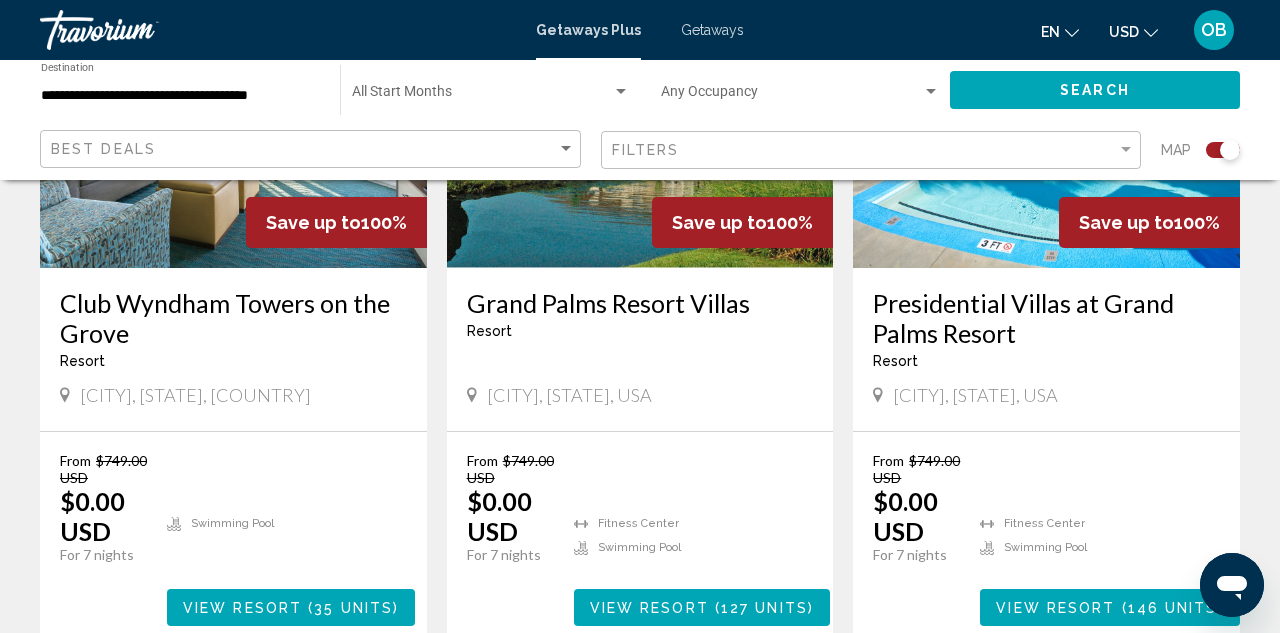 click on "Presidential Villas at Grand Palms Resort" at bounding box center [1046, 318] 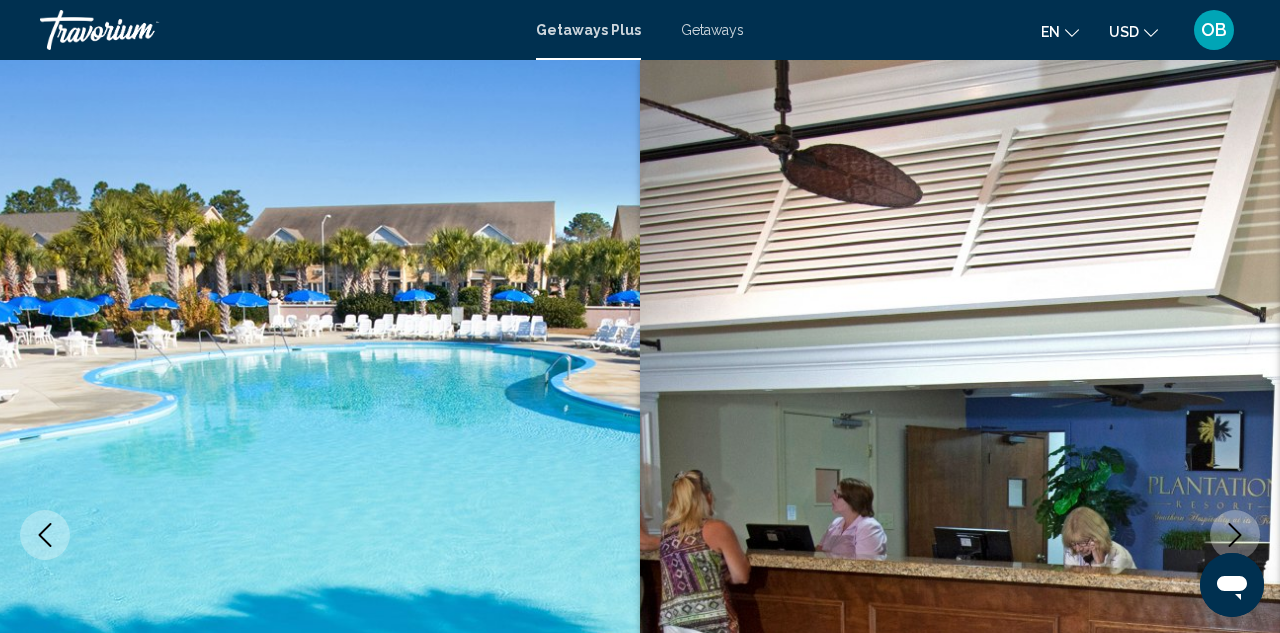 scroll, scrollTop: 0, scrollLeft: 0, axis: both 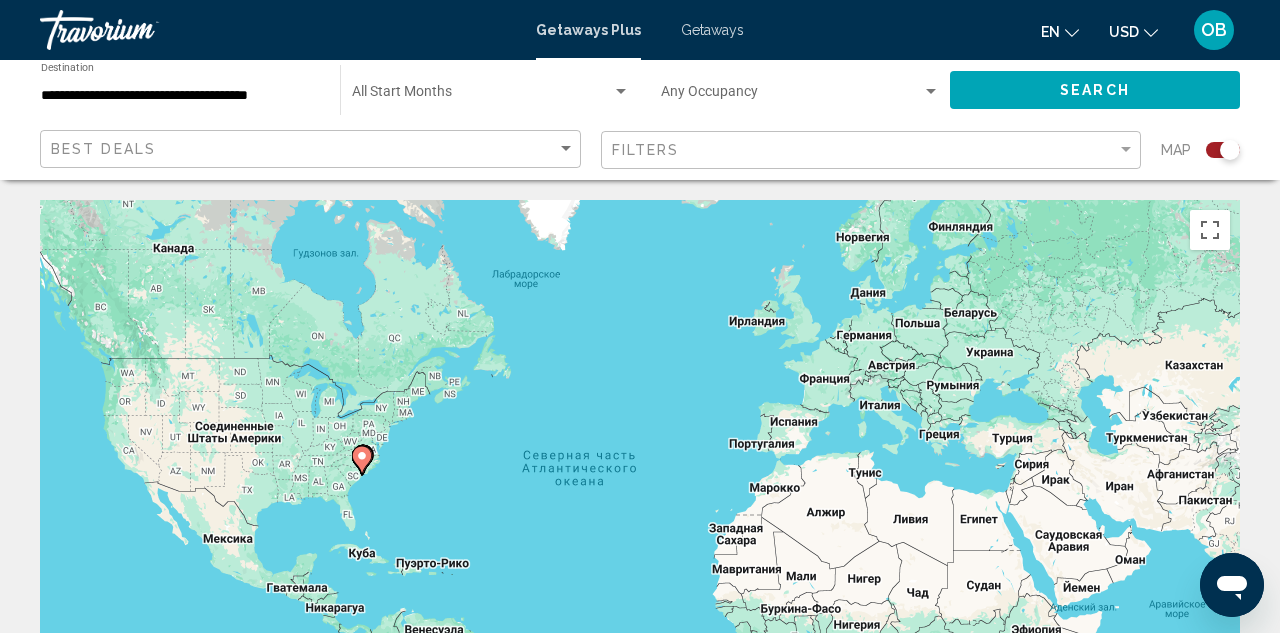 click at bounding box center [482, 96] 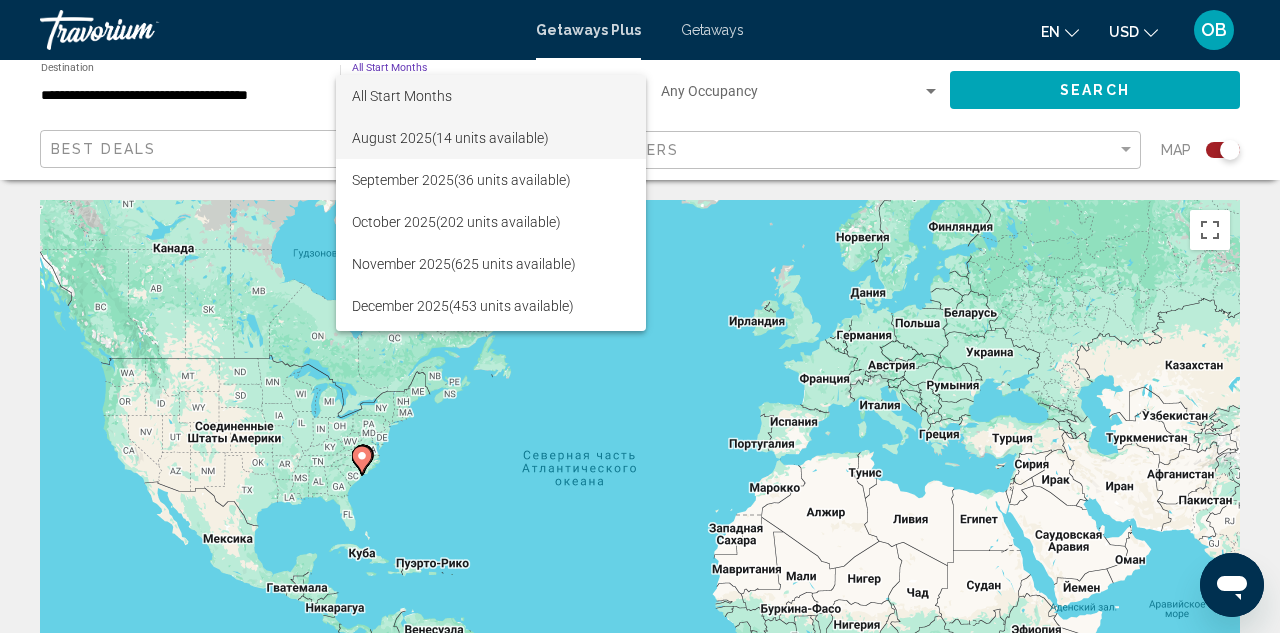 click on "August 2025  (14 units available)" at bounding box center (491, 138) 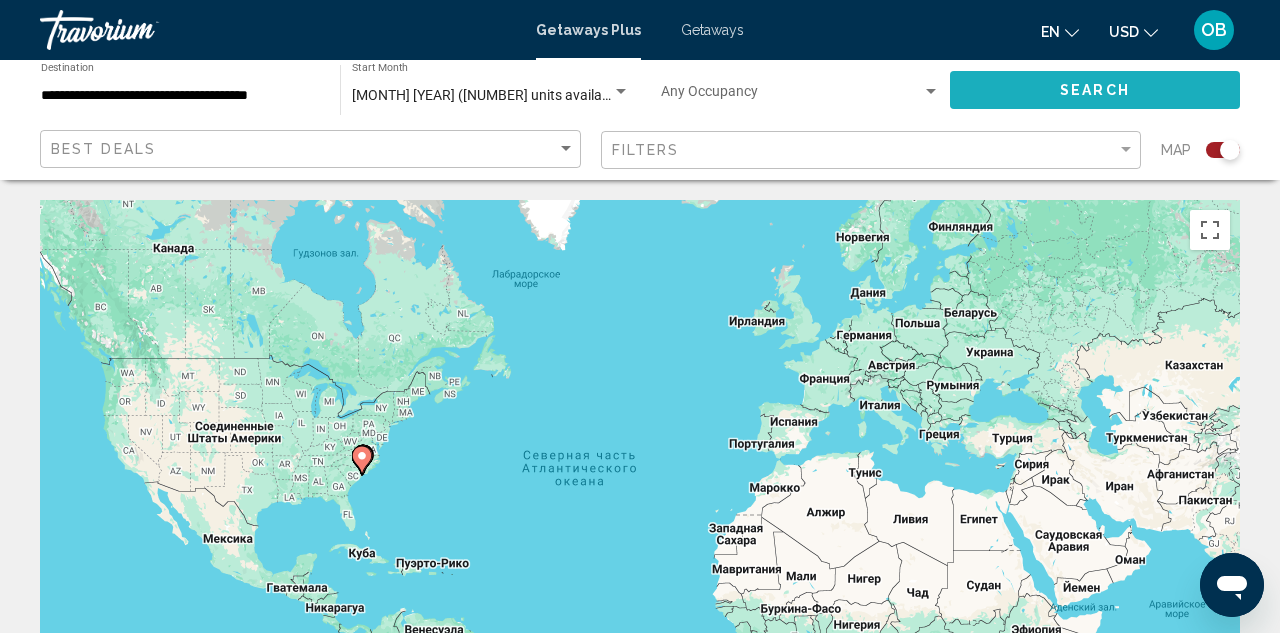 click on "Search" 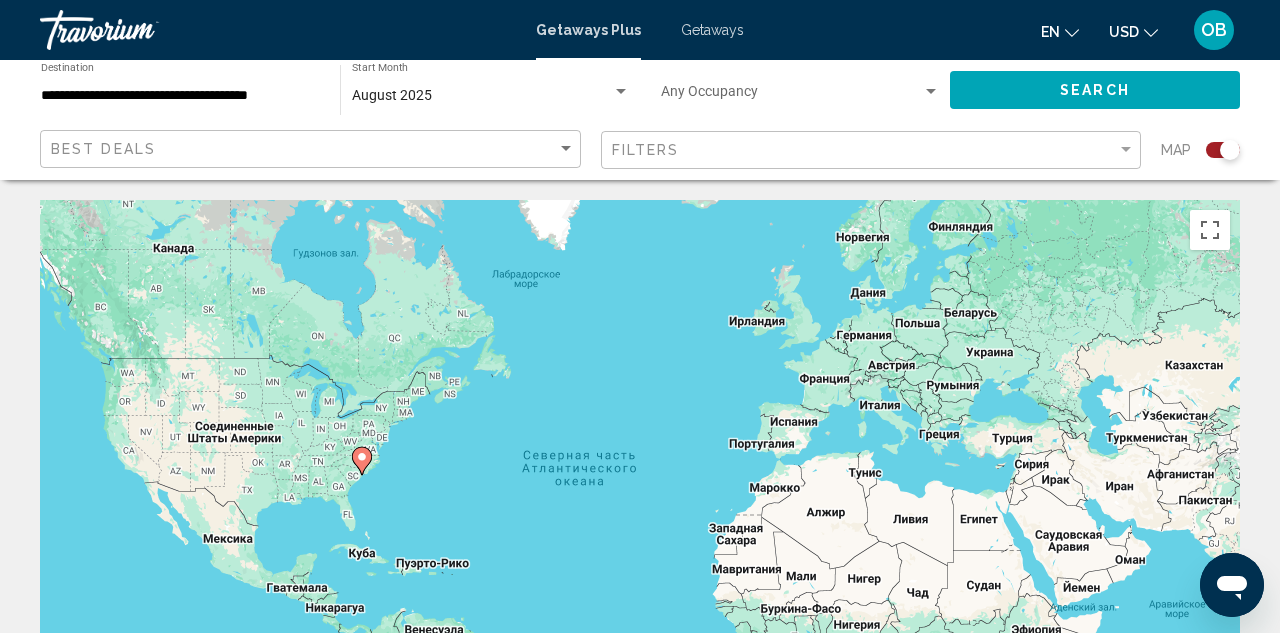 click 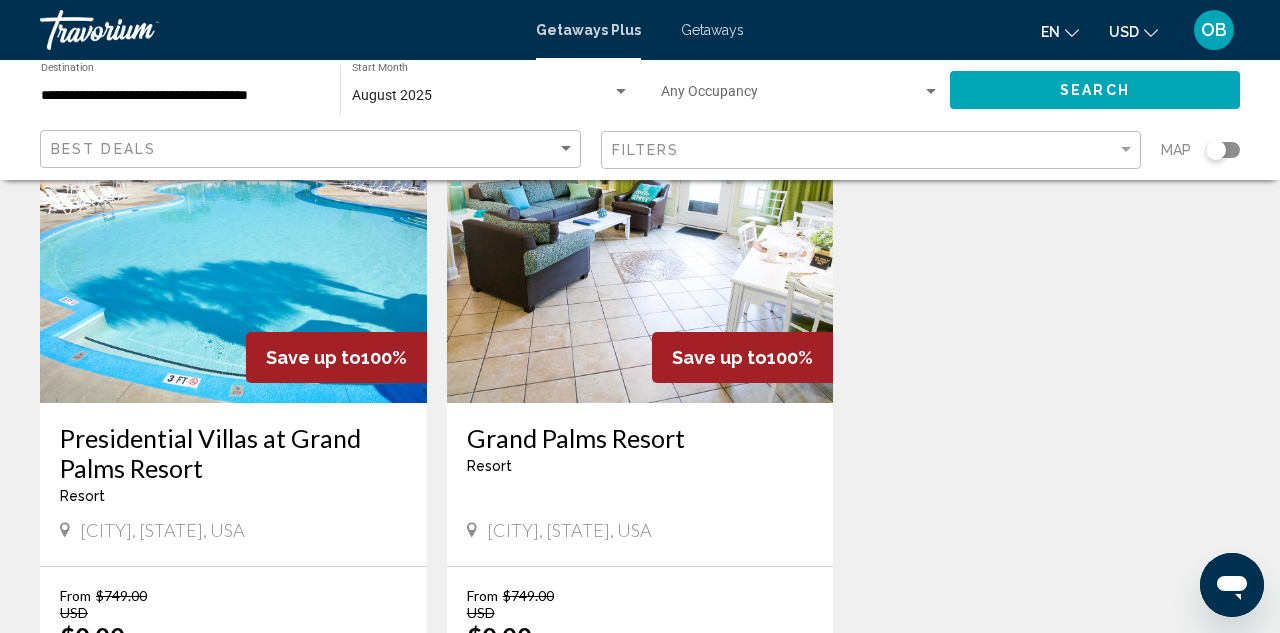 scroll, scrollTop: 190, scrollLeft: 0, axis: vertical 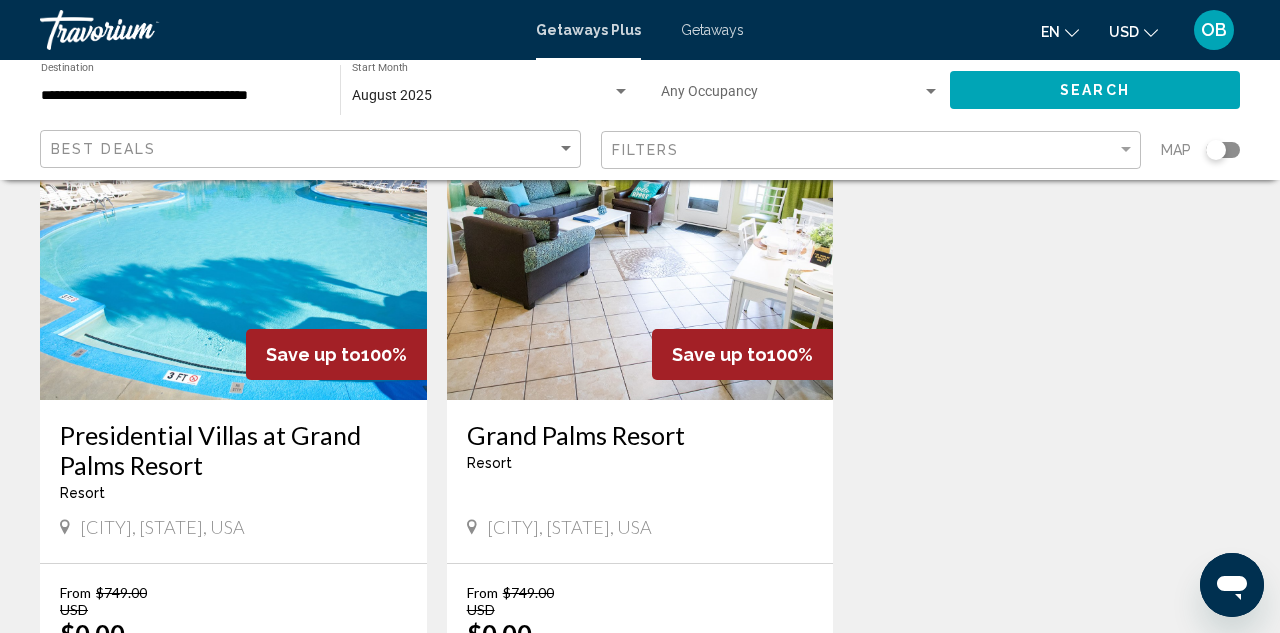 click on "Grand Palms Resort" at bounding box center (640, 435) 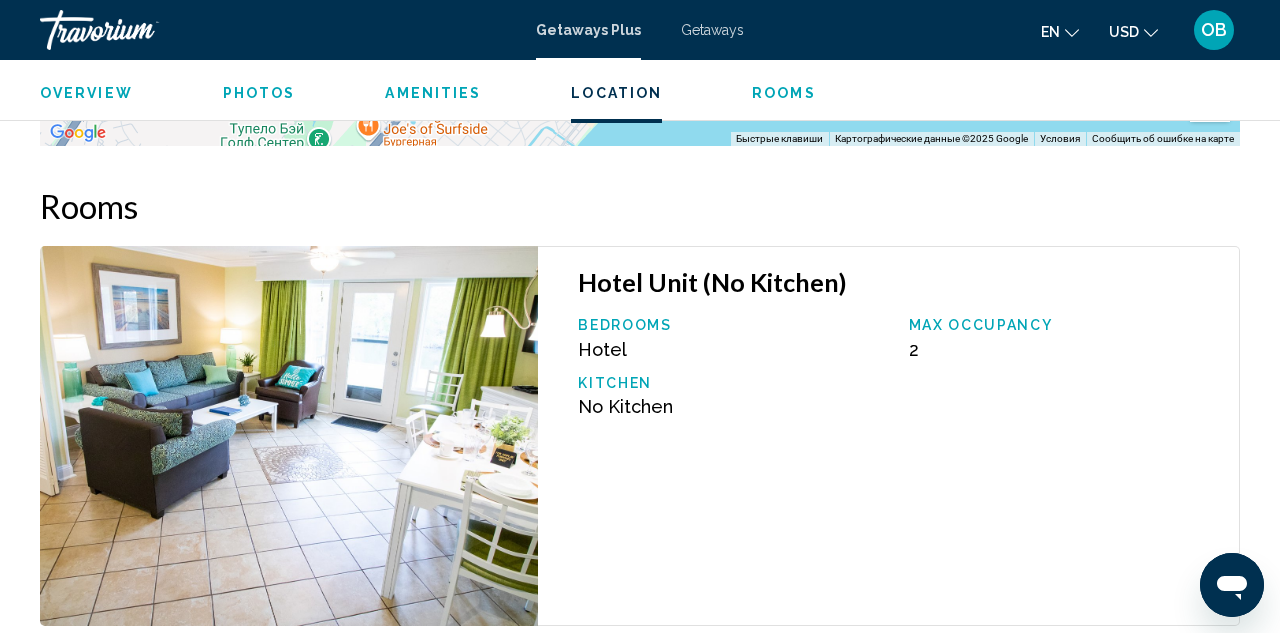 scroll, scrollTop: 3770, scrollLeft: 0, axis: vertical 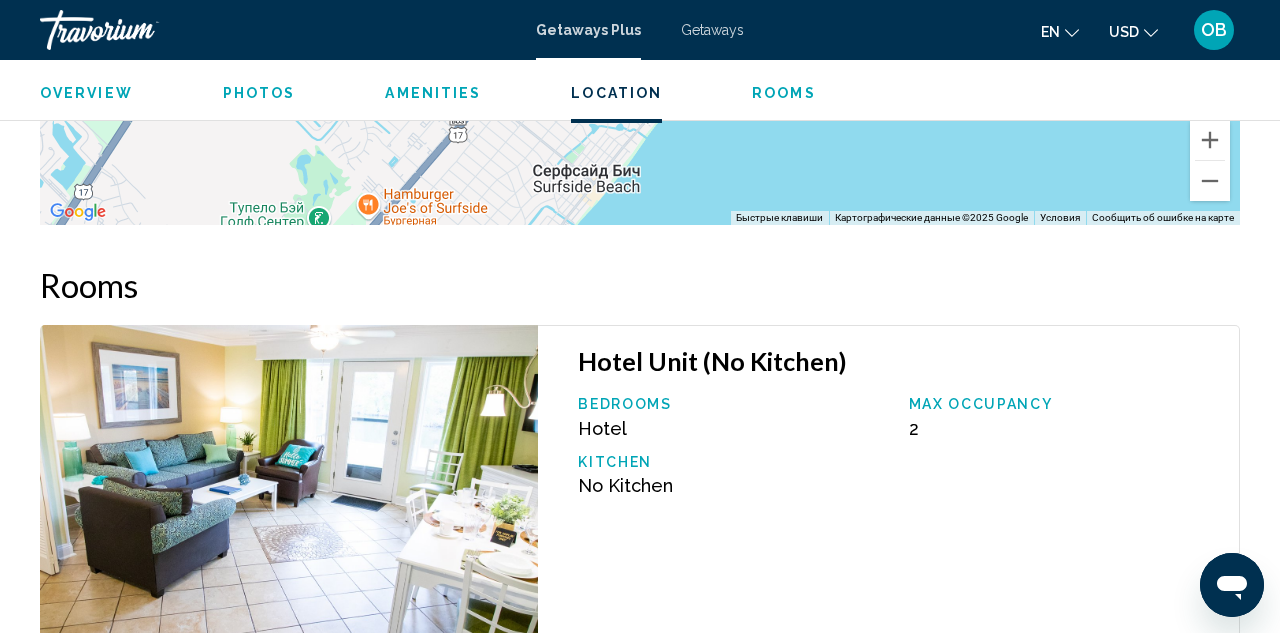 click on "Photos" at bounding box center [259, 93] 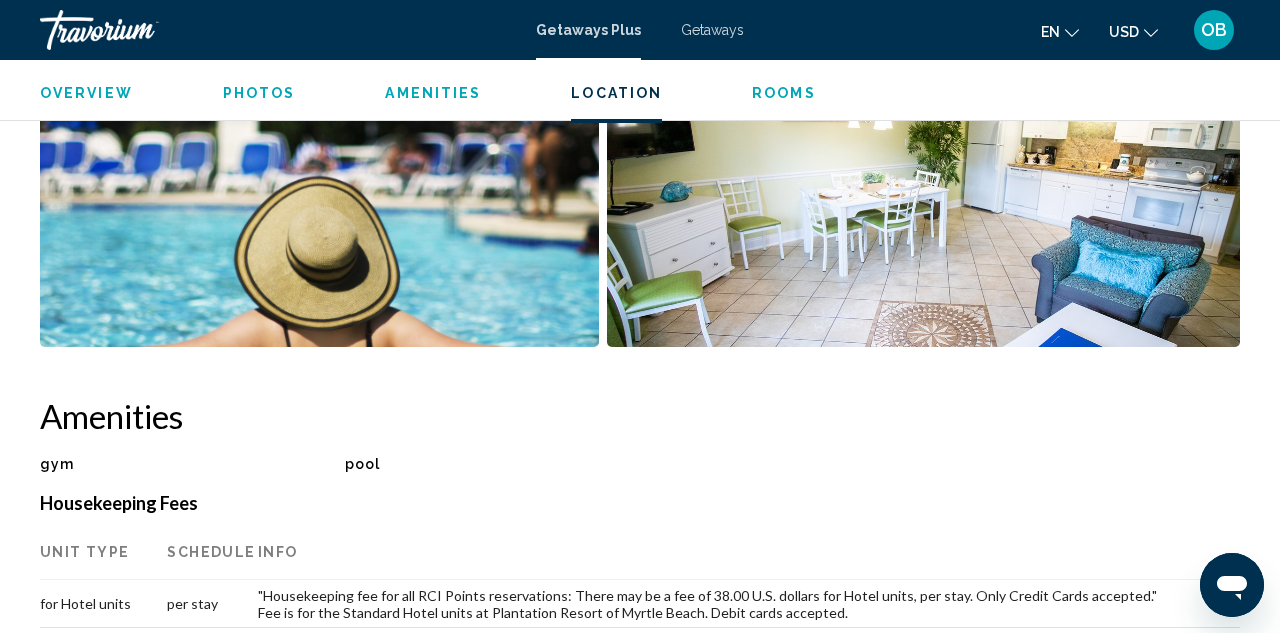 scroll, scrollTop: 1258, scrollLeft: 0, axis: vertical 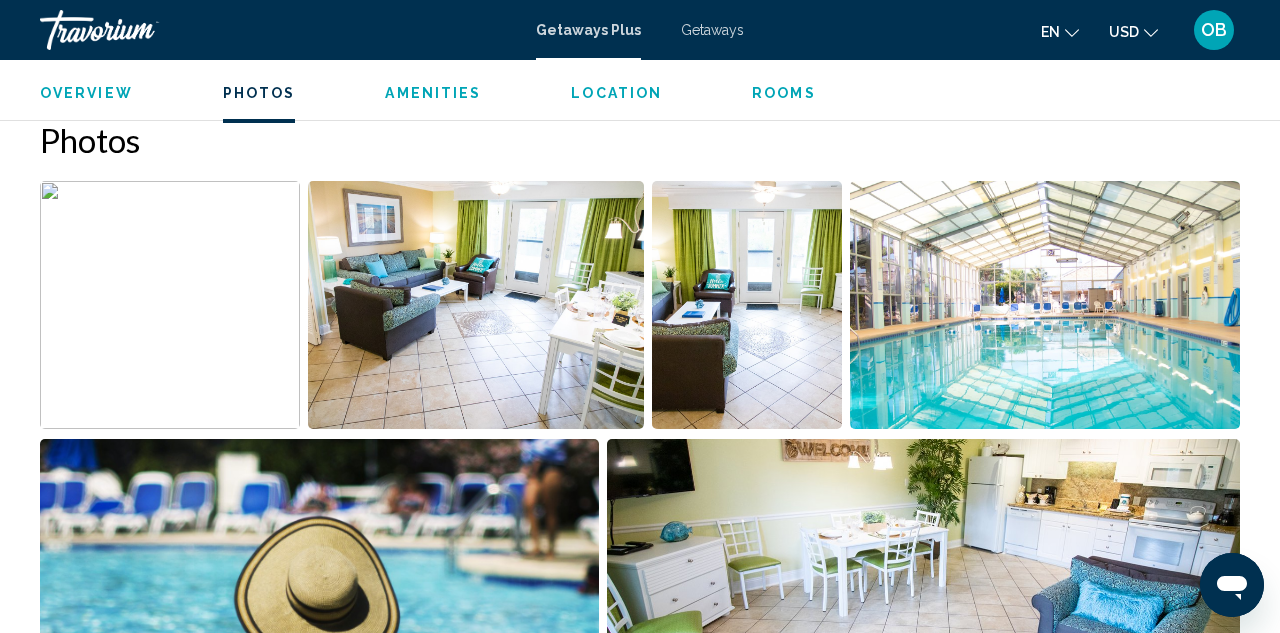 click at bounding box center [475, 305] 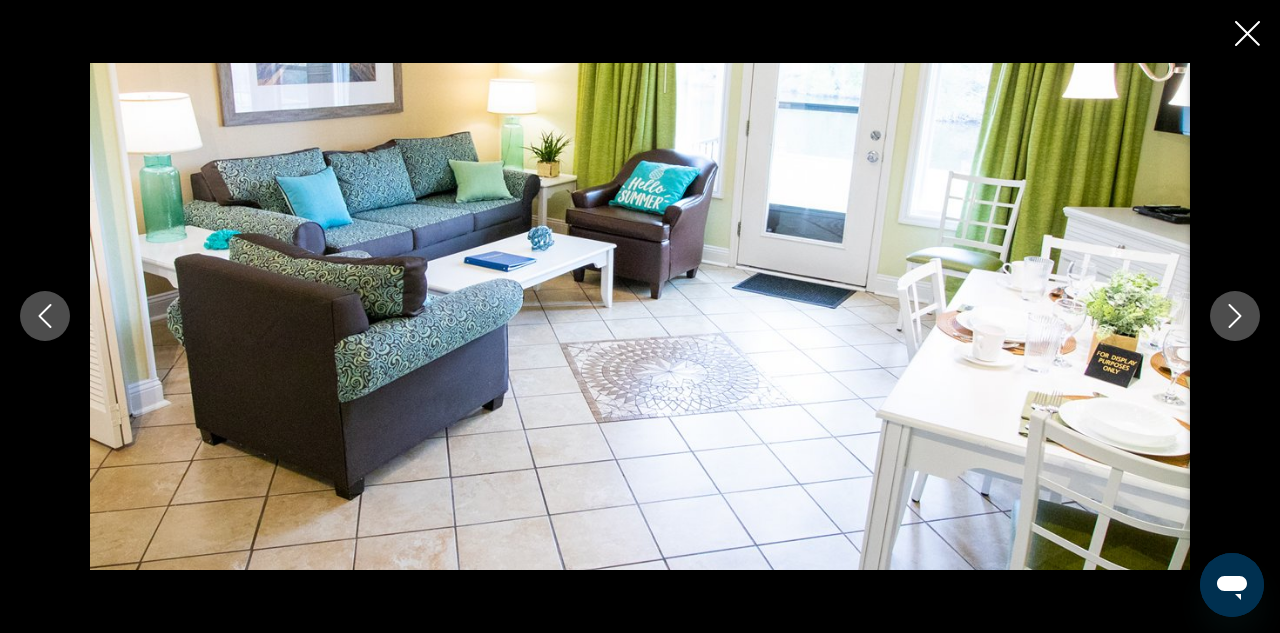 click 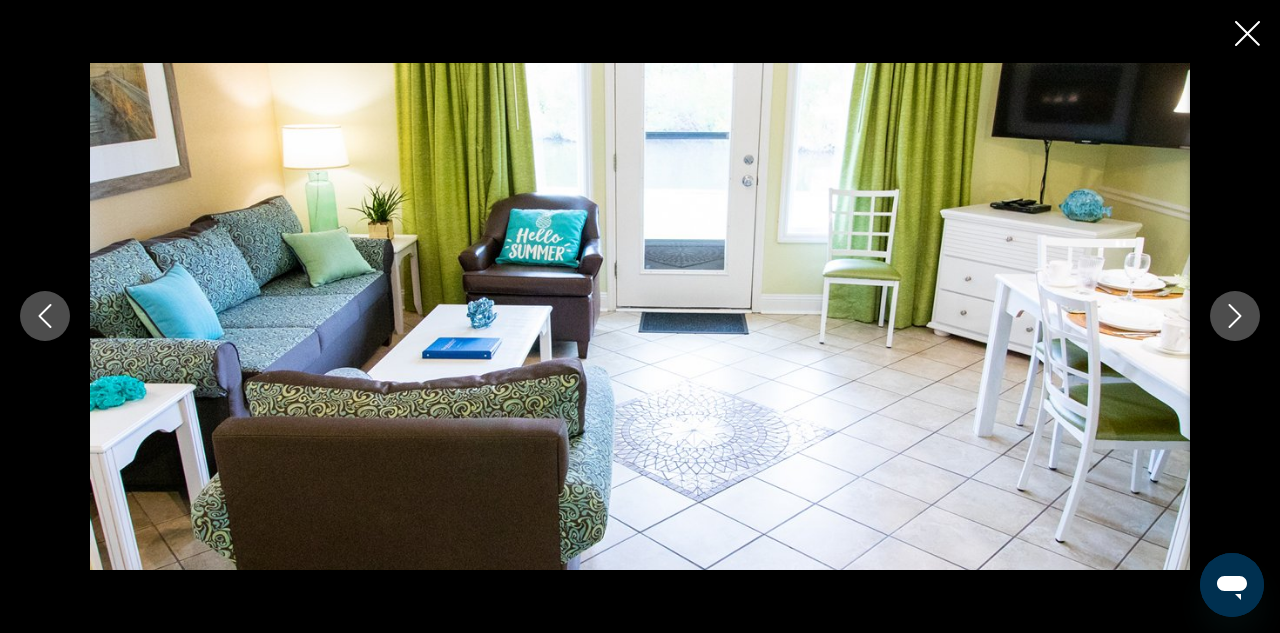 click 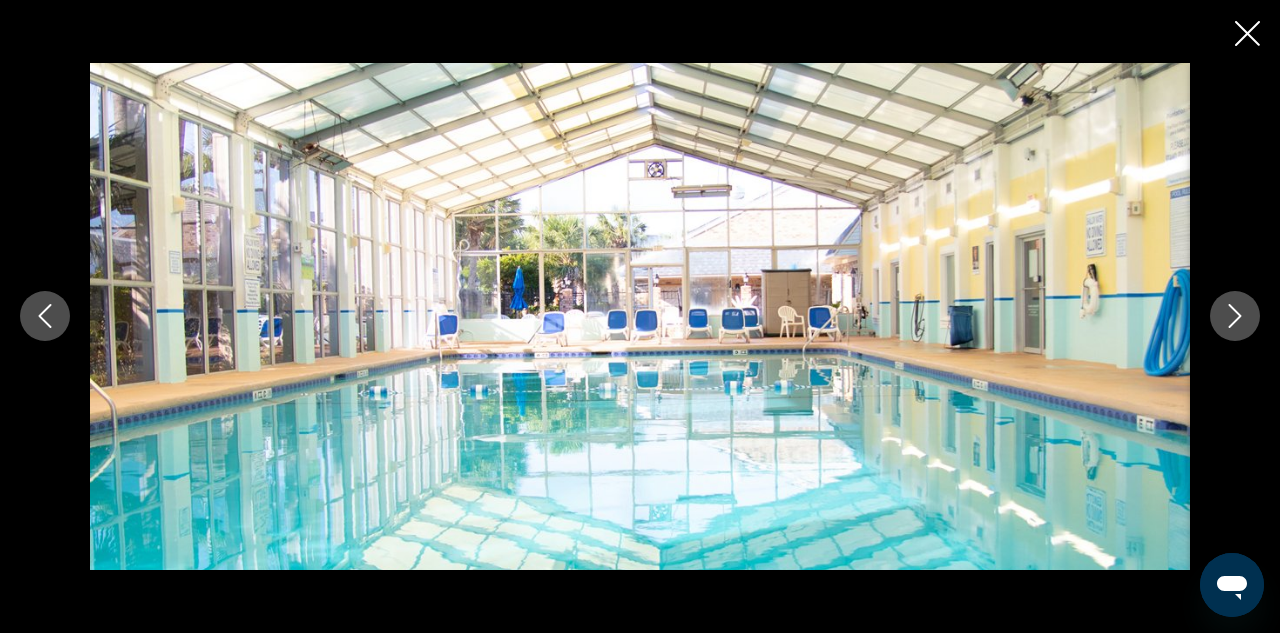 click 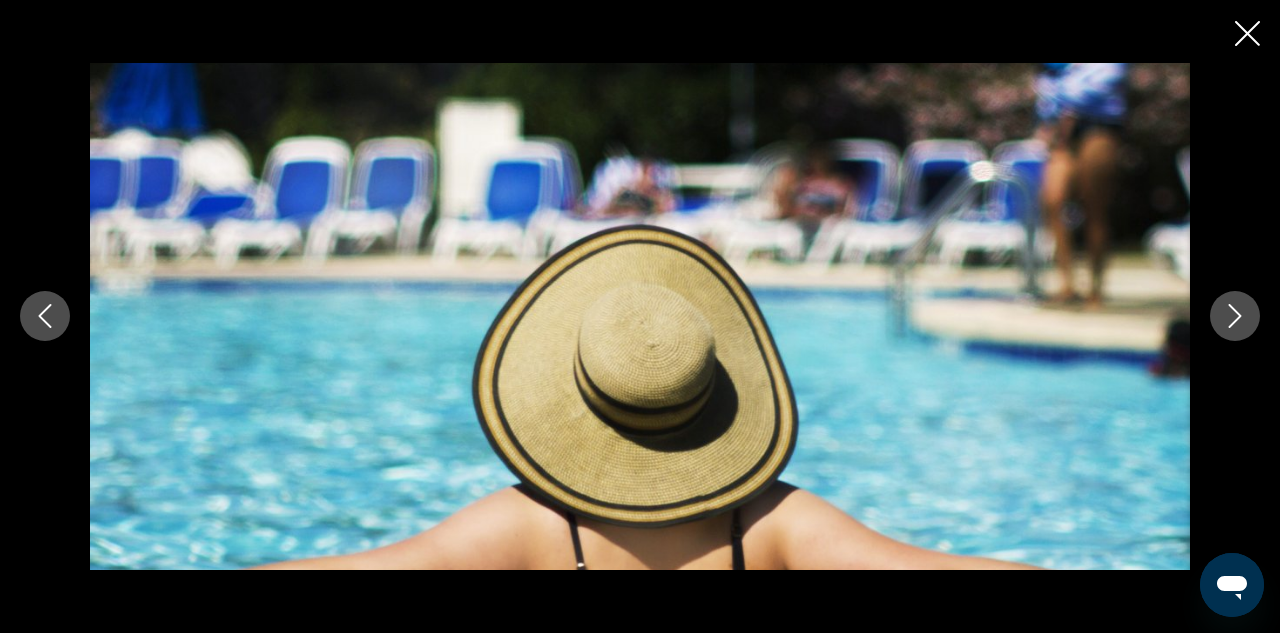 click 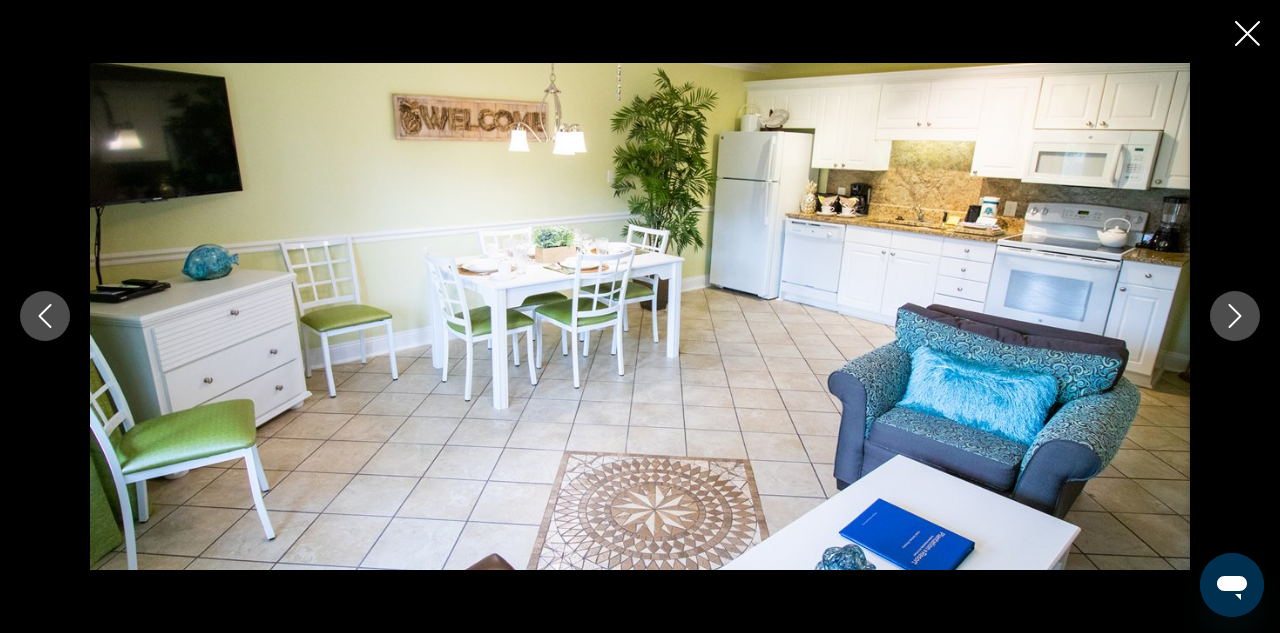 click 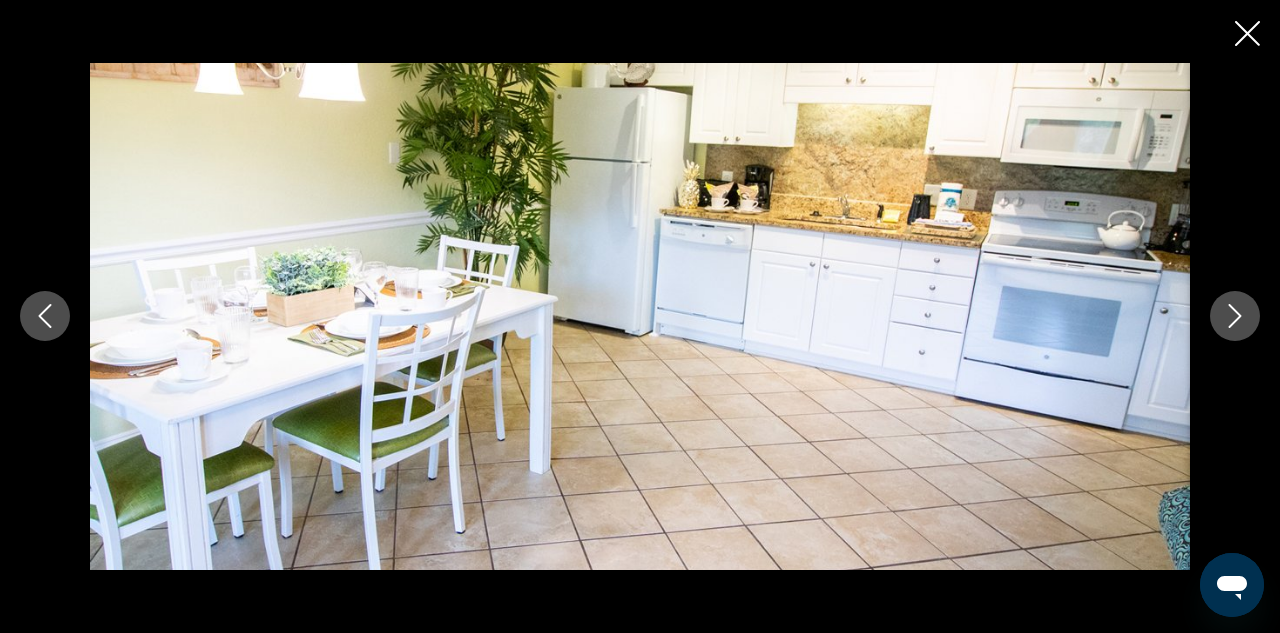 click 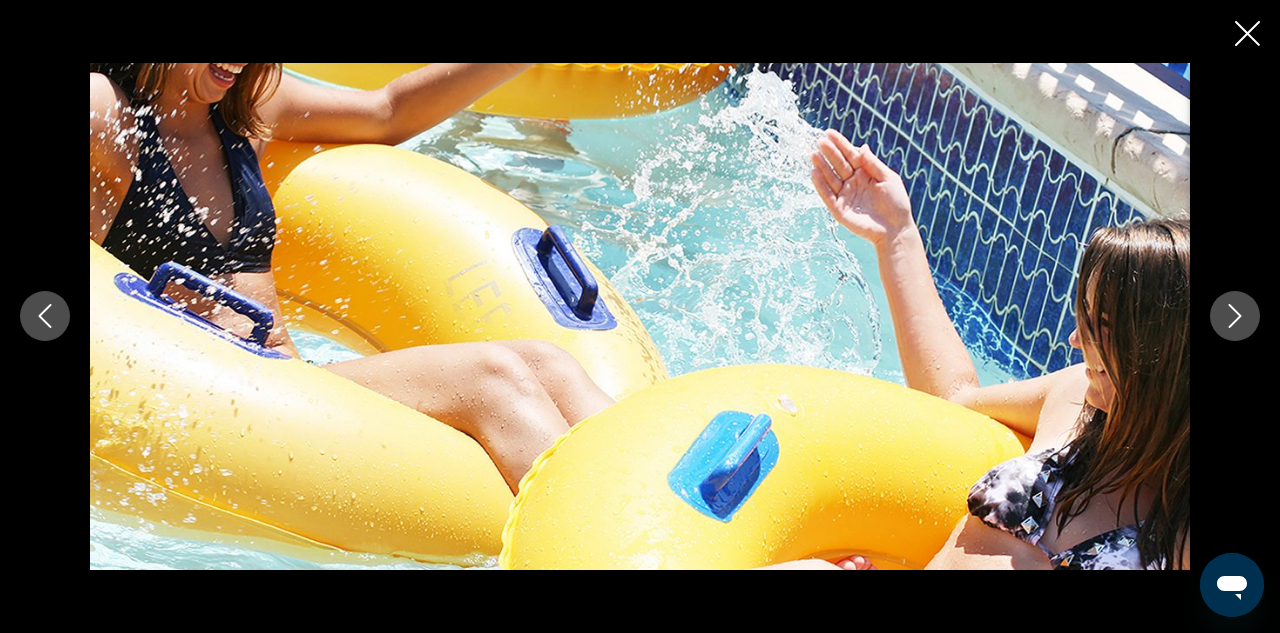click 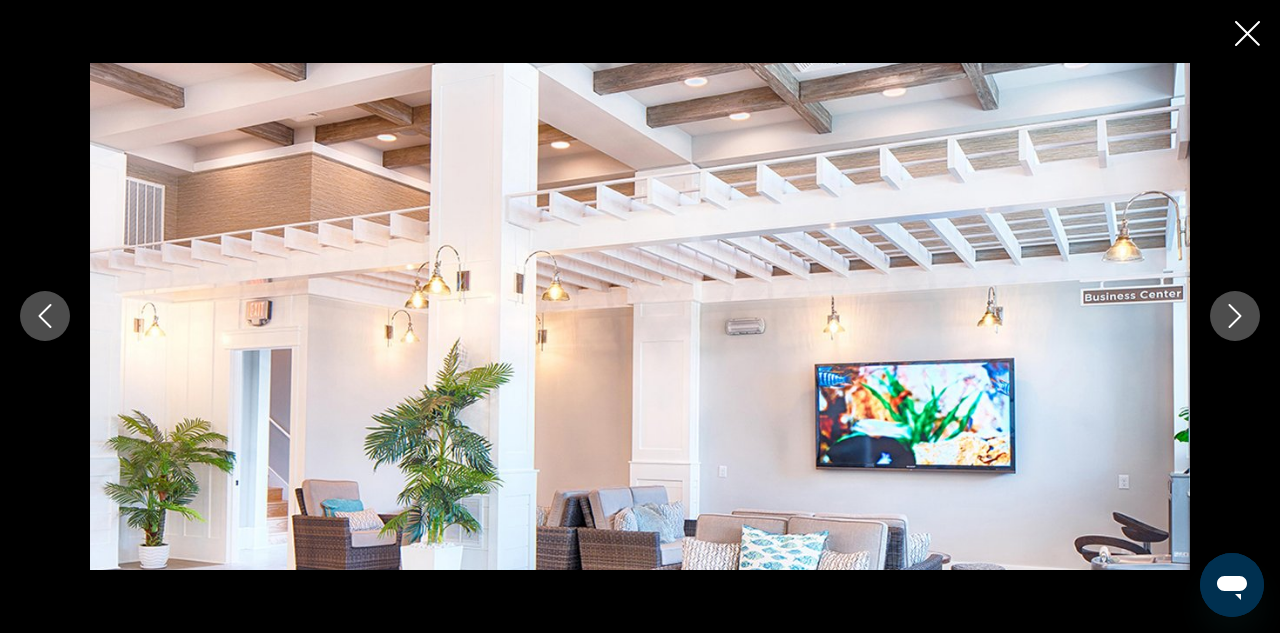 click 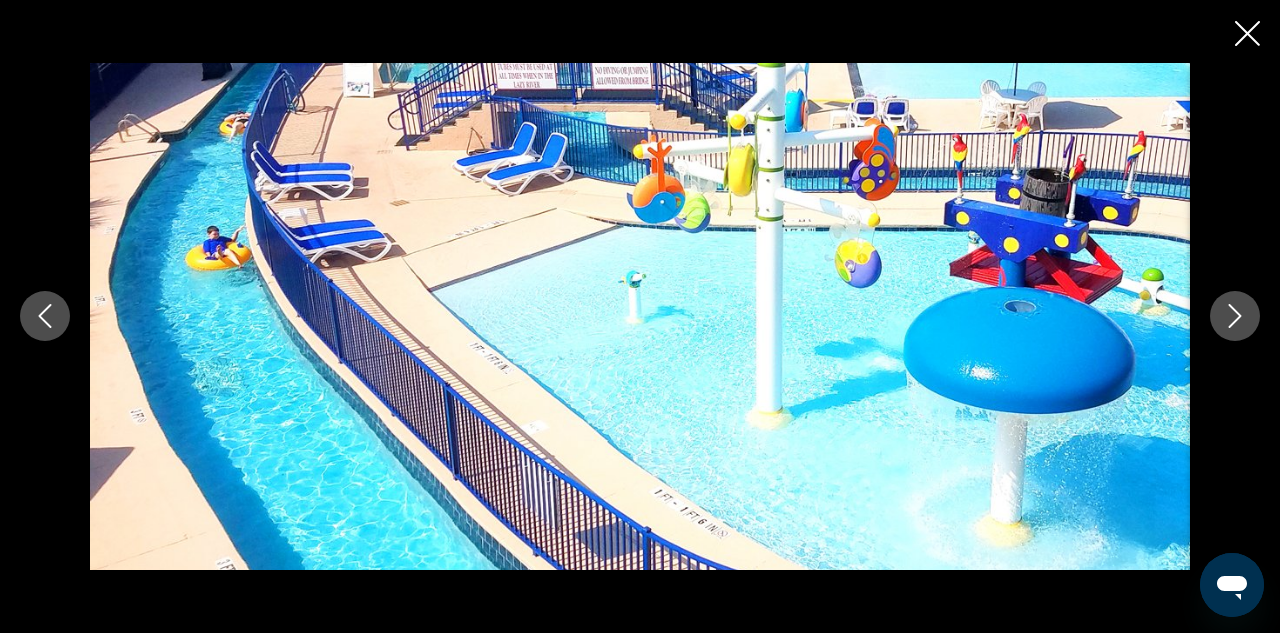 click 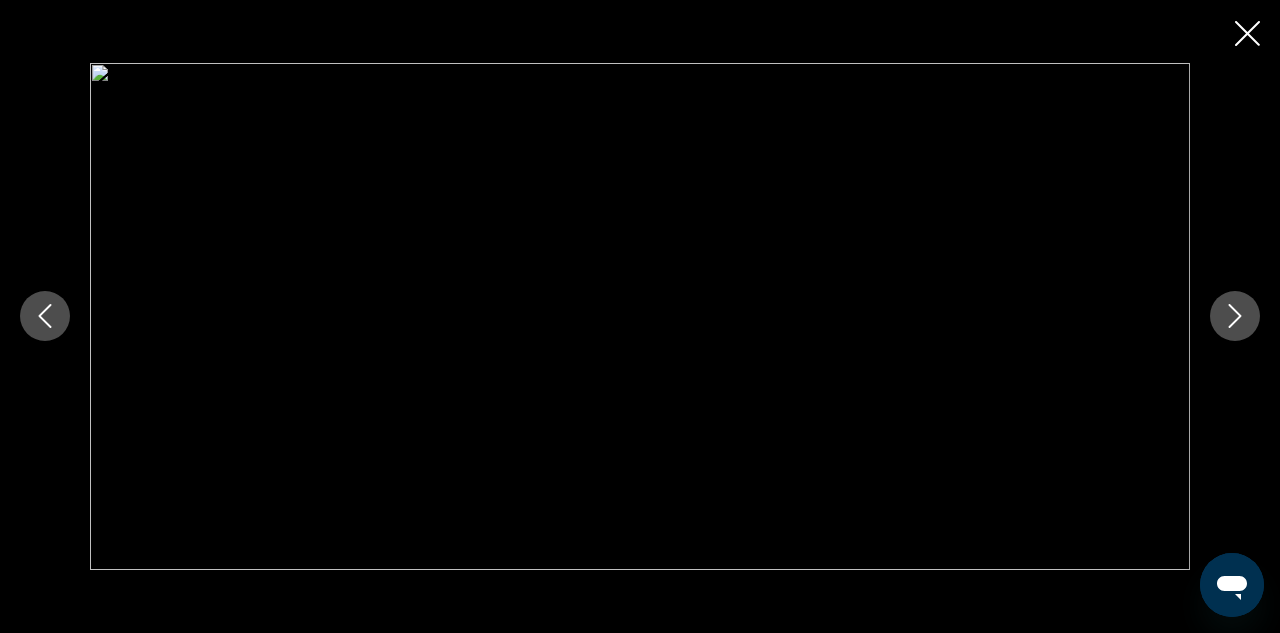click 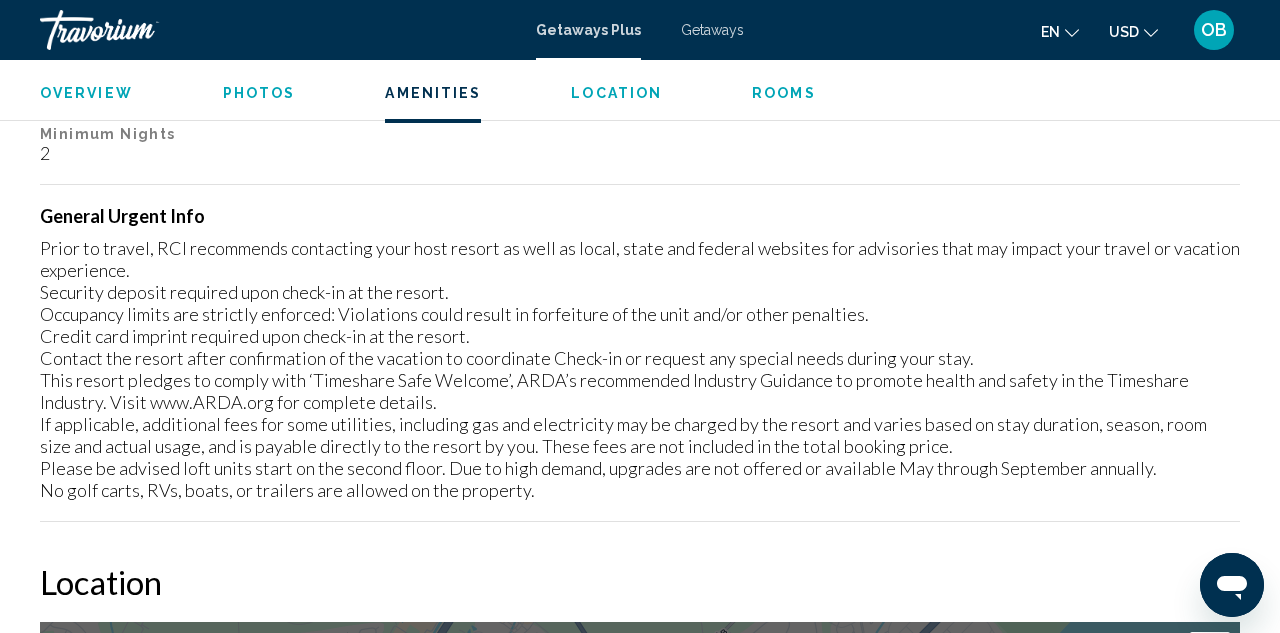 scroll, scrollTop: 2755, scrollLeft: 0, axis: vertical 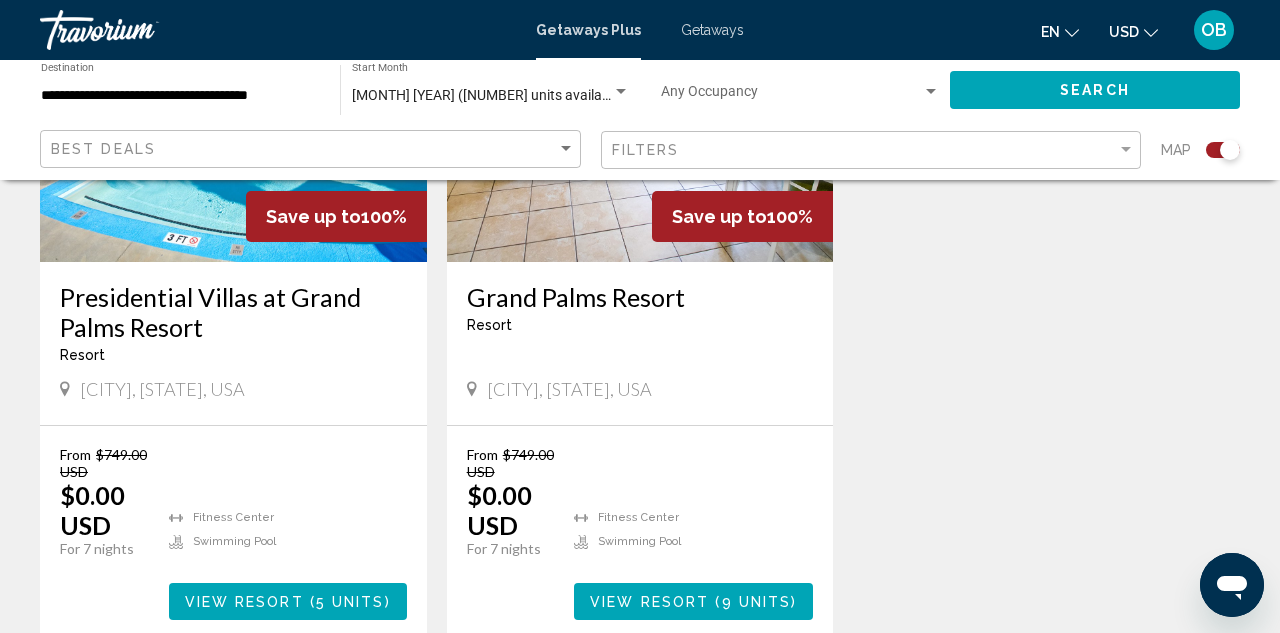 click on "Presidential Villas at Grand Palms Resort" at bounding box center [233, 312] 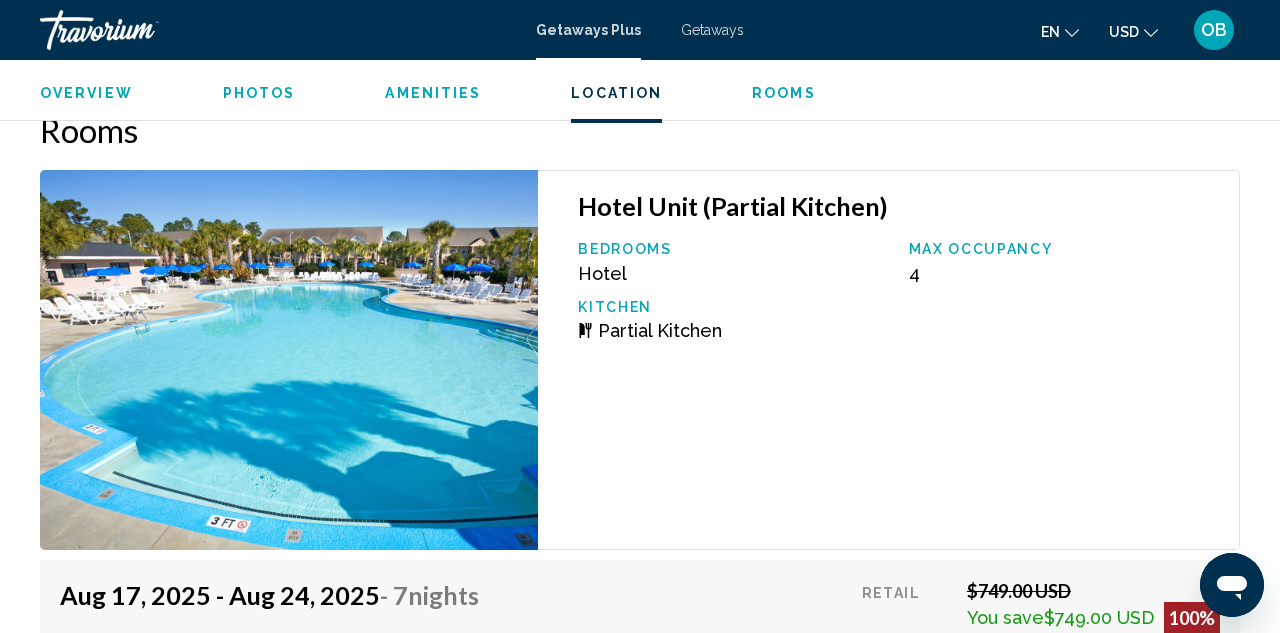scroll, scrollTop: 3876, scrollLeft: 0, axis: vertical 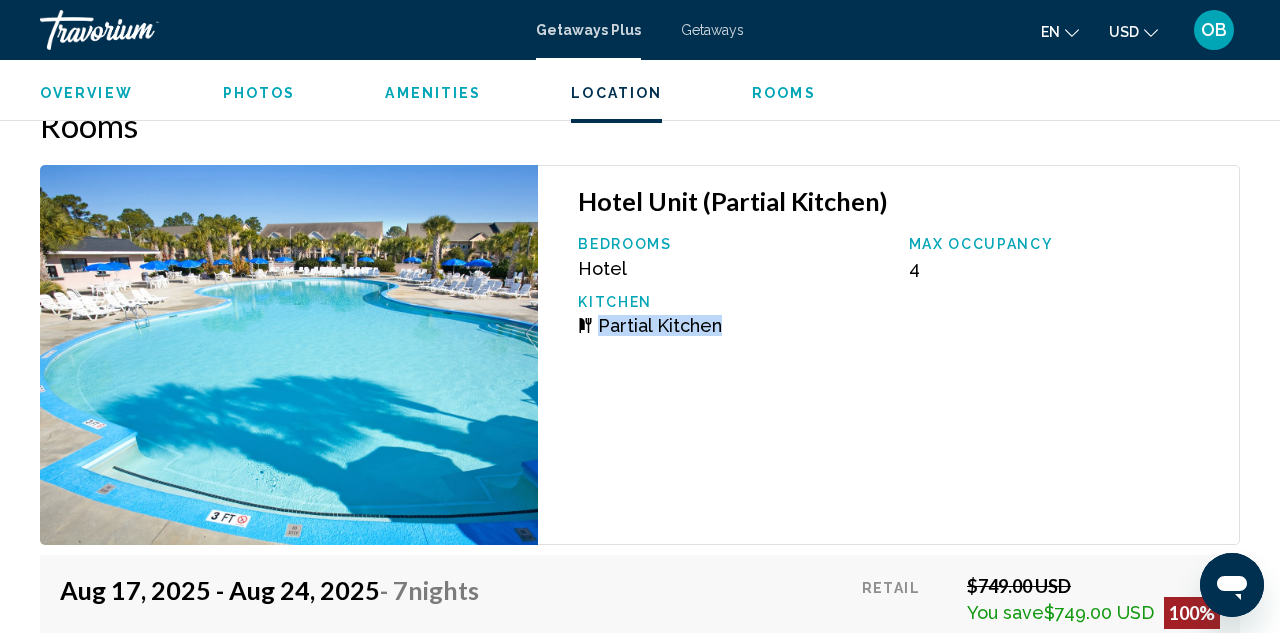 drag, startPoint x: 599, startPoint y: 373, endPoint x: 750, endPoint y: 380, distance: 151.16217 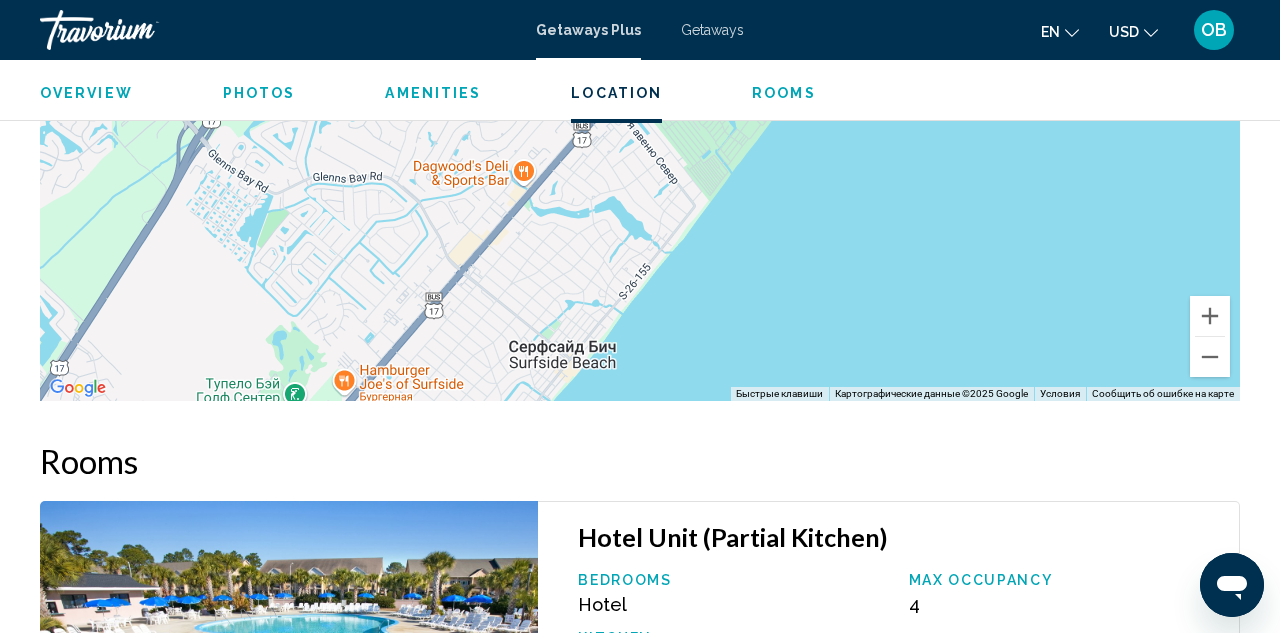 click on "Photos" at bounding box center [259, 93] 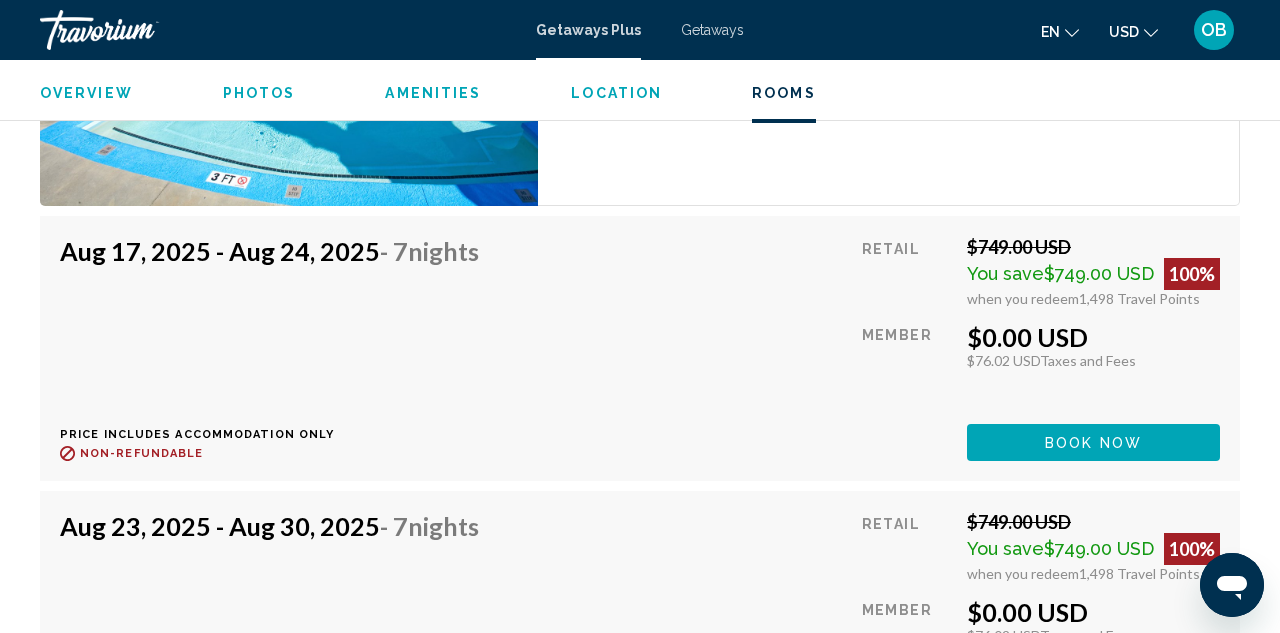 scroll, scrollTop: 4166, scrollLeft: 0, axis: vertical 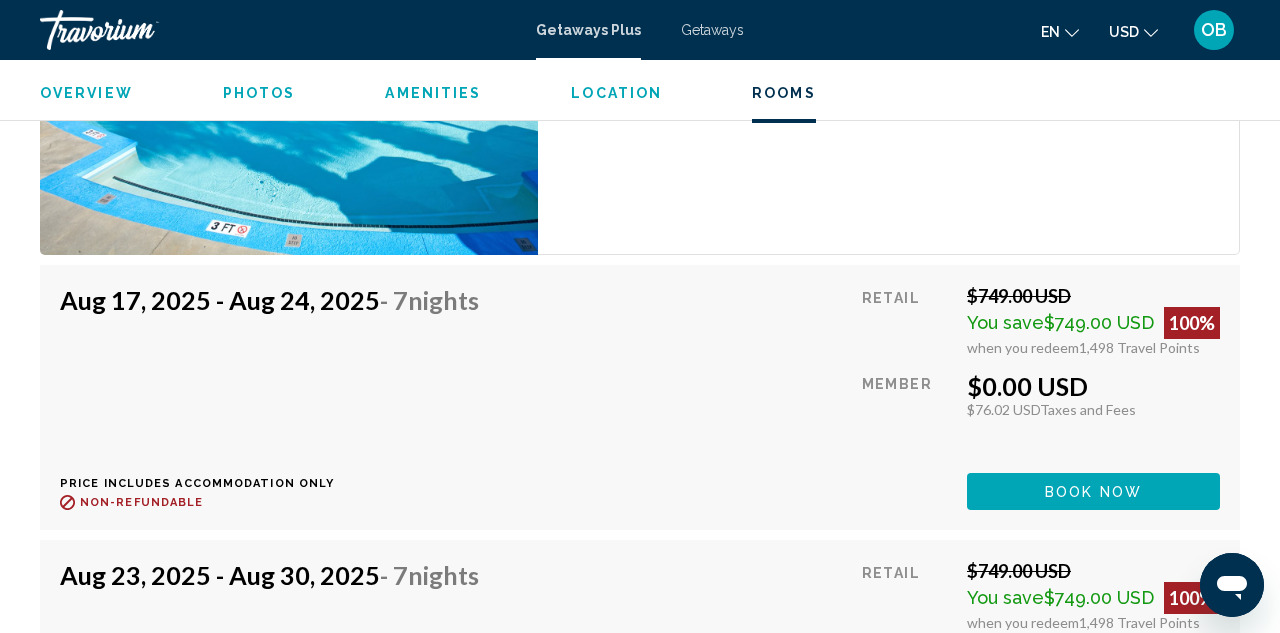 click on "Getaways" at bounding box center (712, 30) 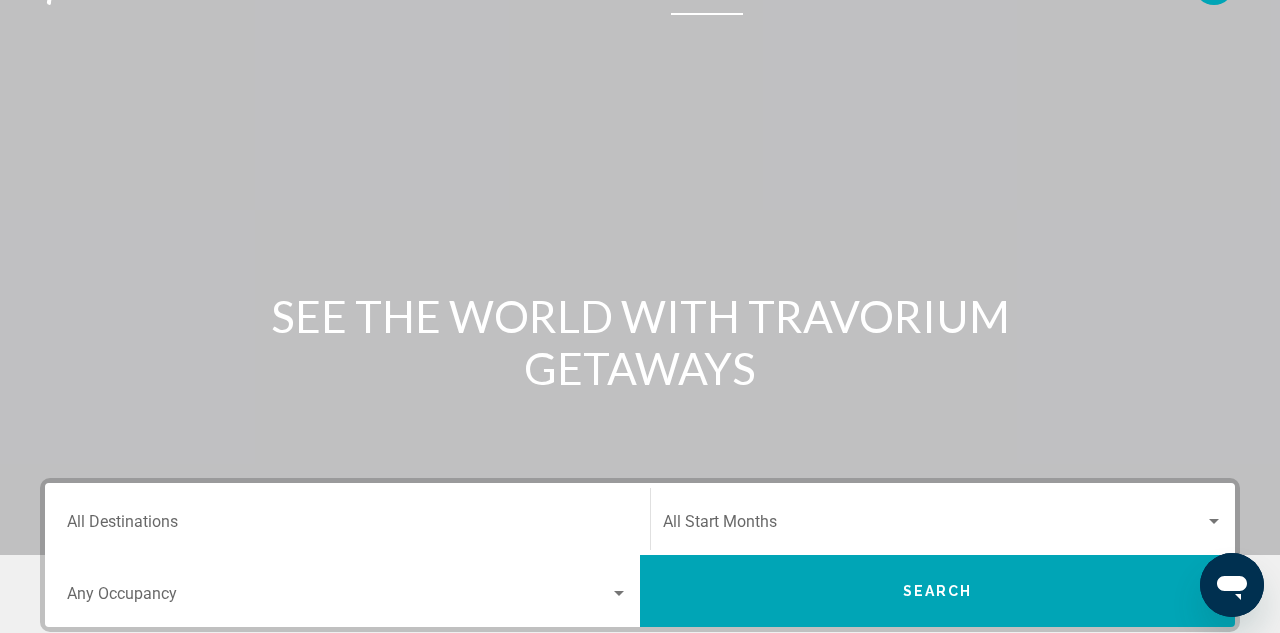 scroll, scrollTop: 260, scrollLeft: 0, axis: vertical 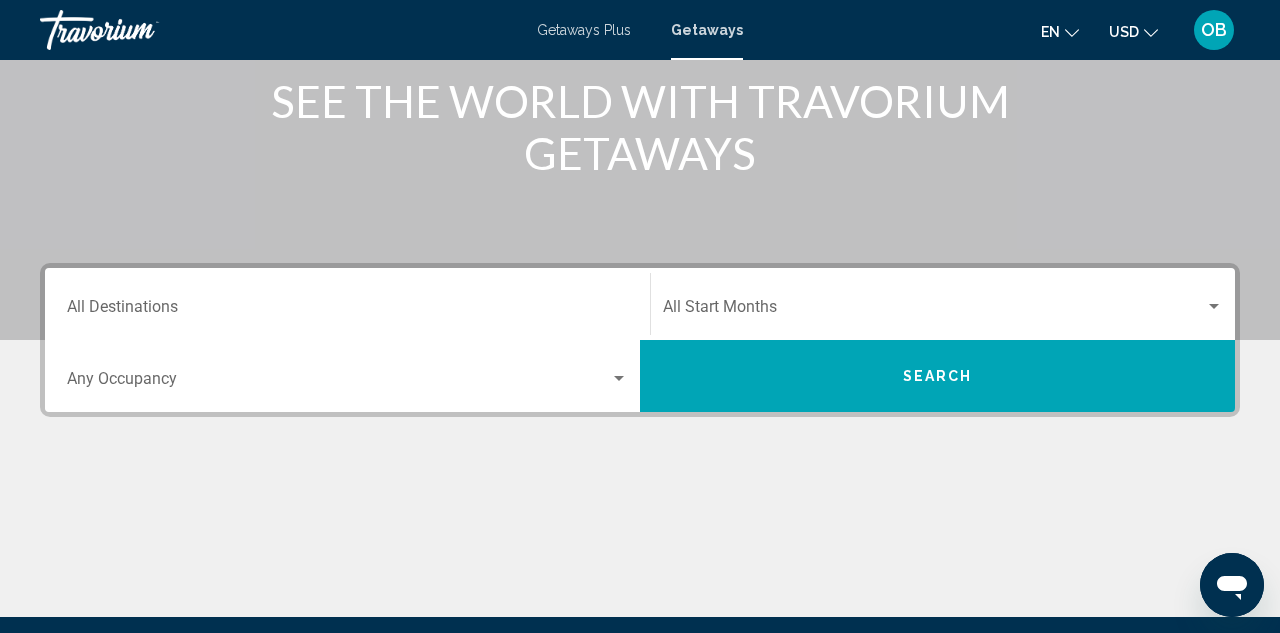 click on "Destination All Destinations" at bounding box center [347, 311] 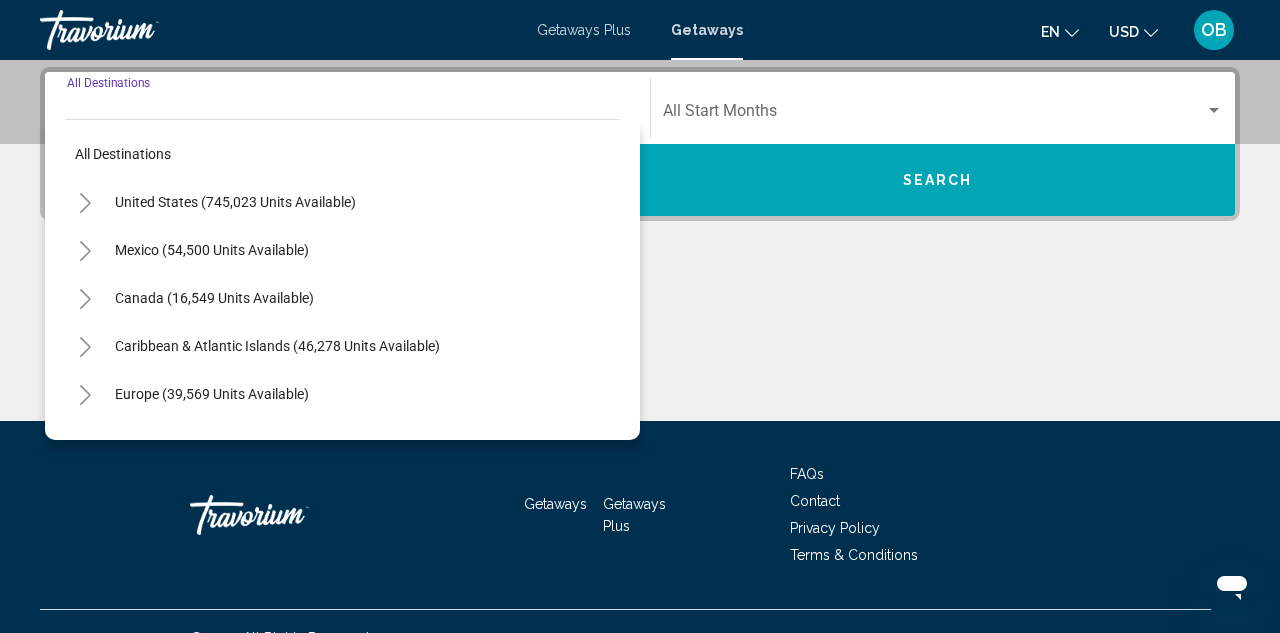 scroll, scrollTop: 458, scrollLeft: 0, axis: vertical 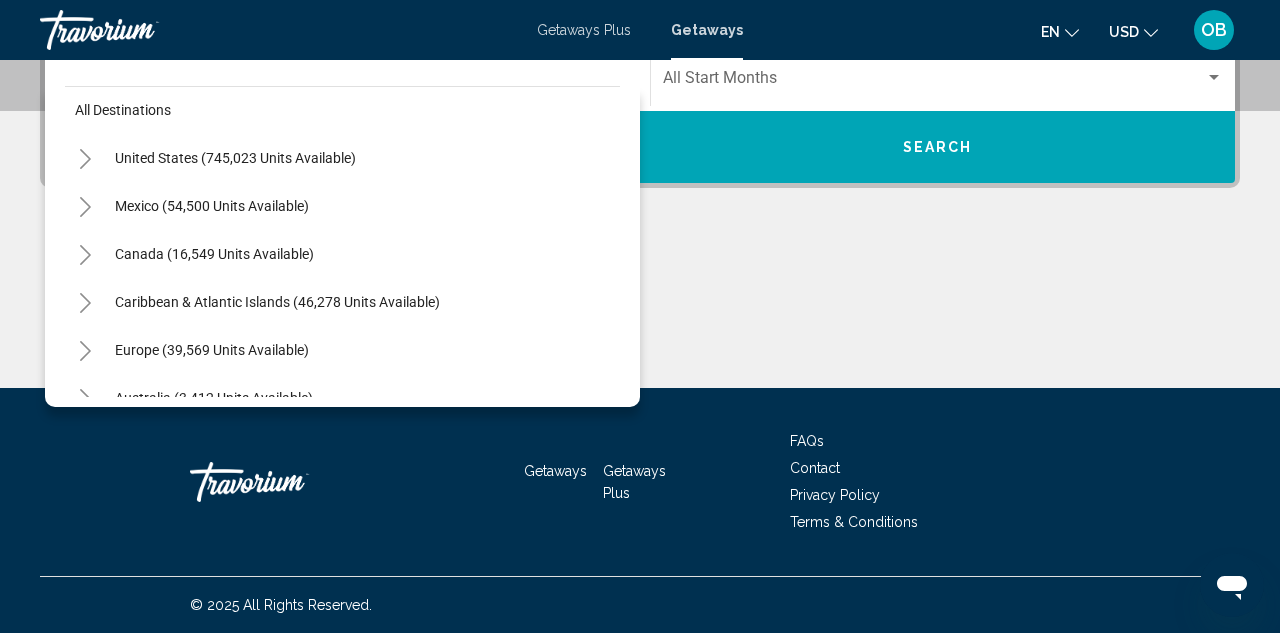 click 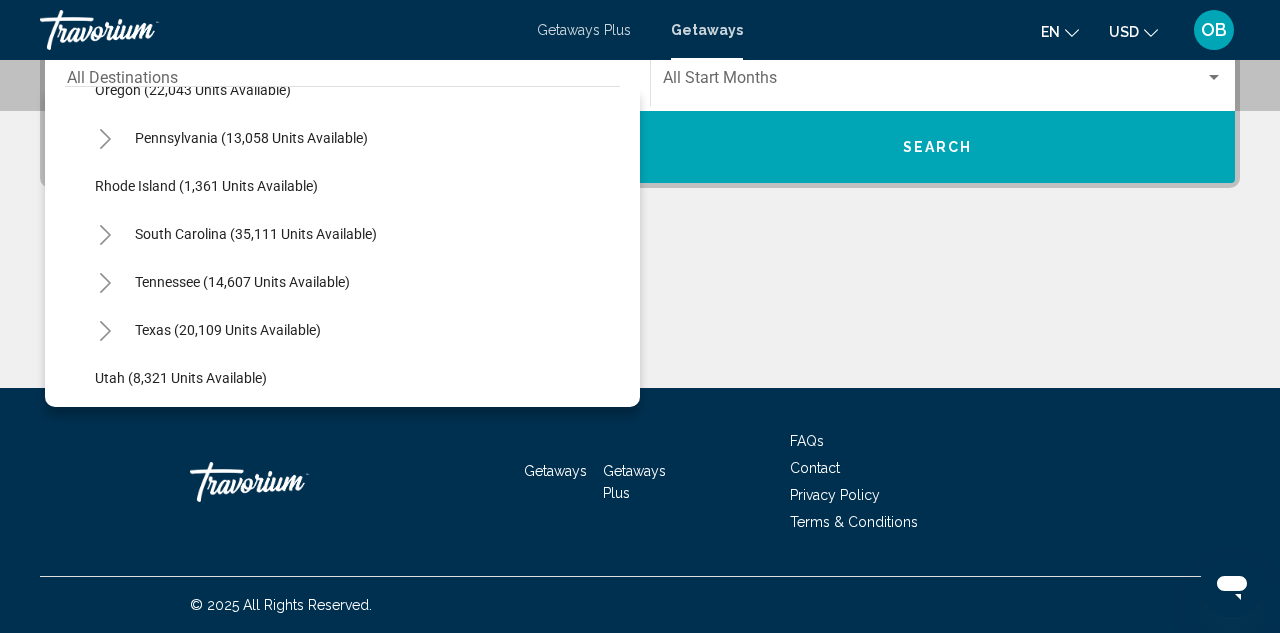 scroll, scrollTop: 1562, scrollLeft: 0, axis: vertical 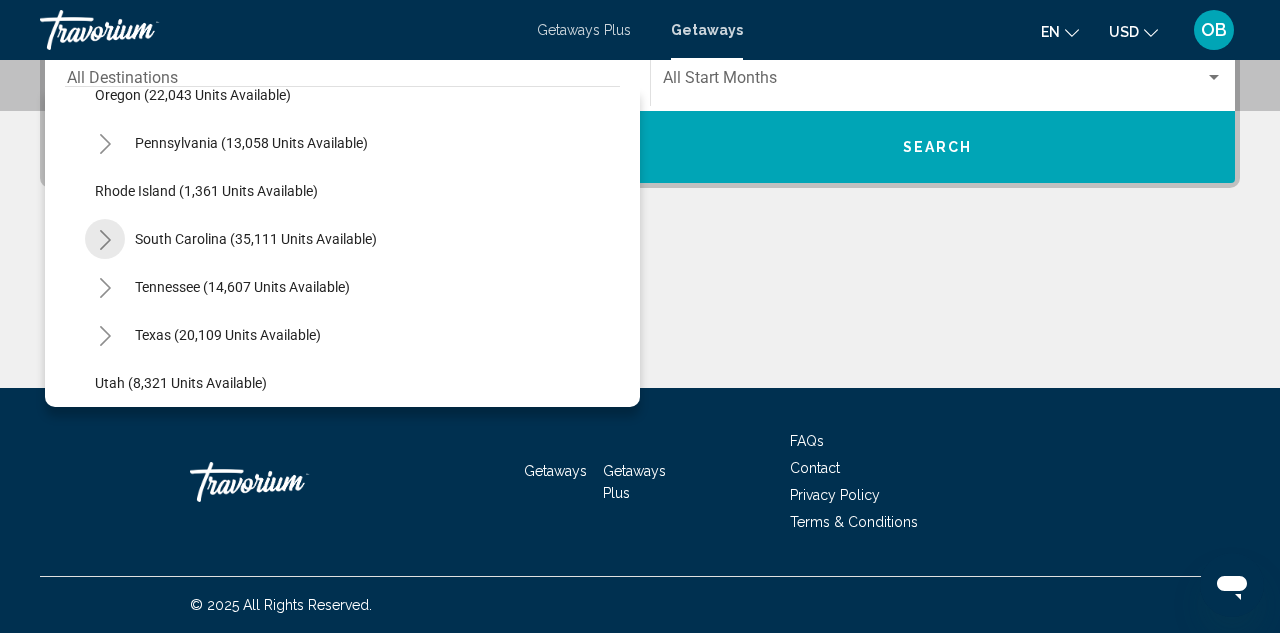 click 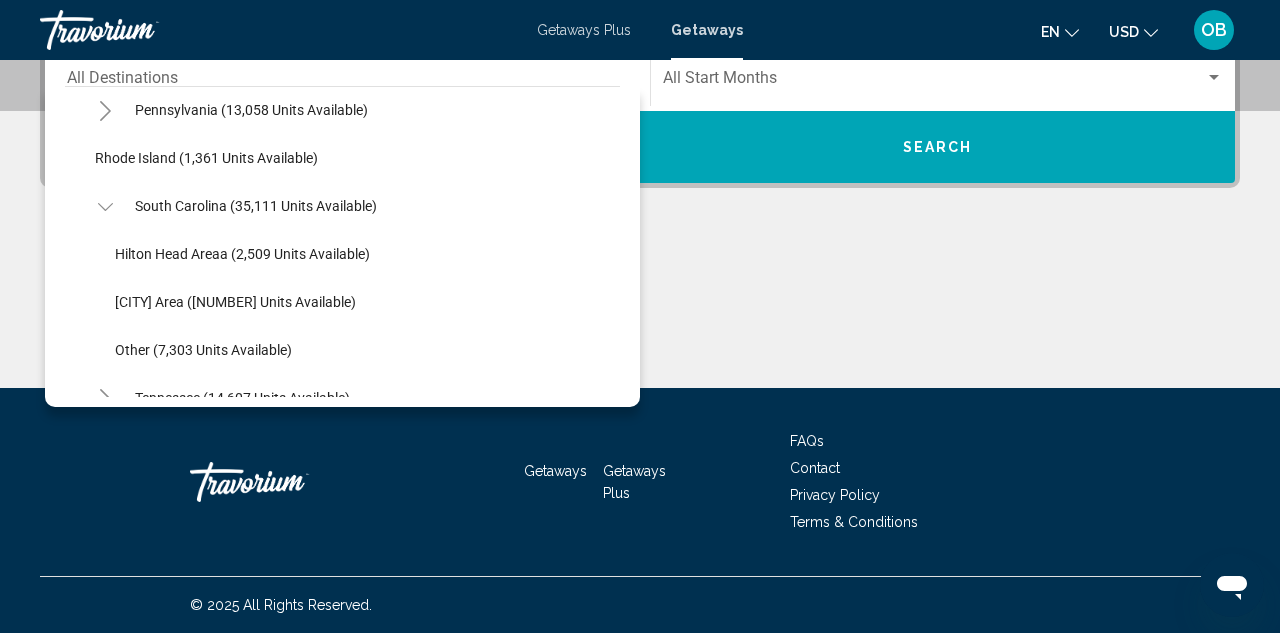 scroll, scrollTop: 1599, scrollLeft: 0, axis: vertical 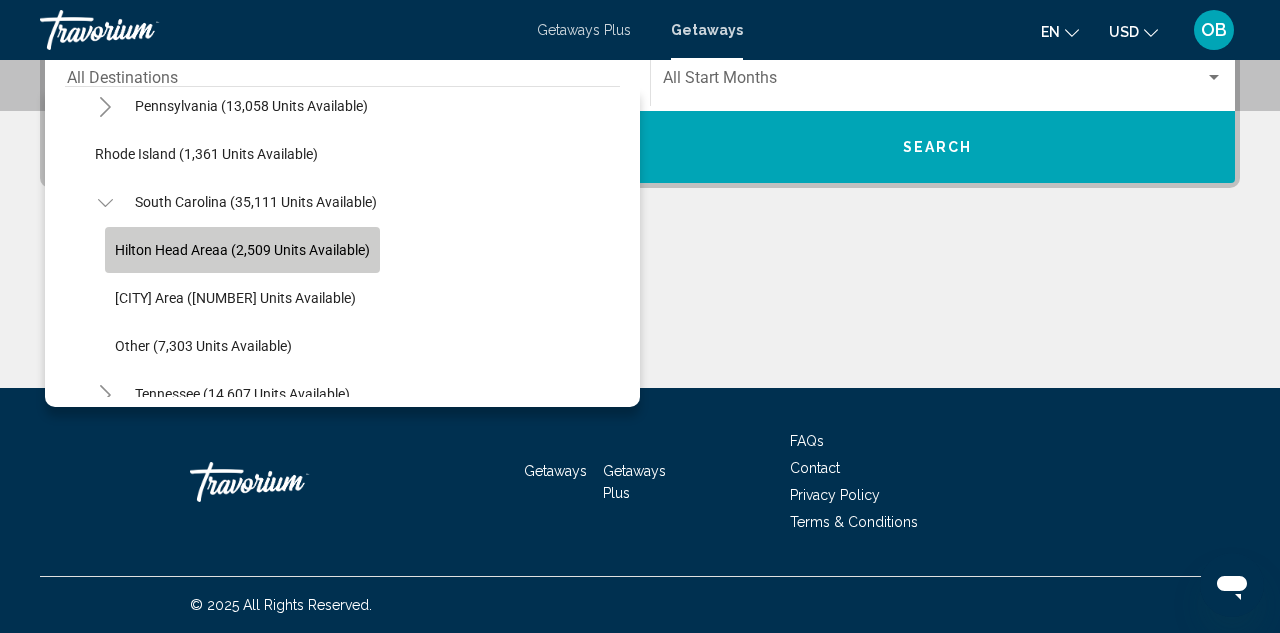click on "Hilton Head Areaa (2,509 units available)" 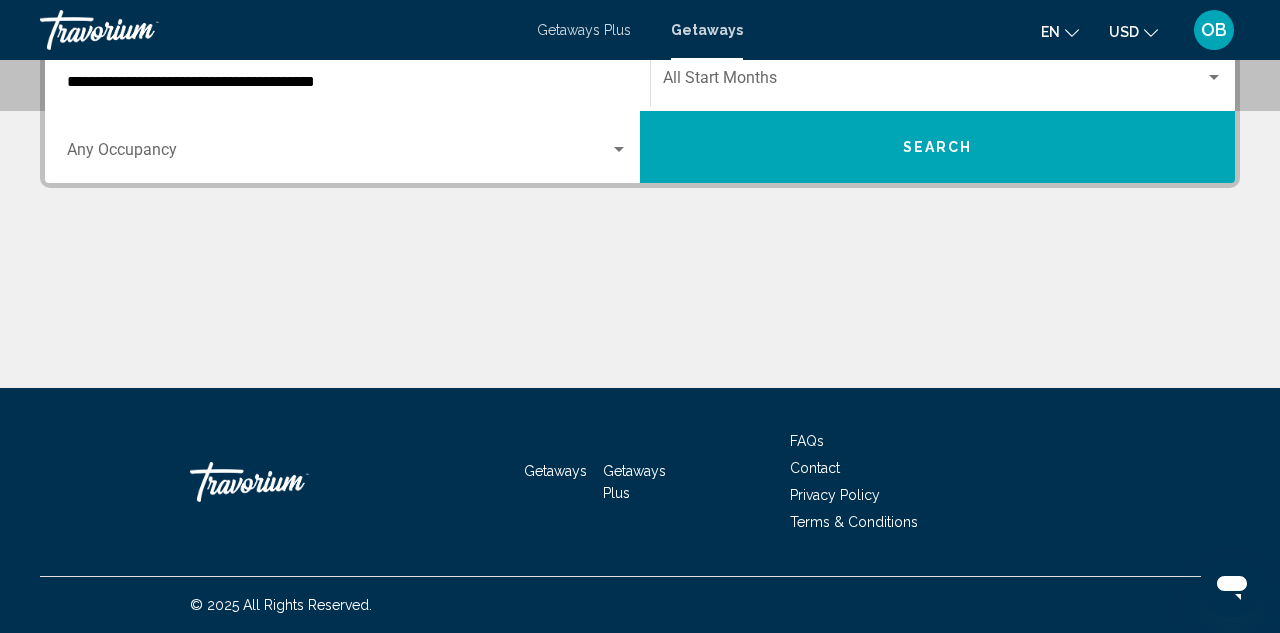 scroll, scrollTop: 458, scrollLeft: 0, axis: vertical 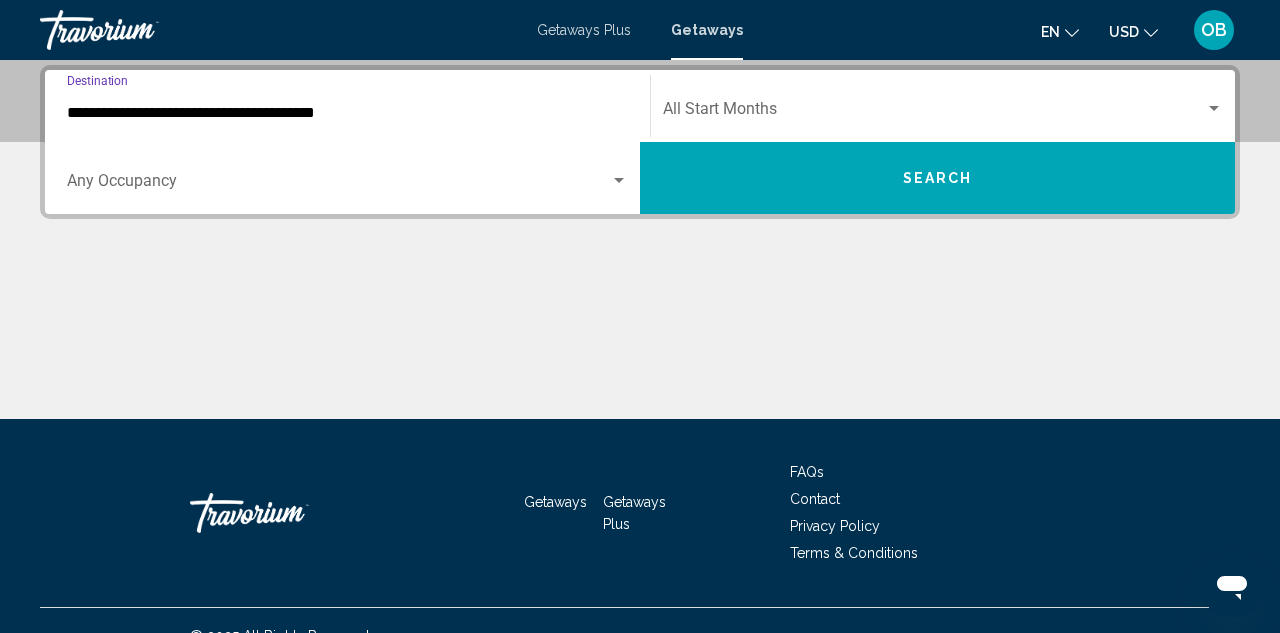 click at bounding box center (934, 113) 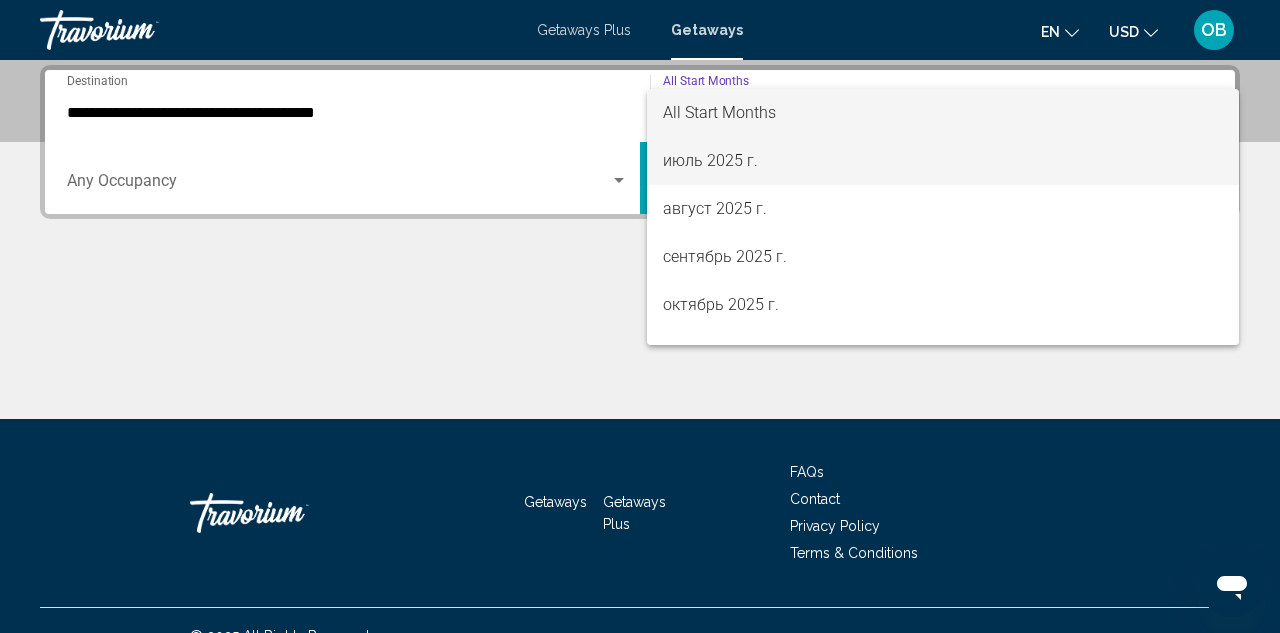 click on "июль 2025 г." at bounding box center [943, 161] 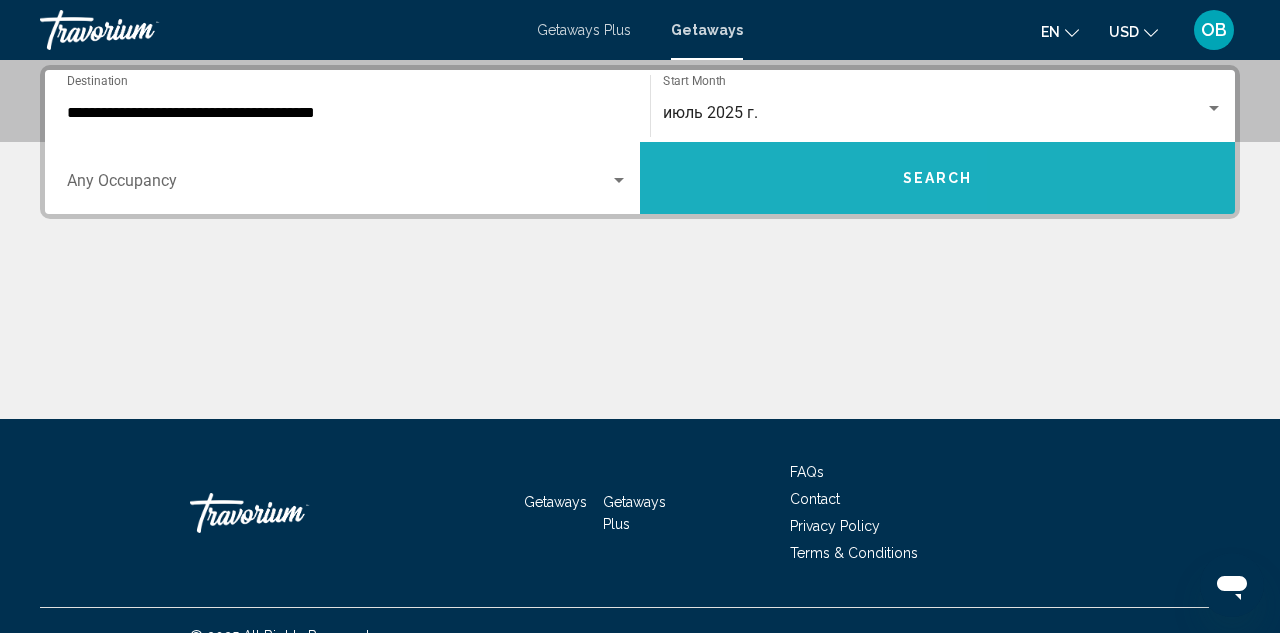 click on "Search" at bounding box center (937, 178) 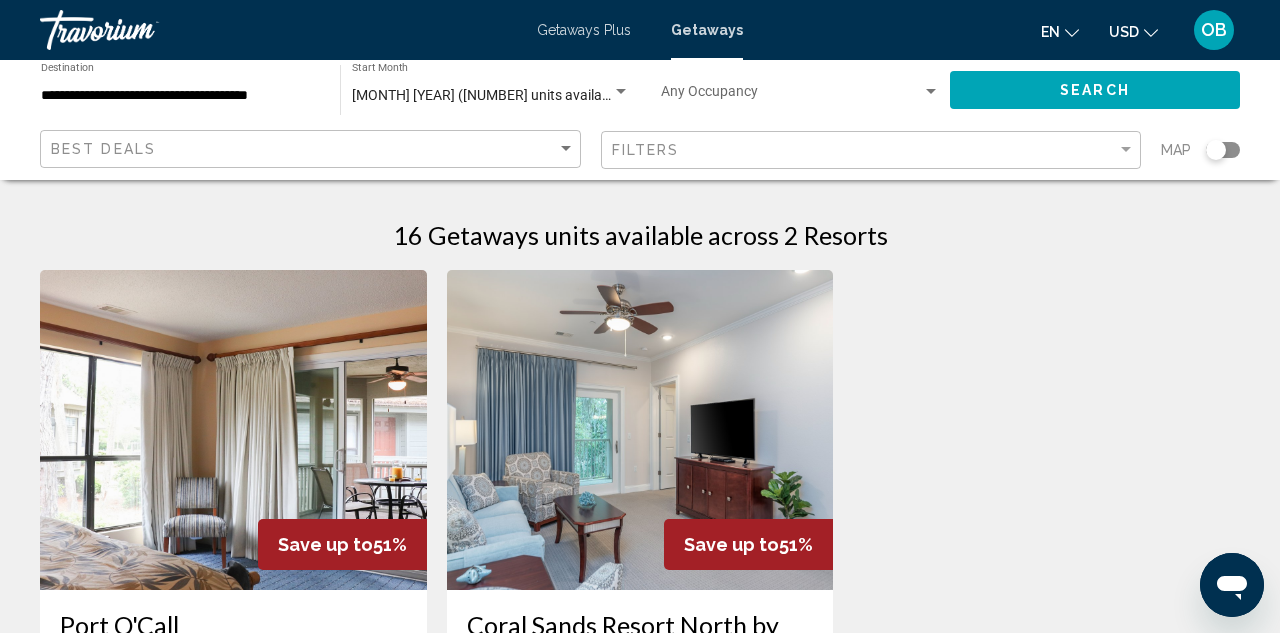 scroll, scrollTop: 0, scrollLeft: 0, axis: both 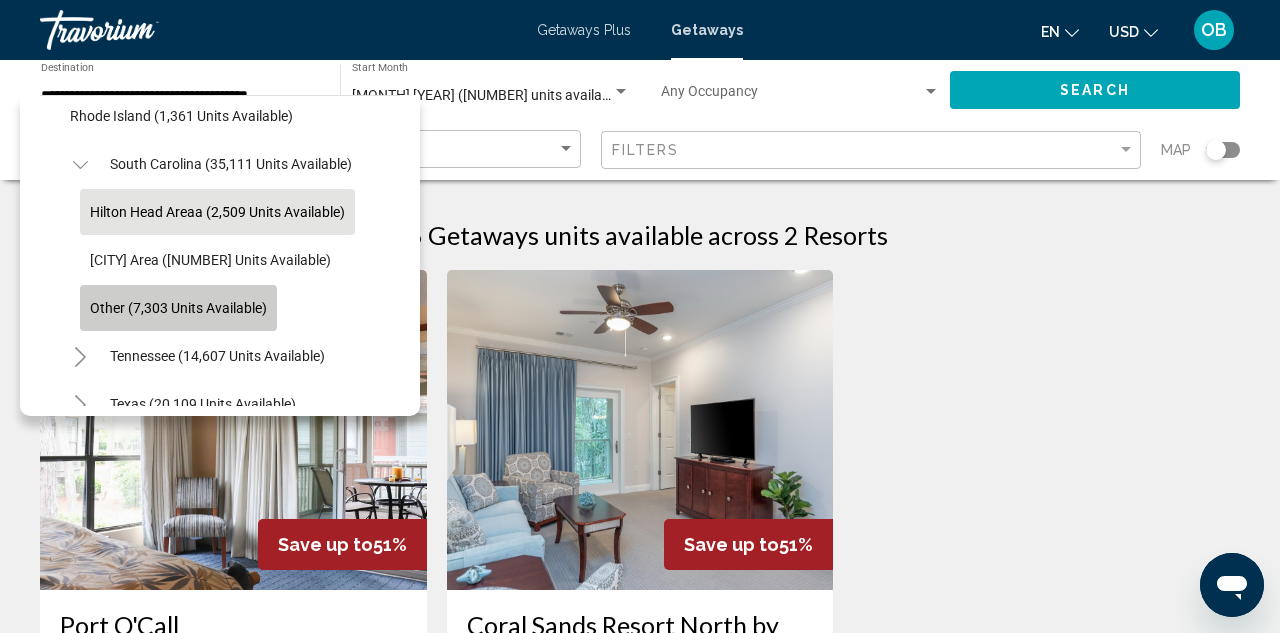 click on "Other (7,303 units available)" 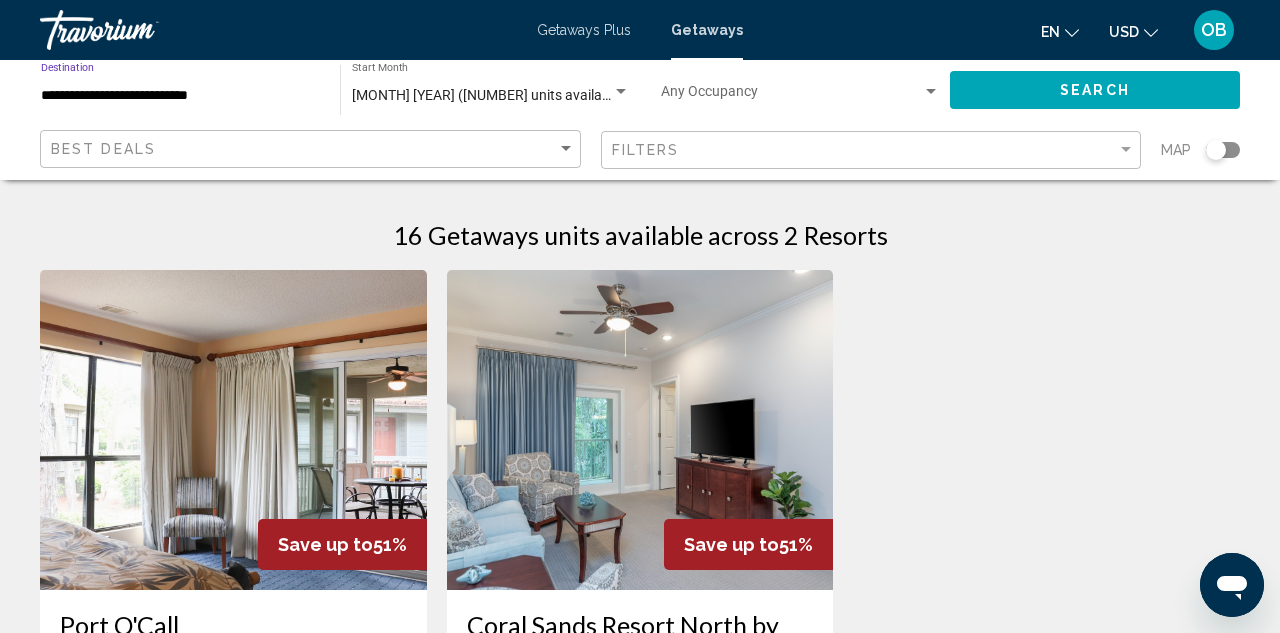 click on "Search" 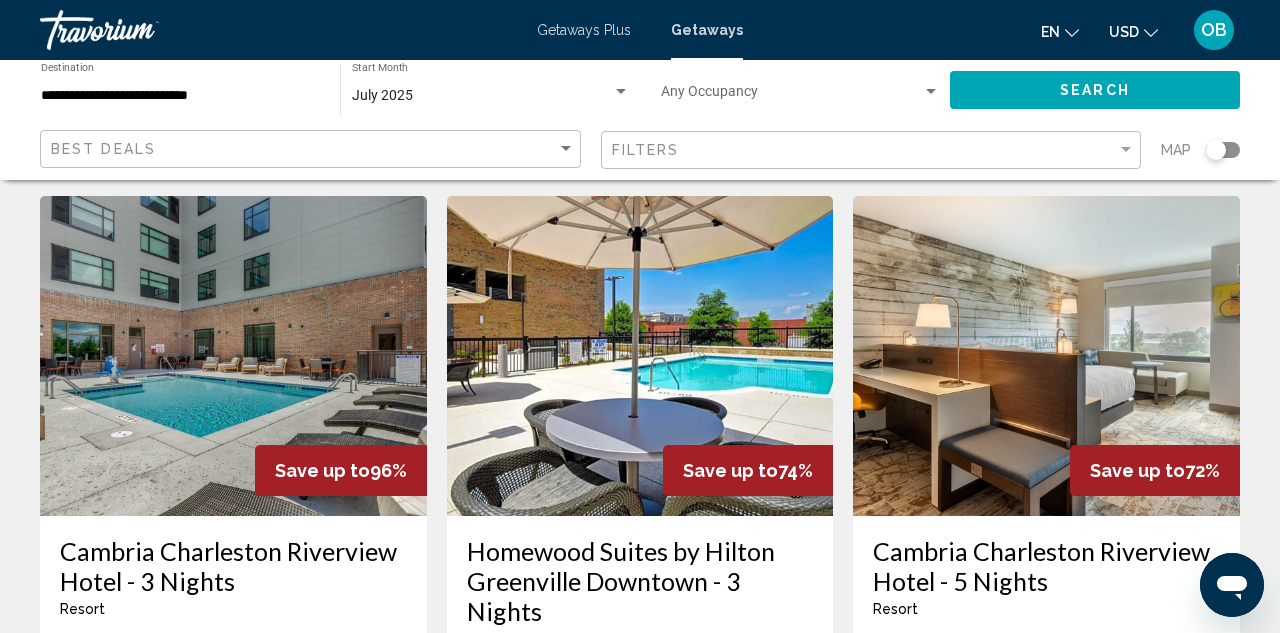 scroll, scrollTop: 91, scrollLeft: 0, axis: vertical 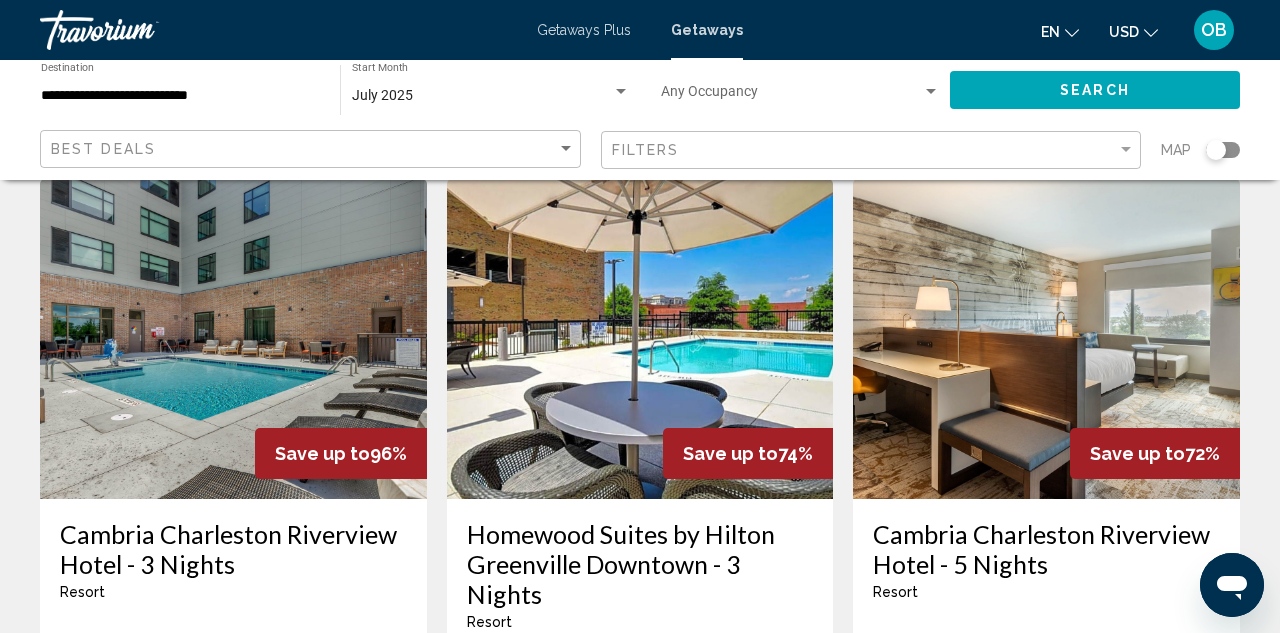 click on "Cambria Charleston Riverview Hotel - 3 Nights" at bounding box center [233, 549] 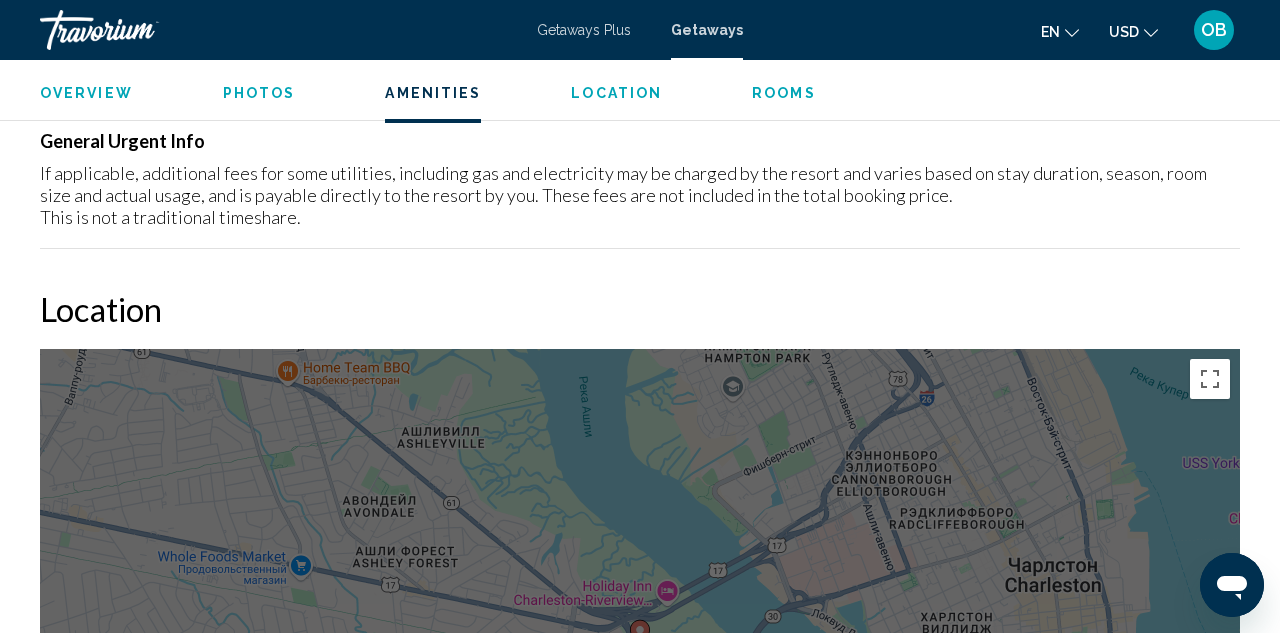 scroll, scrollTop: 1960, scrollLeft: 0, axis: vertical 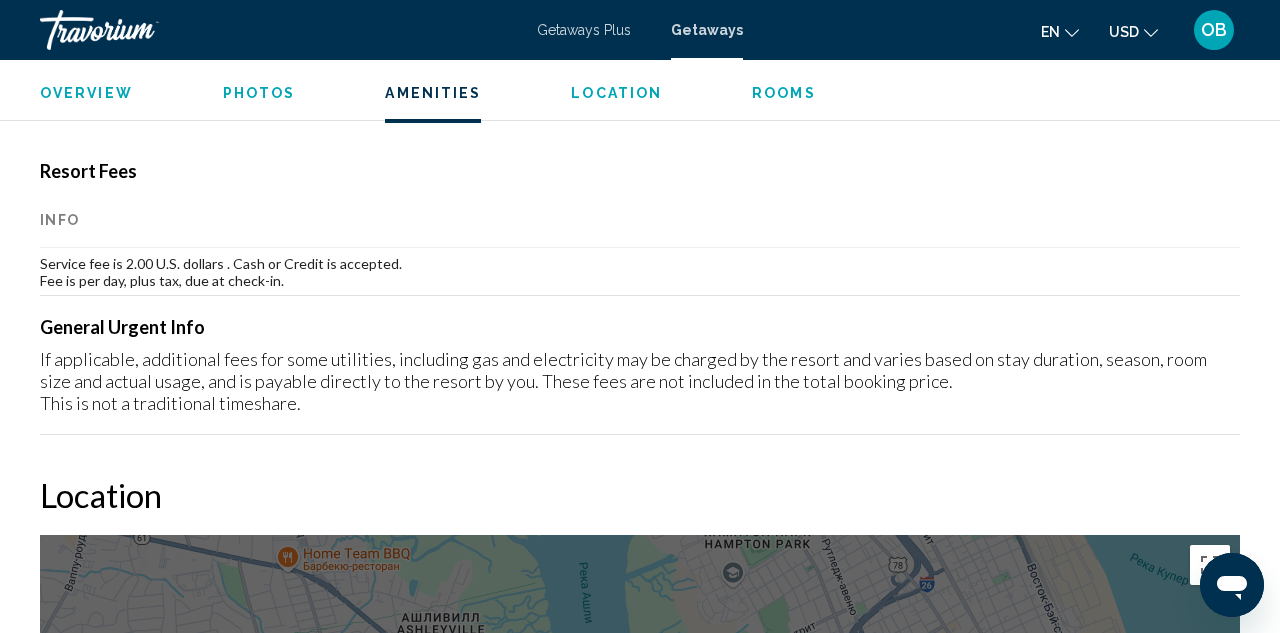 click on "Photos" at bounding box center [259, 93] 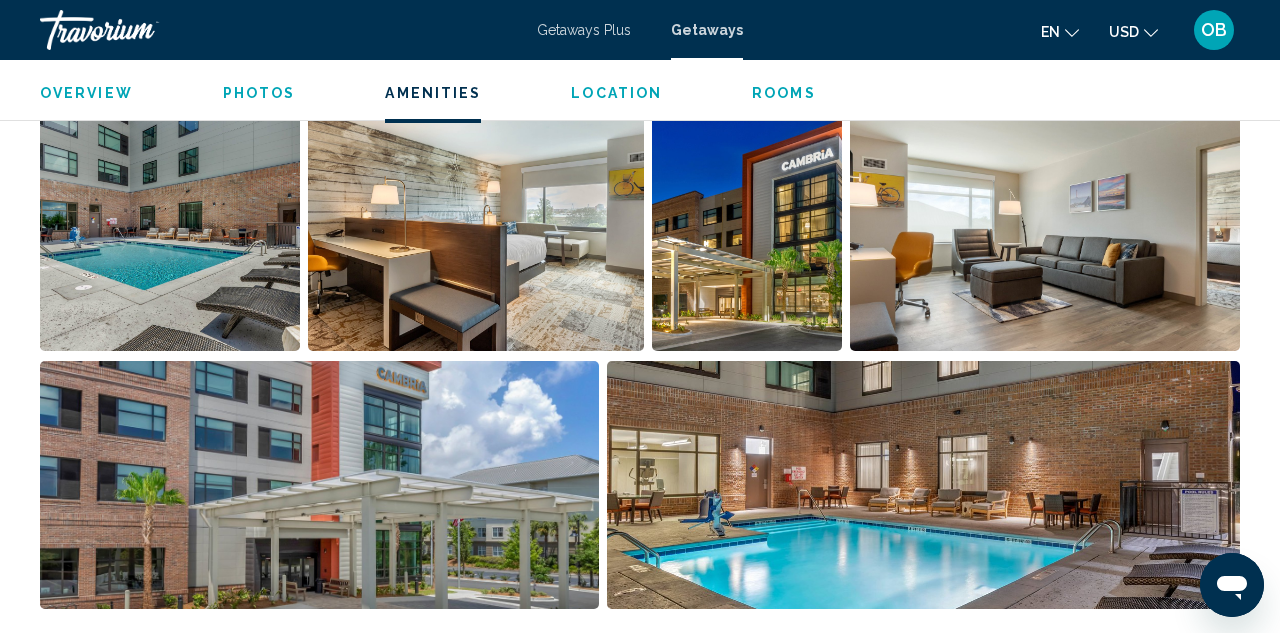 scroll, scrollTop: 1258, scrollLeft: 0, axis: vertical 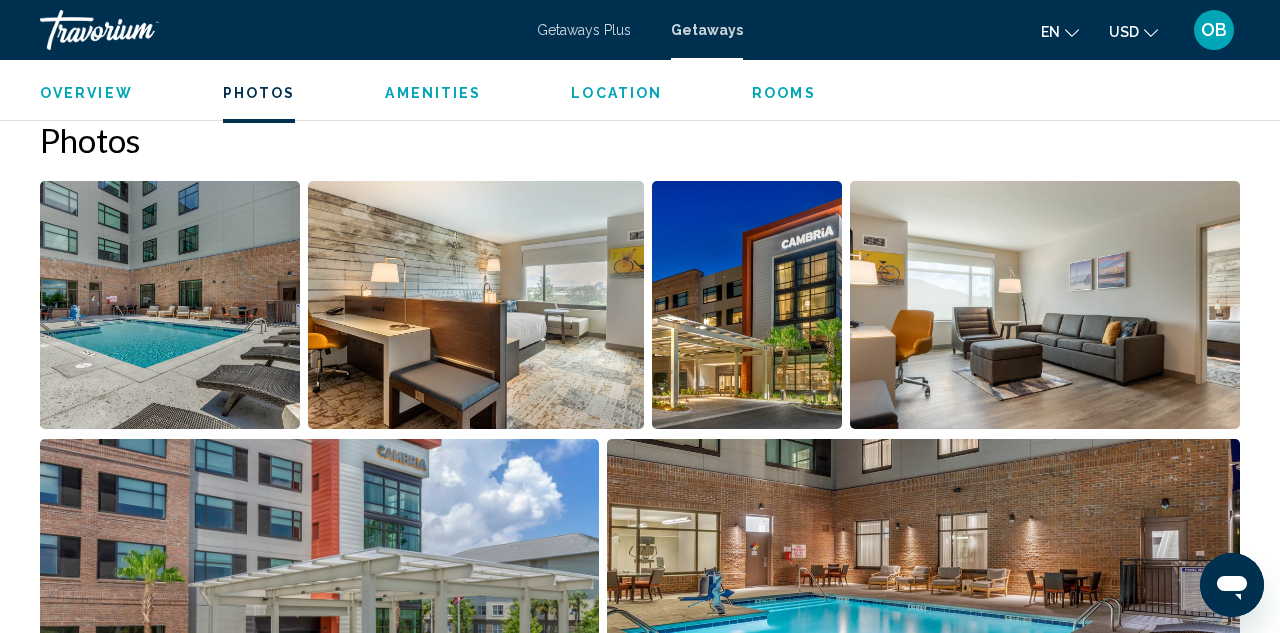 click at bounding box center (170, 305) 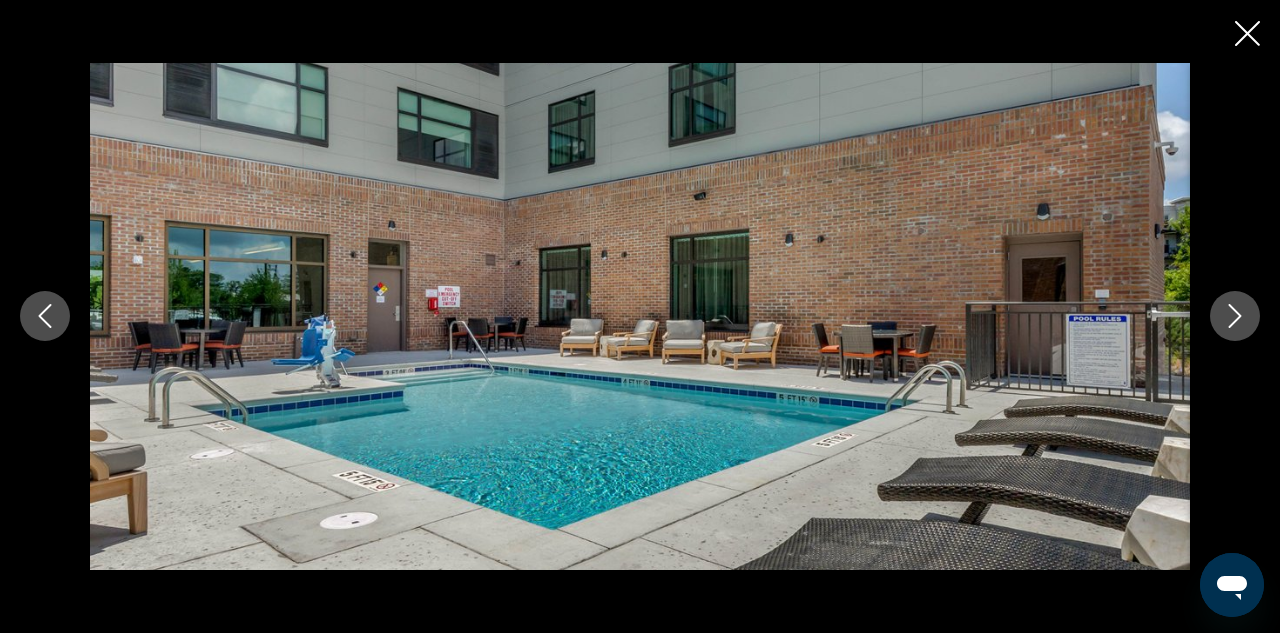 click 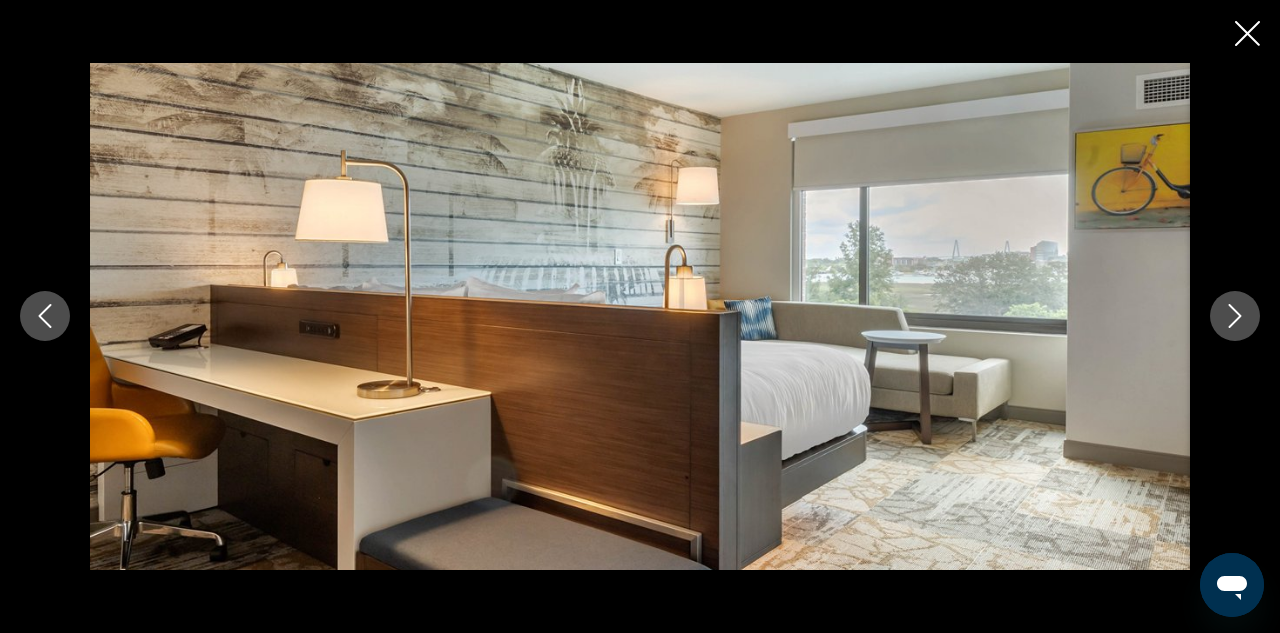 click 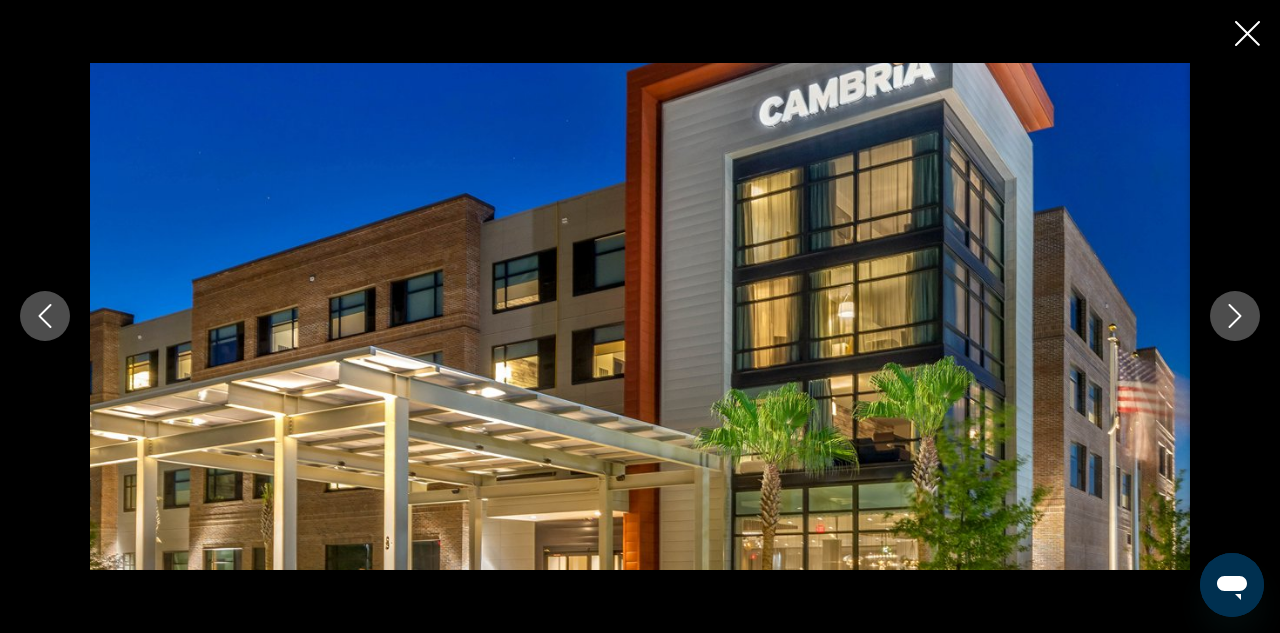 click 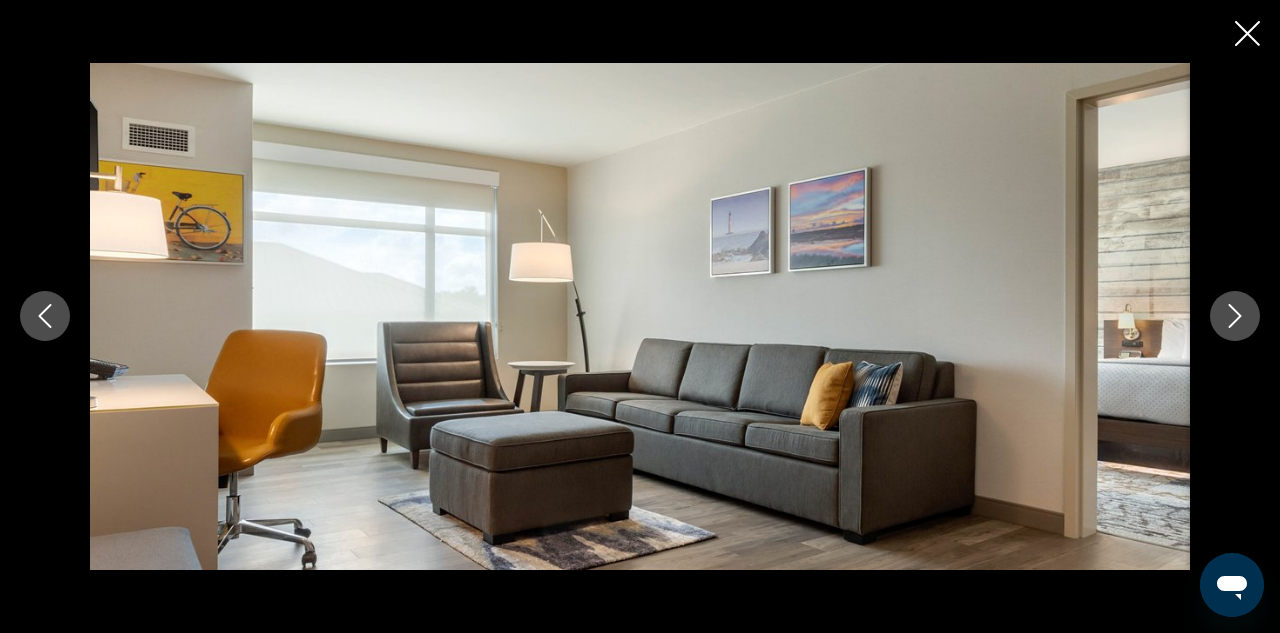 click 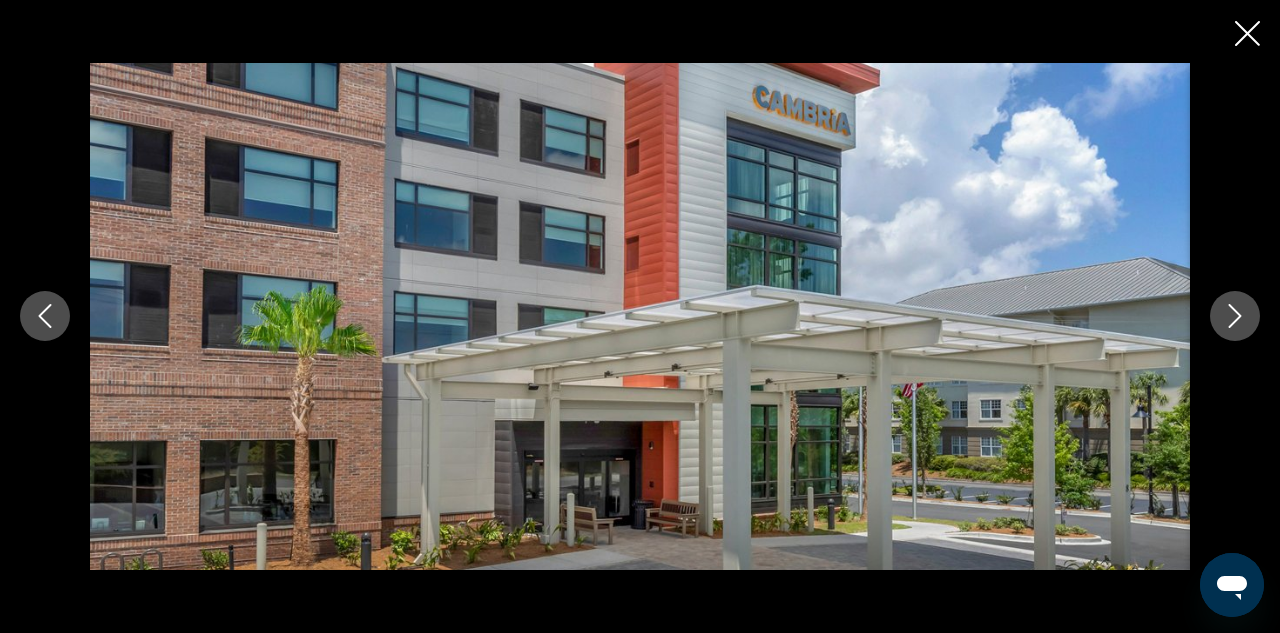 click 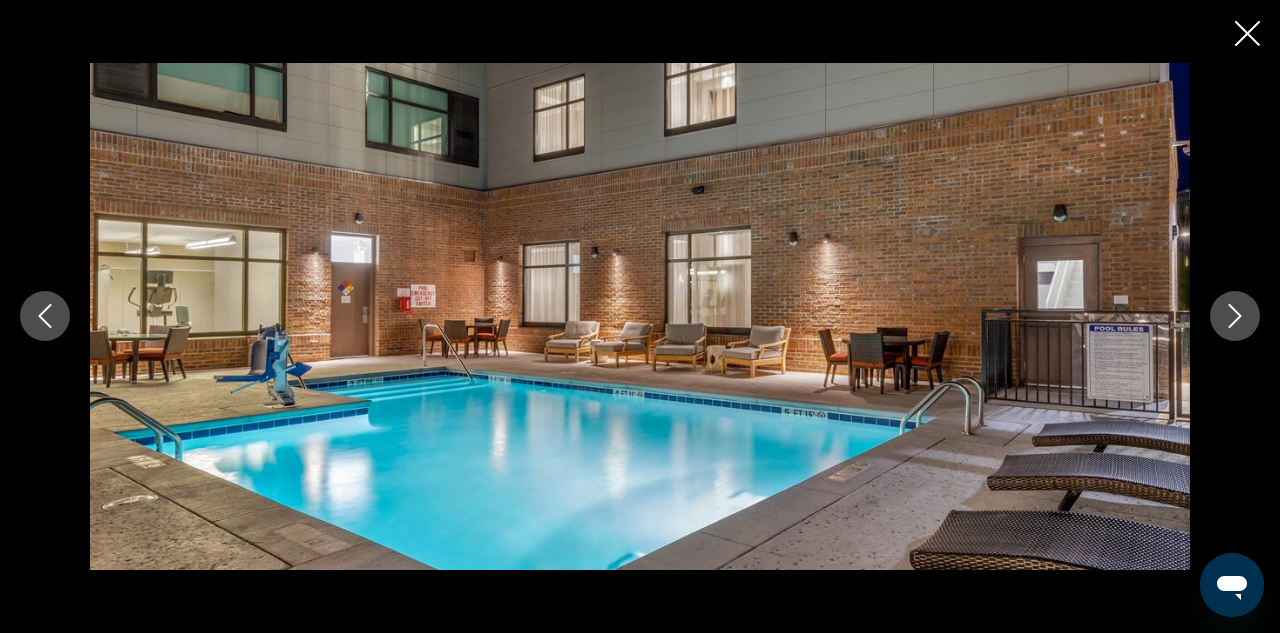 click 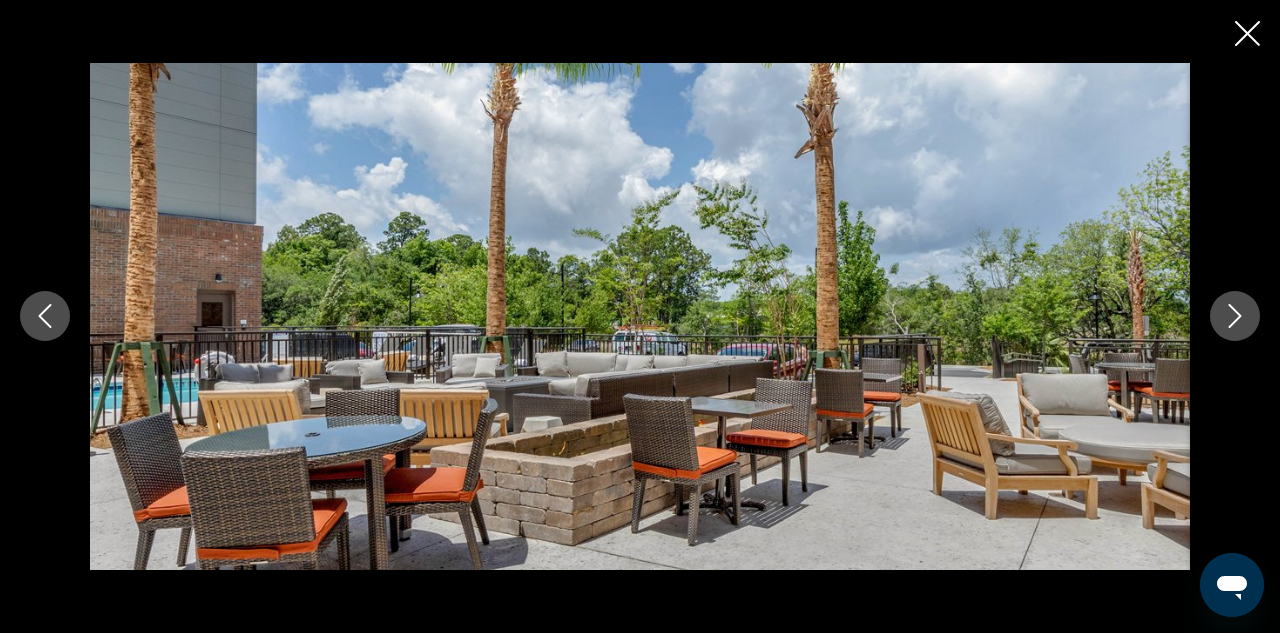 click 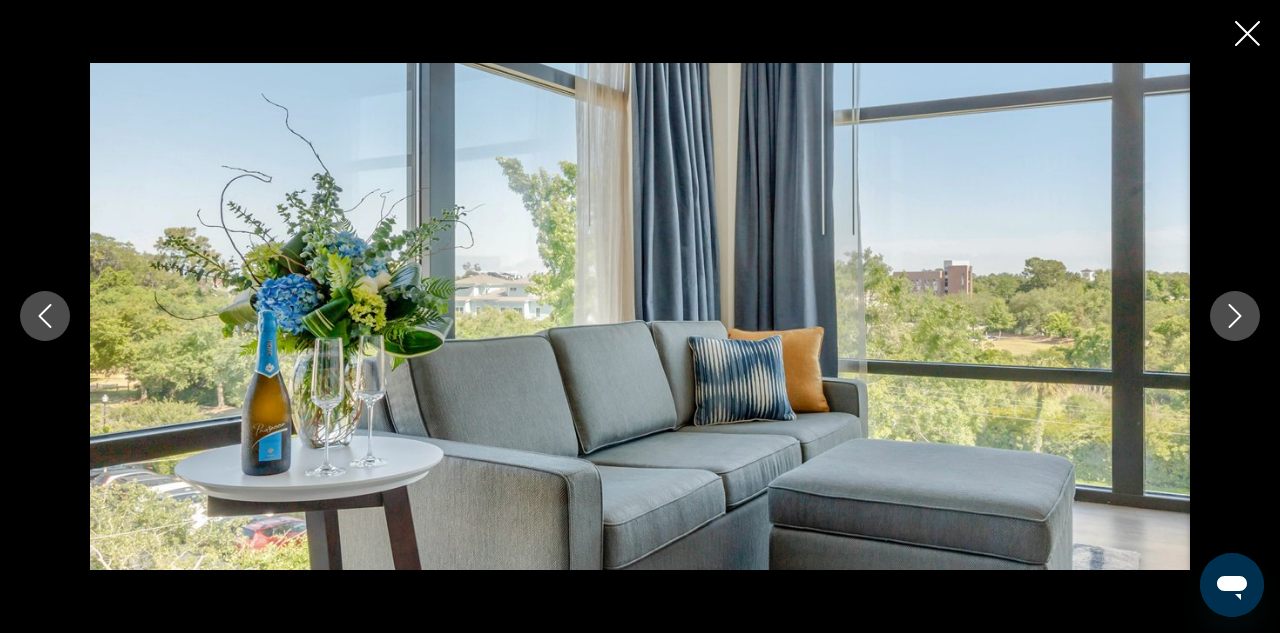 click 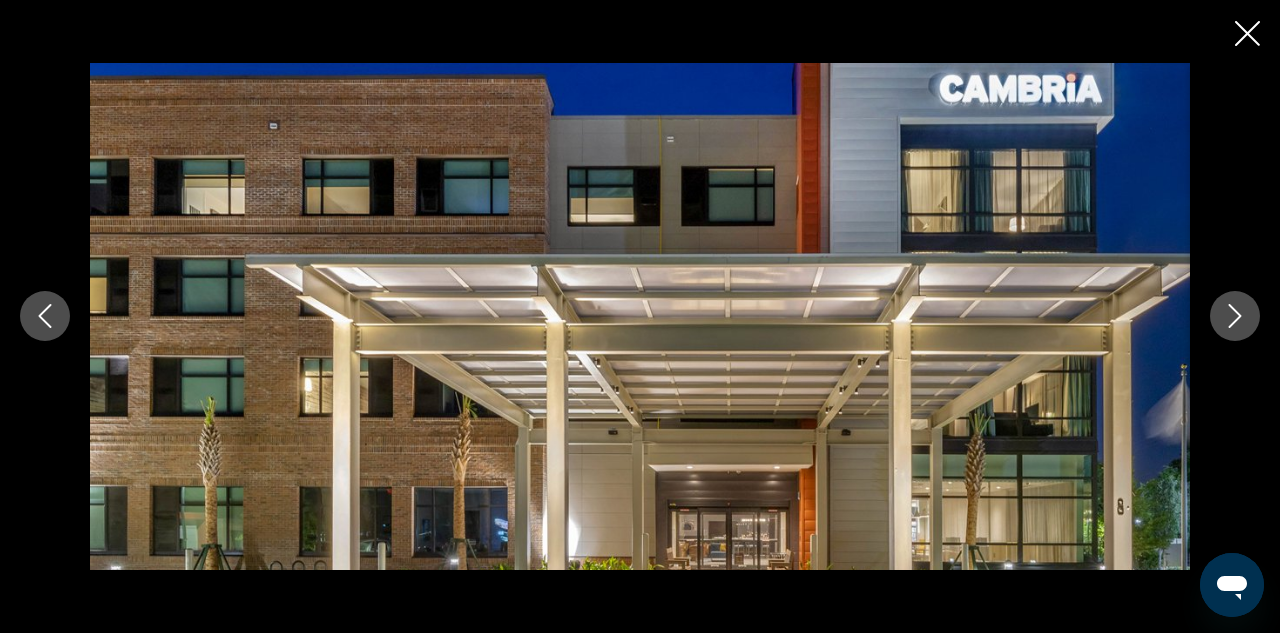 click 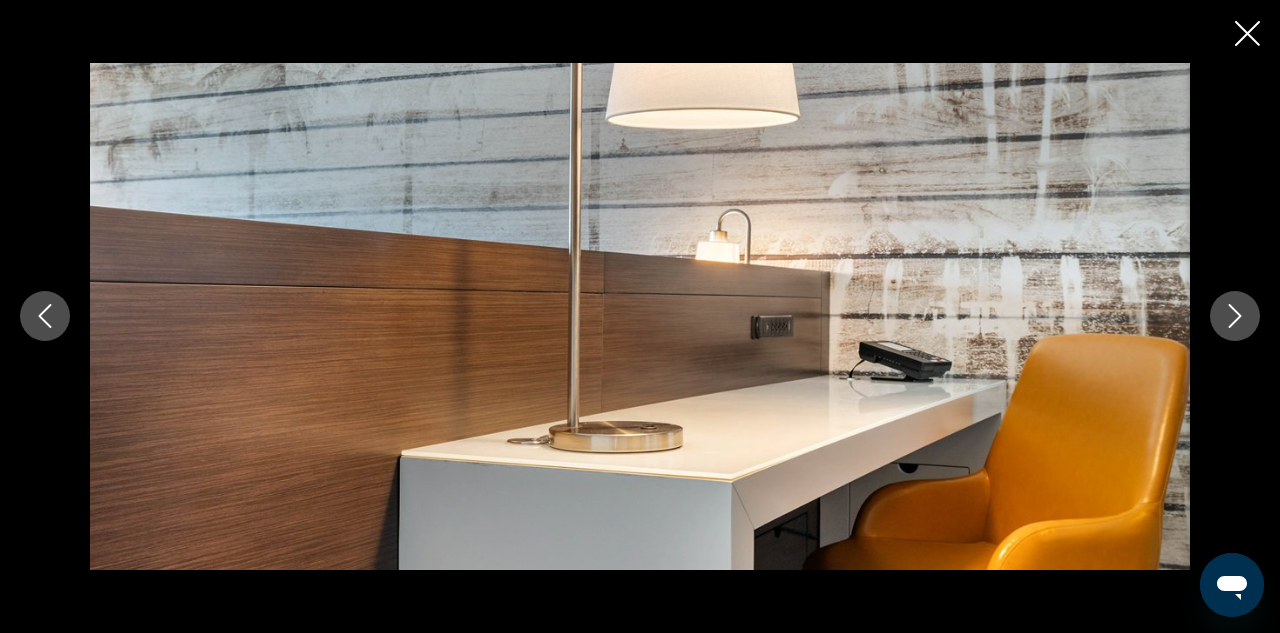 click 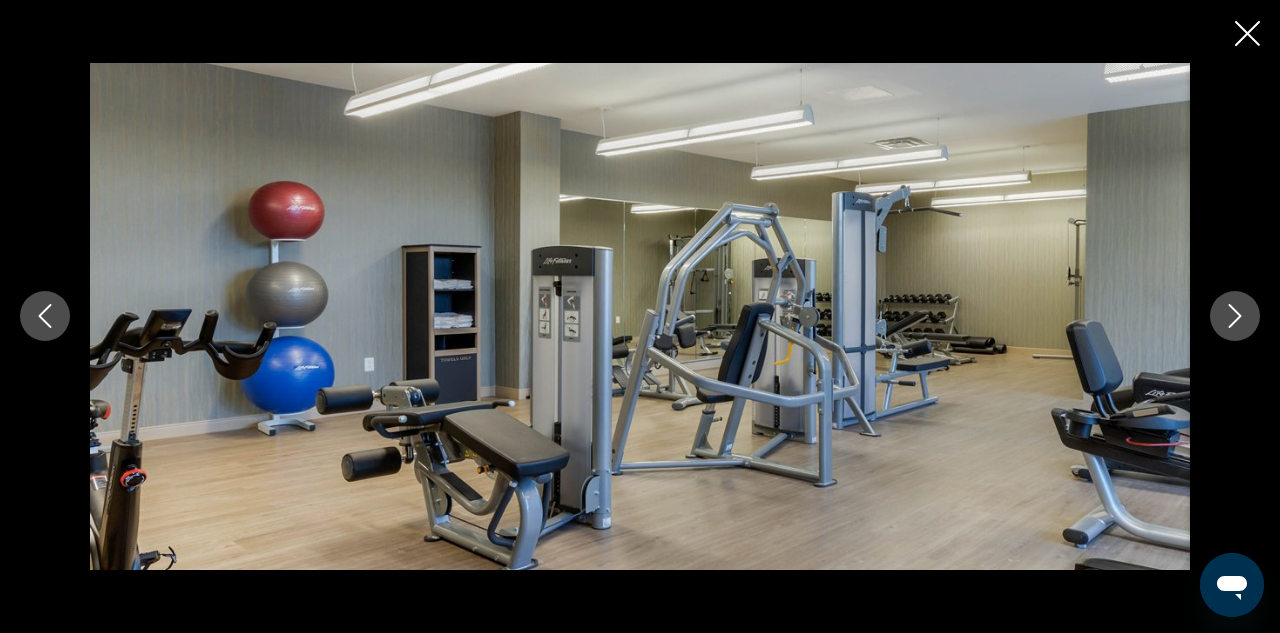 click 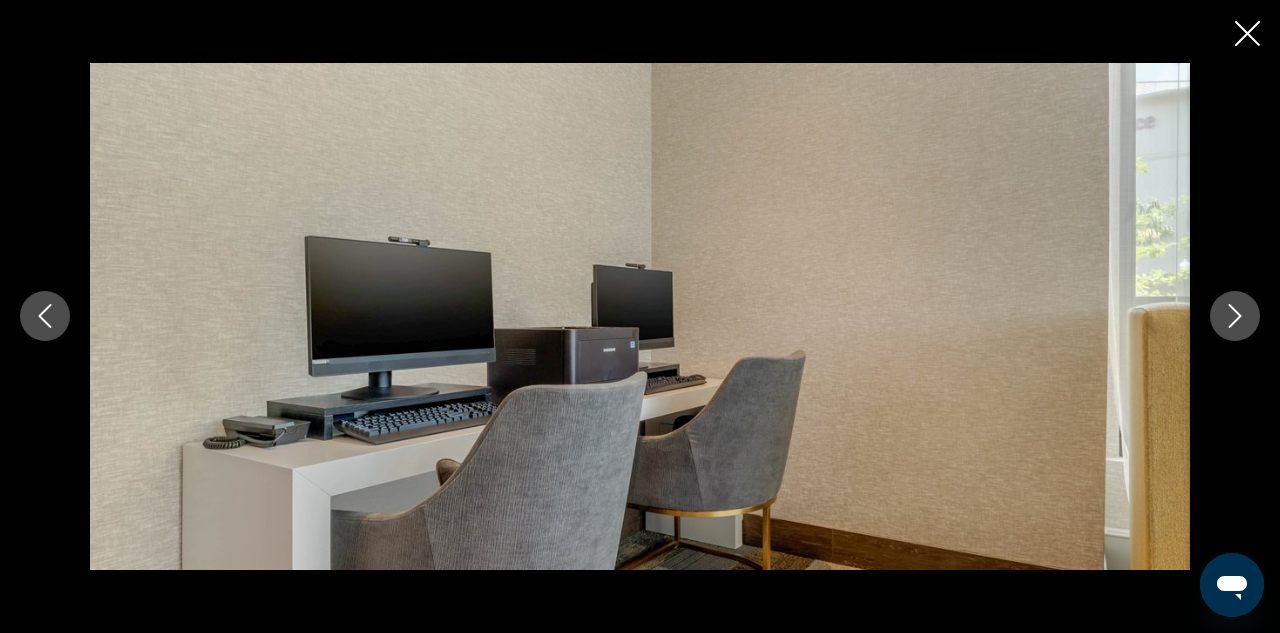 click 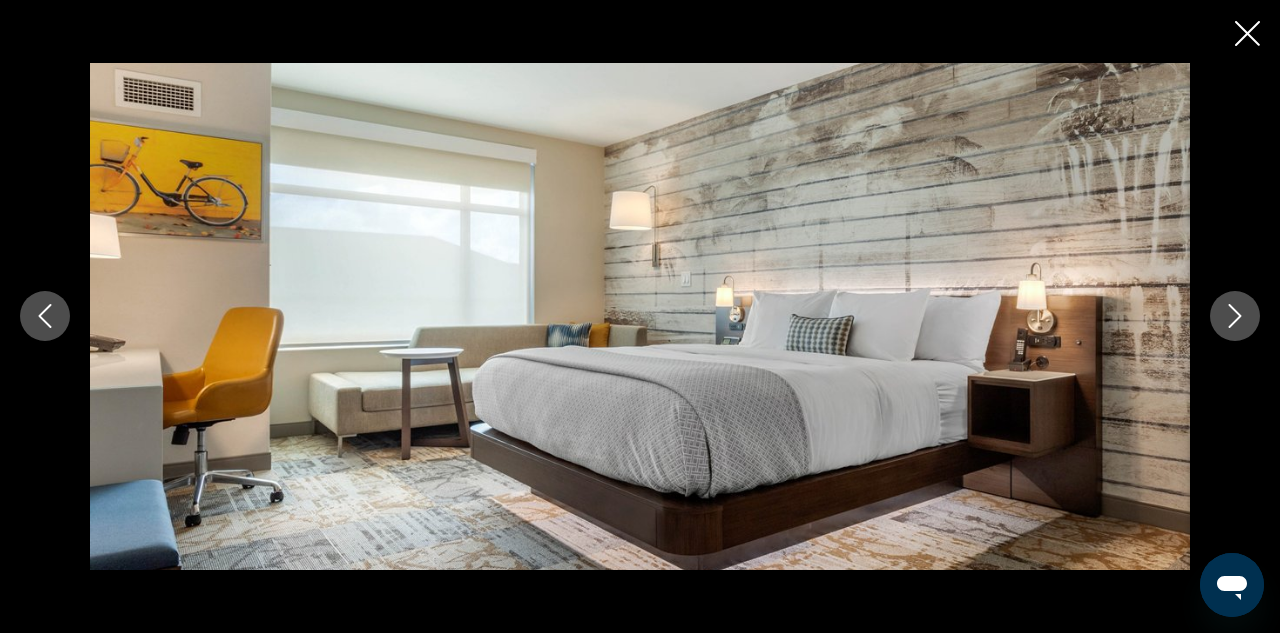 click 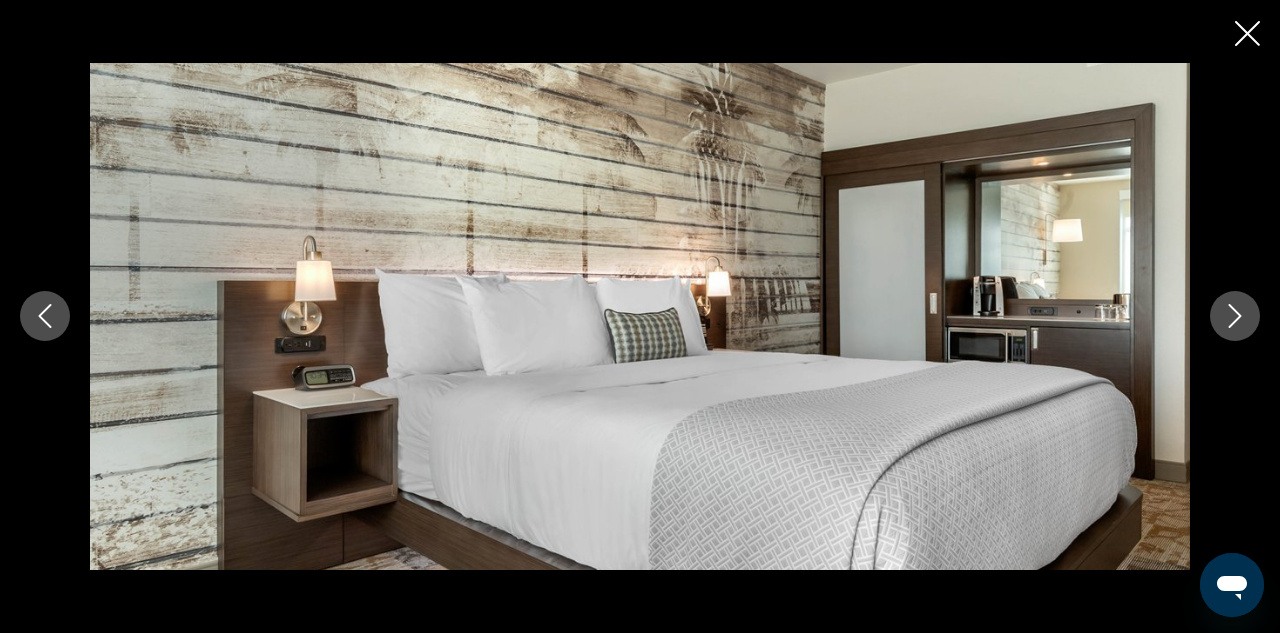 click 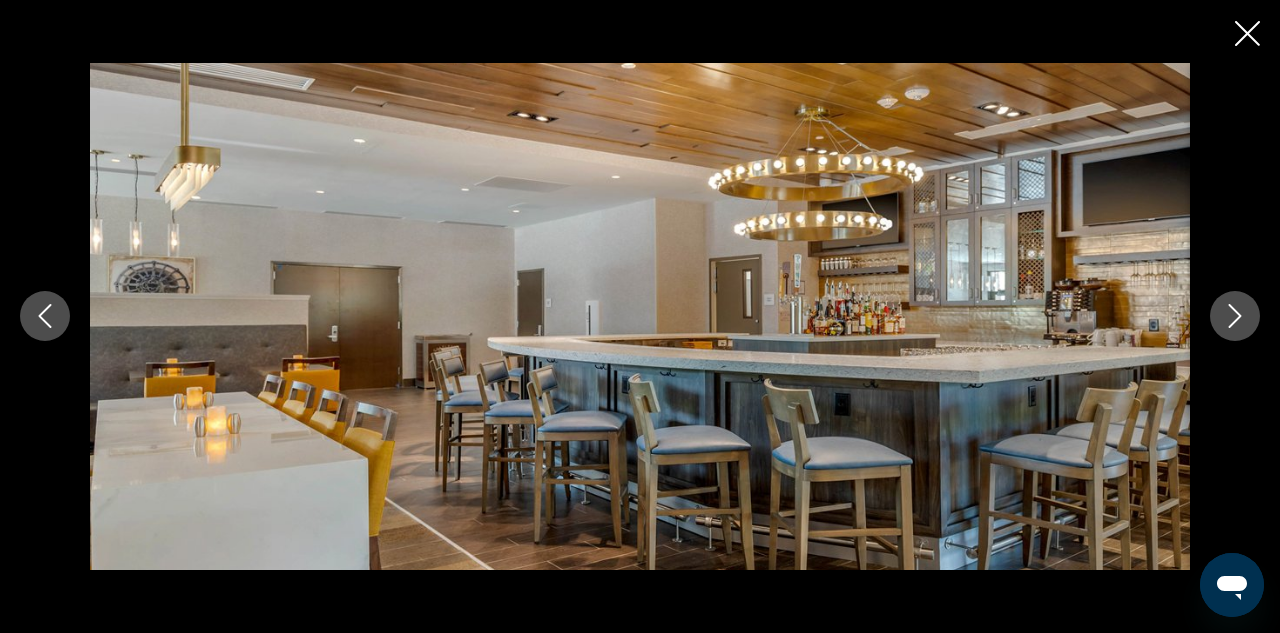 click 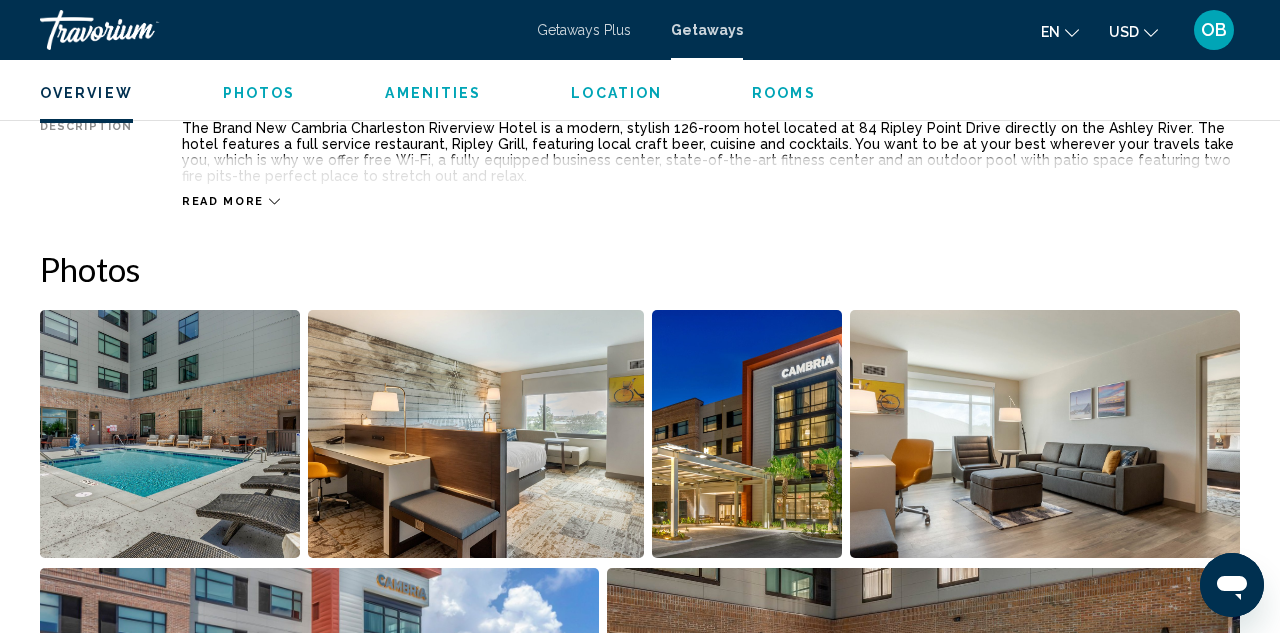 scroll, scrollTop: 1127, scrollLeft: 0, axis: vertical 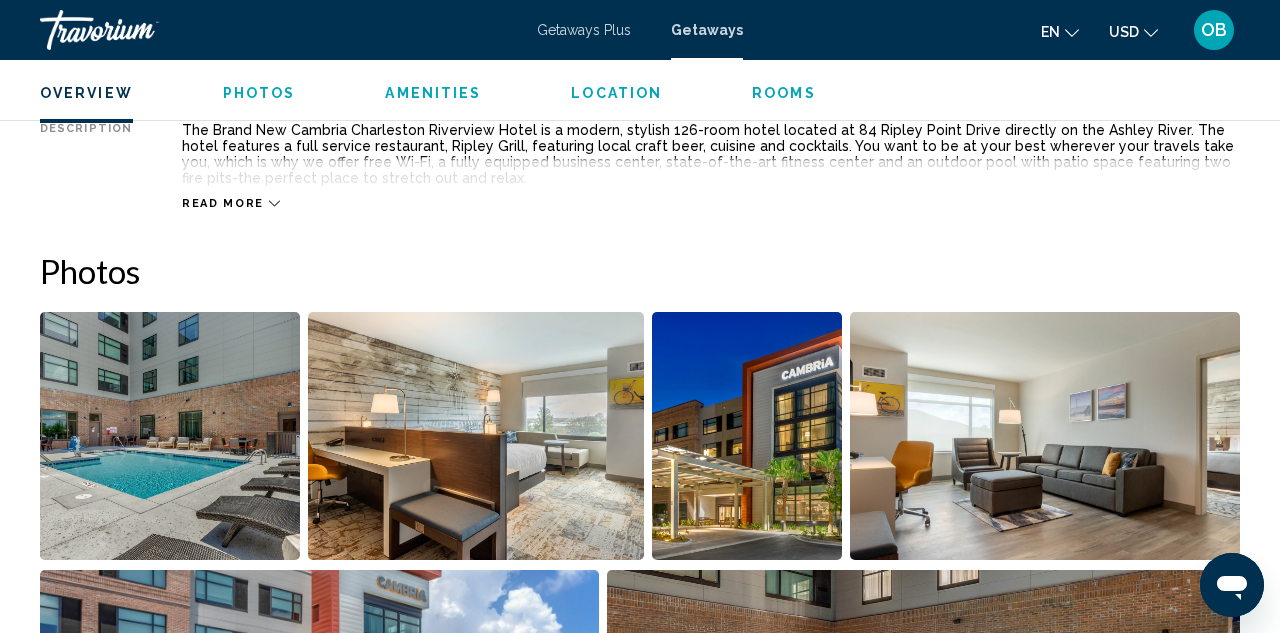 click on "Overview
Photos
Amenities
Location
Rooms
Search" 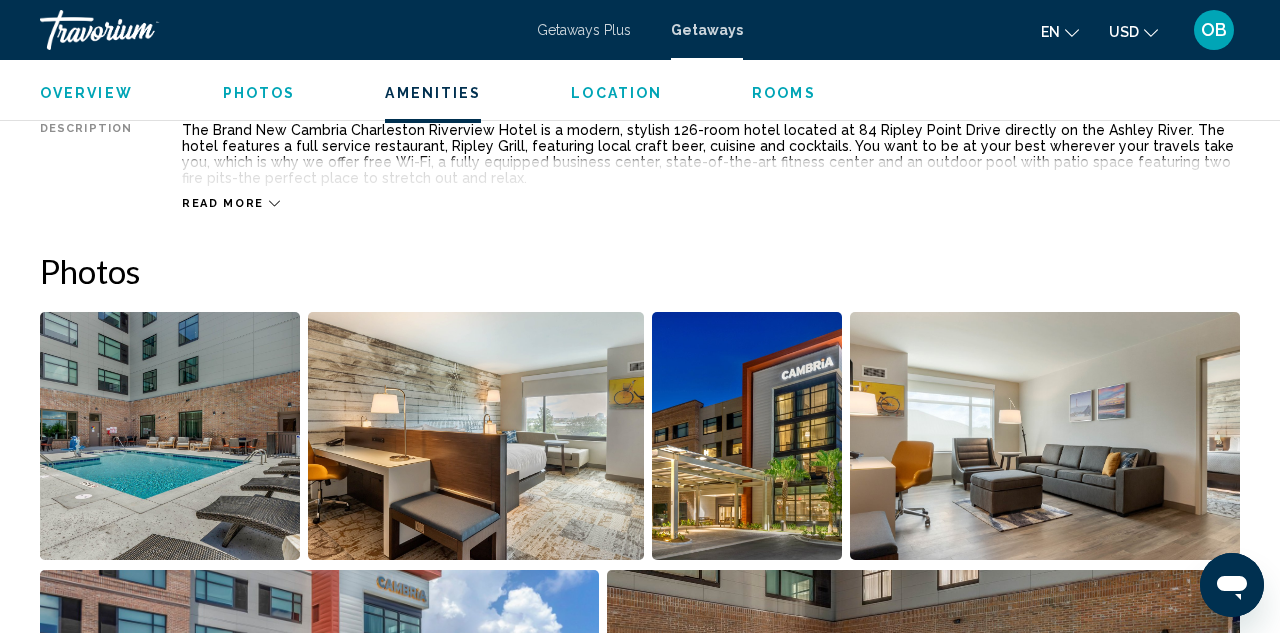 scroll, scrollTop: 2315, scrollLeft: 0, axis: vertical 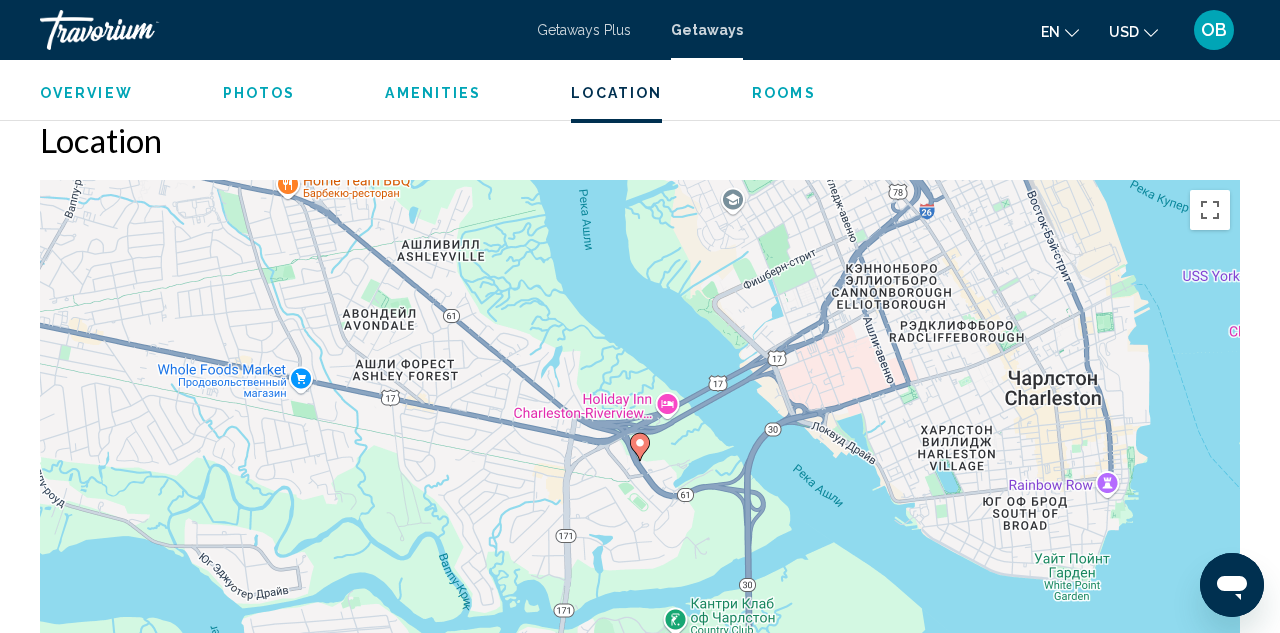 drag, startPoint x: 848, startPoint y: 476, endPoint x: 848, endPoint y: 454, distance: 22 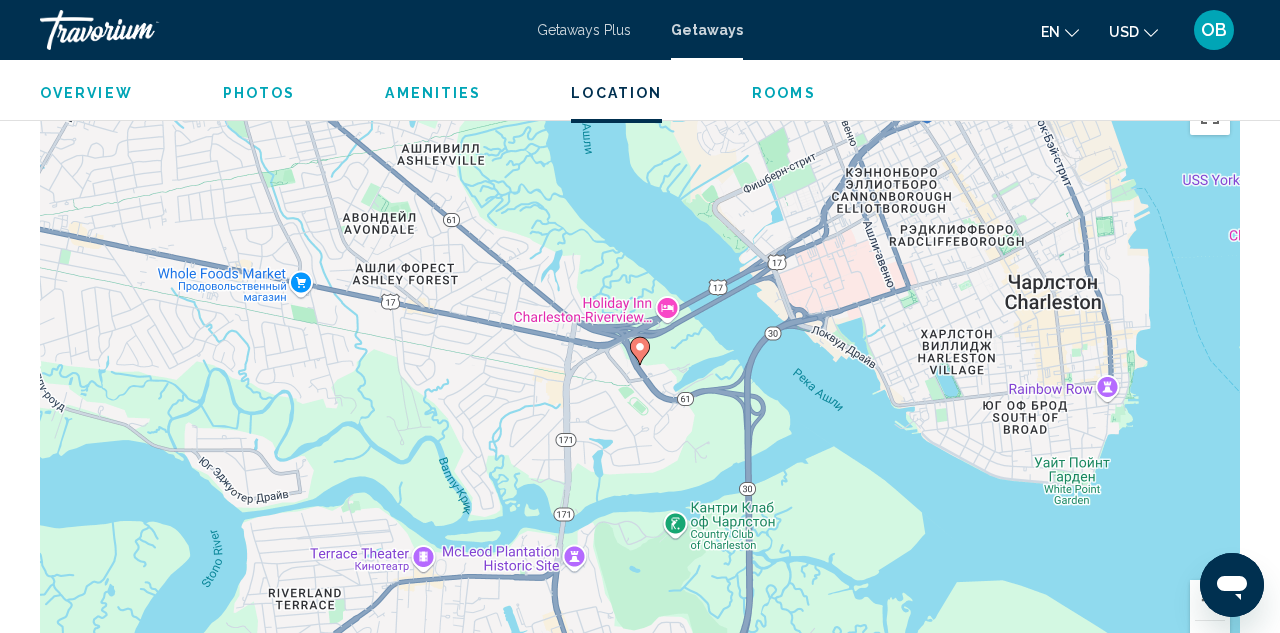 scroll, scrollTop: 2404, scrollLeft: 0, axis: vertical 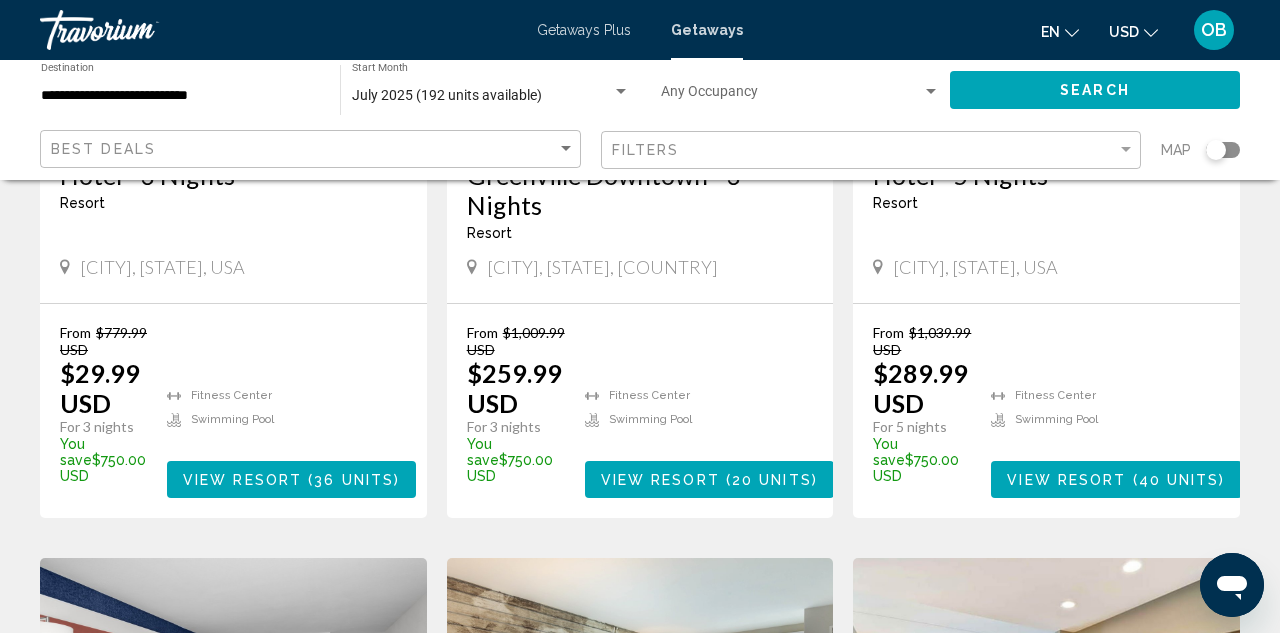 click on "**********" at bounding box center (180, 96) 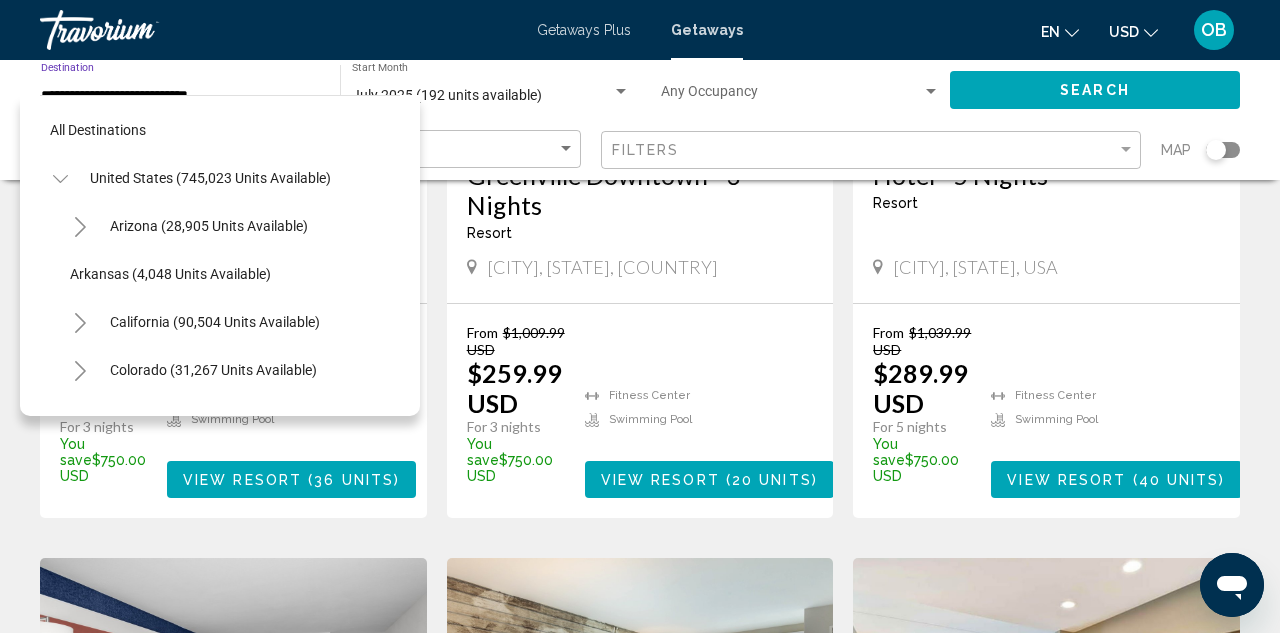 scroll, scrollTop: 1703, scrollLeft: 0, axis: vertical 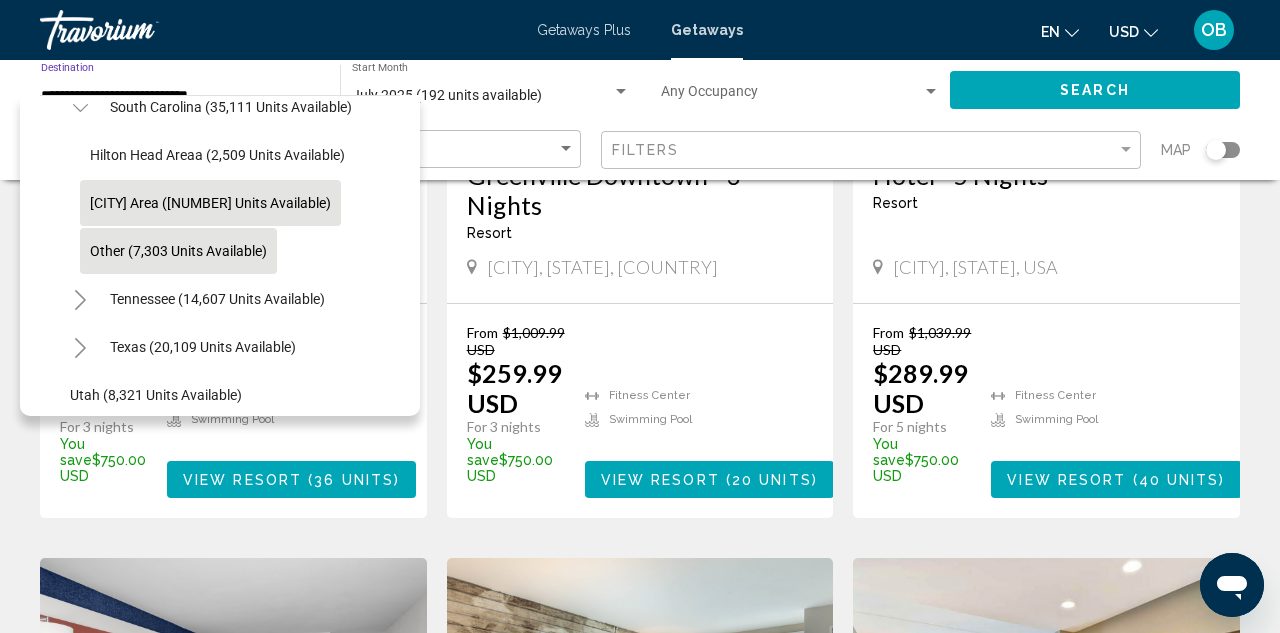 click on "[CITY] Area ([NUMBER] units available)" 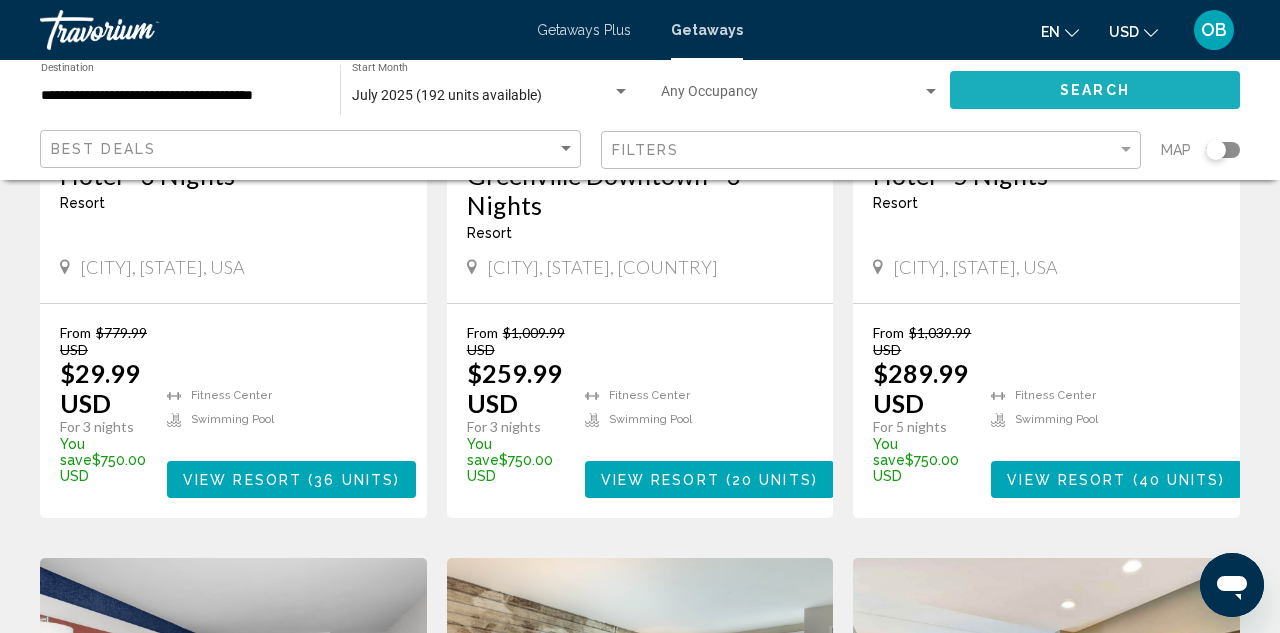 click on "Search" 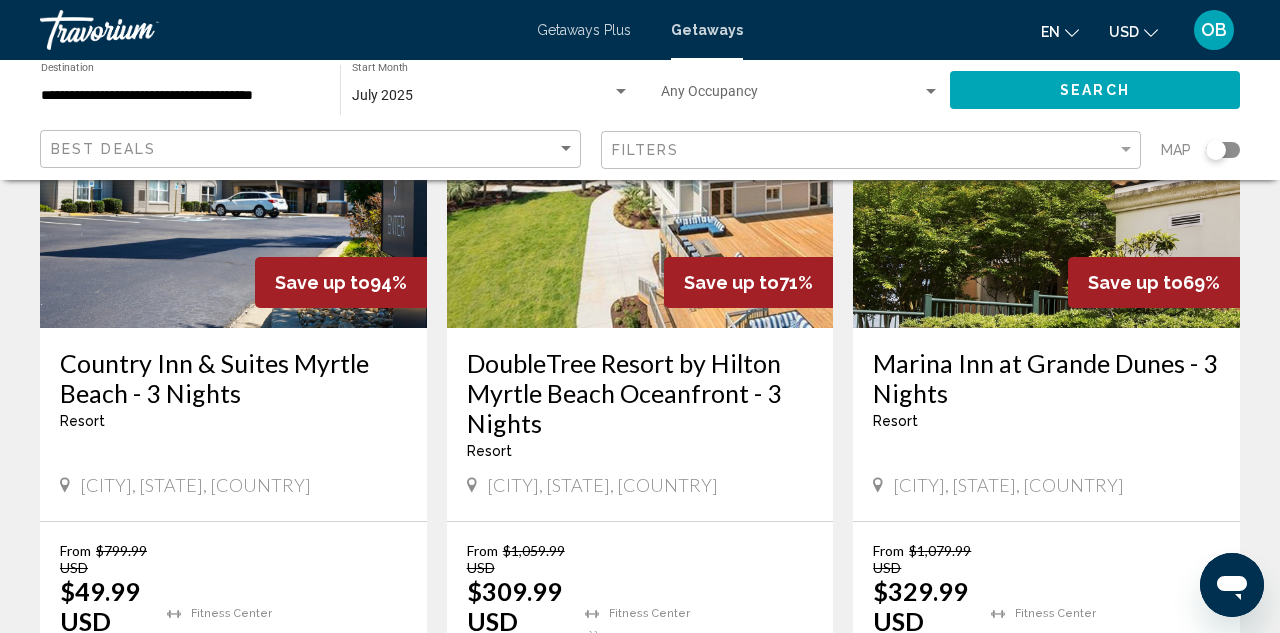 scroll, scrollTop: 273, scrollLeft: 0, axis: vertical 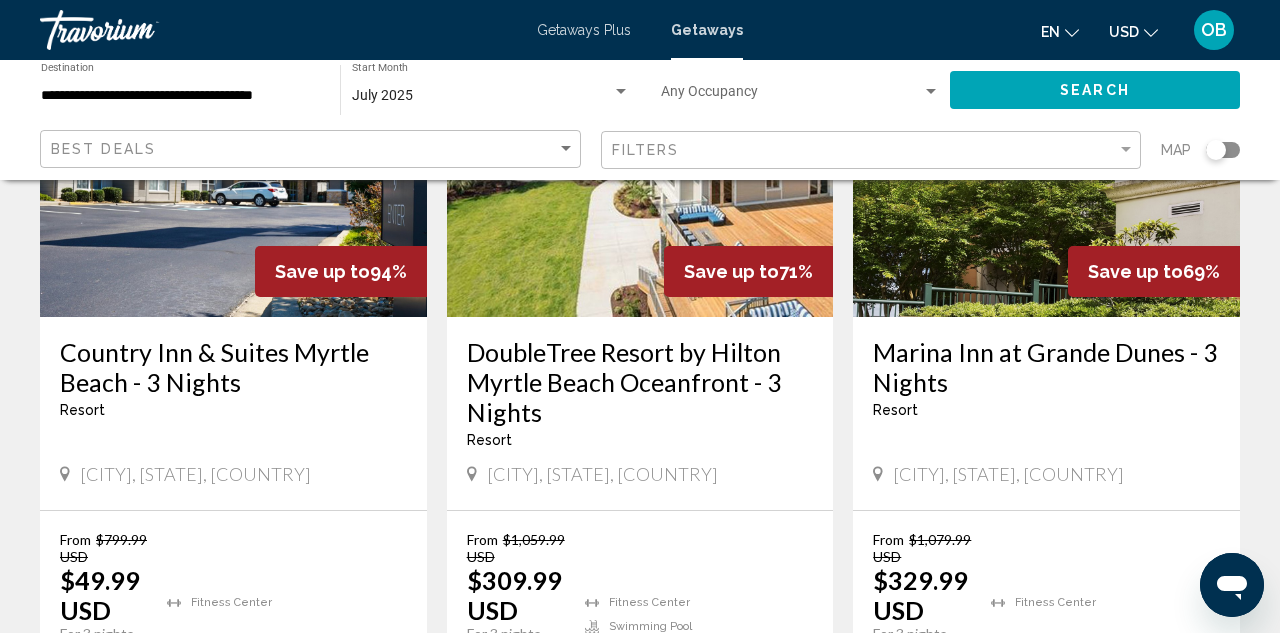 click on "Country Inn & Suites Myrtle Beach - 3 Nights" at bounding box center [233, 367] 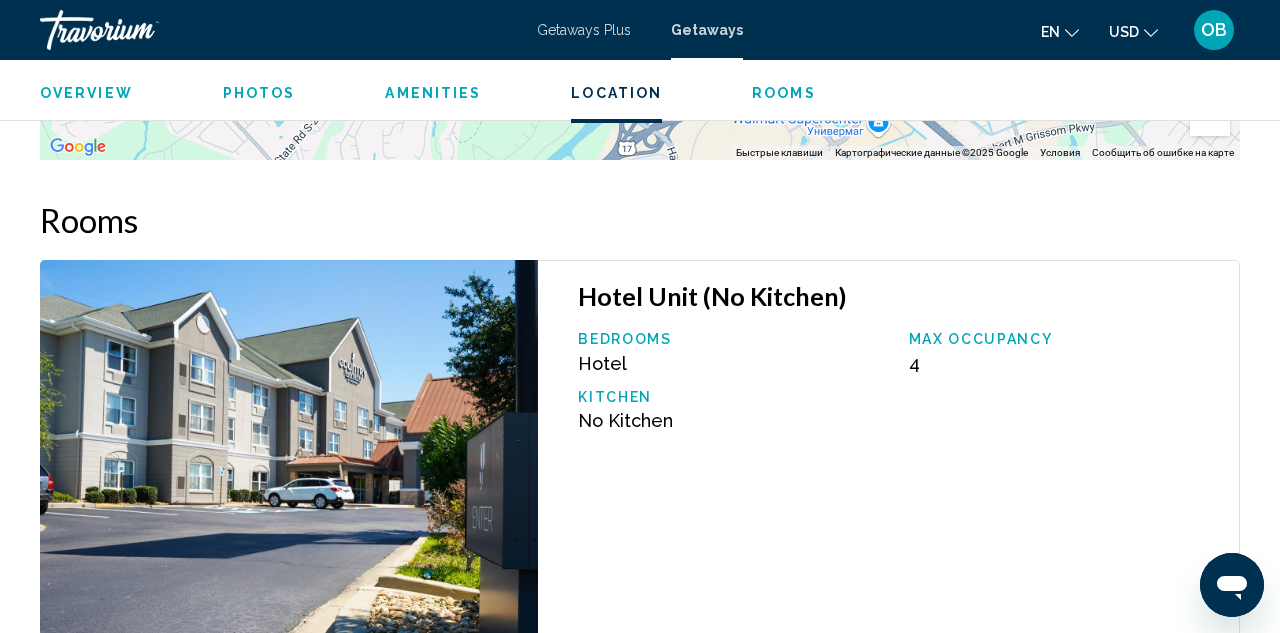scroll, scrollTop: 2874, scrollLeft: 0, axis: vertical 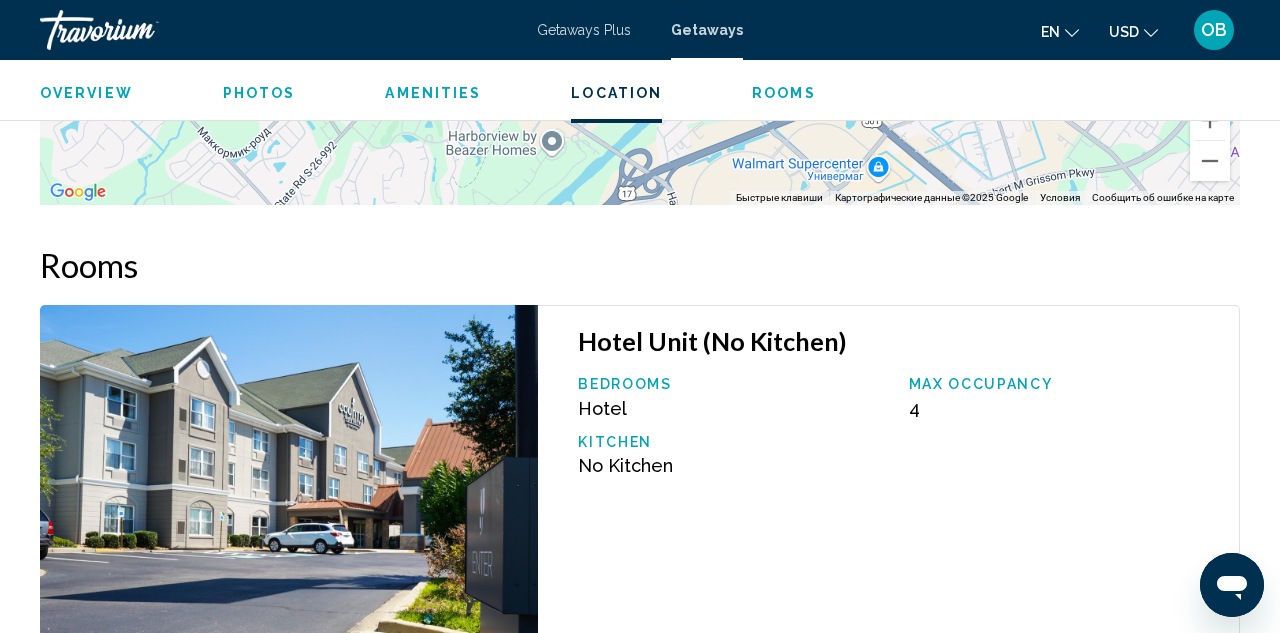 click on "Photos" at bounding box center (259, 93) 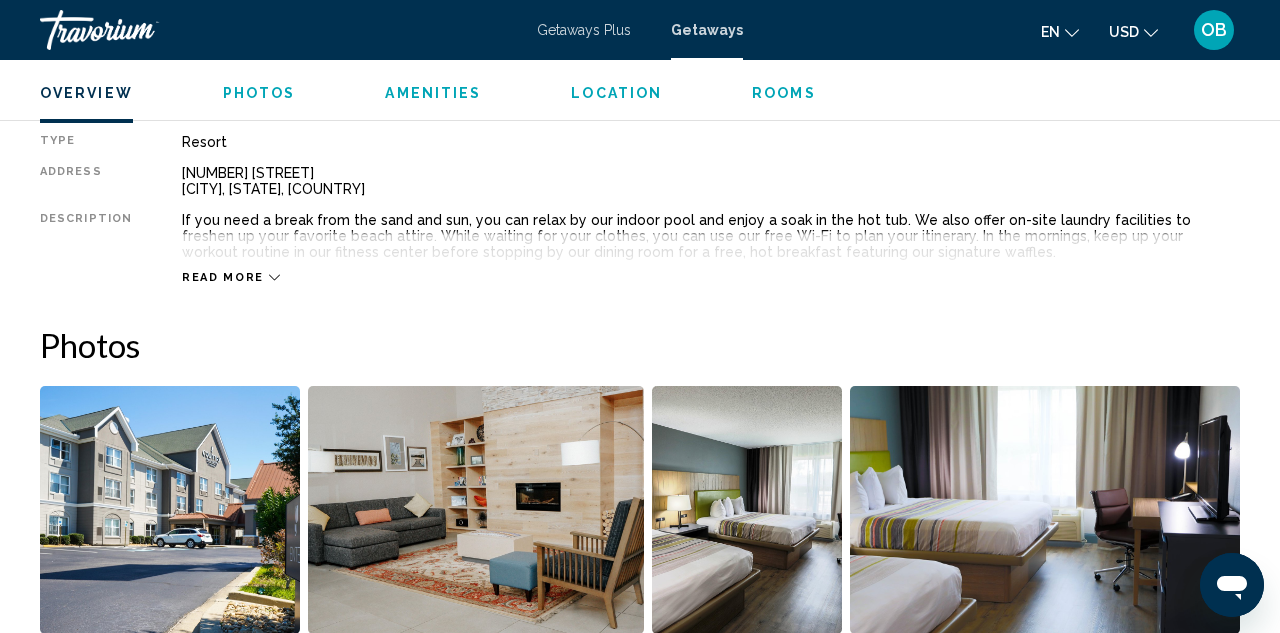 scroll, scrollTop: 1038, scrollLeft: 0, axis: vertical 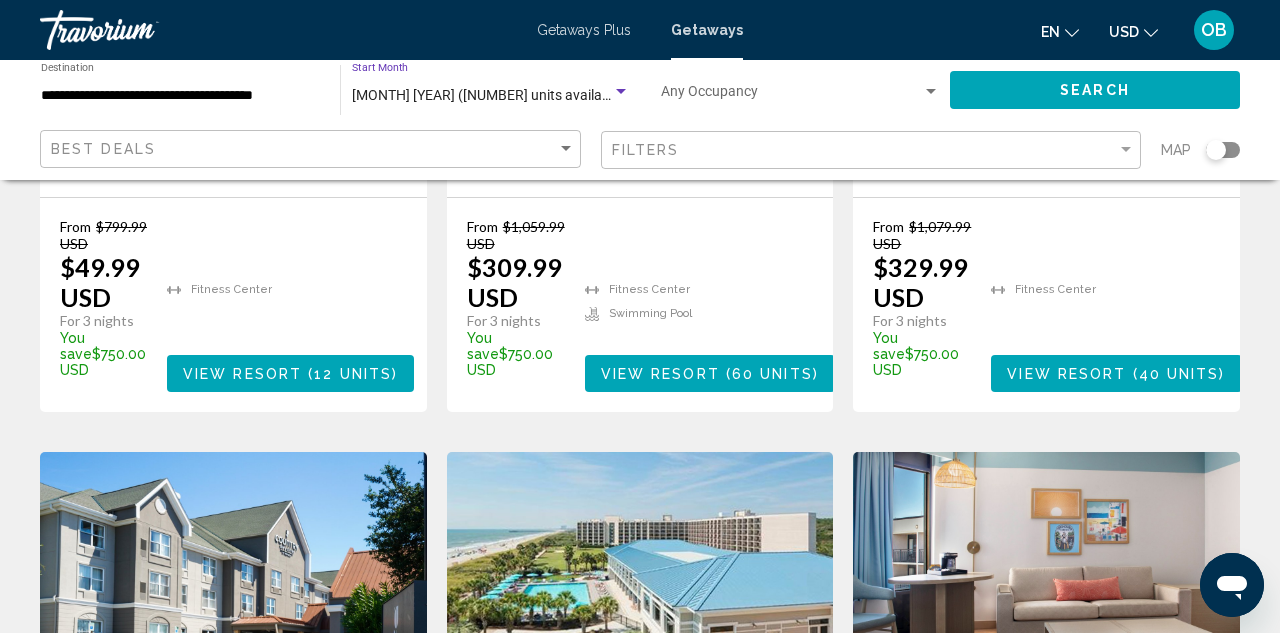 click on "[MONTH] [YEAR] ([NUMBER] units available)" at bounding box center (488, 95) 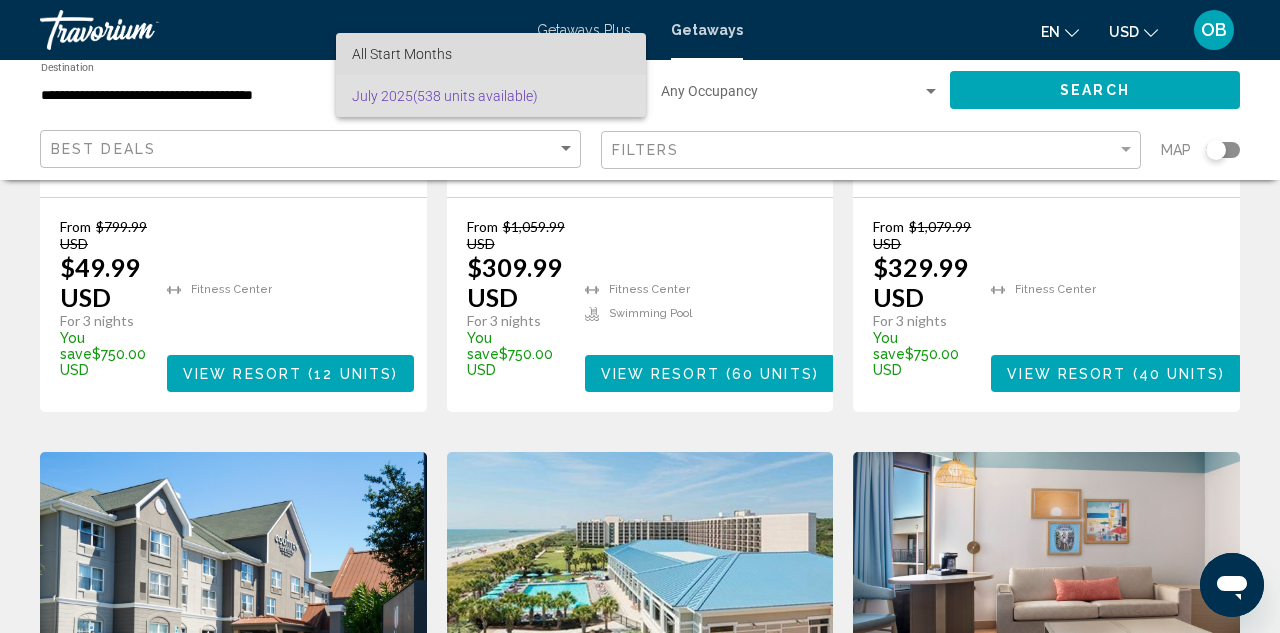 click on "All Start Months" at bounding box center [491, 54] 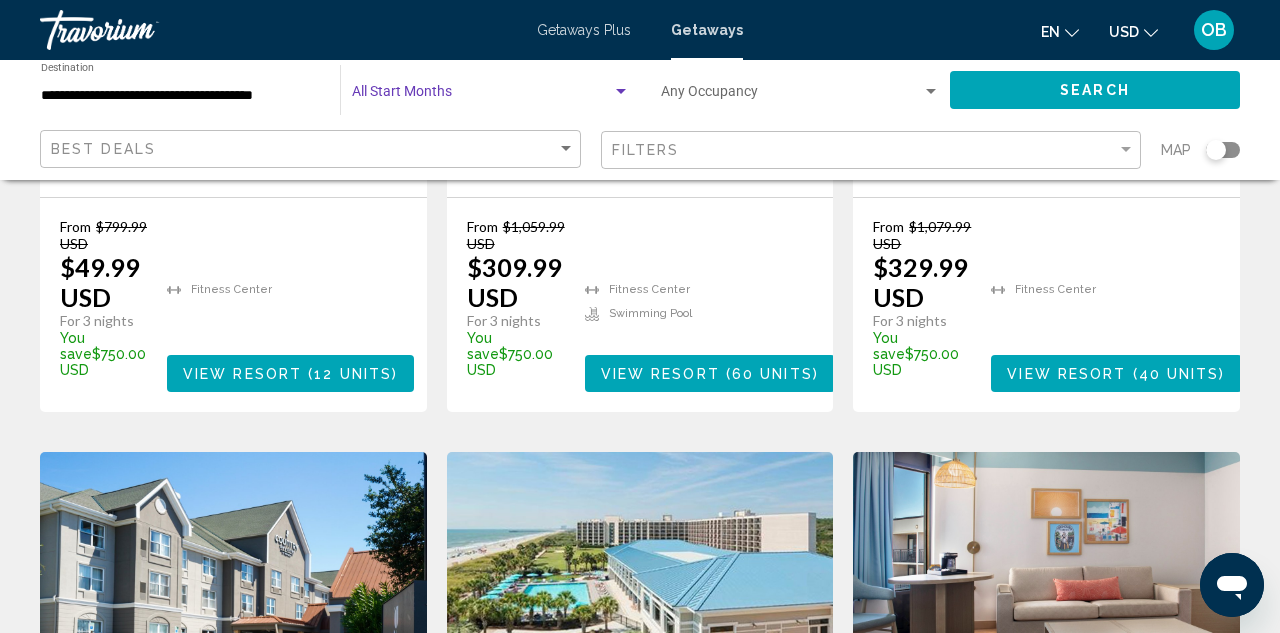 click at bounding box center (482, 96) 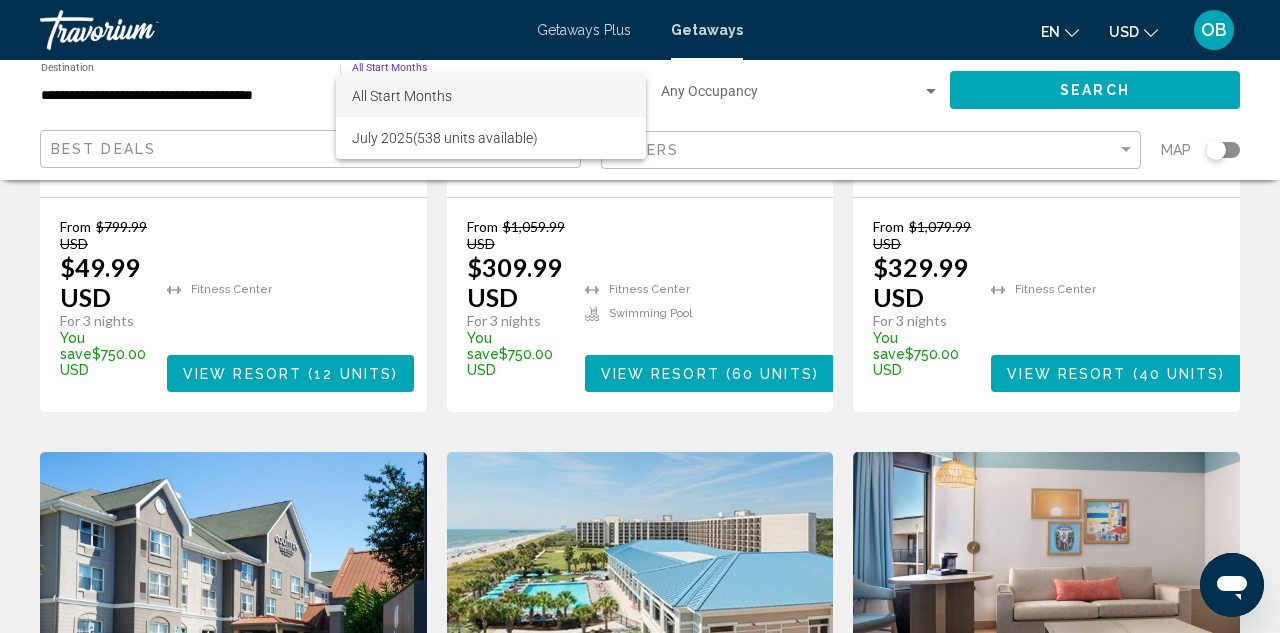 click on "All Start Months" at bounding box center (491, 96) 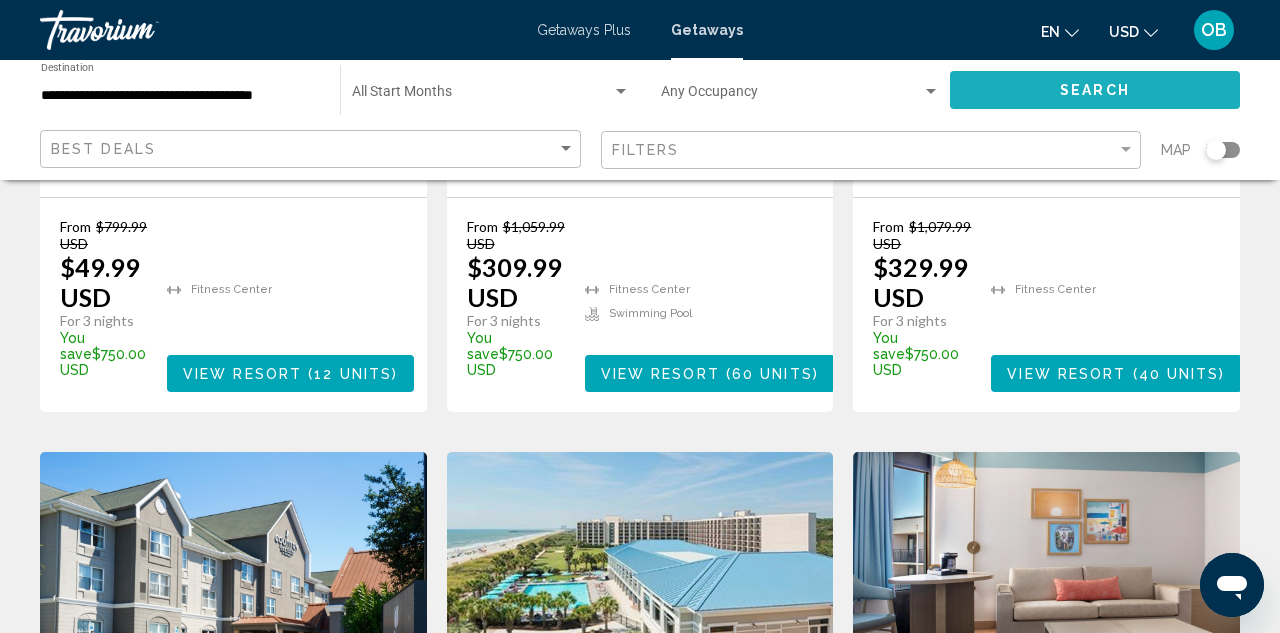 click on "Search" 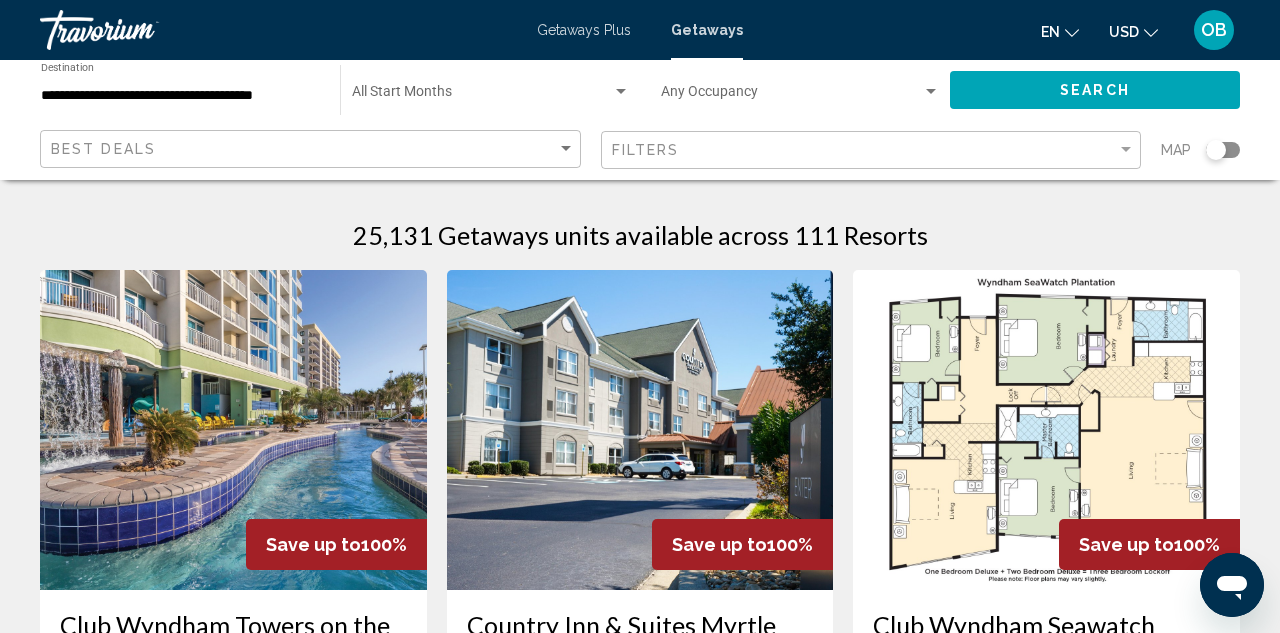 click at bounding box center (482, 96) 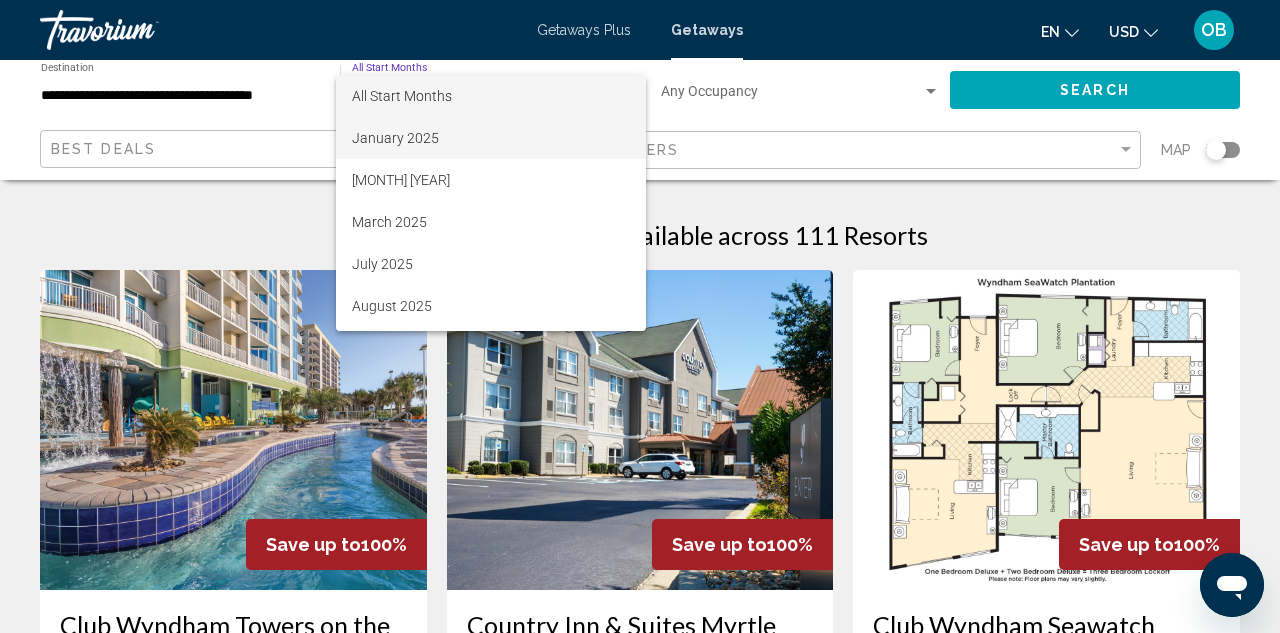 scroll, scrollTop: 0, scrollLeft: 0, axis: both 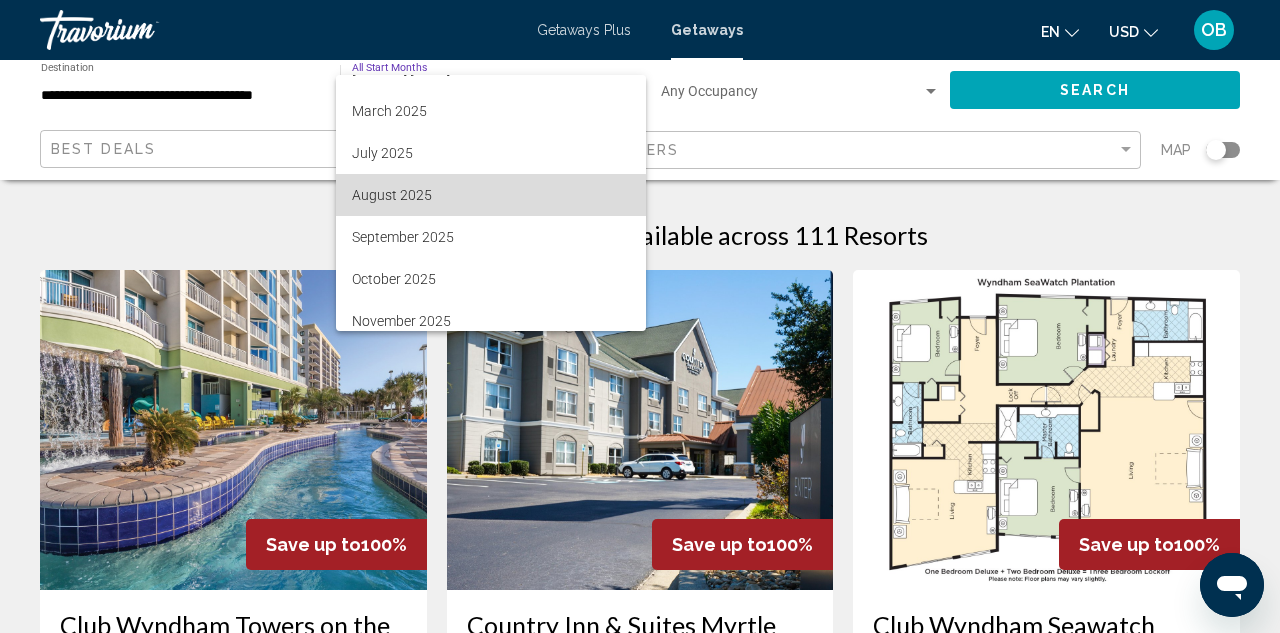 click on "August 2025" at bounding box center [491, 195] 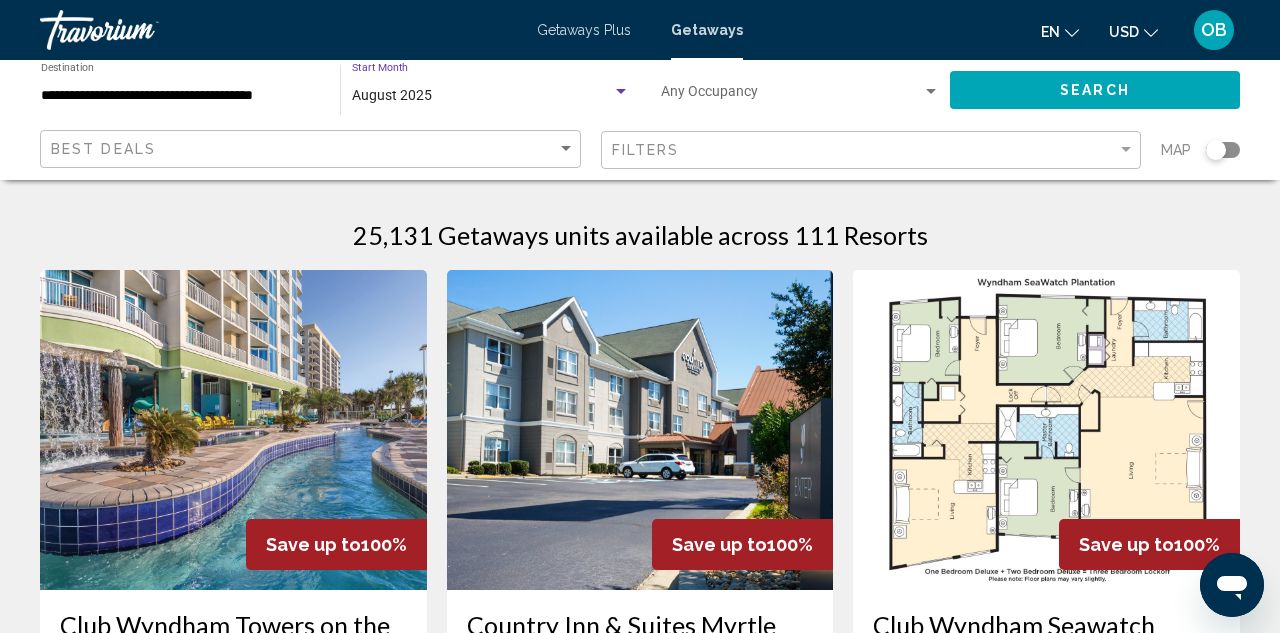 click on "Search" 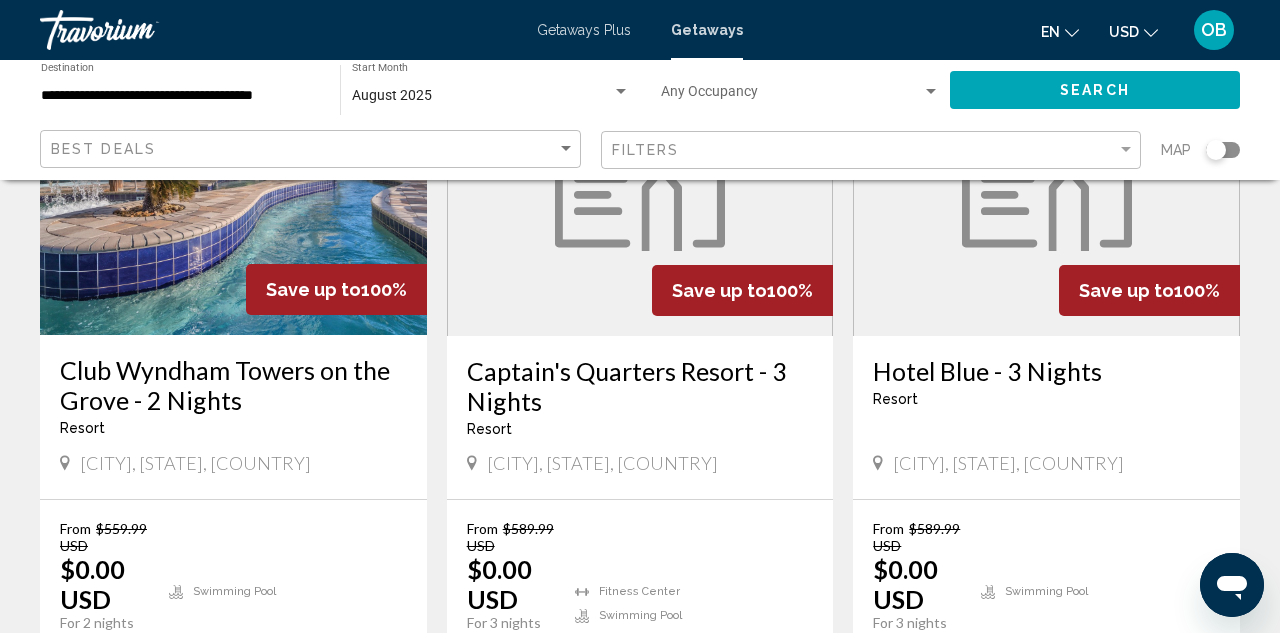 scroll, scrollTop: 270, scrollLeft: 0, axis: vertical 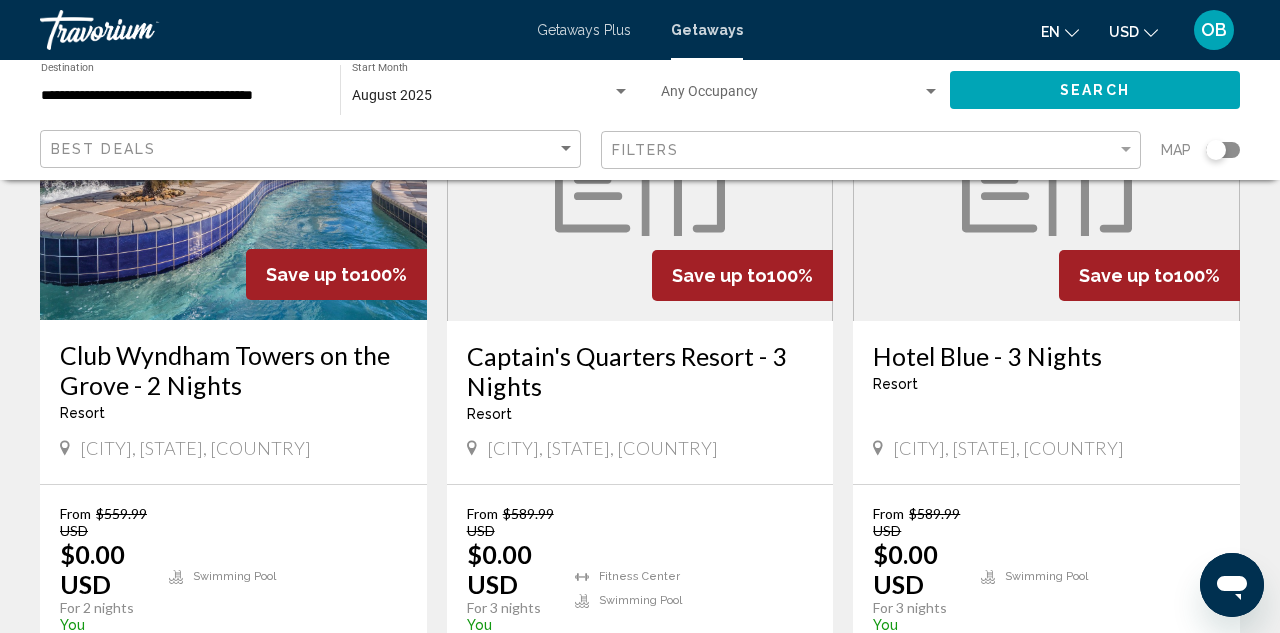 click on "Captain's Quarters Resort - 3 Nights" at bounding box center [640, 371] 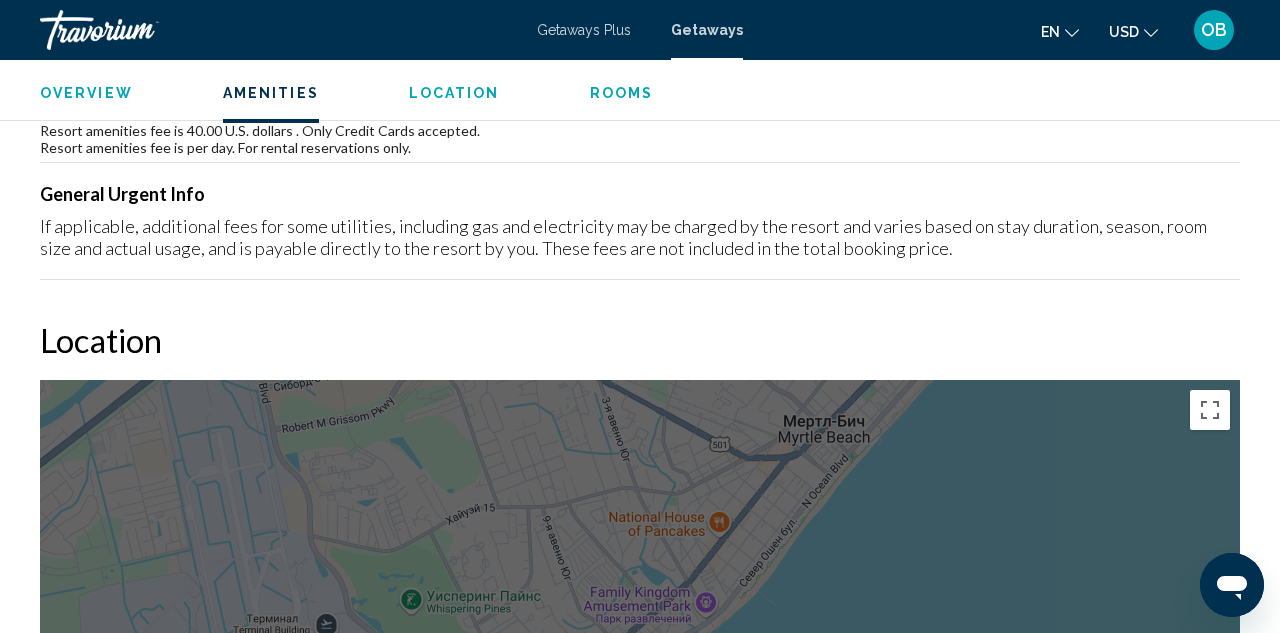 scroll, scrollTop: 577, scrollLeft: 0, axis: vertical 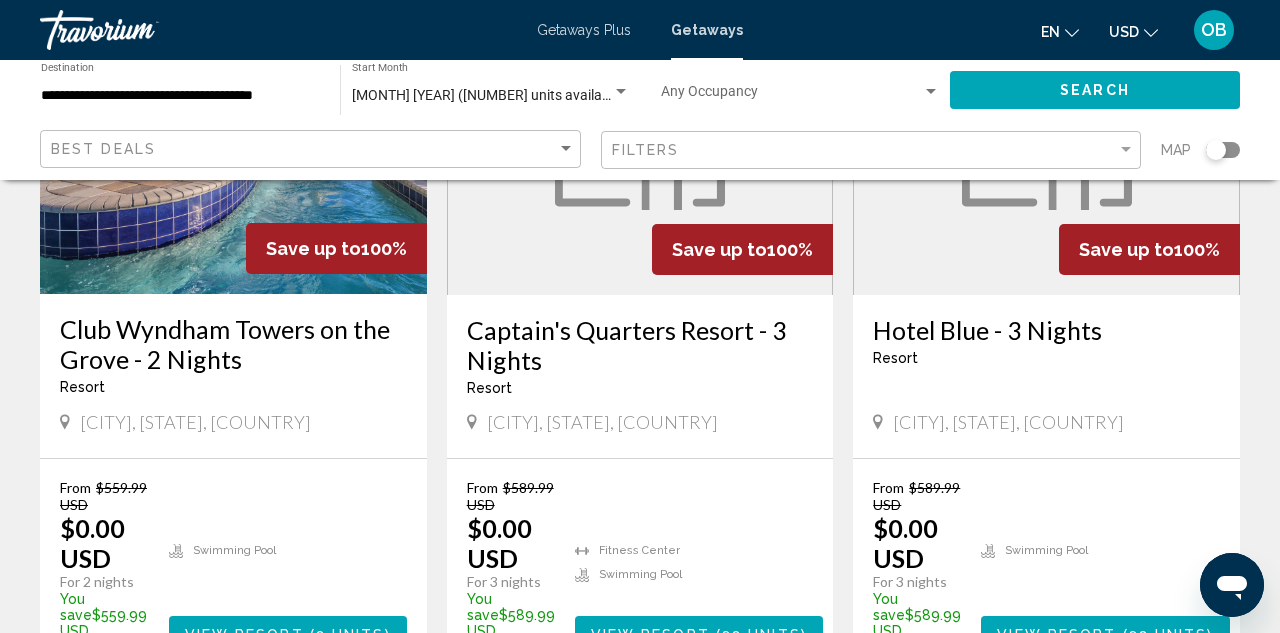 click on "Hotel Blue - 3 Nights" at bounding box center [1046, 330] 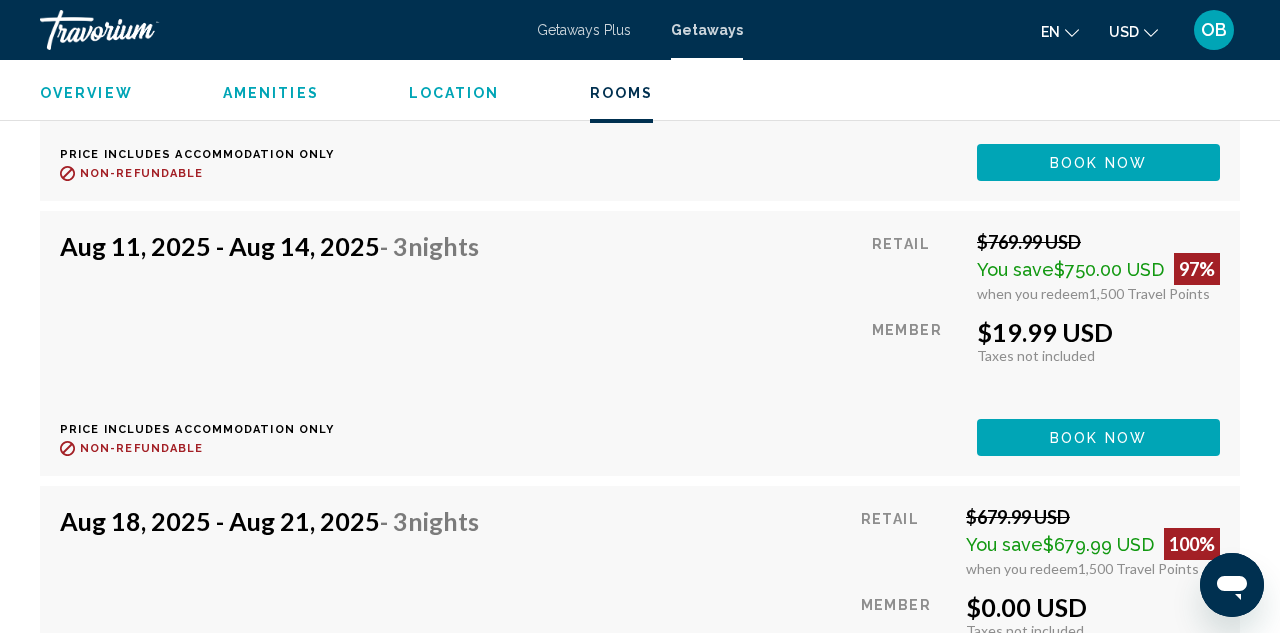 scroll, scrollTop: 2217, scrollLeft: 0, axis: vertical 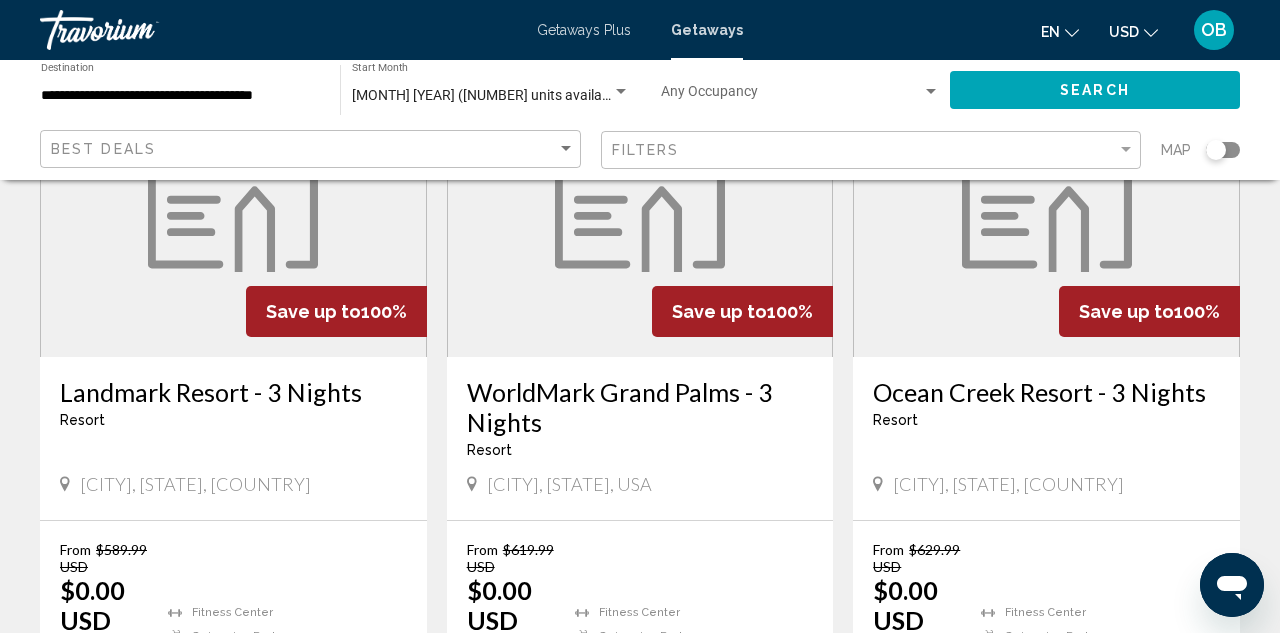 click on "Landmark Resort - 3 Nights" at bounding box center (233, 392) 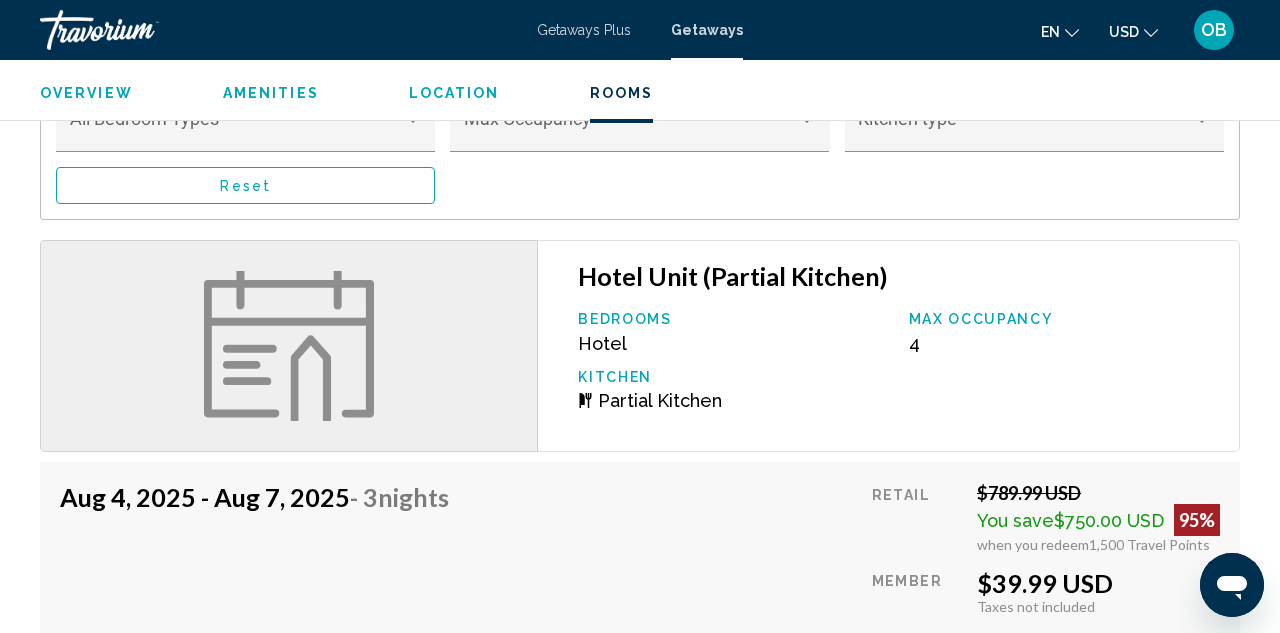 scroll, scrollTop: 1778, scrollLeft: 0, axis: vertical 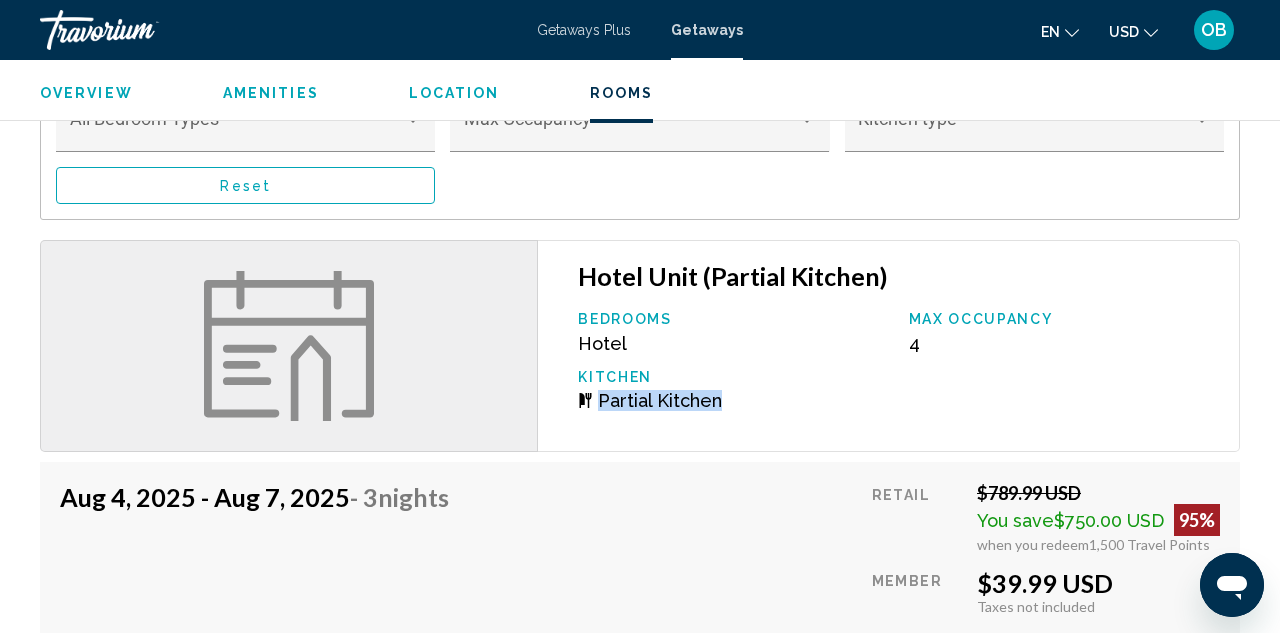 drag, startPoint x: 602, startPoint y: 388, endPoint x: 729, endPoint y: 389, distance: 127.00394 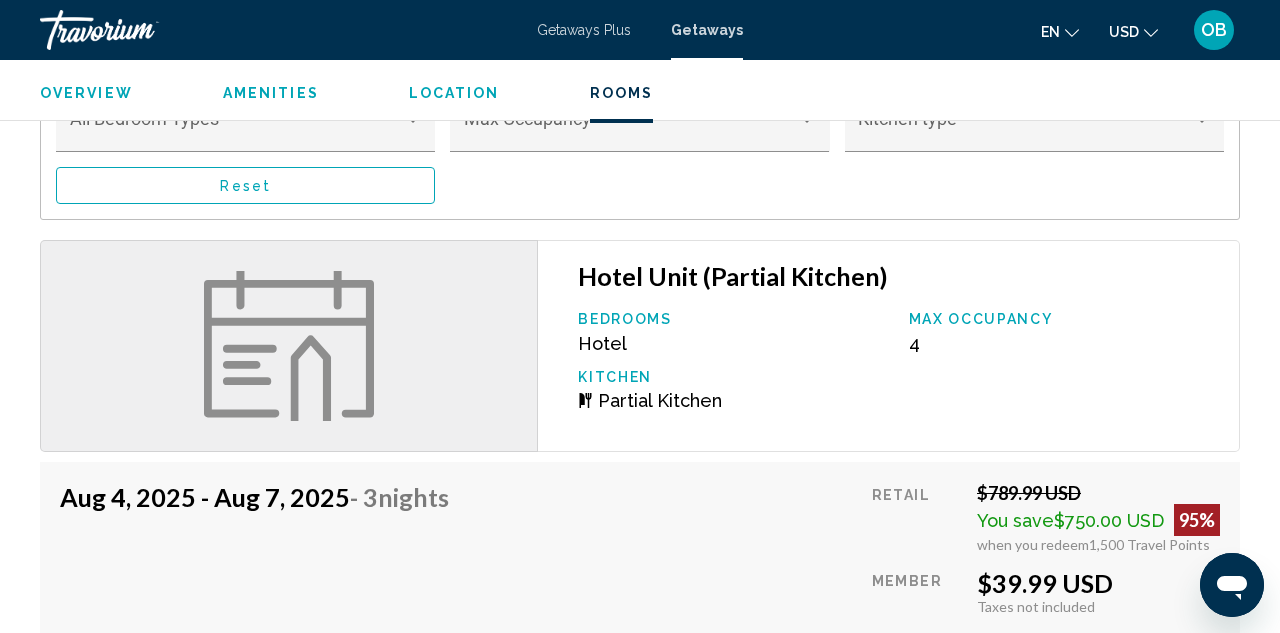 click on "[DATE] - [DATE]  - [NUMBER]  Nights Price includes accommodation only
Refundable until :
Non-refundable Retail  $[NUMBER] [CURRENCY]  You save  $[NUMBER] [CURRENCY]   [PERCENTAGE]%  when you redeem  [NUMBER]  Travel Points  Member  $[NUMBER] [CURRENCY]  Taxes included Taxes not included You earn  0  Travel Points  Book now This room is no longer available. Price includes accommodation only
Refundable until
Non-refundable Book now This room is no longer available." at bounding box center [640, 594] 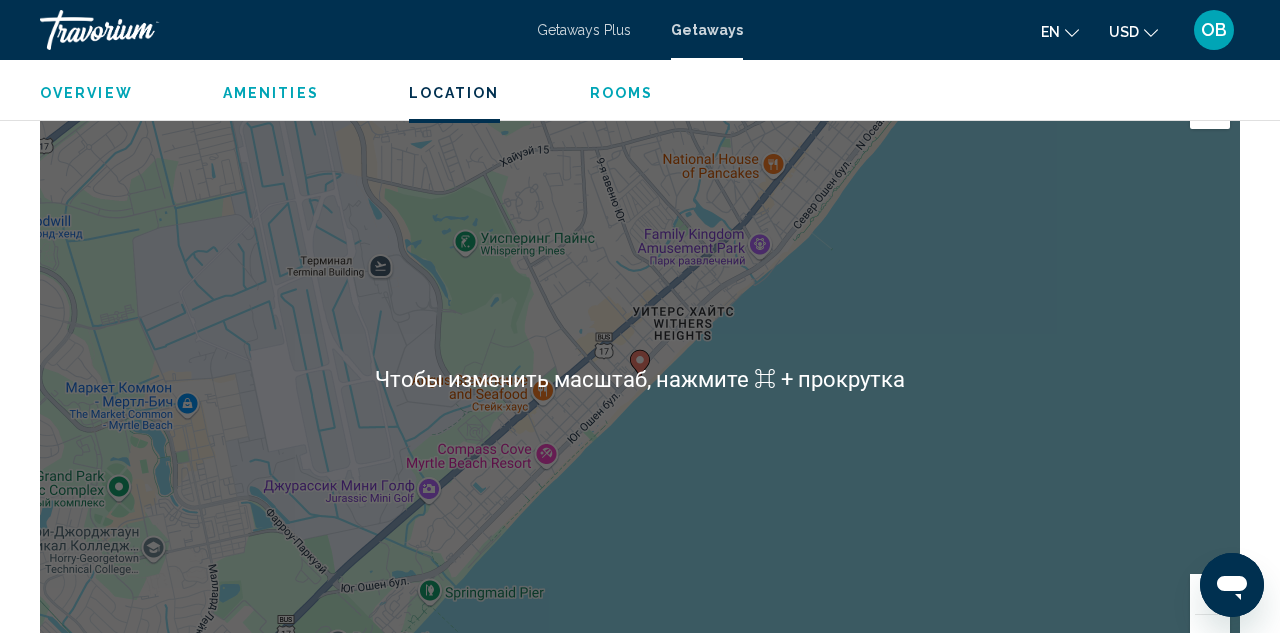 scroll, scrollTop: 1034, scrollLeft: 0, axis: vertical 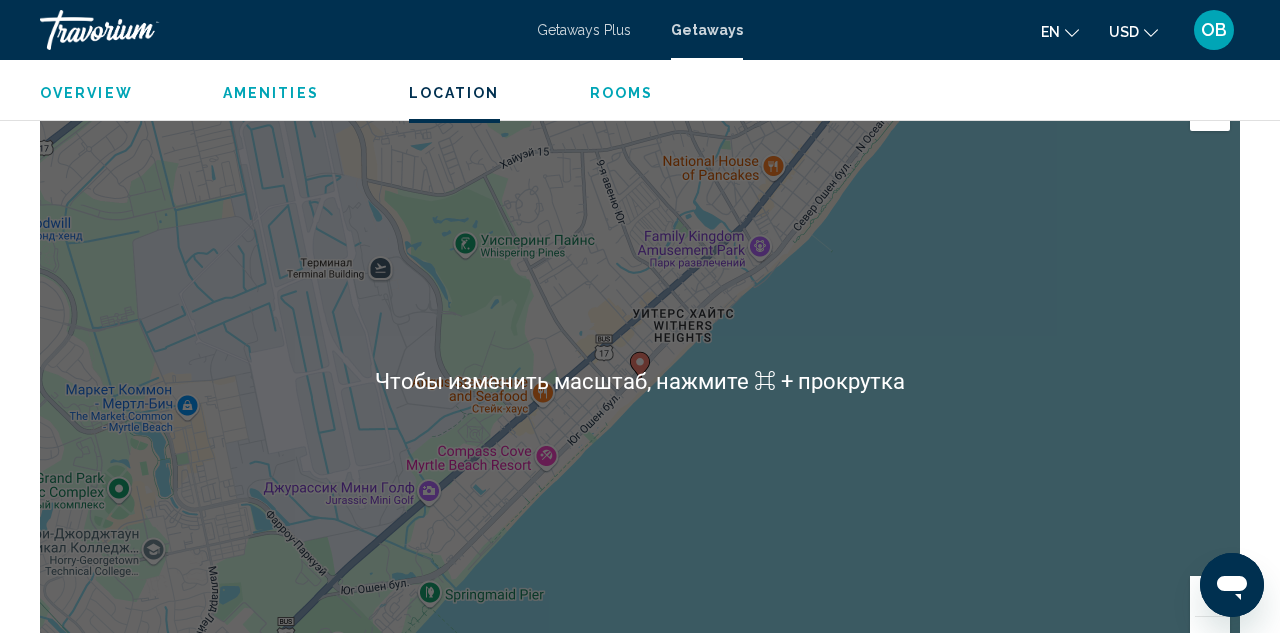click on "Чтобы активировать перетаскивание с помощью клавиатуры, нажмите Alt + Ввод. После этого перемещайте маркер, используя клавиши со стрелками. Чтобы завершить перетаскивание, нажмите клавишу Ввод. Чтобы отменить действие, нажмите клавишу Esc." at bounding box center [640, 381] 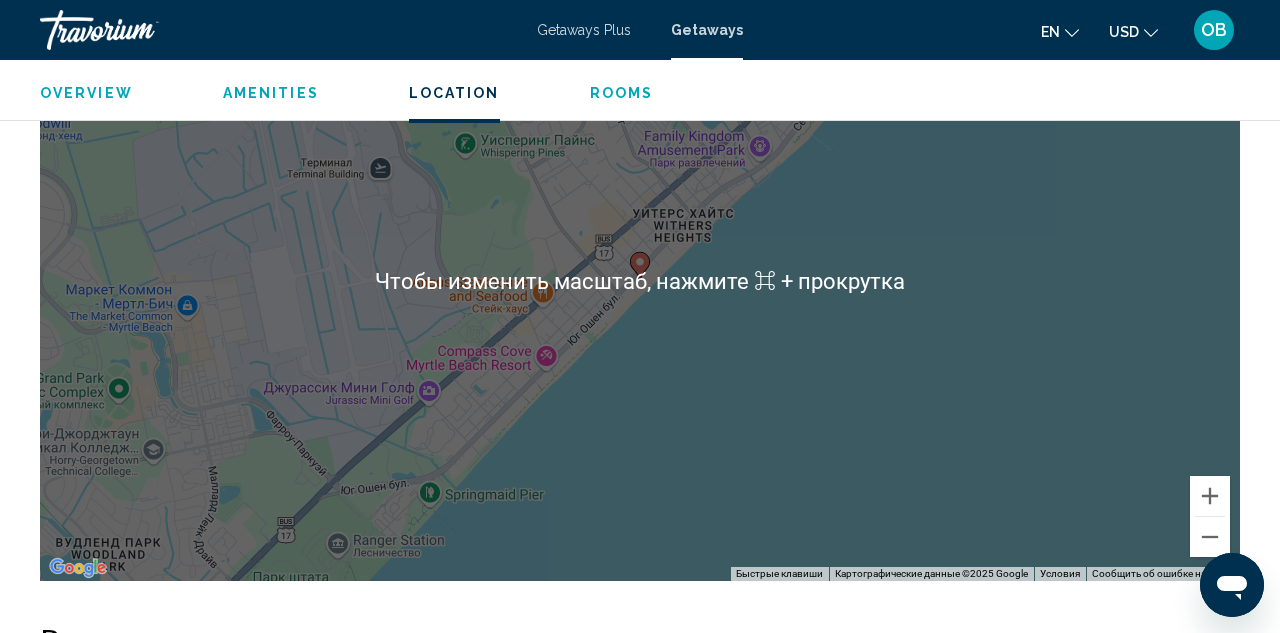 scroll, scrollTop: 1146, scrollLeft: 0, axis: vertical 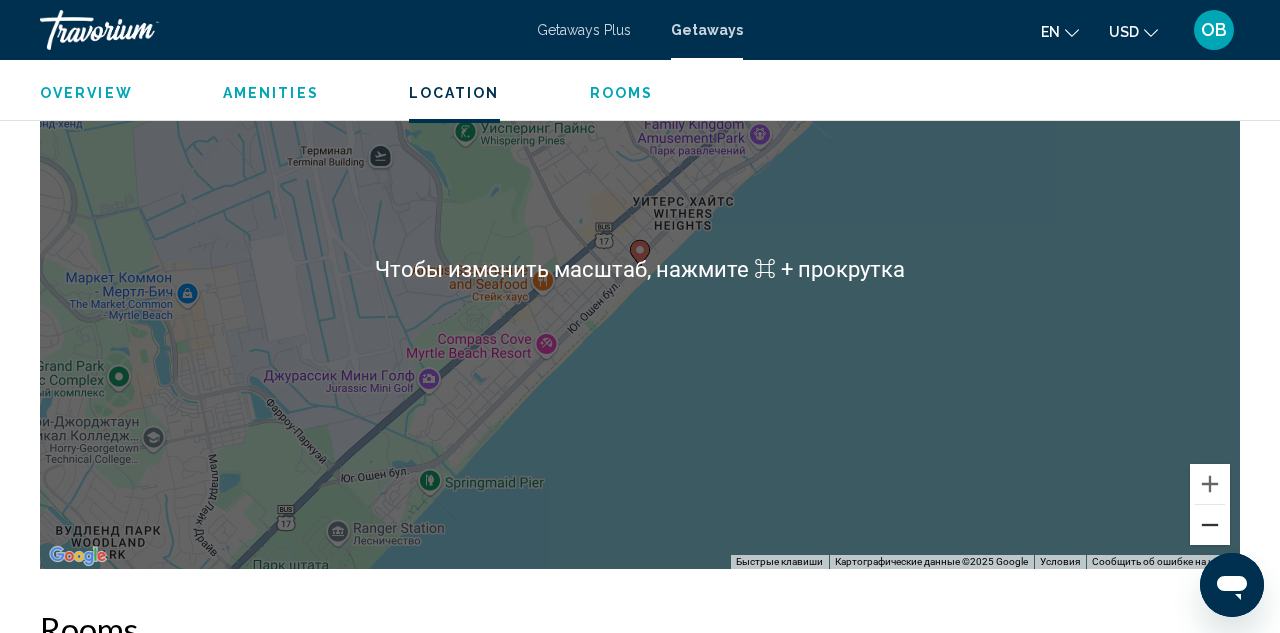 click at bounding box center (1210, 525) 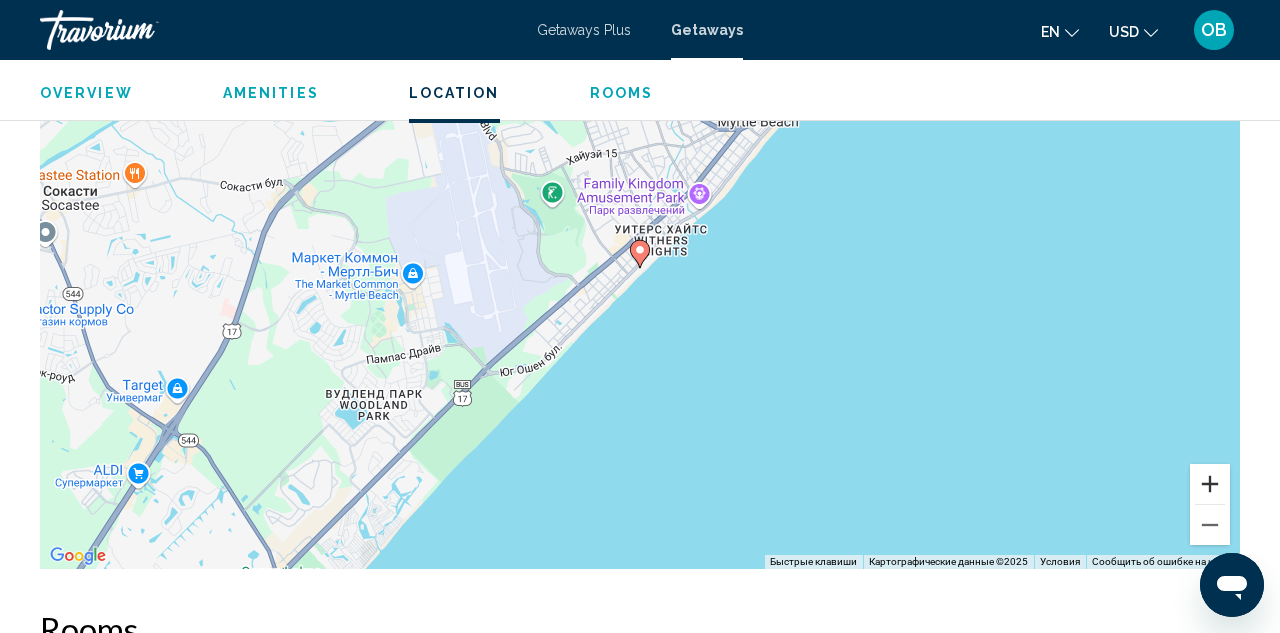 click at bounding box center [1210, 484] 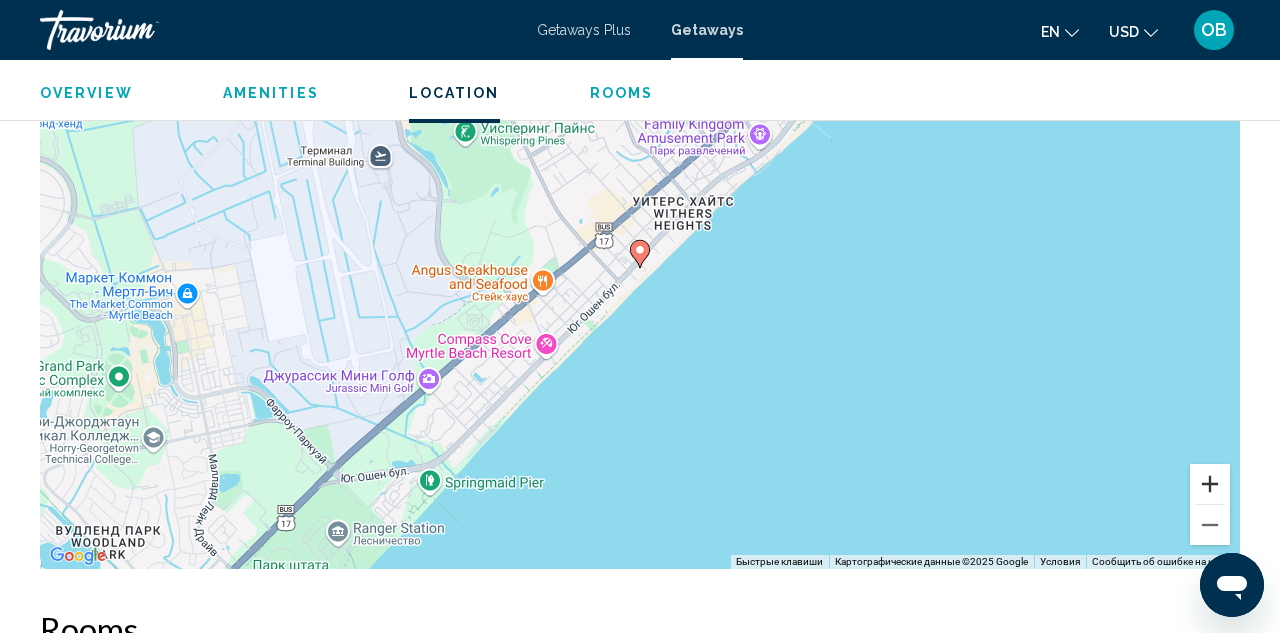 click at bounding box center [1210, 484] 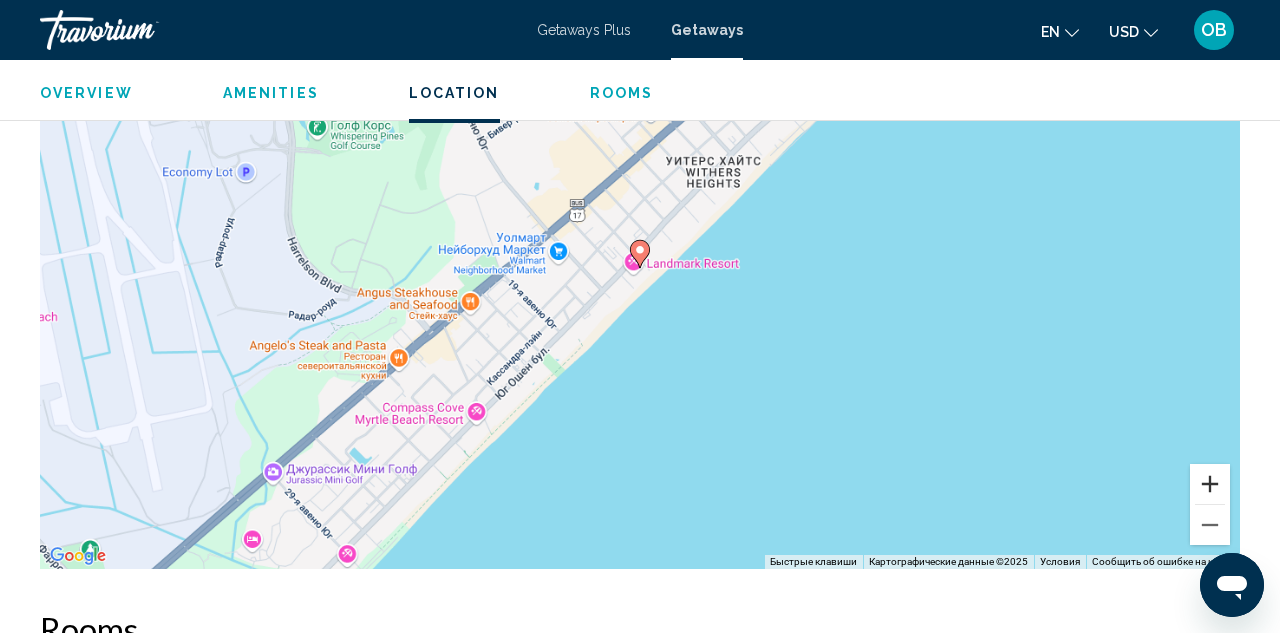 click at bounding box center (1210, 484) 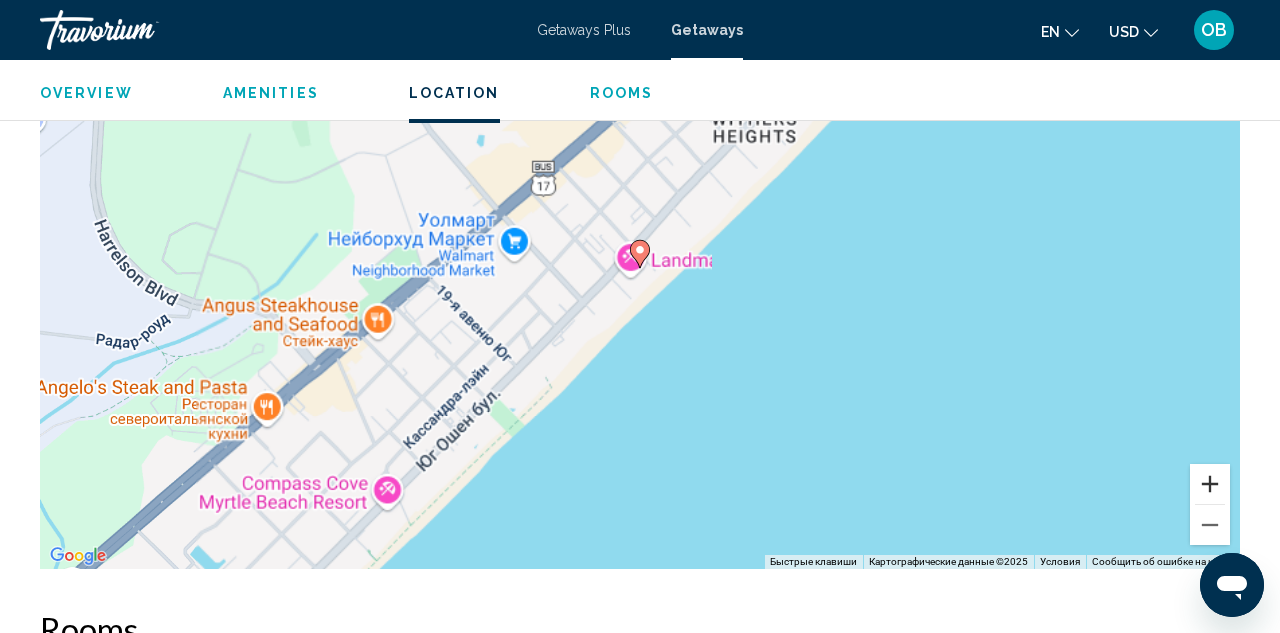 click at bounding box center (1210, 484) 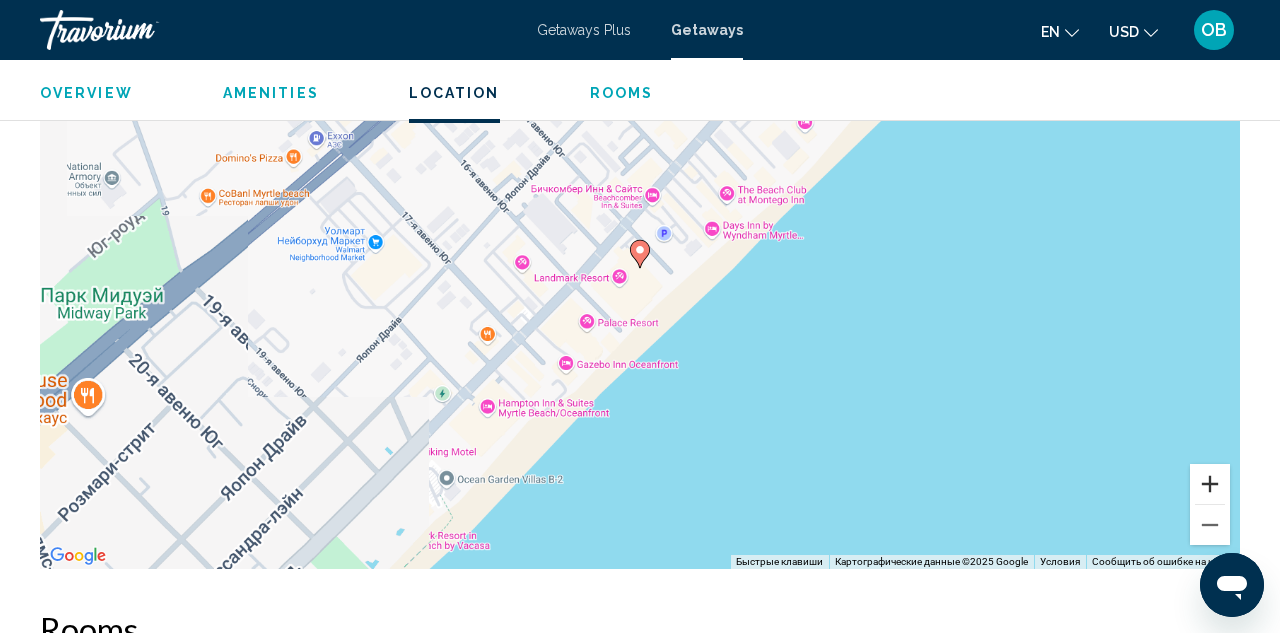 click at bounding box center [1210, 484] 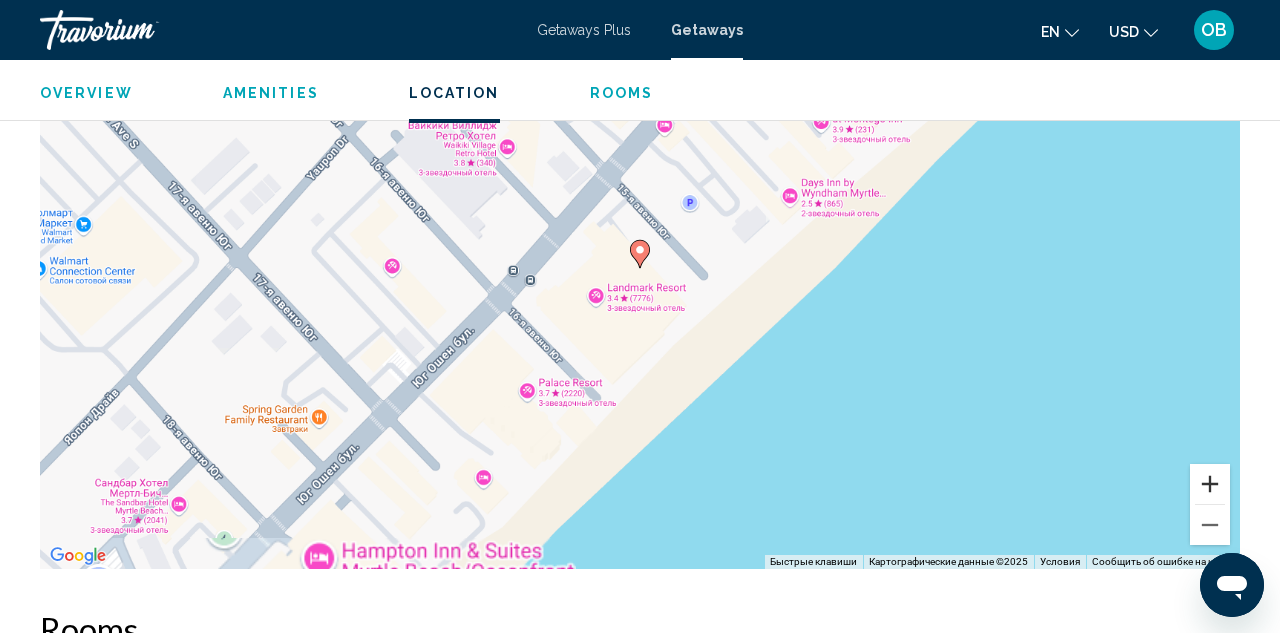 click at bounding box center [1210, 484] 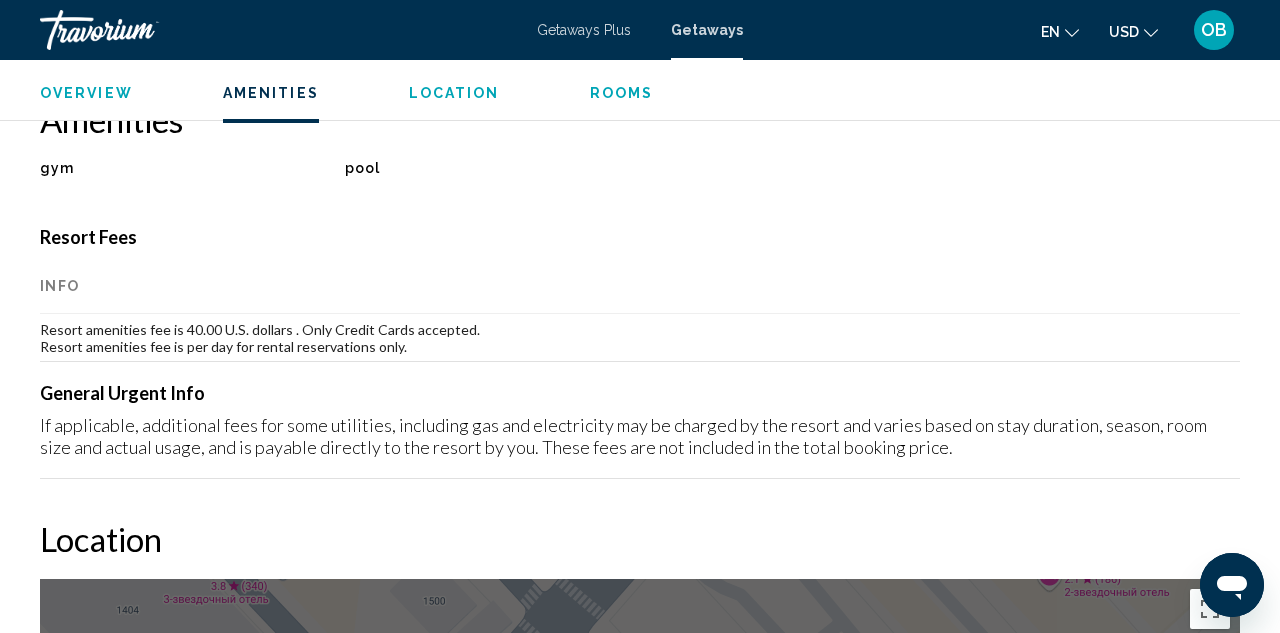 scroll, scrollTop: 532, scrollLeft: 0, axis: vertical 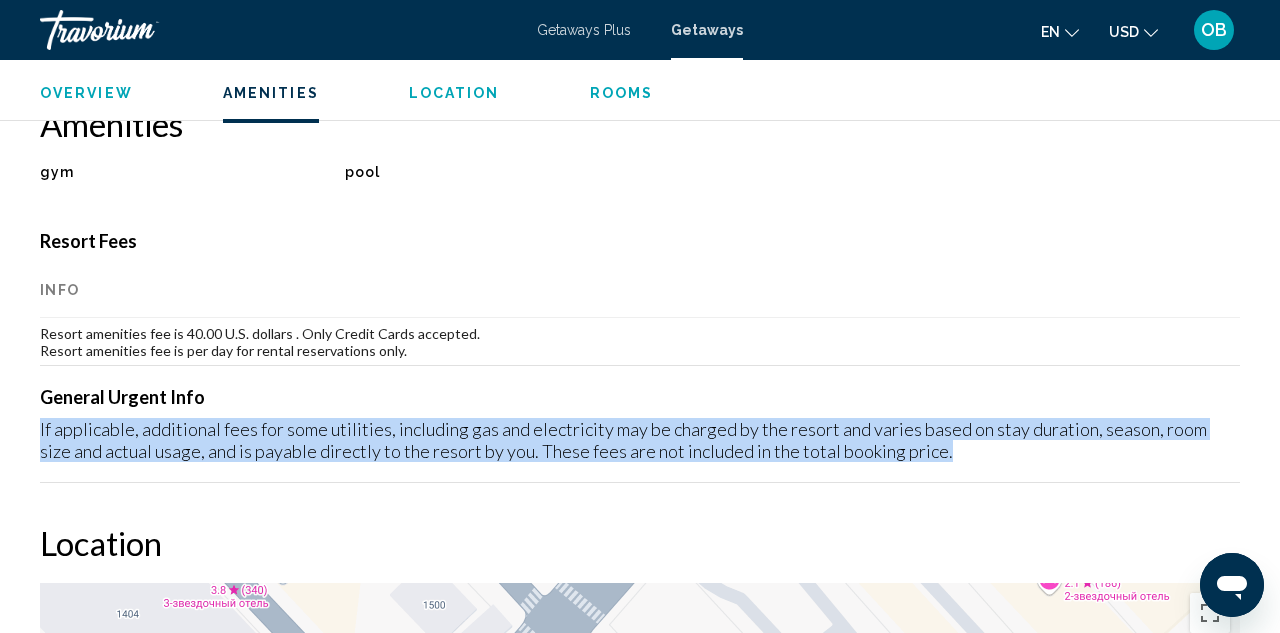 drag, startPoint x: 41, startPoint y: 413, endPoint x: 908, endPoint y: 433, distance: 867.23065 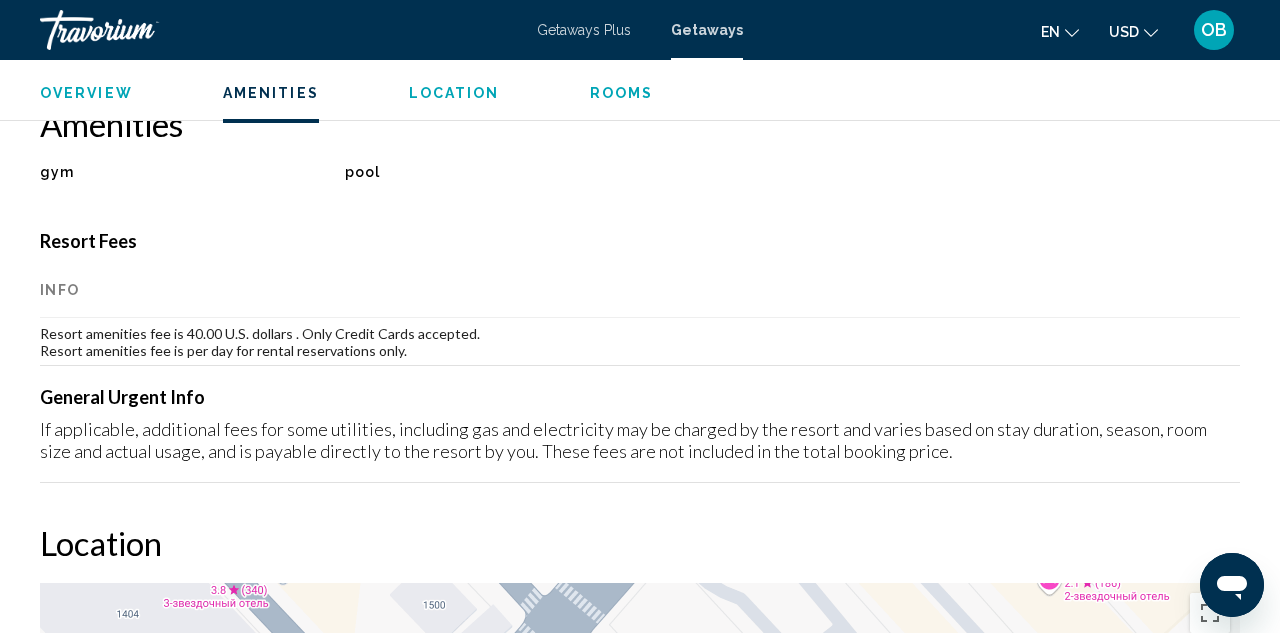click on "Overview Type Resort All-Inclusive No All-Inclusive Address [NUMBER] [STREET] [CITY], [STATE], USA Description Read more
Amenities gym pool No Amenities available. Resort Fees  Info  Resort amenities fee is [CURRENCY] [AMOUNT] . Only Credit Cards accepted. Resort amenities fee is per day for rental reservations only. General Urgent Info If applicable, additional fees for some utilities, including gas and electricity may be charged by the resort and varies based on stay duration, season, room size and actual usage, and is payable directly to the resort by you. These fees are not included in the total booking price. Location ← Переместить влево → Переместить вправо ↑ Переместить вверх ↓ Переместить вниз + Приблизить - Уменьшить Home Переместить влево на [PERCENTAGE]% End Переместить вправо на [PERCENTAGE]% Предыдущая страница Следующая страница [NUMBER] [NUMBER]" at bounding box center [640, 2001] 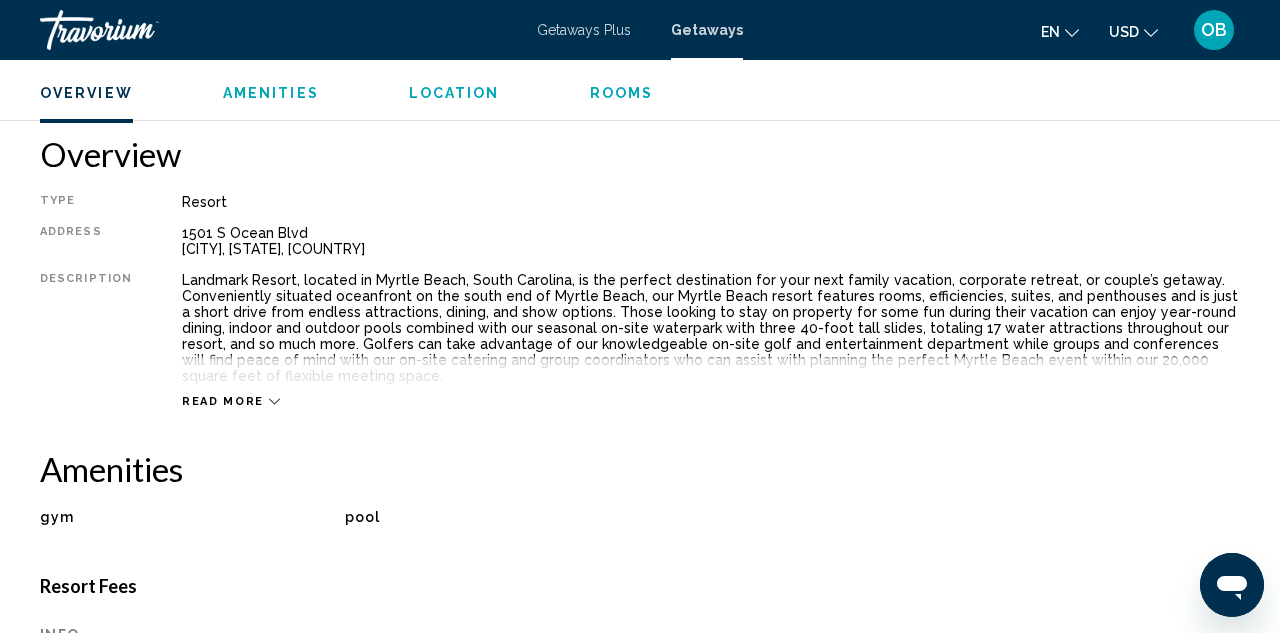 scroll, scrollTop: 176, scrollLeft: 0, axis: vertical 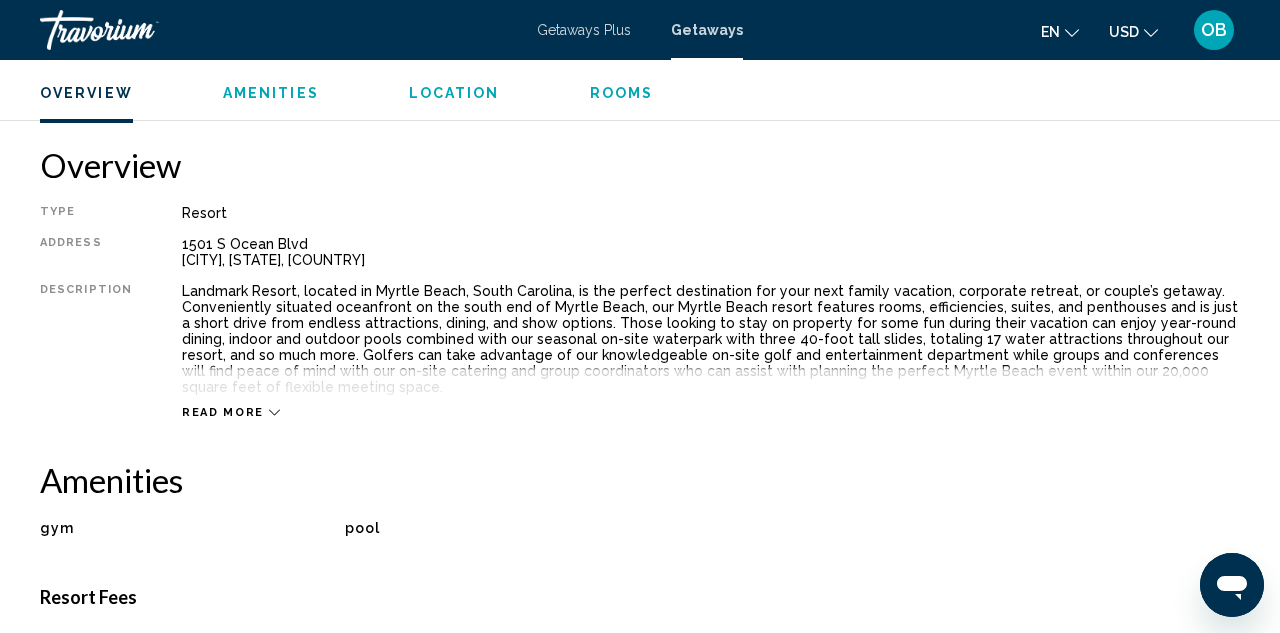 click 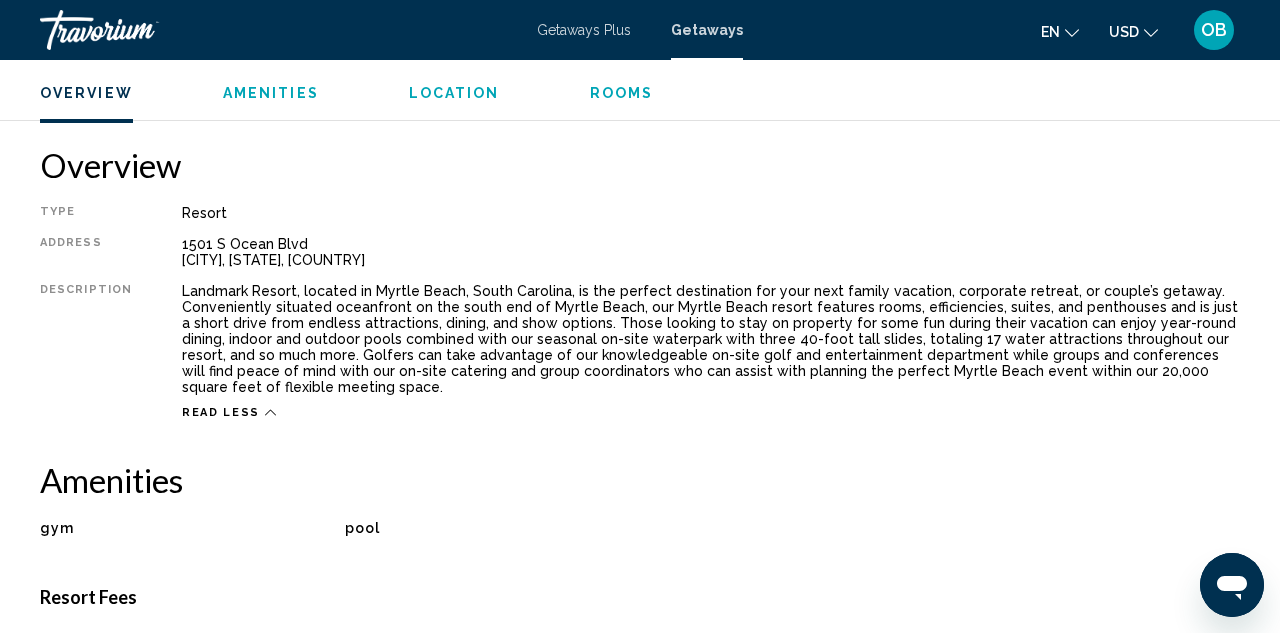 scroll, scrollTop: 192, scrollLeft: 0, axis: vertical 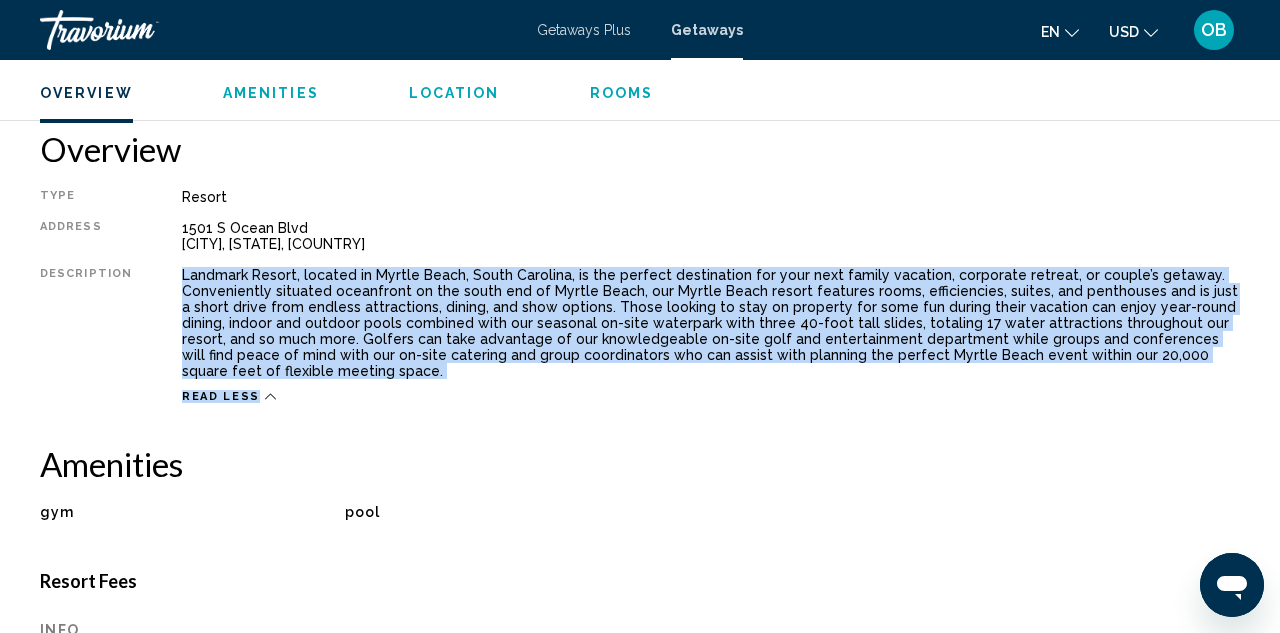 drag, startPoint x: 174, startPoint y: 273, endPoint x: 757, endPoint y: 379, distance: 592.55804 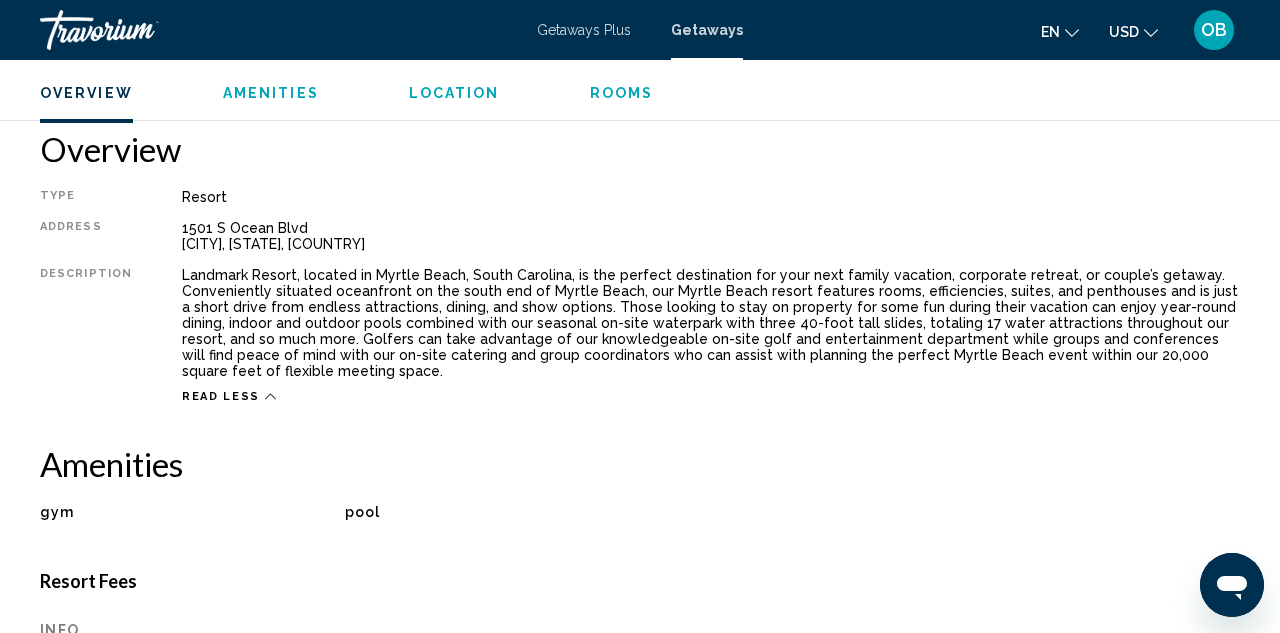 click on "Overview Type Resort All-Inclusive No All-Inclusive Address [NUMBER] [STREET] [CITY], [STATE], USA Description Read less
Amenities gym pool No Amenities available. Resort Fees  Info  Resort amenities fee is [CURRENCY] [AMOUNT] . Only Credit Cards accepted. Resort amenities fee is per day for rental reservations only. General Urgent Info If applicable, additional fees for some utilities, including gas and electricity may be charged by the resort and varies based on stay duration, season, room size and actual usage, and is payable directly to the resort by you. These fees are not included in the total booking price. Location ← Переместить влево → Переместить вправо ↑ Переместить вверх ↓ Переместить вниз + Приблизить - Уменьшить Home Переместить влево на [PERCENTAGE]% End Переместить вправо на [PERCENTAGE]% Предыдущая страница Следующая страница [NUMBER] [NUMBER]" at bounding box center [640, 2341] 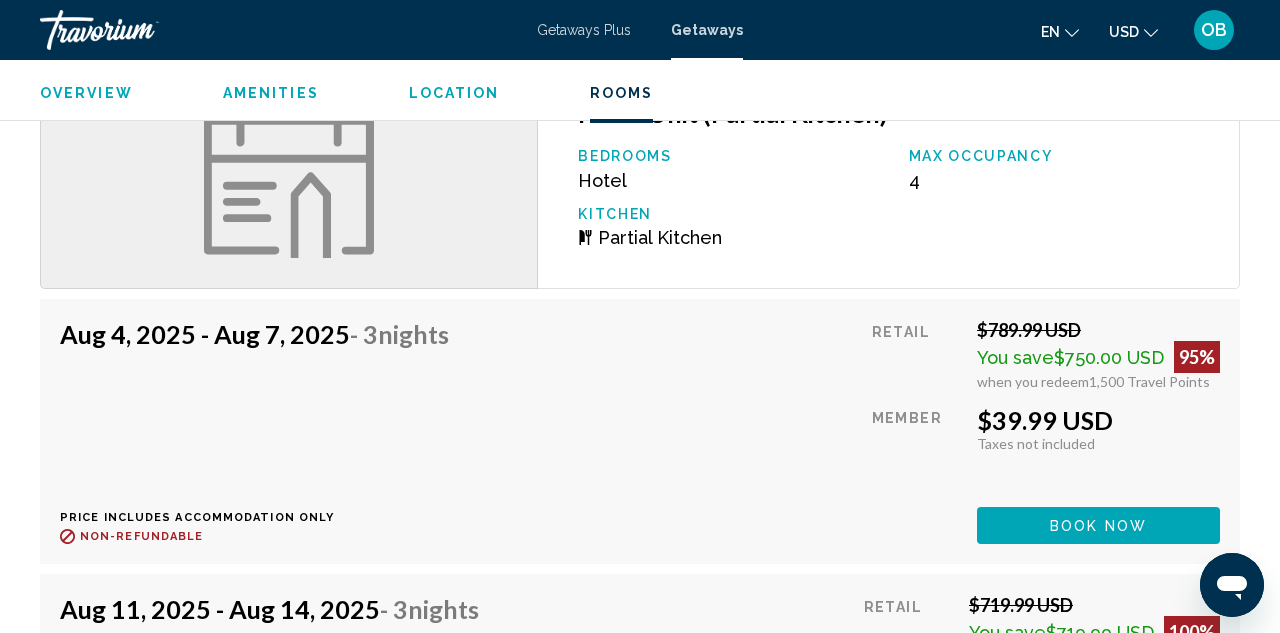 scroll, scrollTop: 1937, scrollLeft: 0, axis: vertical 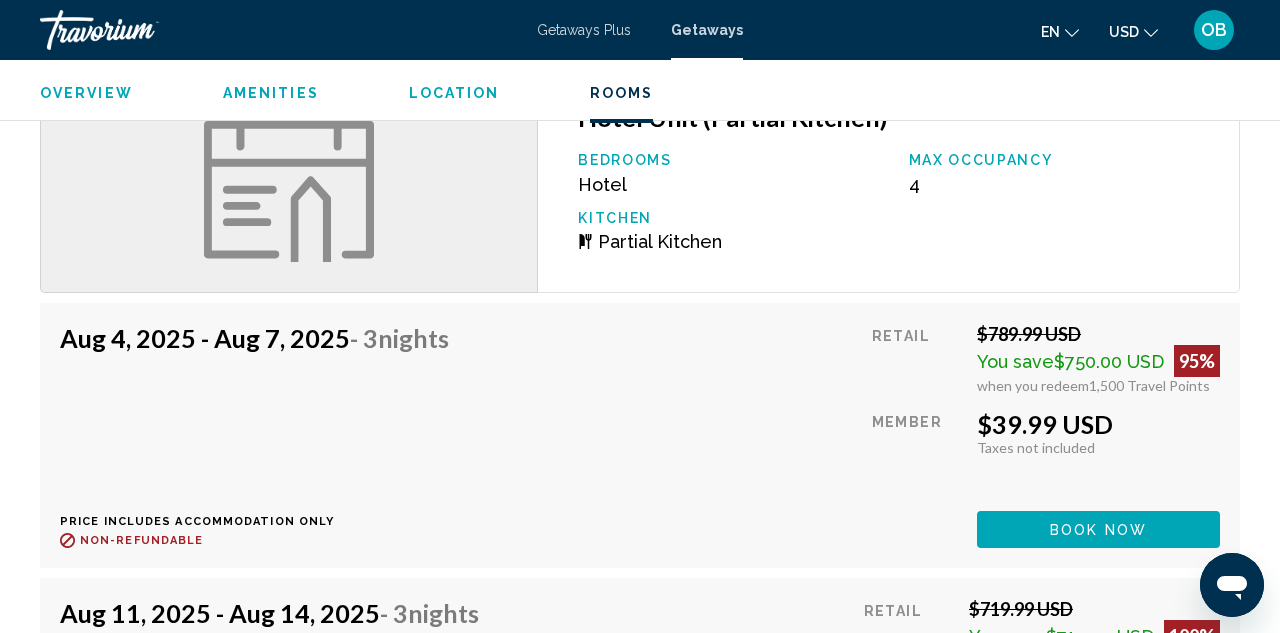 click on "Book now" at bounding box center [1098, 529] 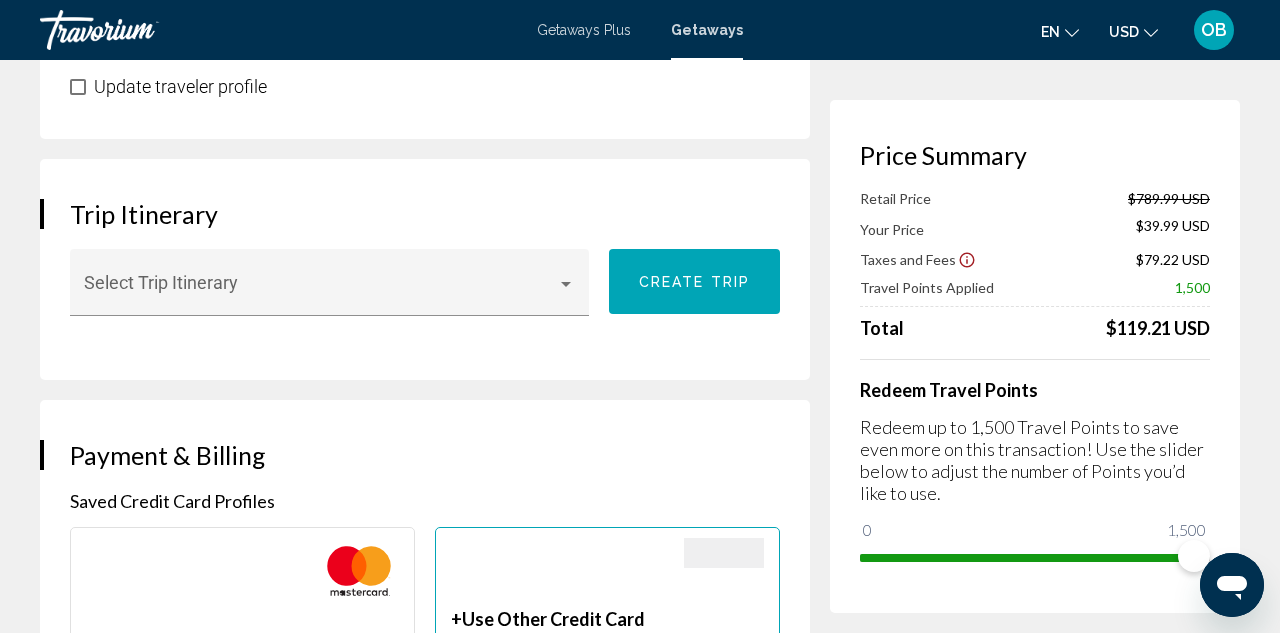 scroll, scrollTop: 1061, scrollLeft: 0, axis: vertical 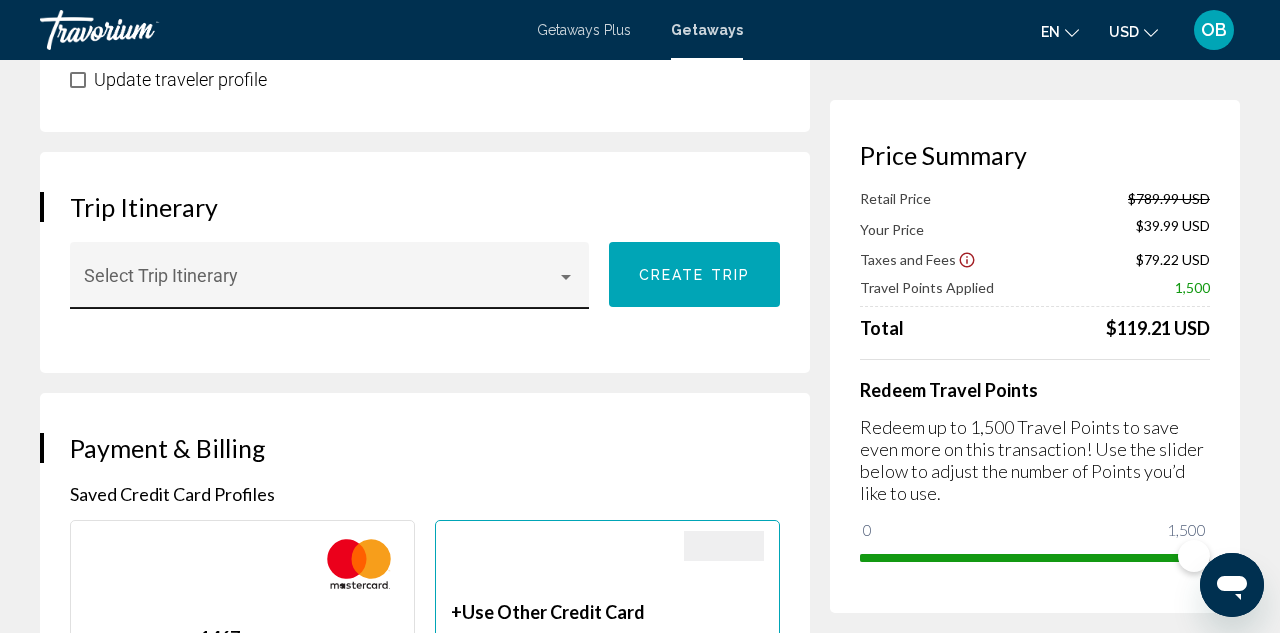 click at bounding box center [566, 277] 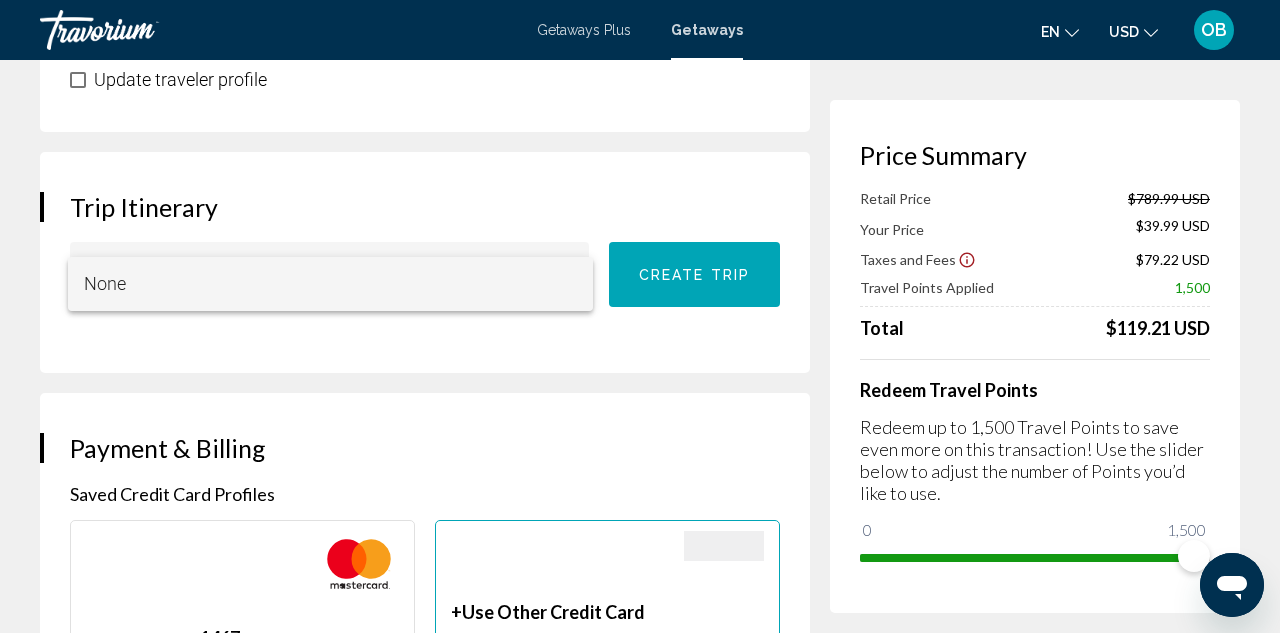 click at bounding box center (640, 316) 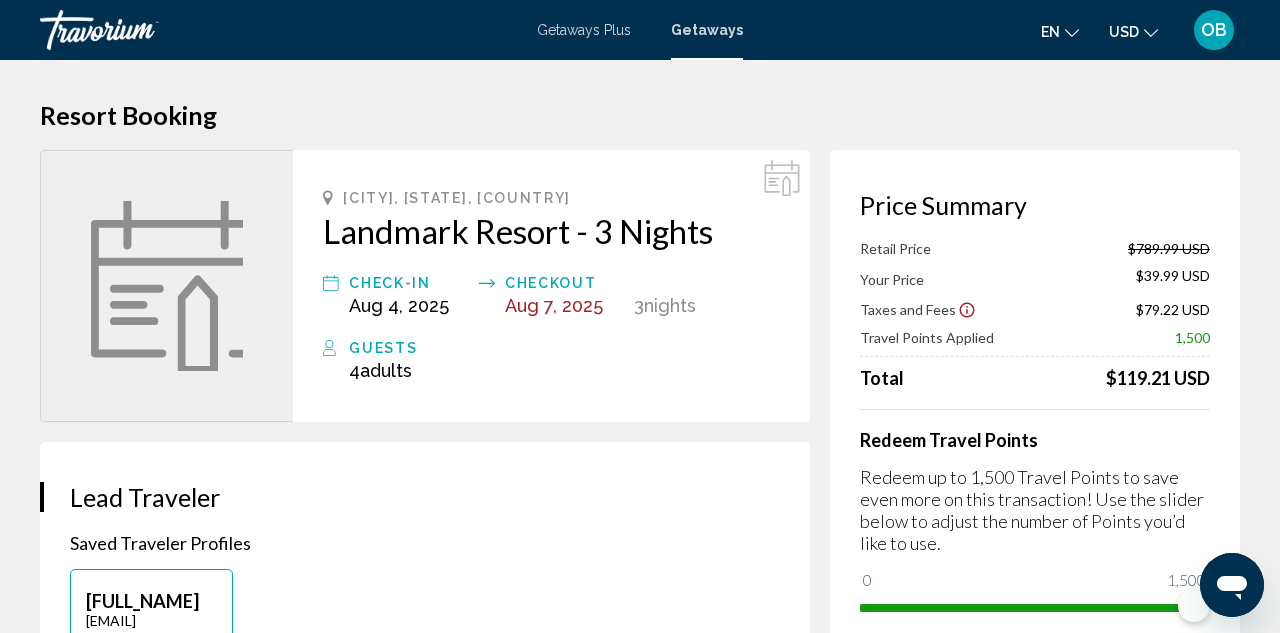 scroll, scrollTop: 0, scrollLeft: 0, axis: both 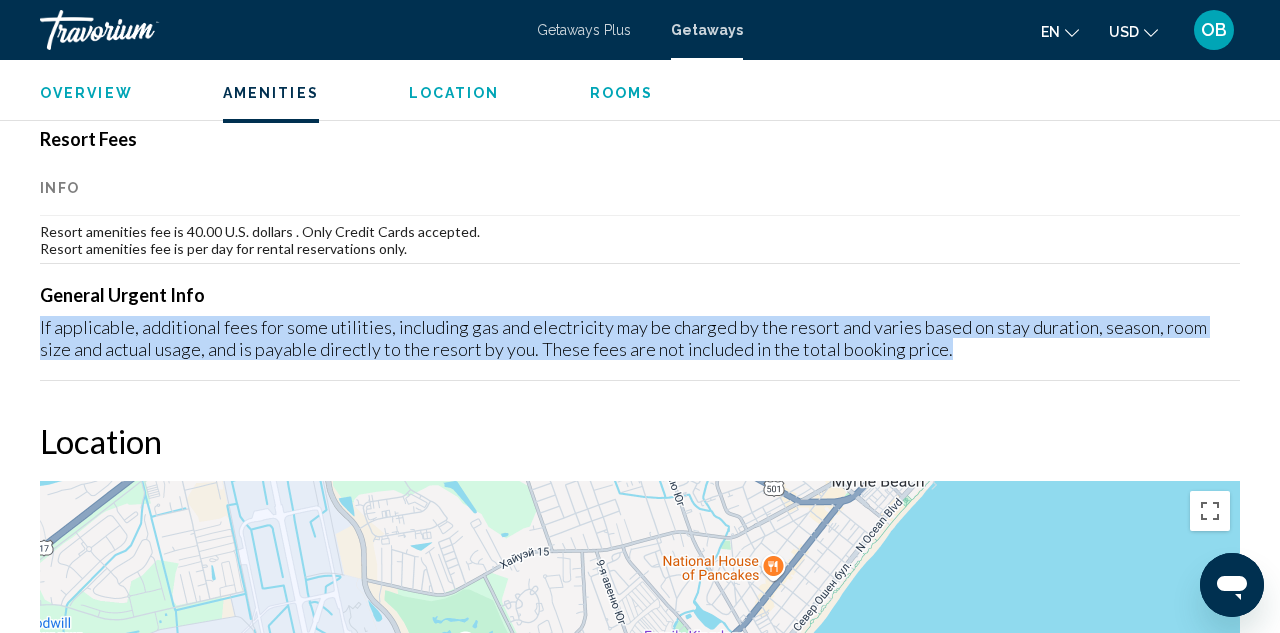 drag, startPoint x: 42, startPoint y: 305, endPoint x: 411, endPoint y: 345, distance: 371.16168 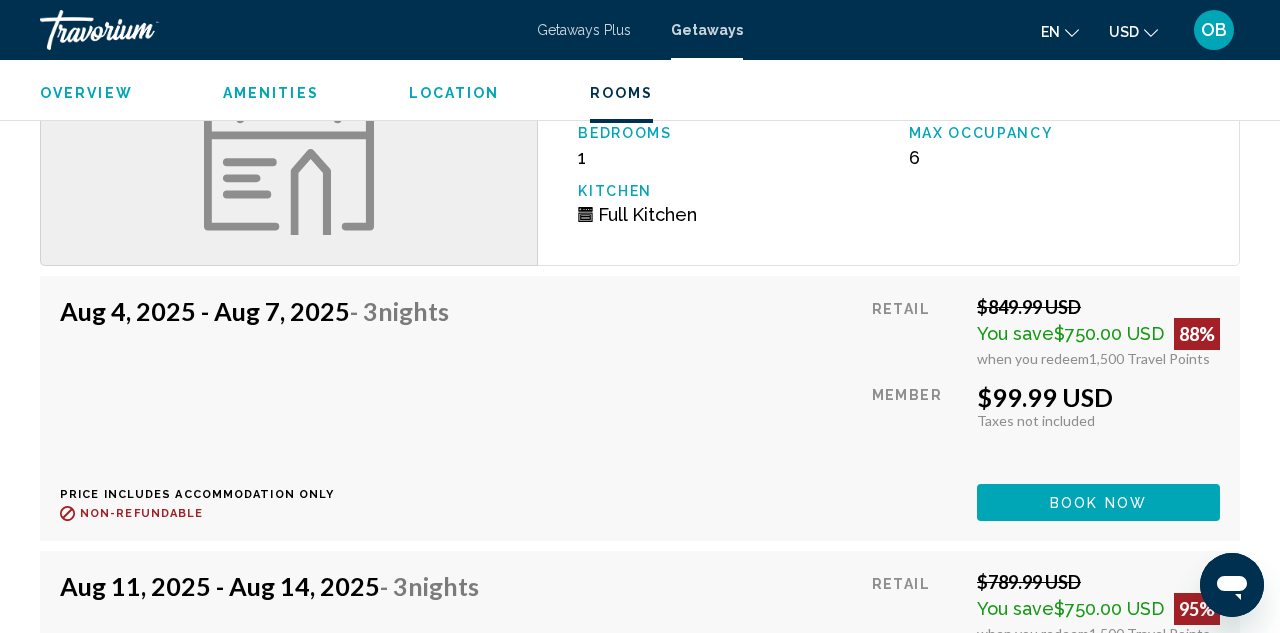scroll, scrollTop: 3326, scrollLeft: 0, axis: vertical 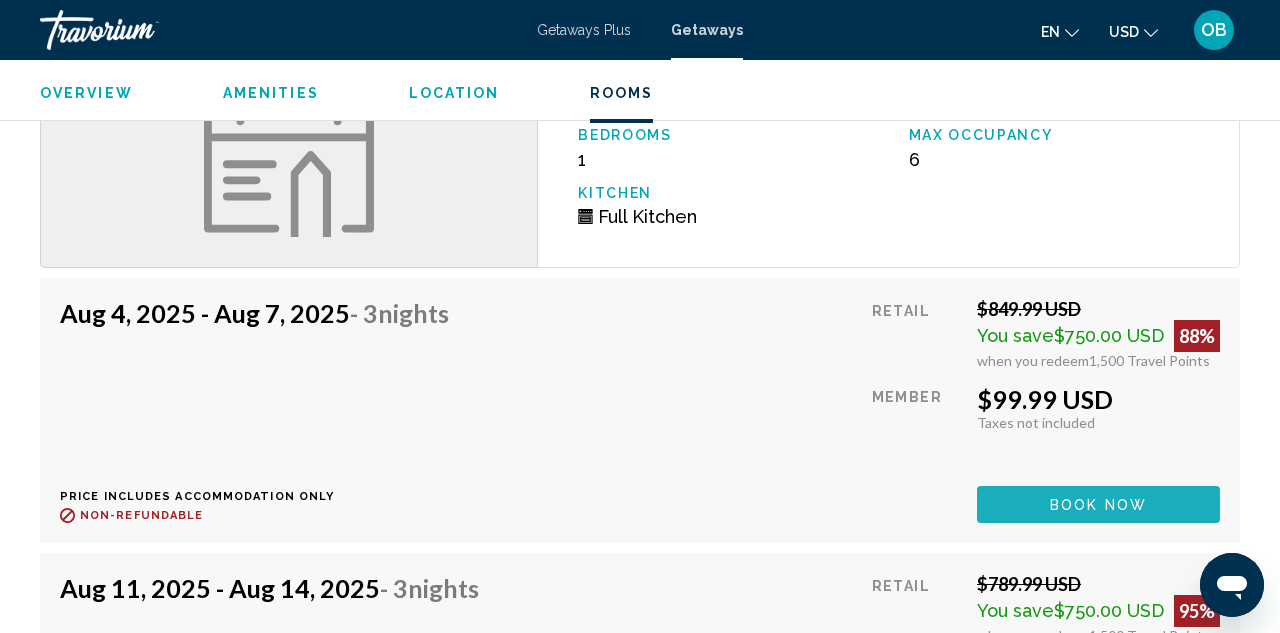click on "Book now" at bounding box center [1098, 504] 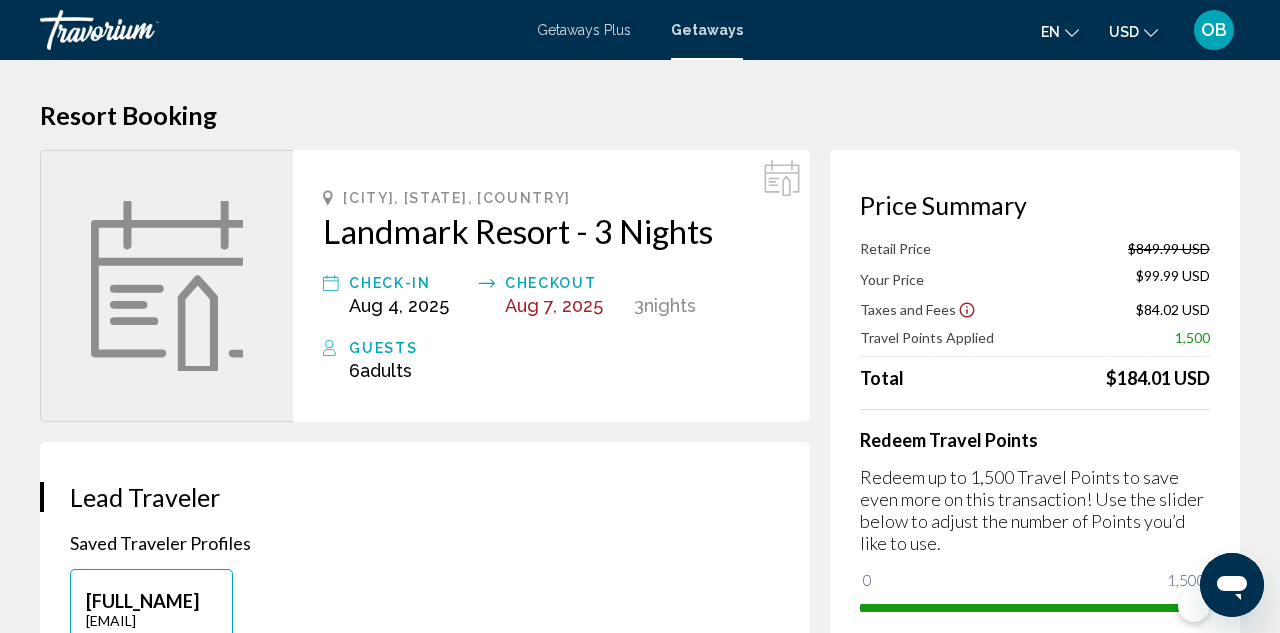 scroll, scrollTop: 0, scrollLeft: 0, axis: both 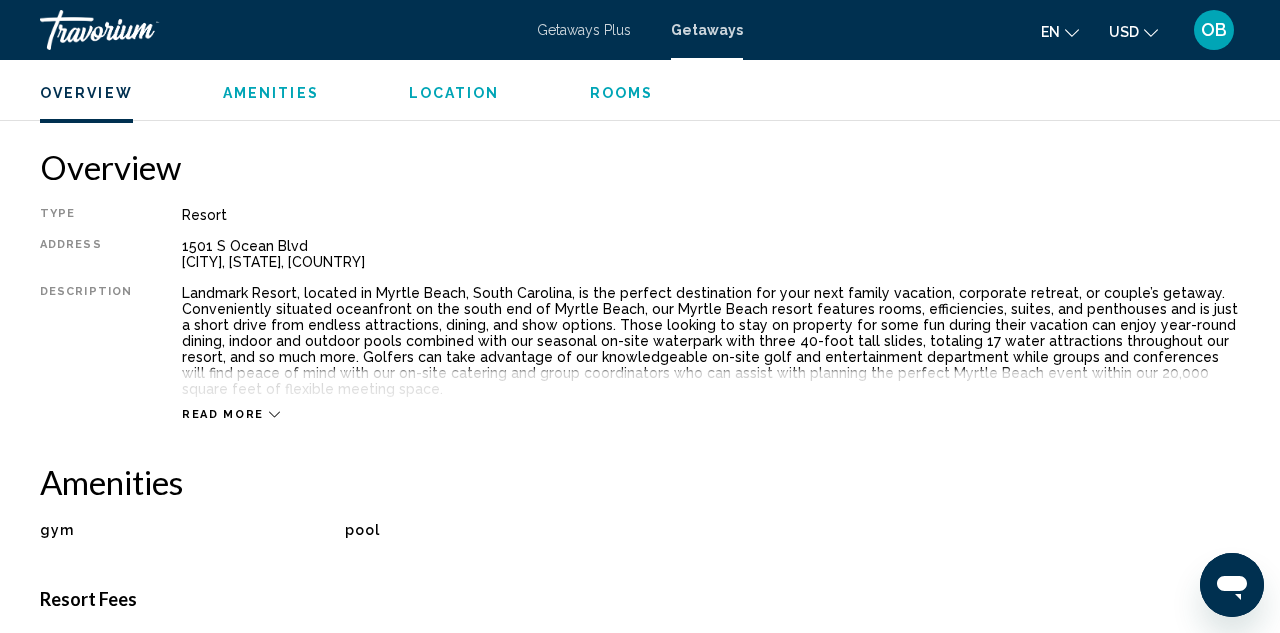 click on "Read more" at bounding box center [223, 414] 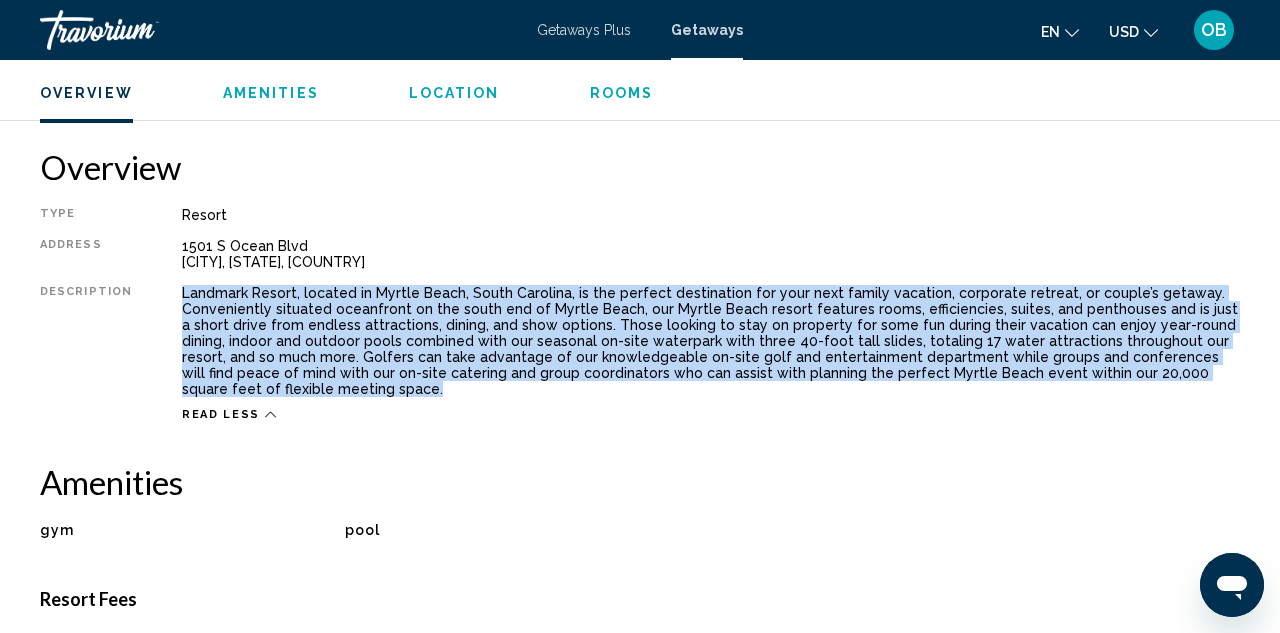 drag, startPoint x: 172, startPoint y: 293, endPoint x: 1252, endPoint y: 375, distance: 1083.1085 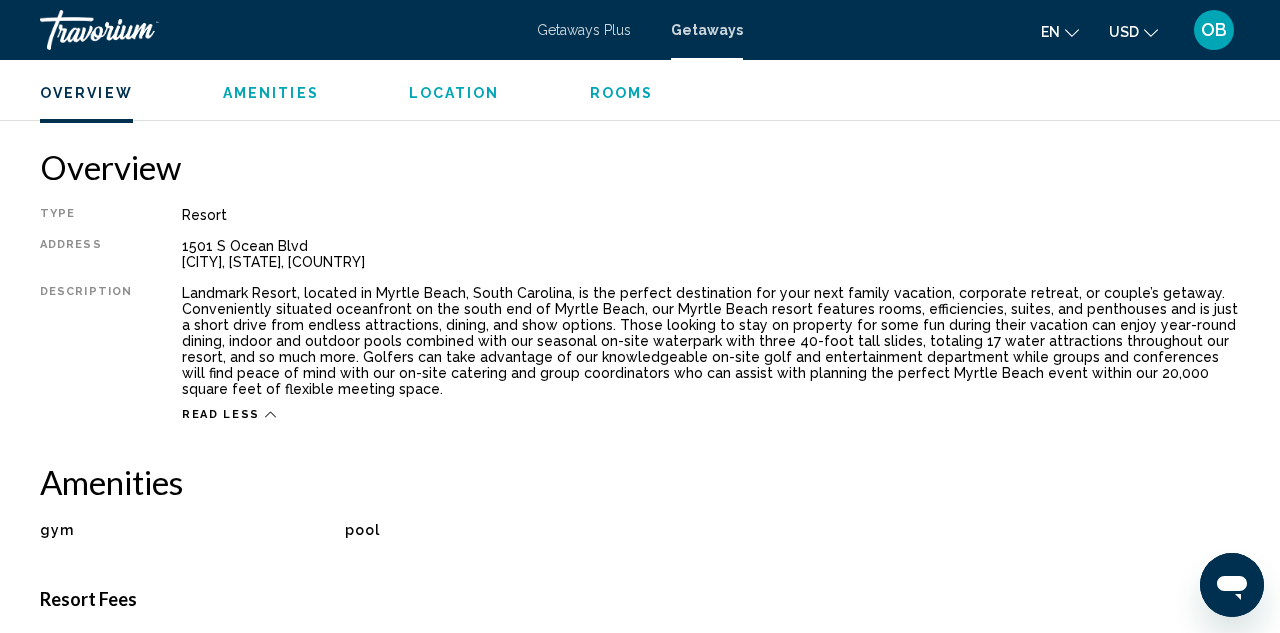 click on "Read less" at bounding box center [711, 409] 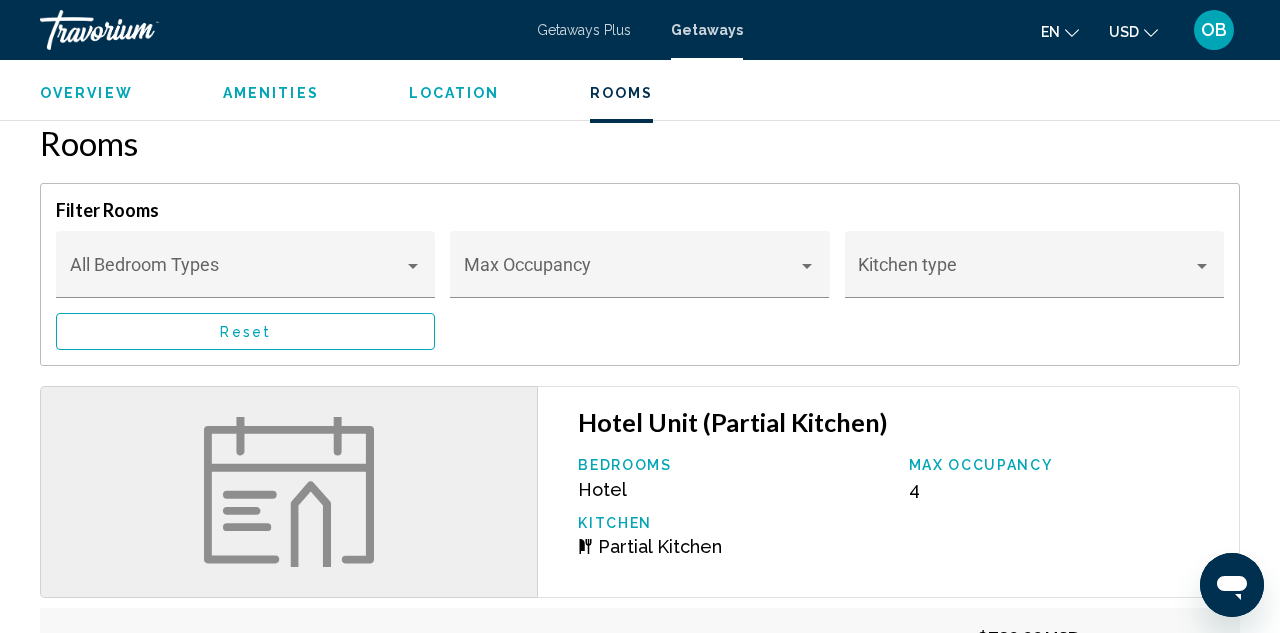 scroll, scrollTop: 1636, scrollLeft: 0, axis: vertical 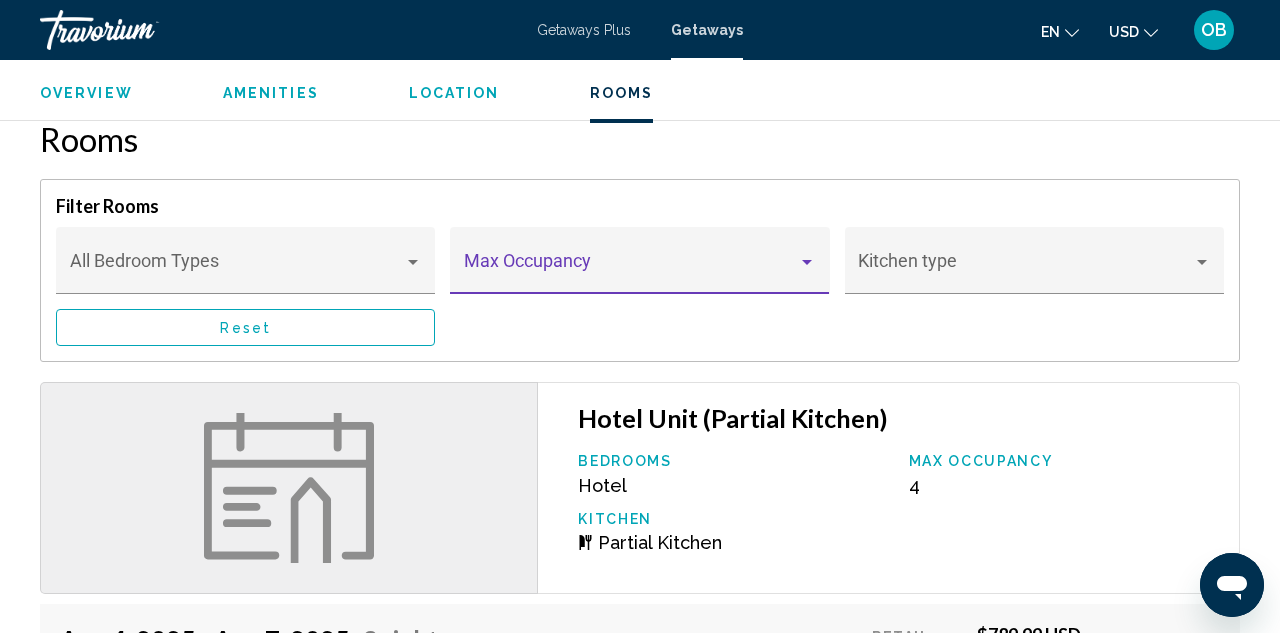 click at bounding box center (631, 270) 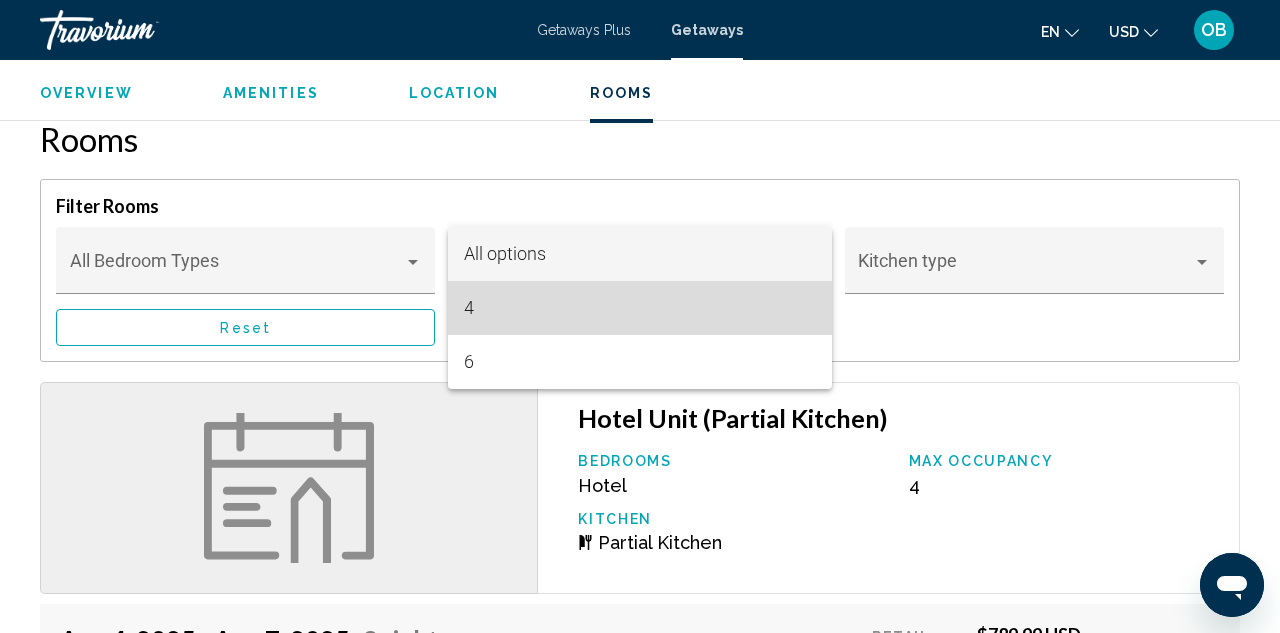 click on "4" at bounding box center [640, 308] 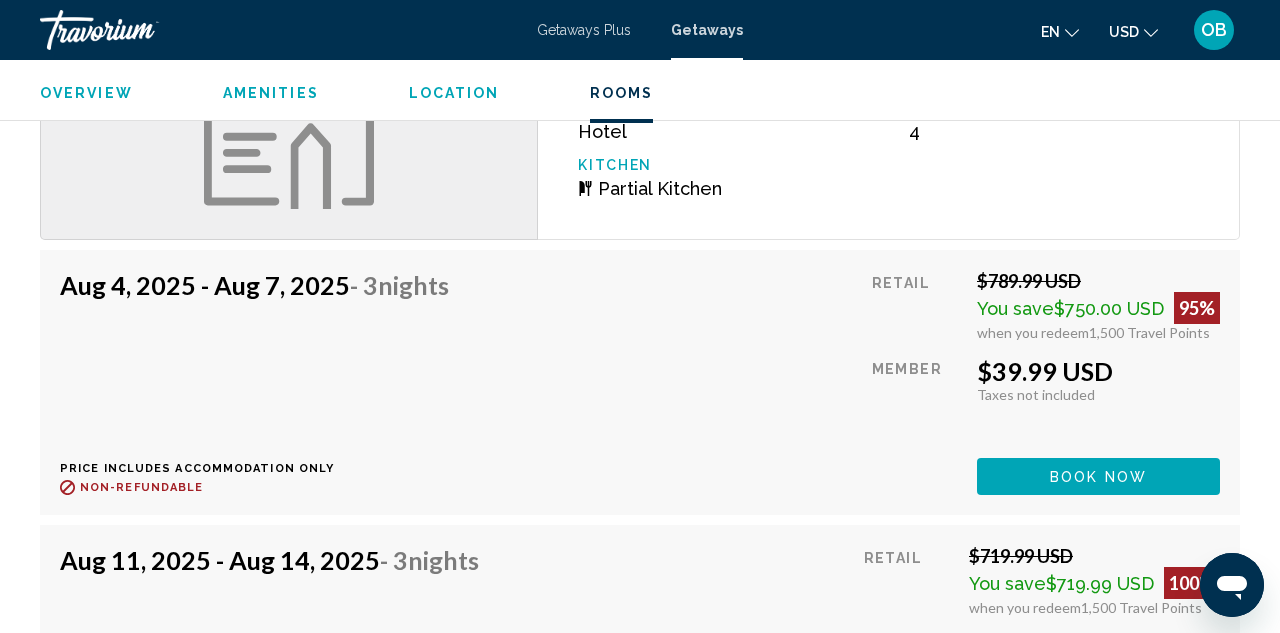scroll, scrollTop: 2001, scrollLeft: 0, axis: vertical 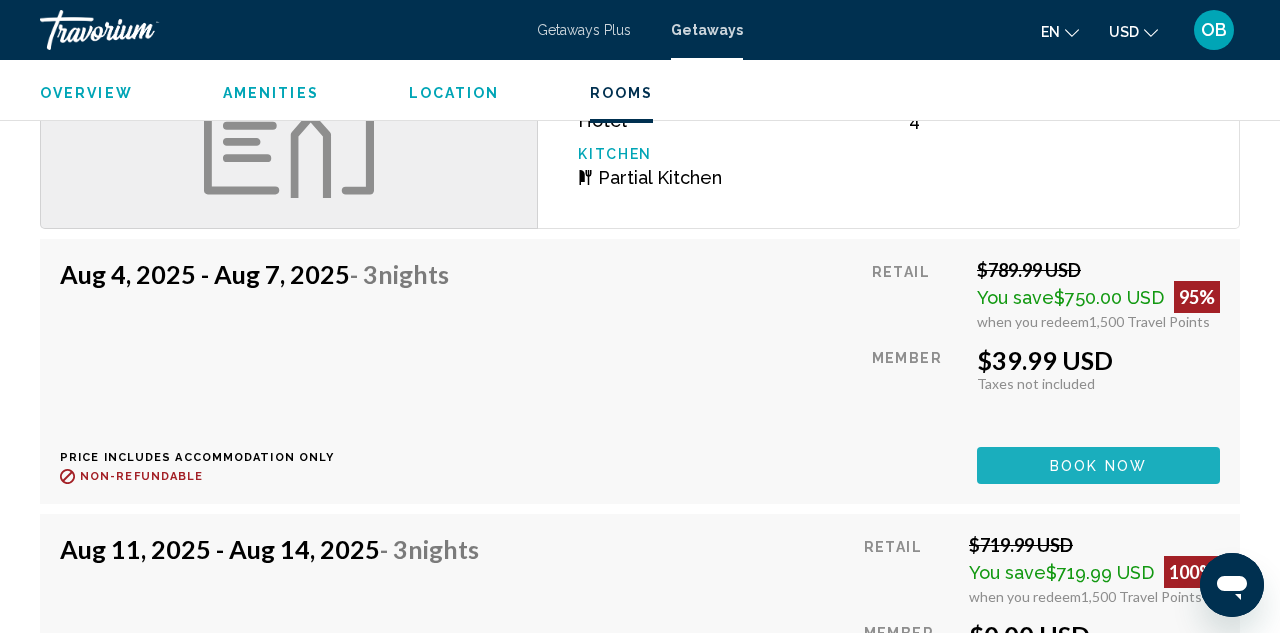 click on "Book now" at bounding box center [1098, 465] 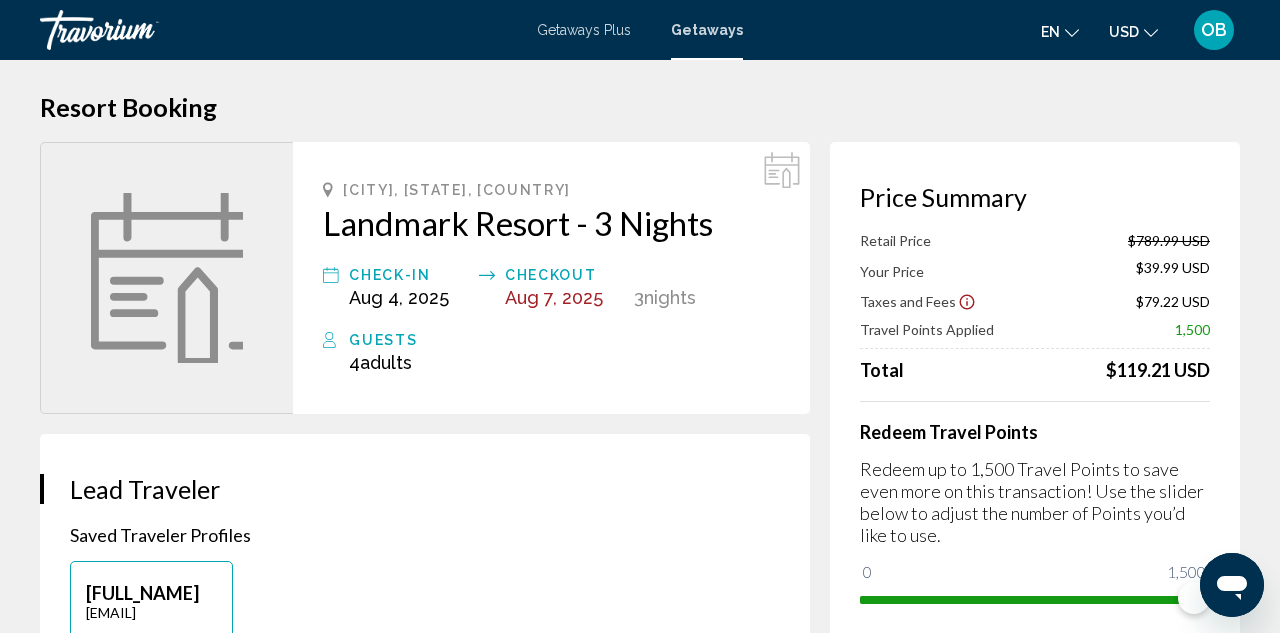 scroll, scrollTop: 11, scrollLeft: 0, axis: vertical 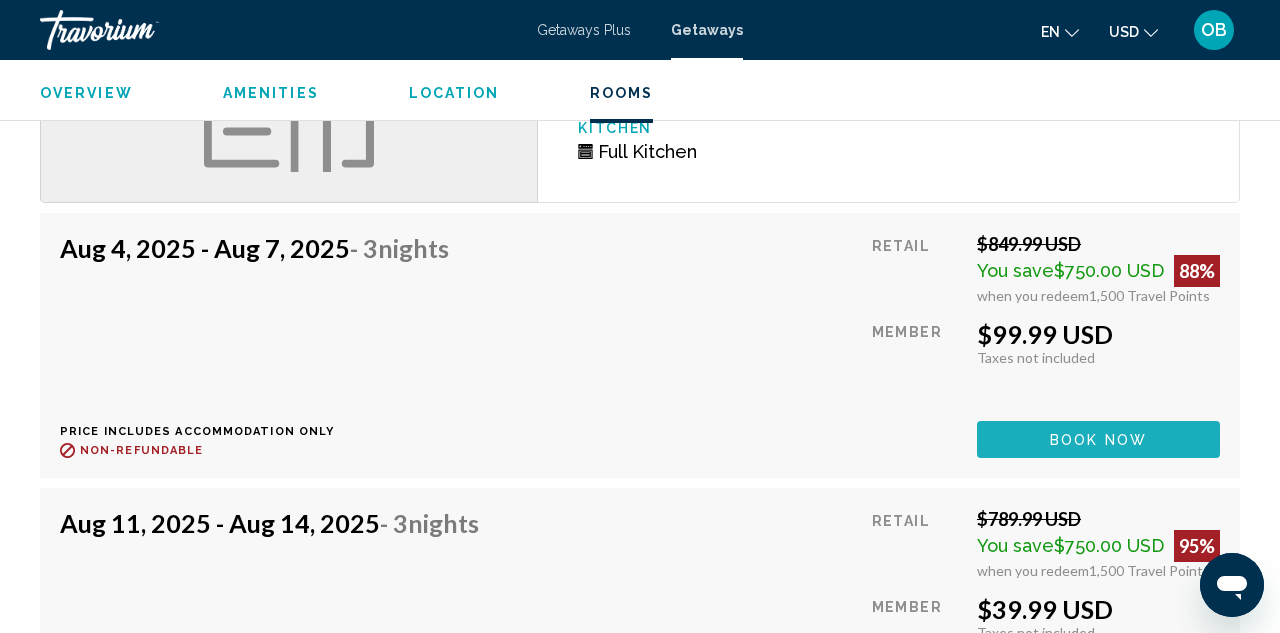 click on "Book now" at bounding box center (1098, 439) 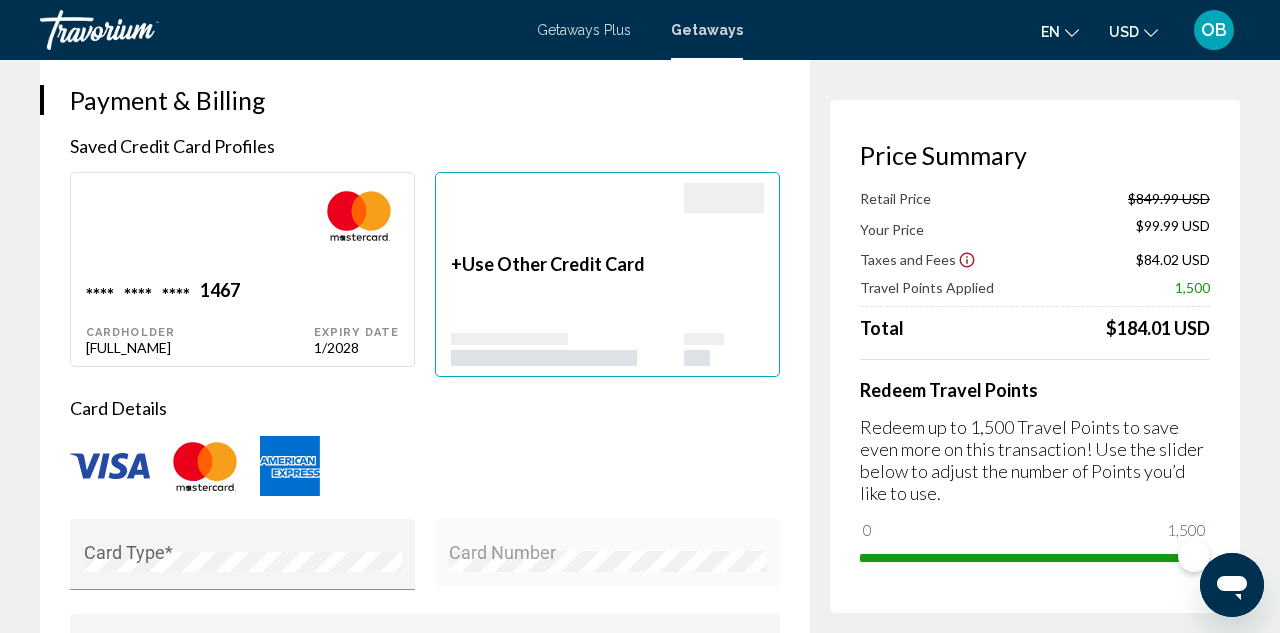 scroll, scrollTop: 1416, scrollLeft: 0, axis: vertical 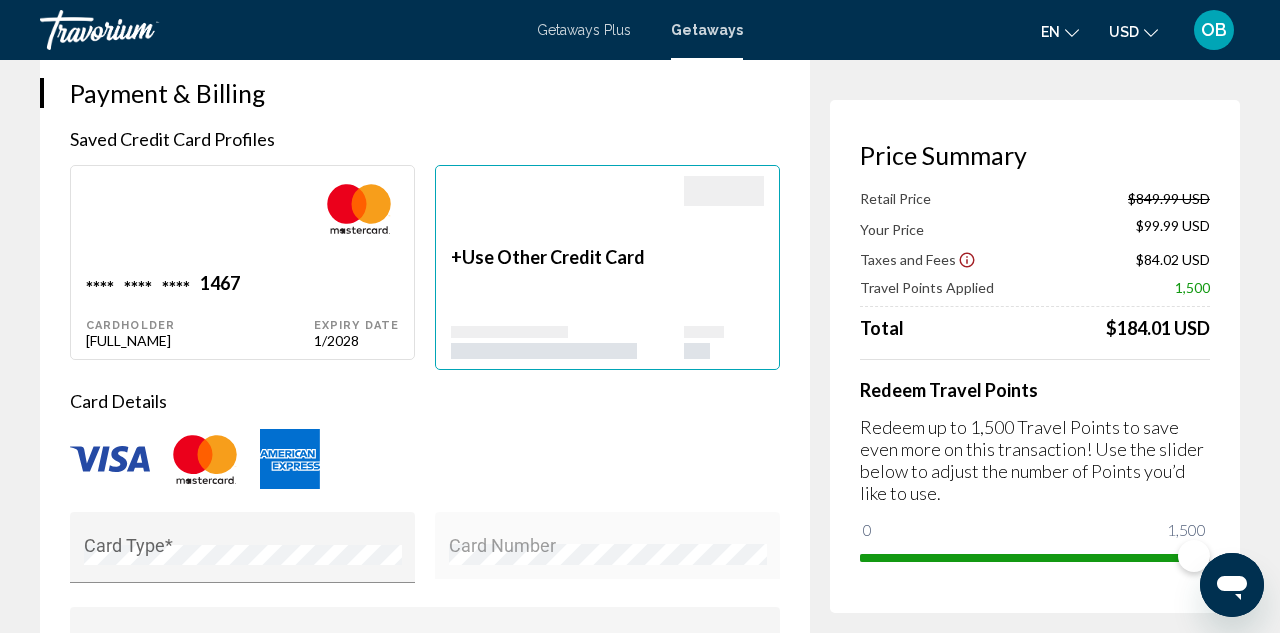 click on "Use Other Credit Card" at bounding box center (553, 257) 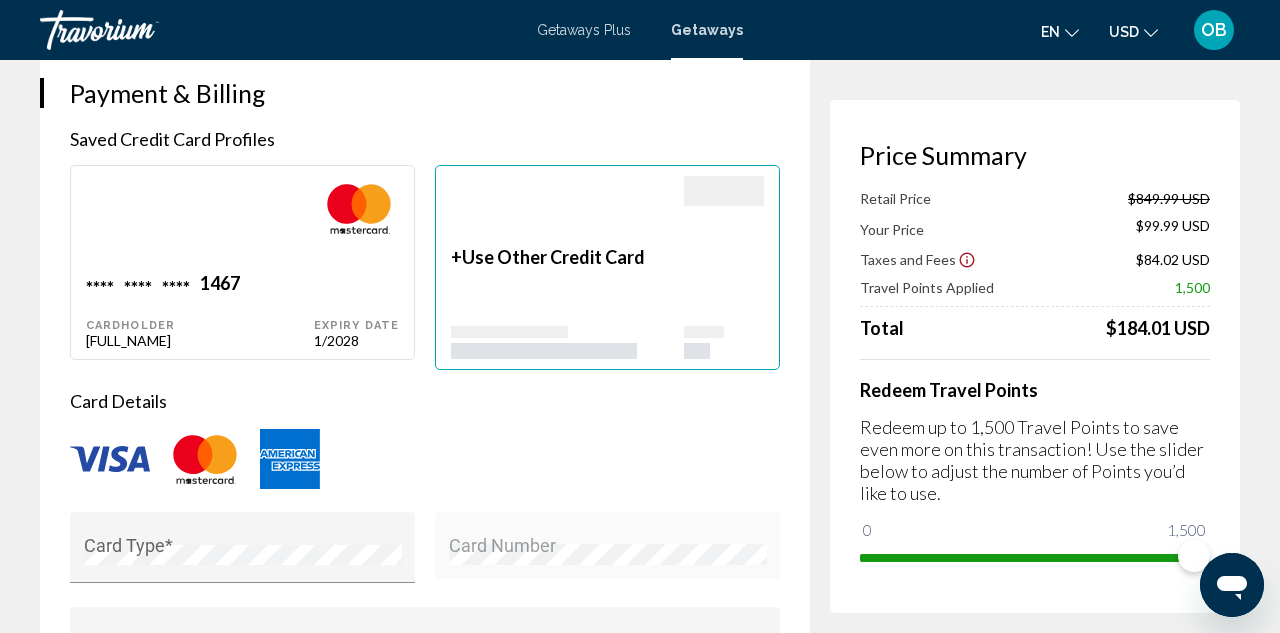 click on "Use Other Credit Card" at bounding box center (553, 257) 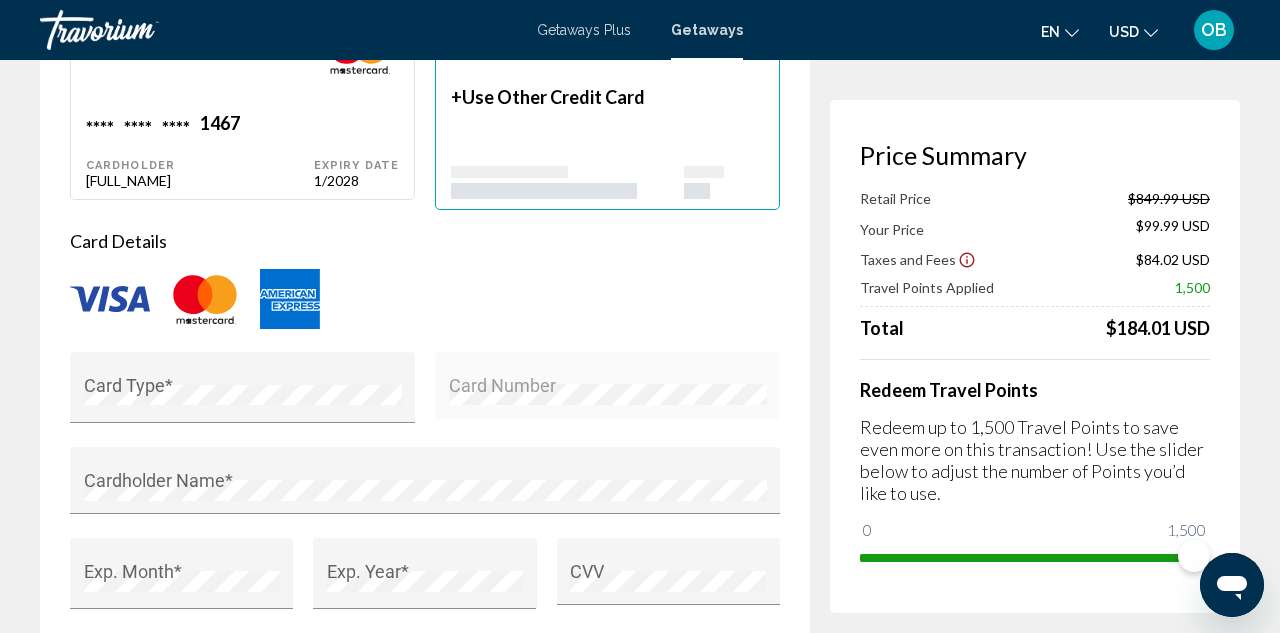 scroll, scrollTop: 1575, scrollLeft: 0, axis: vertical 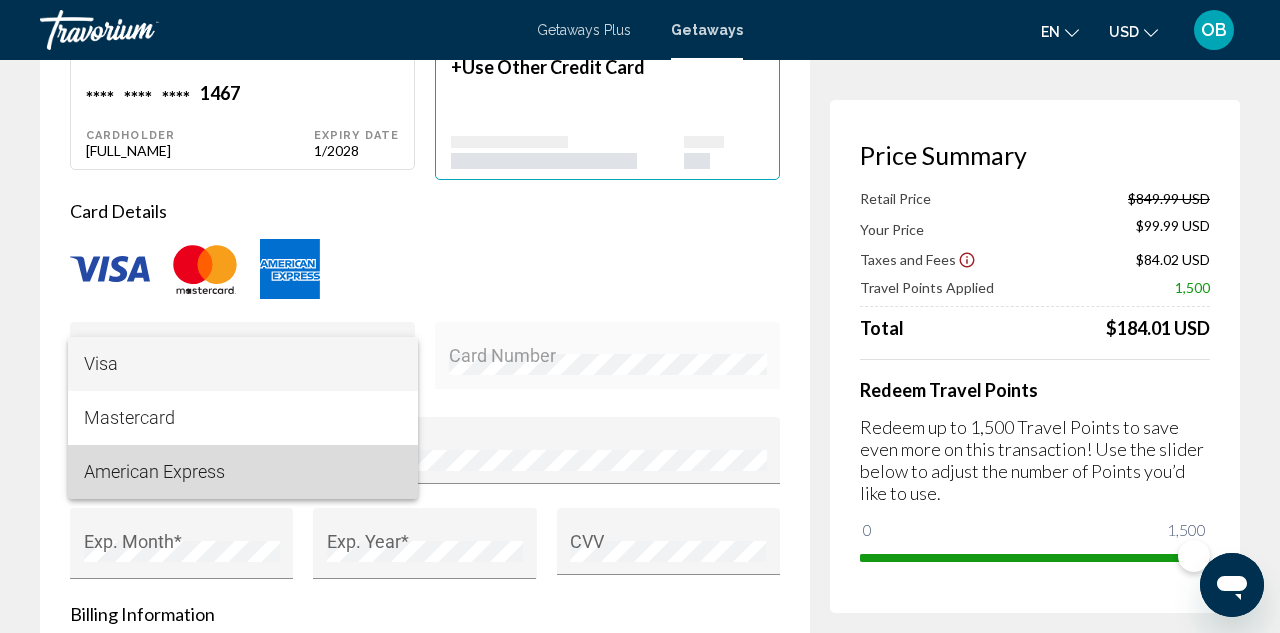 click on "American Express" at bounding box center (243, 472) 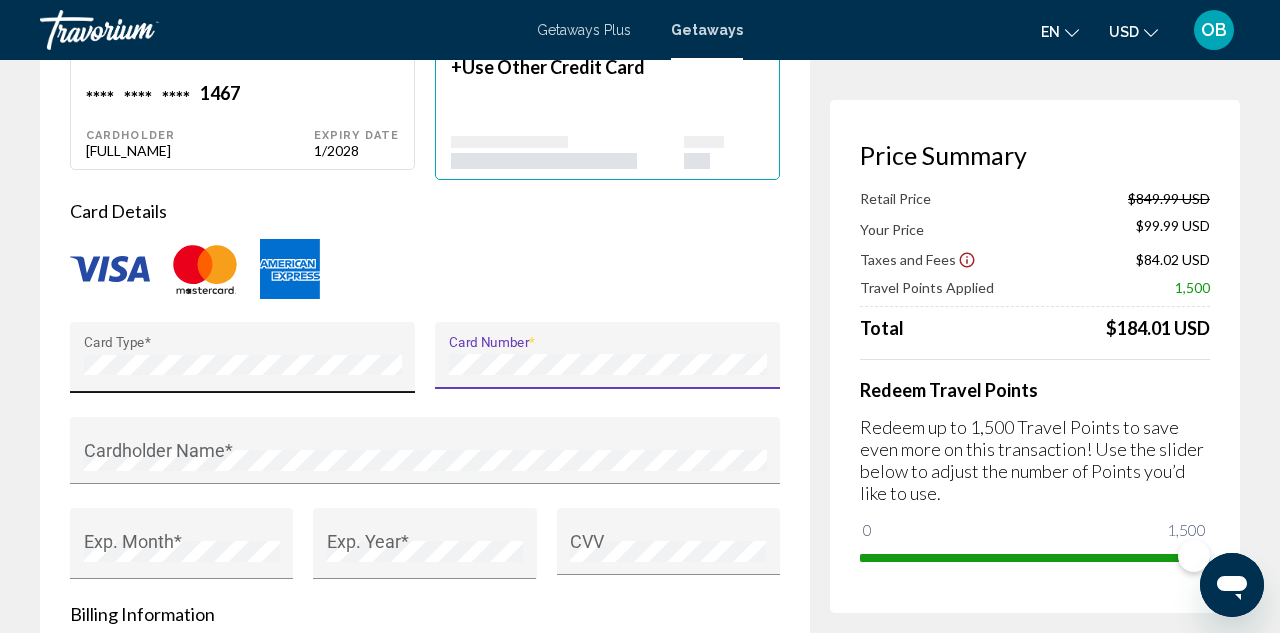 click on "Card Type  *" at bounding box center [243, 365] 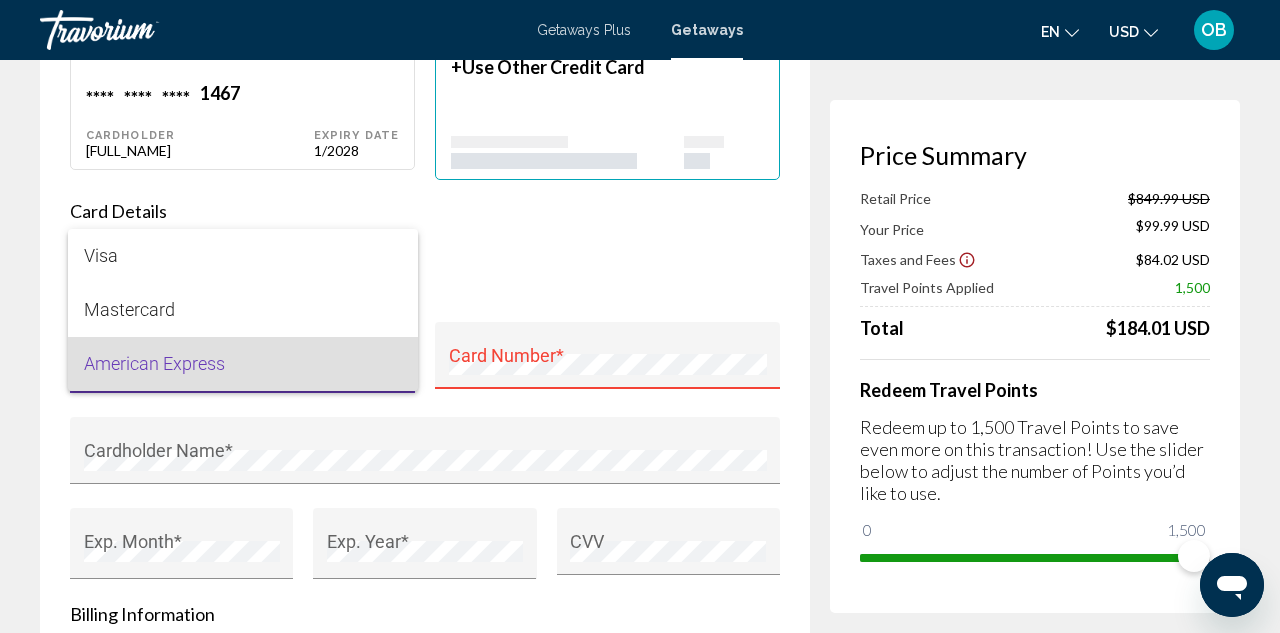 click at bounding box center [640, 316] 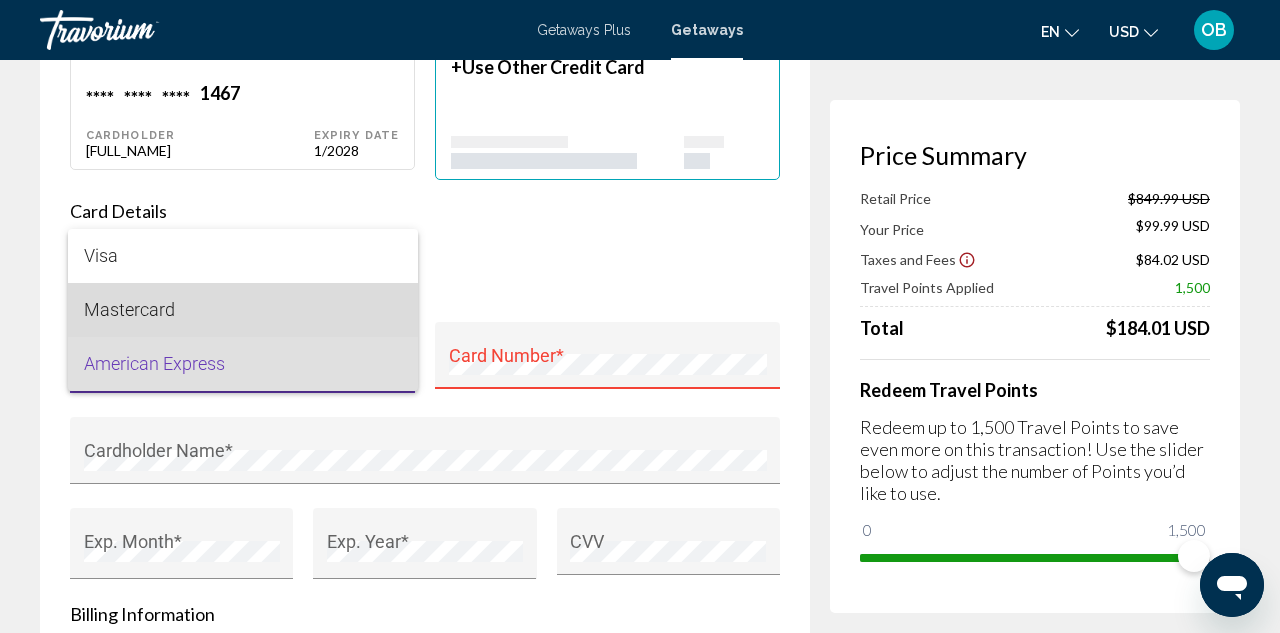 click on "Mastercard" at bounding box center [243, 310] 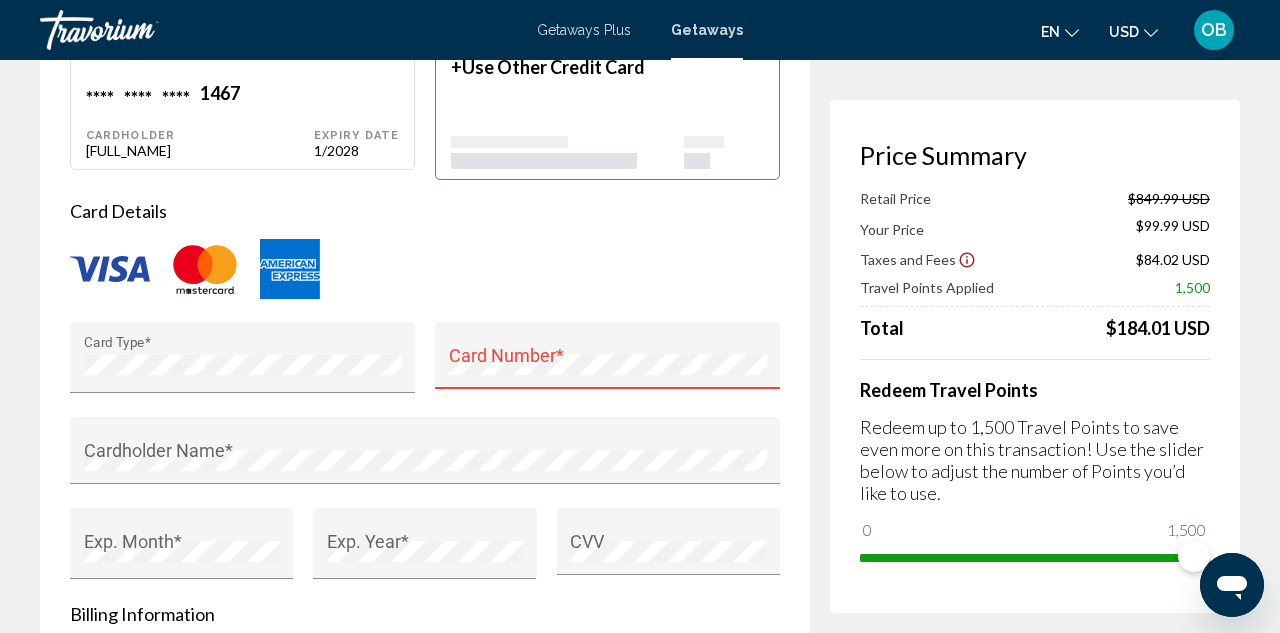 click on "Card Number  *" at bounding box center (608, 362) 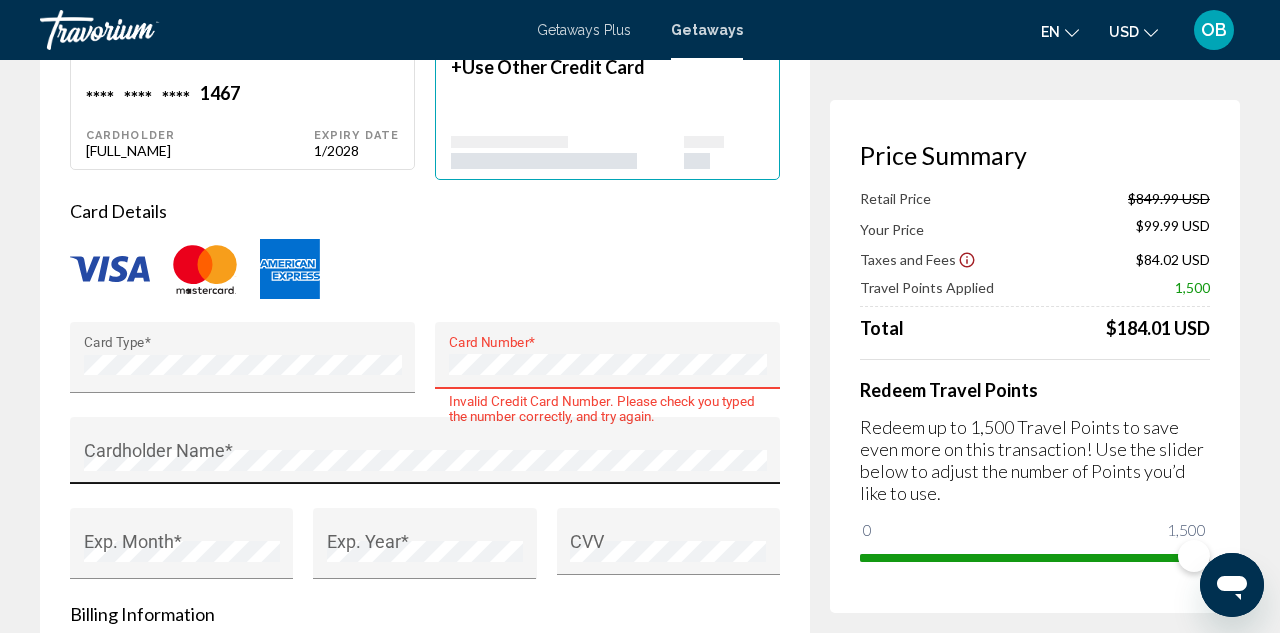 click on "Cardholder Name  *" at bounding box center [425, 450] 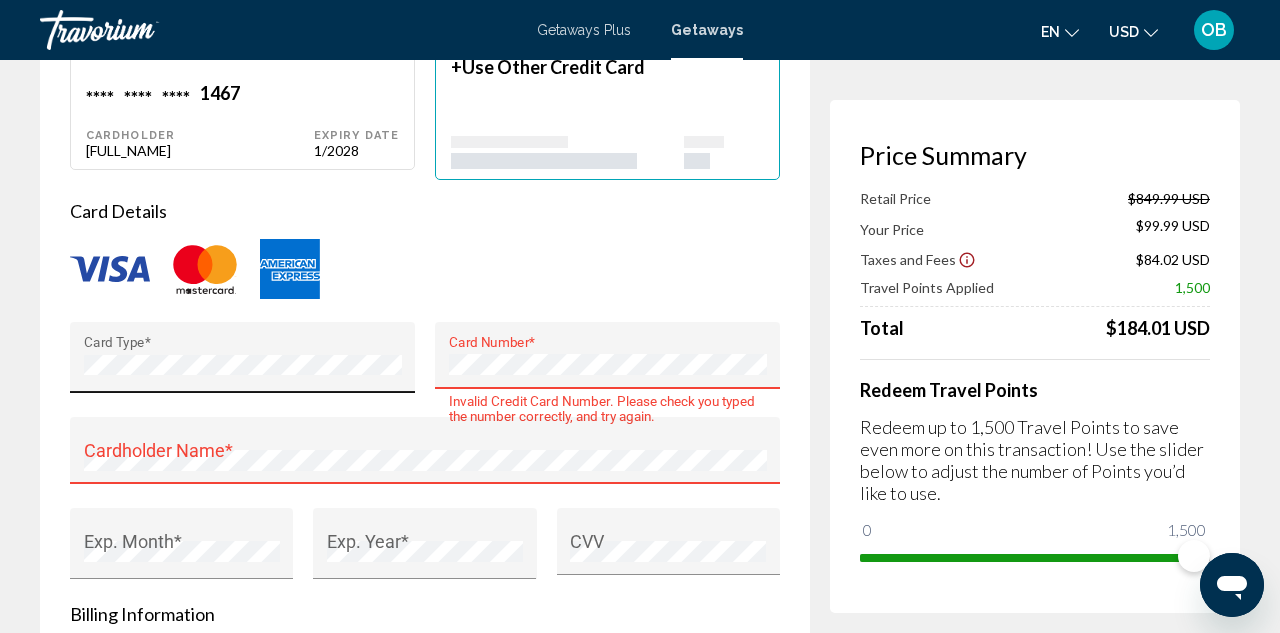 click on "Card Type  *" at bounding box center (243, 365) 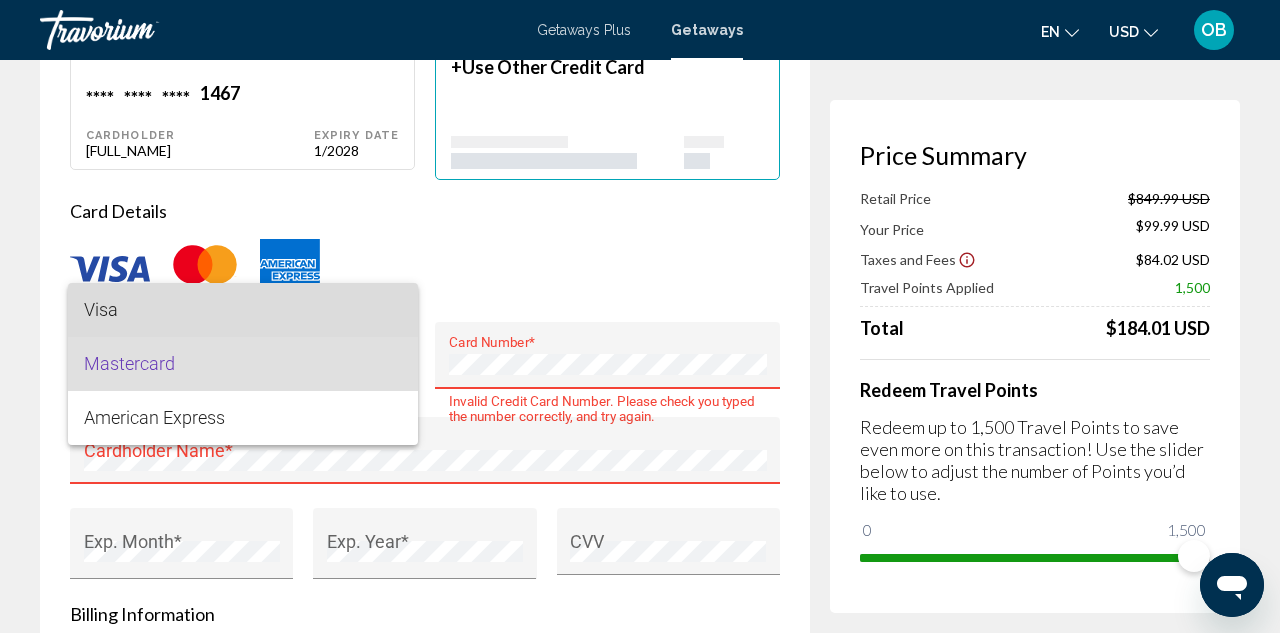 click on "Visa" at bounding box center [243, 310] 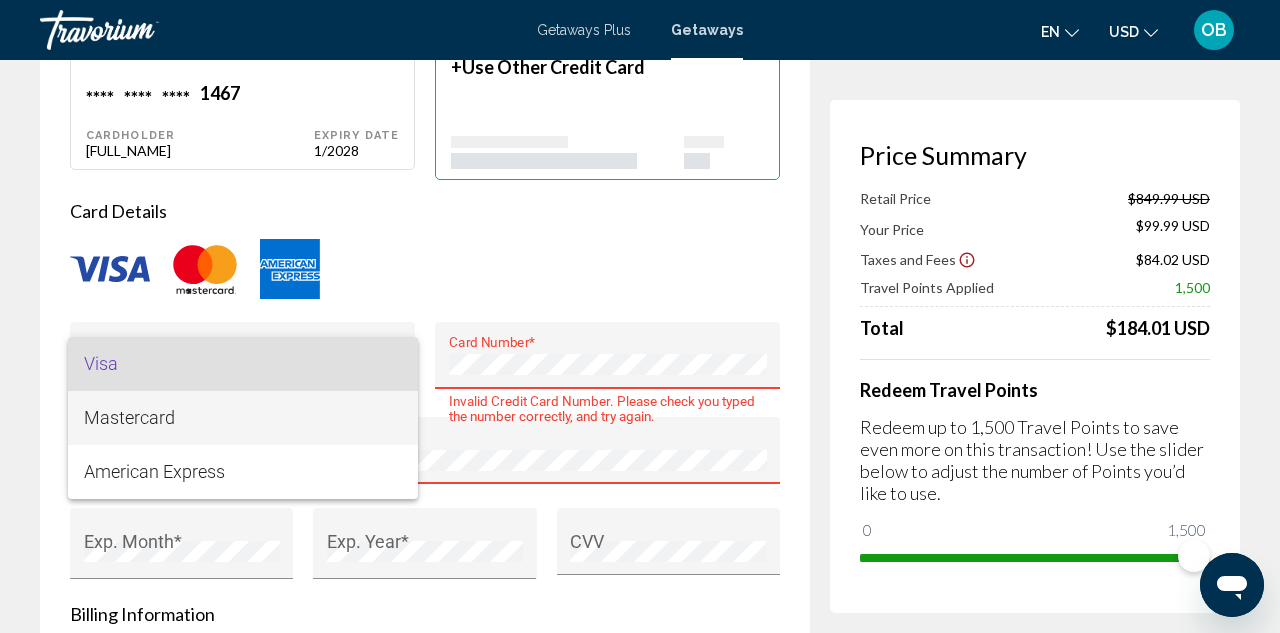 click on "Mastercard" at bounding box center (243, 418) 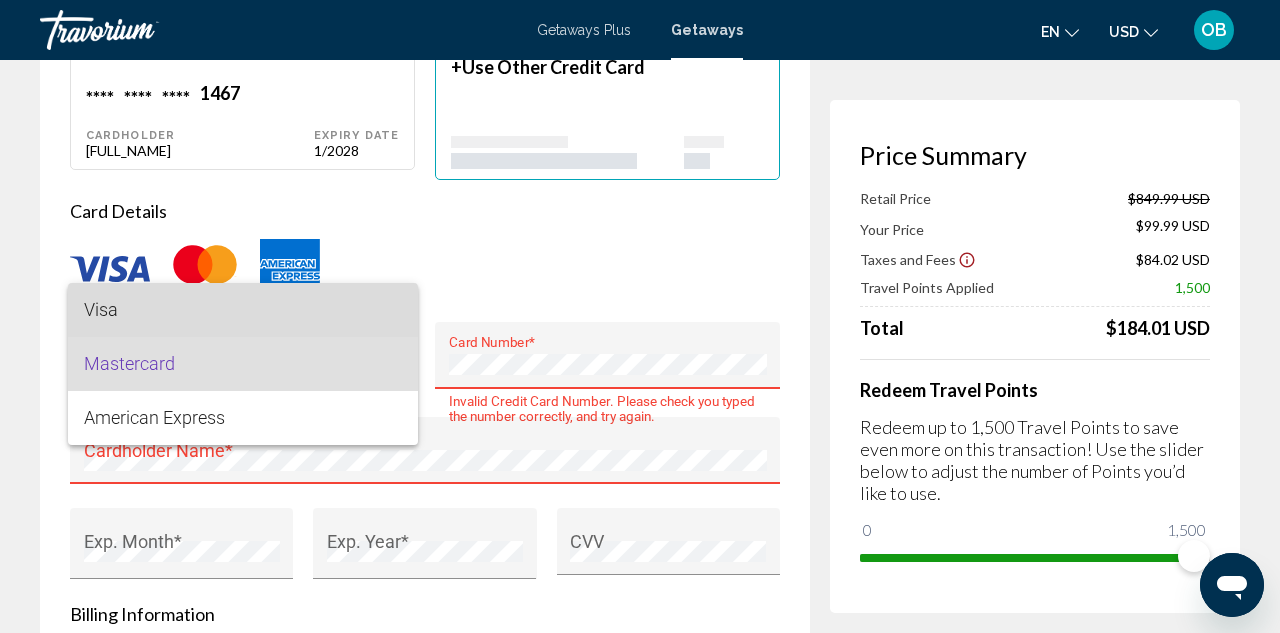 click on "Visa" at bounding box center (243, 310) 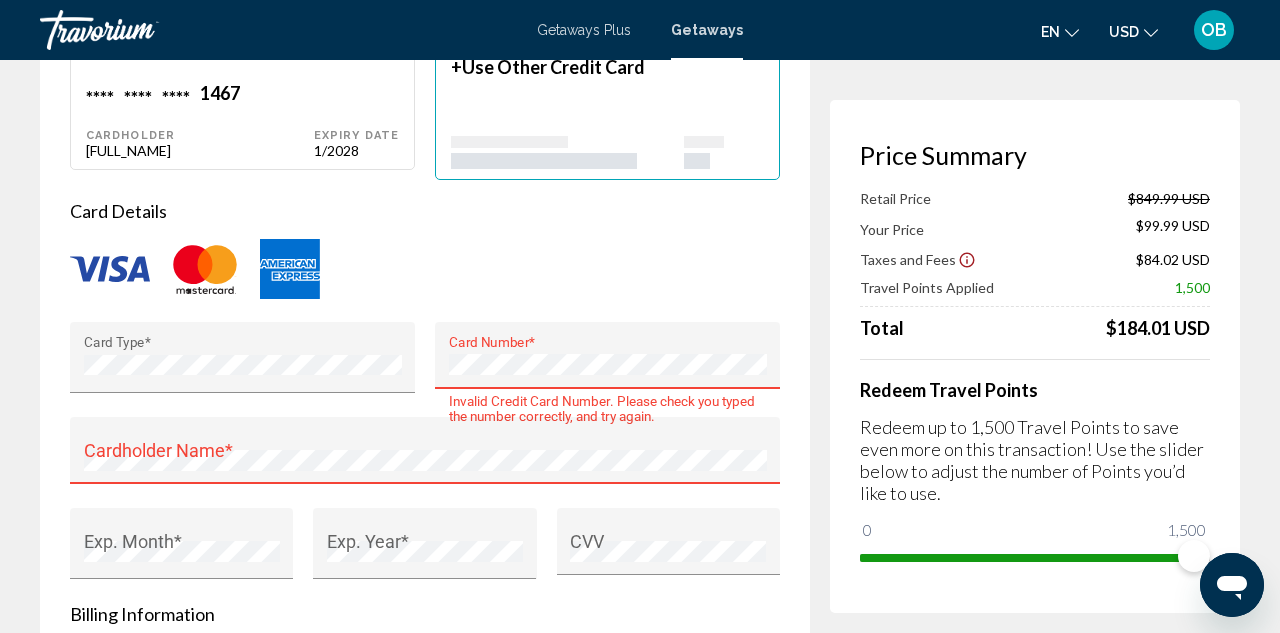 click on "Card Details" at bounding box center (425, 211) 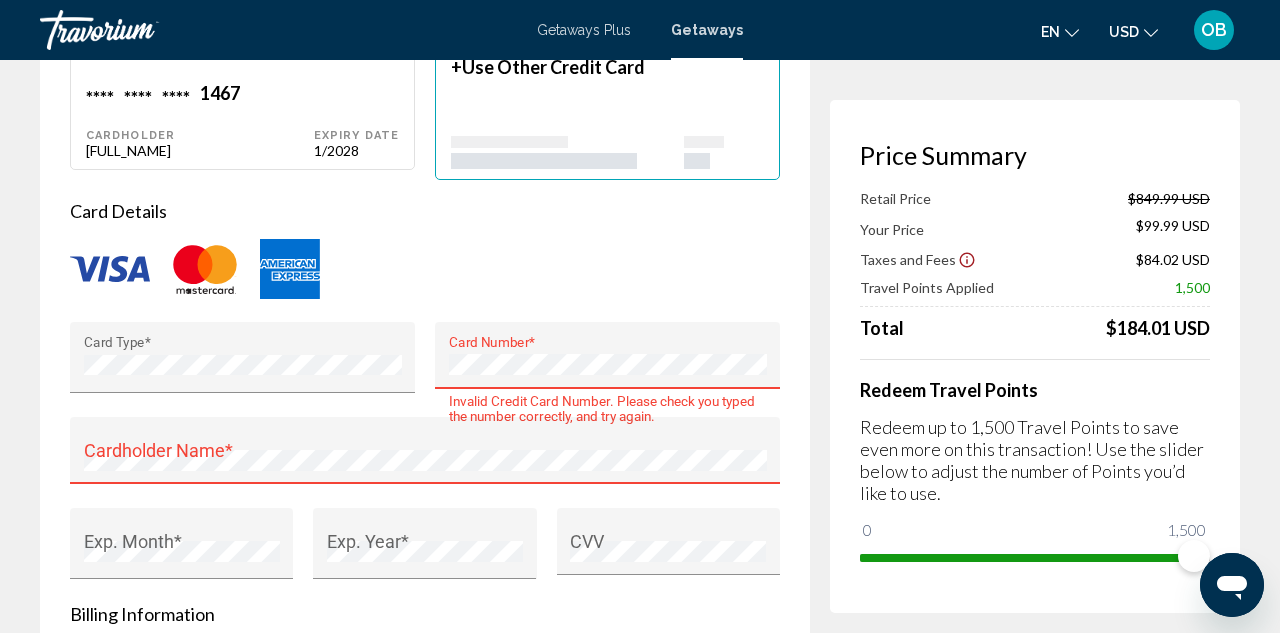 click on "**** **** **** [NUMBER] Cardholder [NAME]" at bounding box center [200, 120] 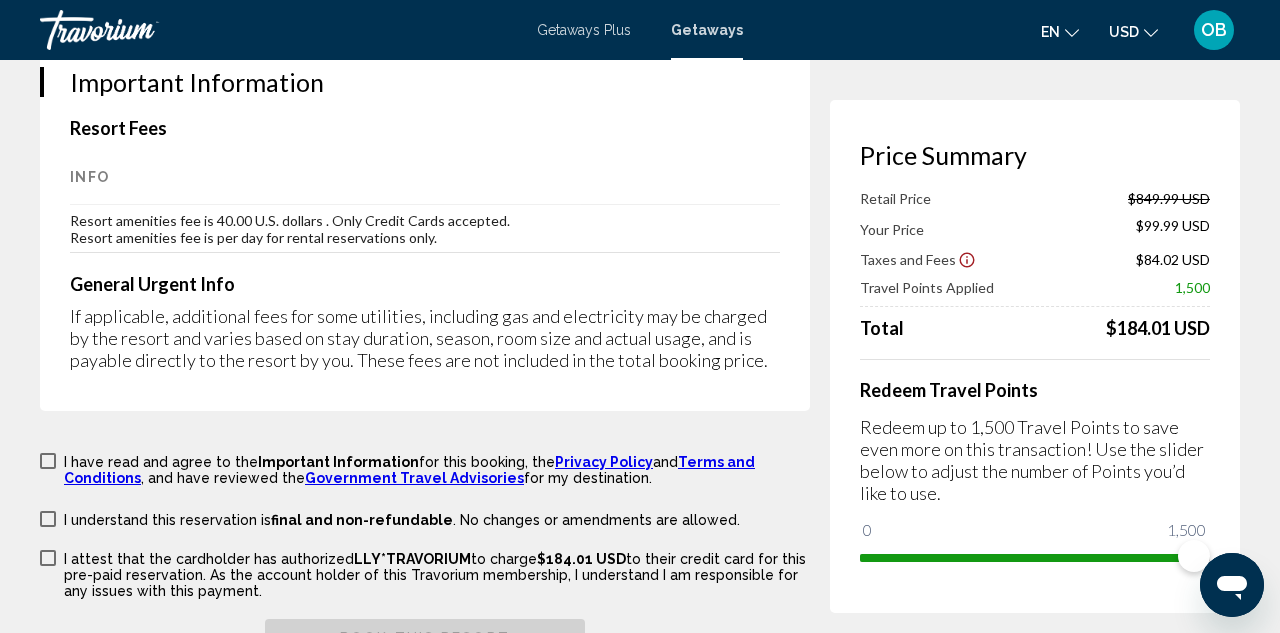 scroll, scrollTop: 3152, scrollLeft: 0, axis: vertical 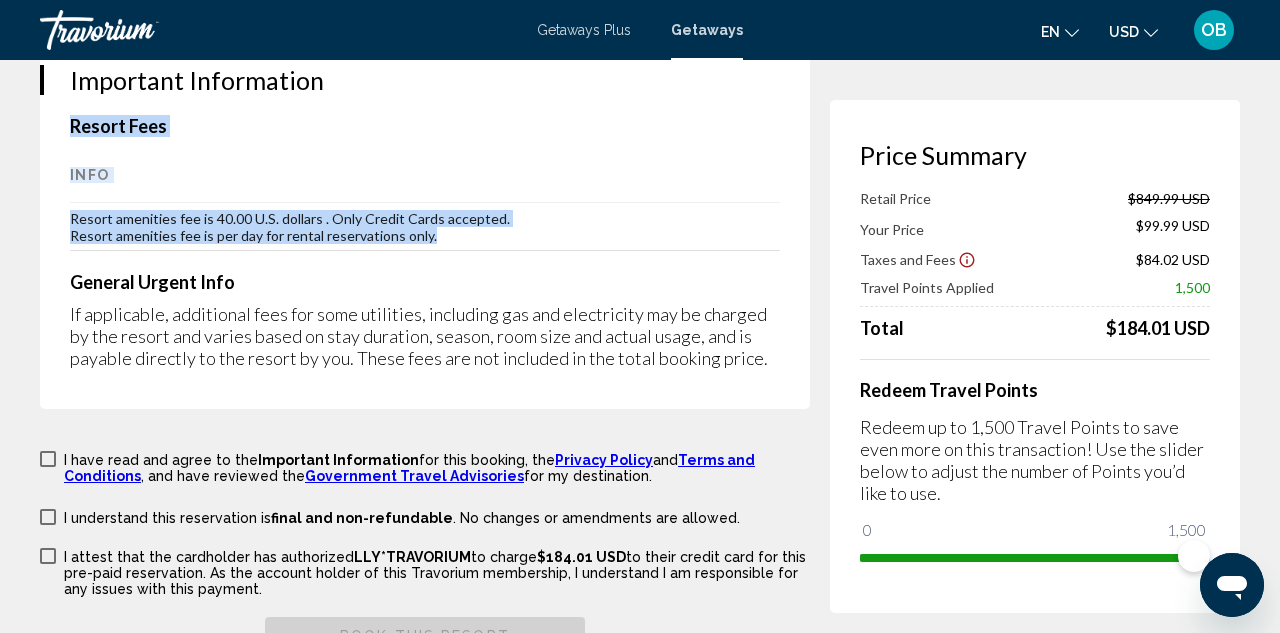 drag, startPoint x: 69, startPoint y: 208, endPoint x: 476, endPoint y: 240, distance: 408.25604 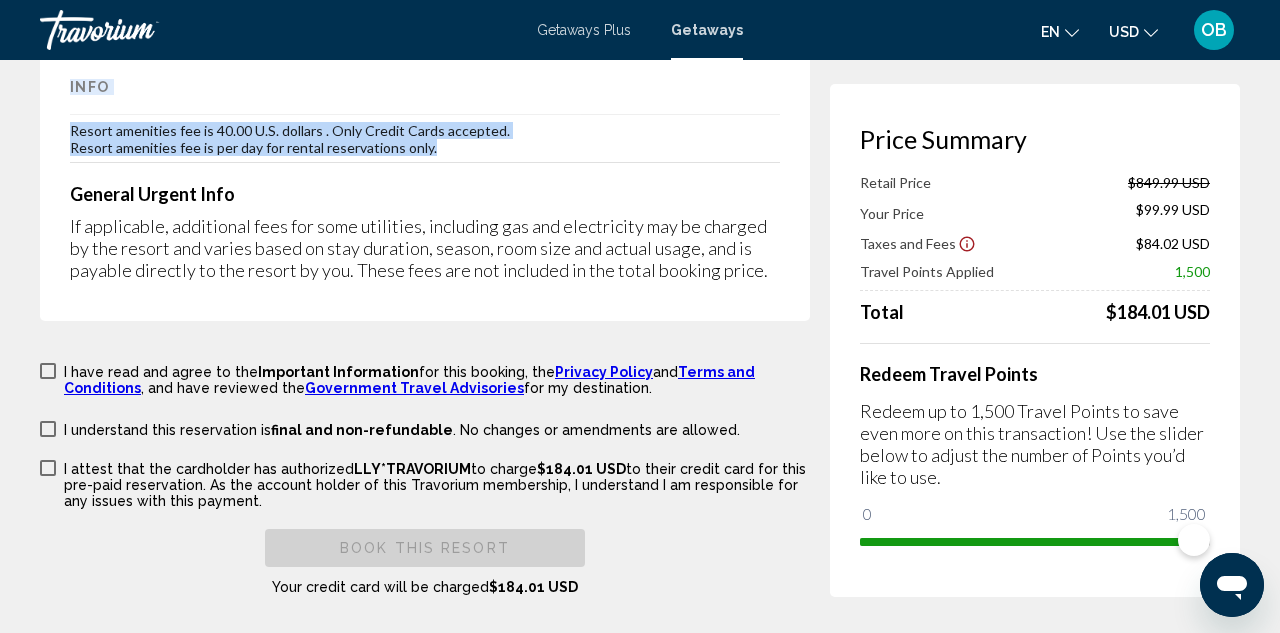 scroll, scrollTop: 3240, scrollLeft: 0, axis: vertical 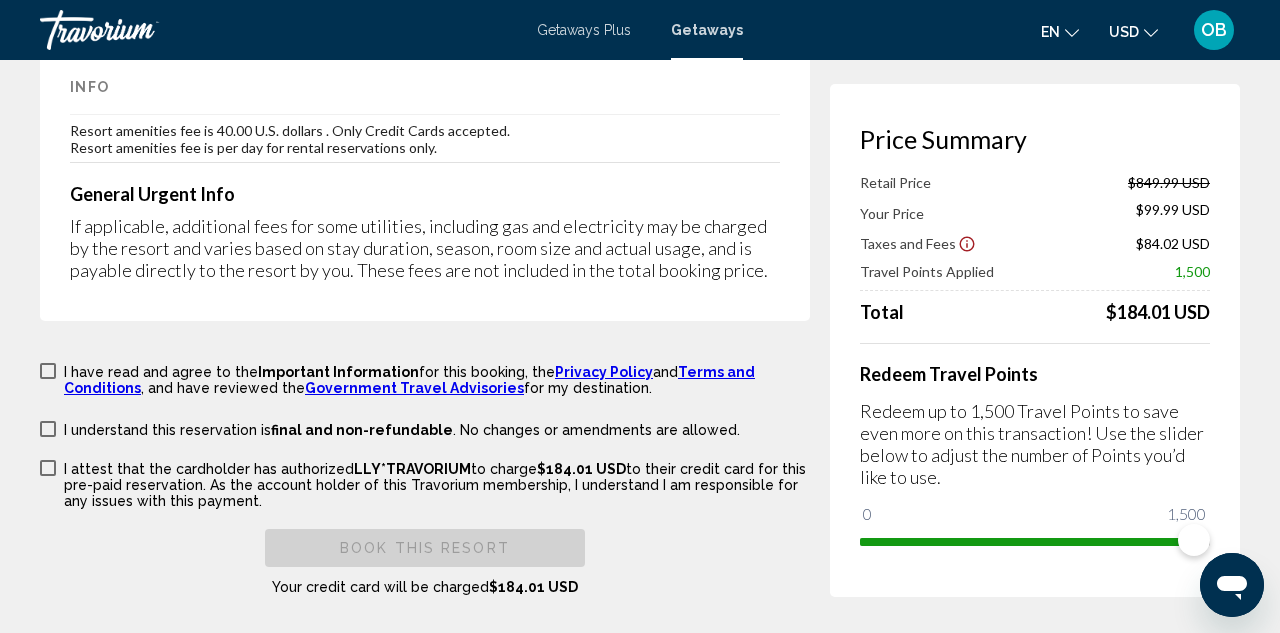 click on "General Urgent Info" at bounding box center (425, 194) 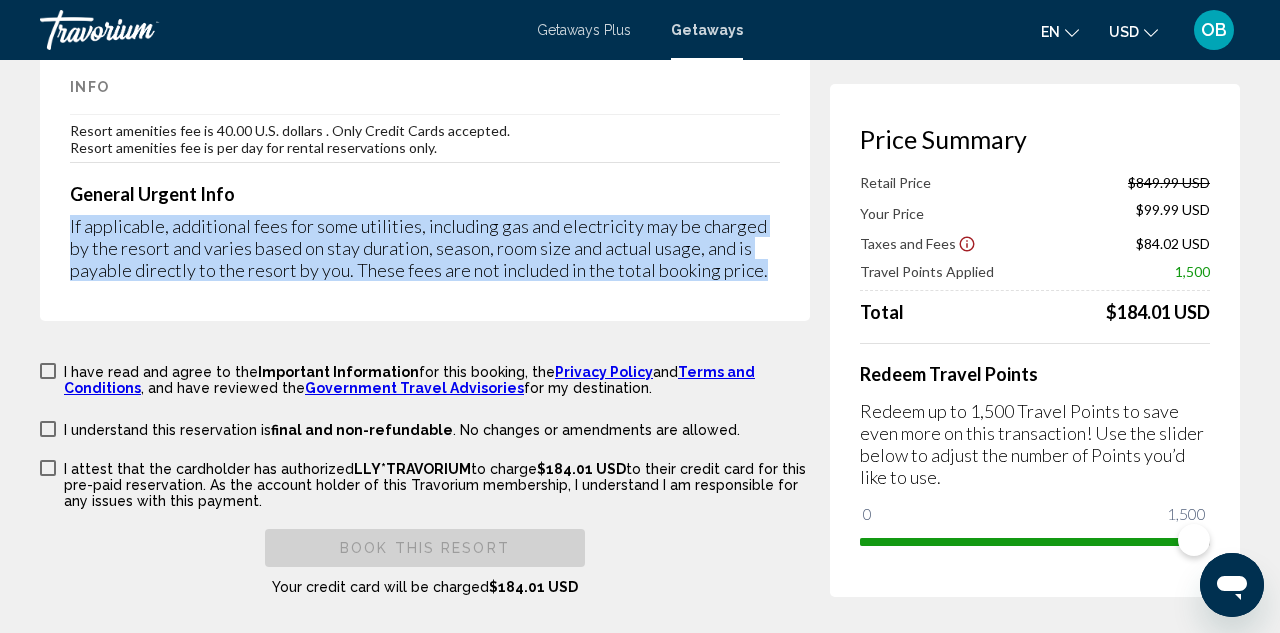 drag, startPoint x: 70, startPoint y: 211, endPoint x: 773, endPoint y: 270, distance: 705.4715 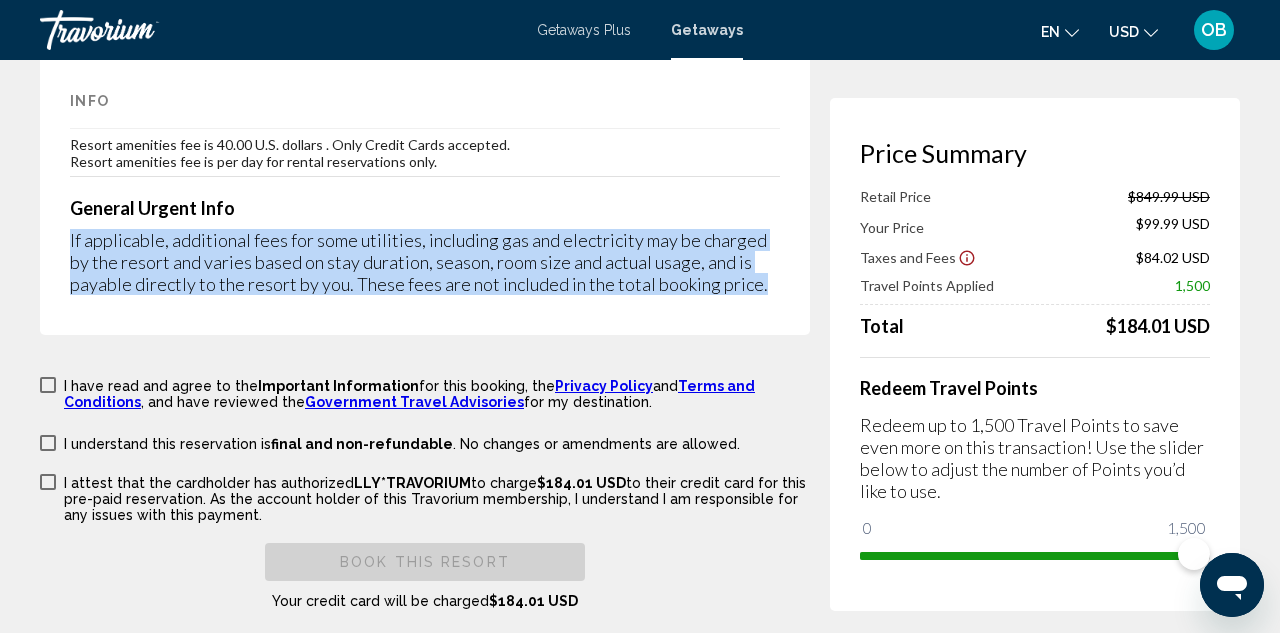 scroll, scrollTop: 3226, scrollLeft: 0, axis: vertical 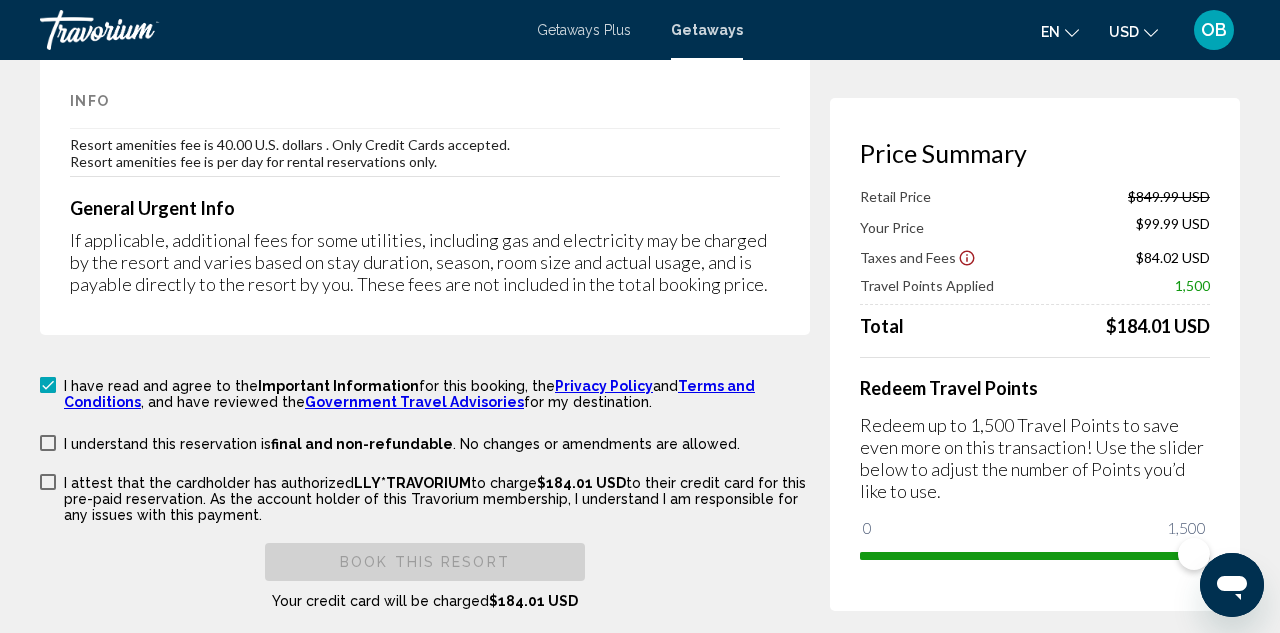 click at bounding box center [48, 443] 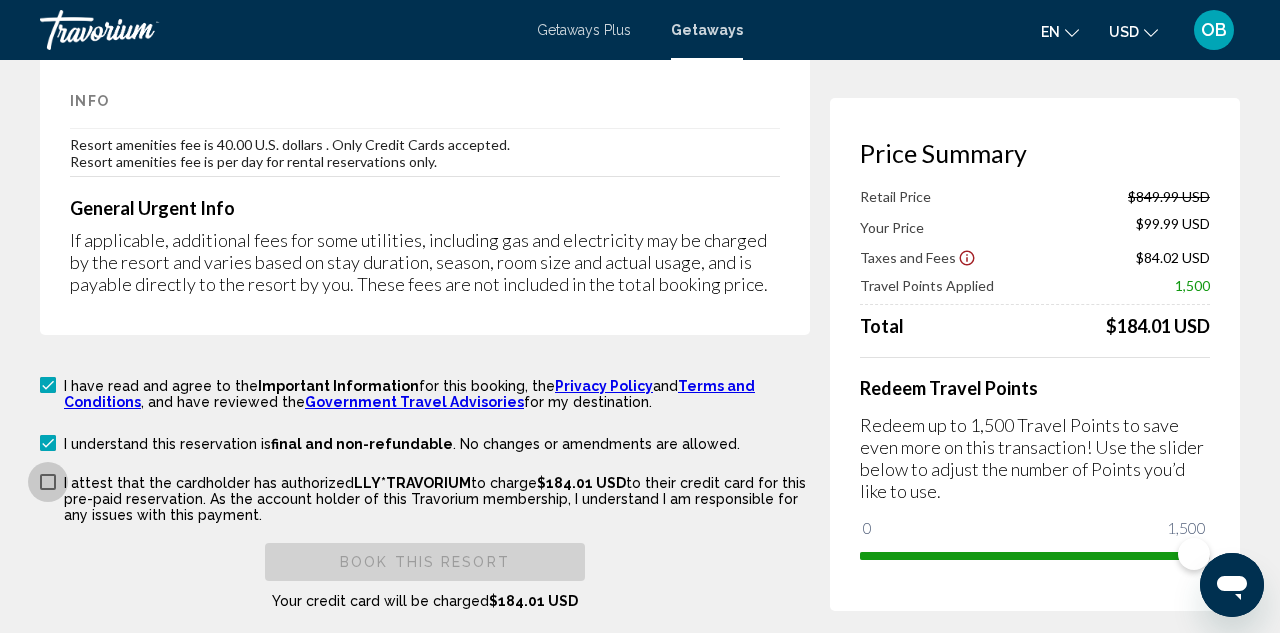 click at bounding box center (48, 482) 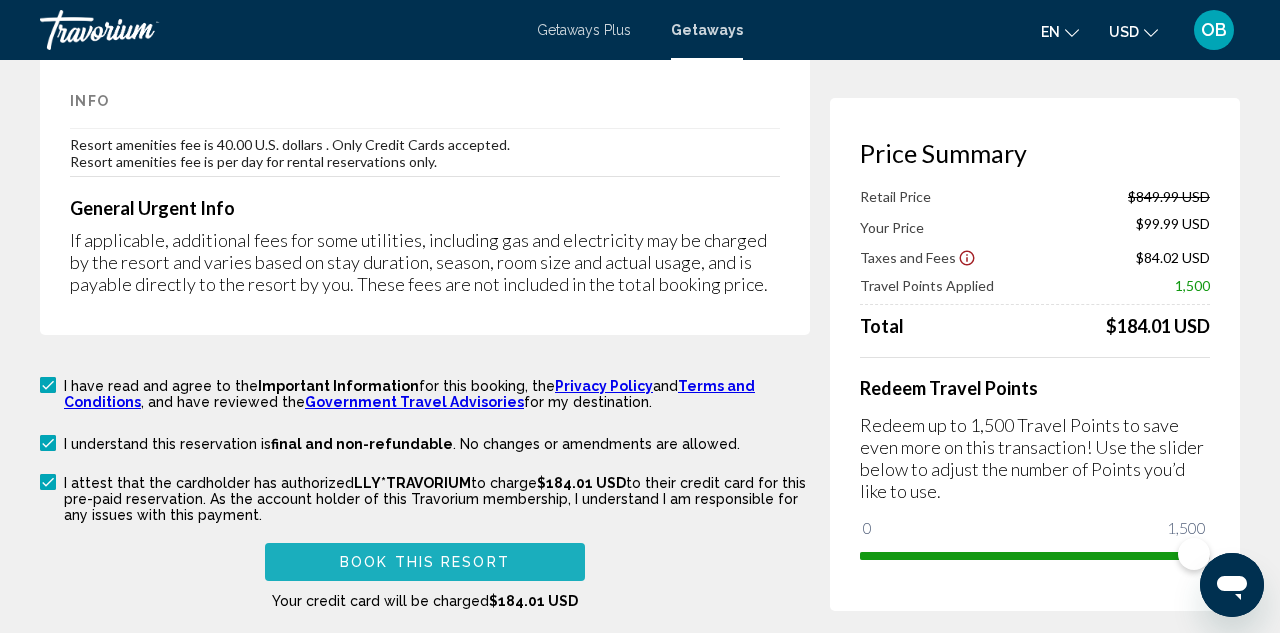 click on "Book this Resort" at bounding box center [425, 561] 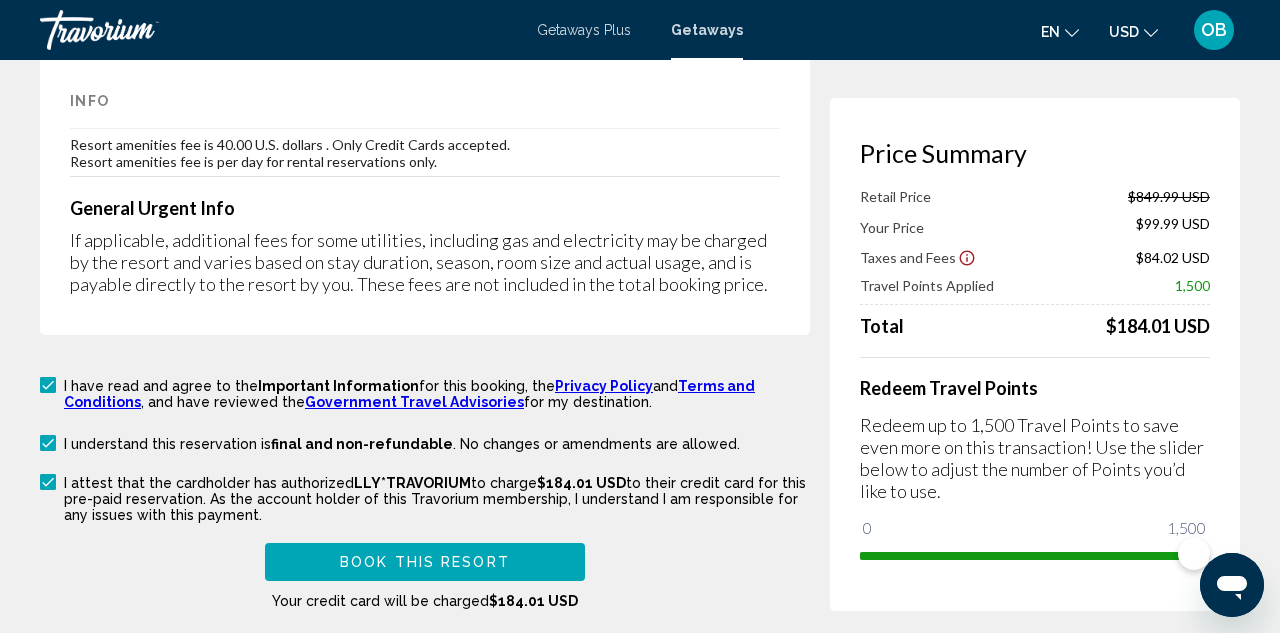 scroll, scrollTop: 544, scrollLeft: 0, axis: vertical 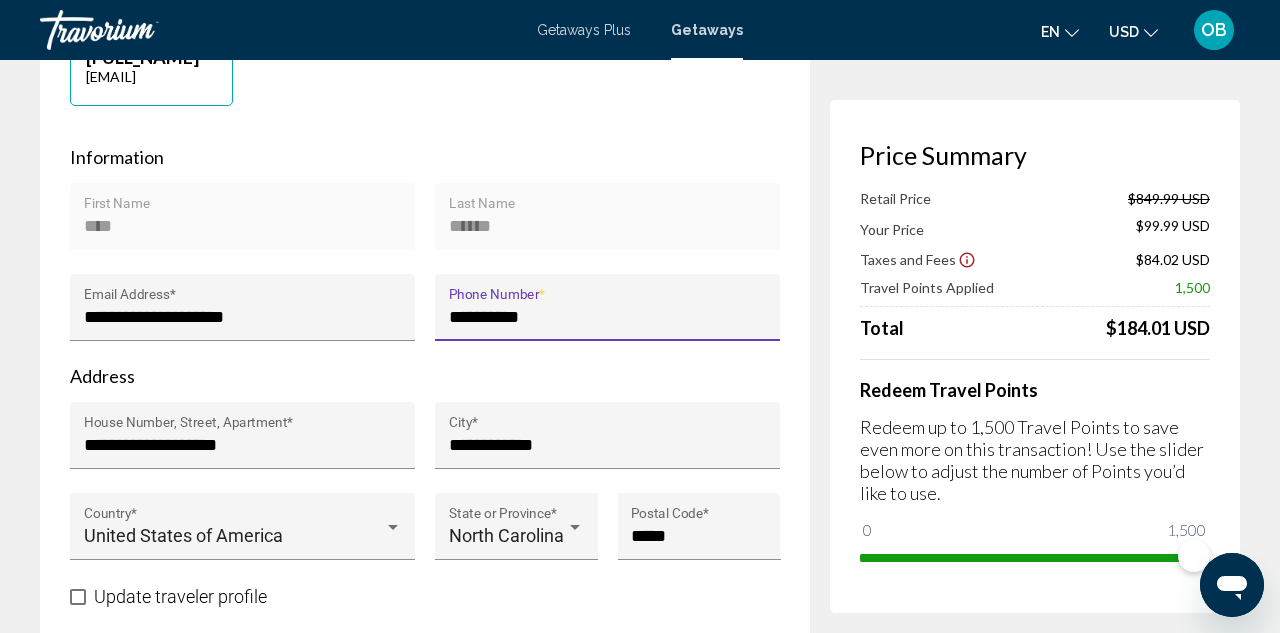 type on "**********" 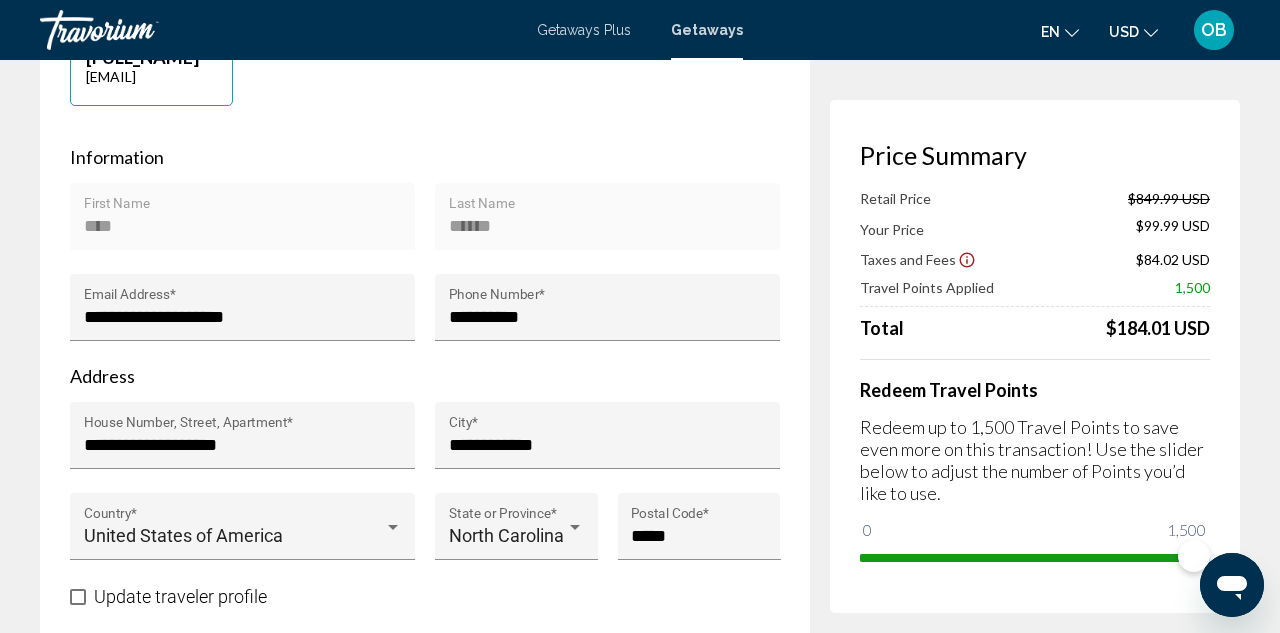 click on "Address" at bounding box center (425, 376) 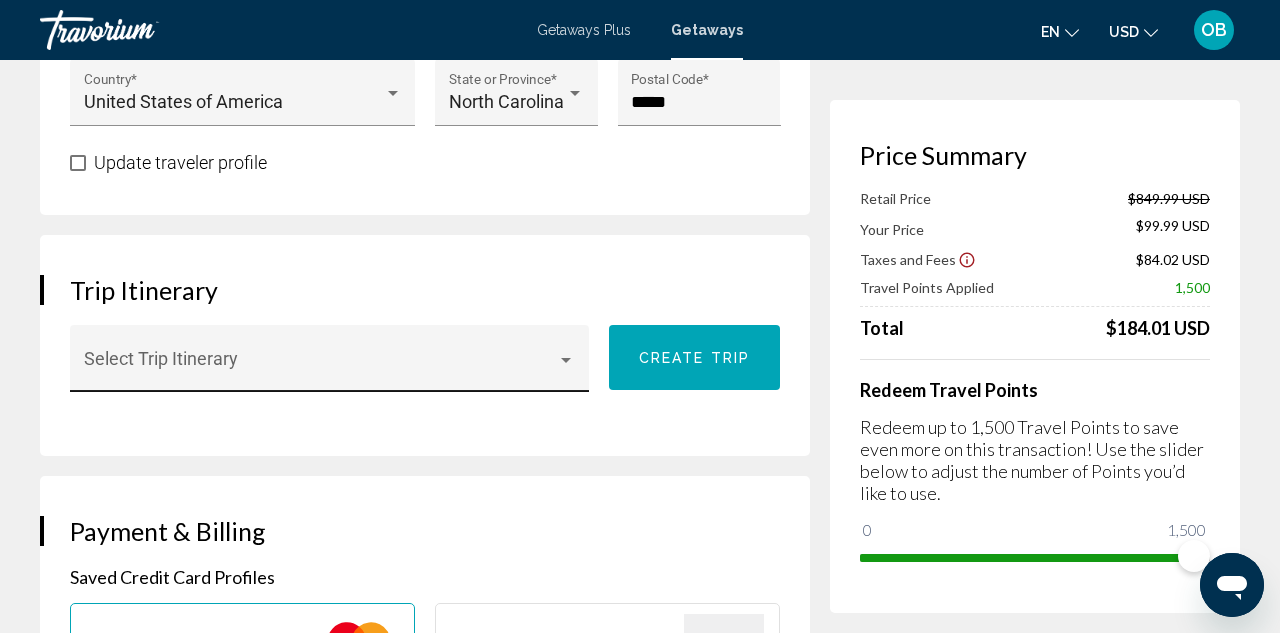 scroll, scrollTop: 978, scrollLeft: 0, axis: vertical 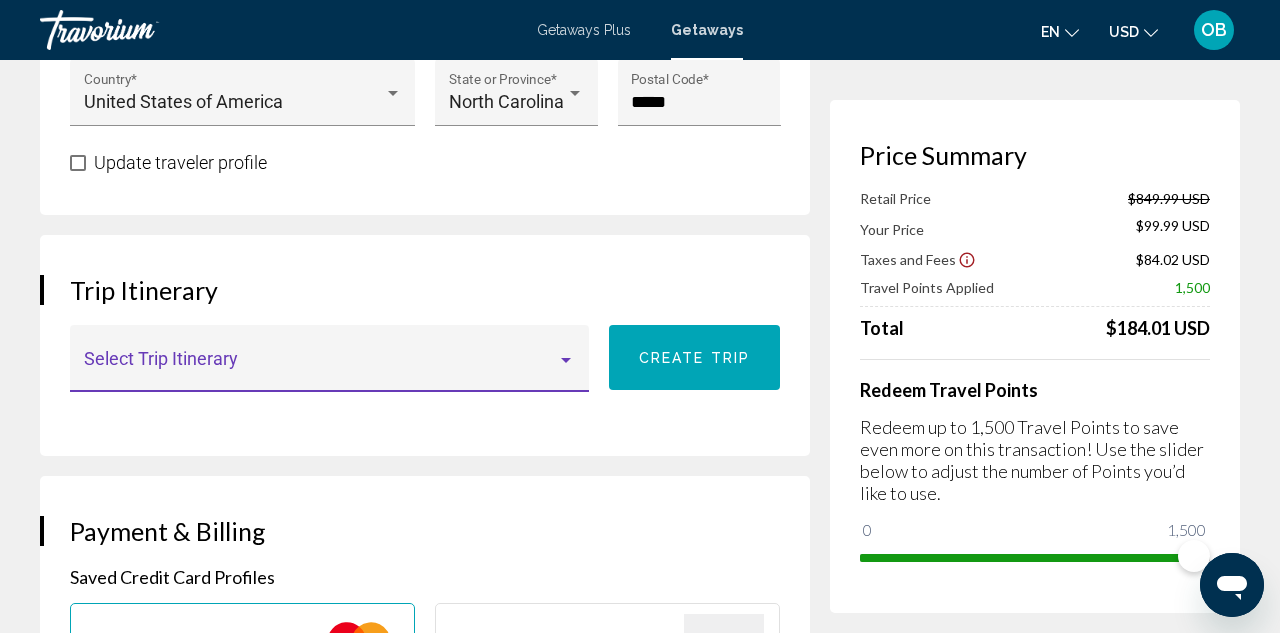 click at bounding box center [321, 368] 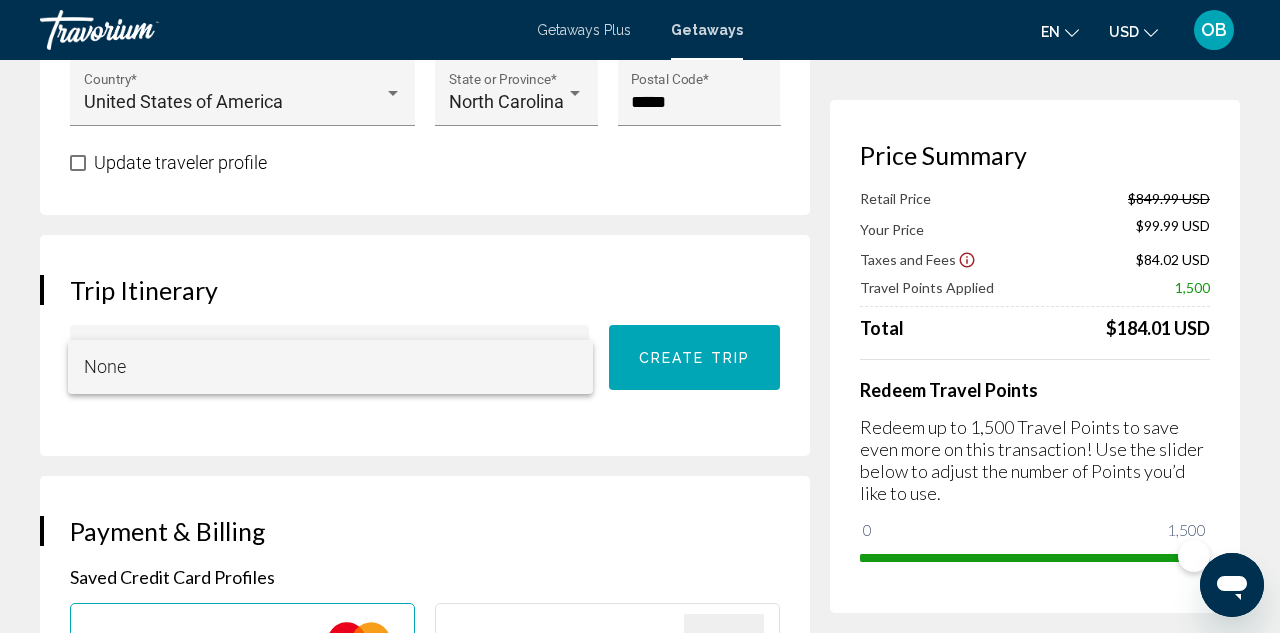 click at bounding box center (640, 316) 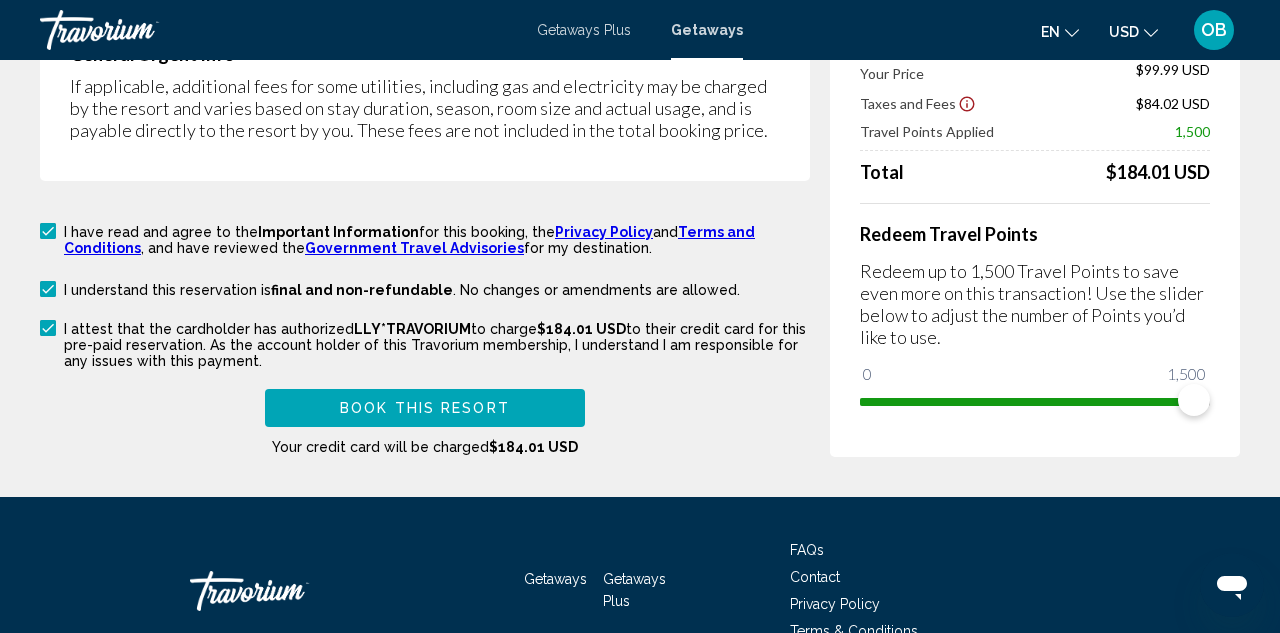 scroll, scrollTop: 3381, scrollLeft: 0, axis: vertical 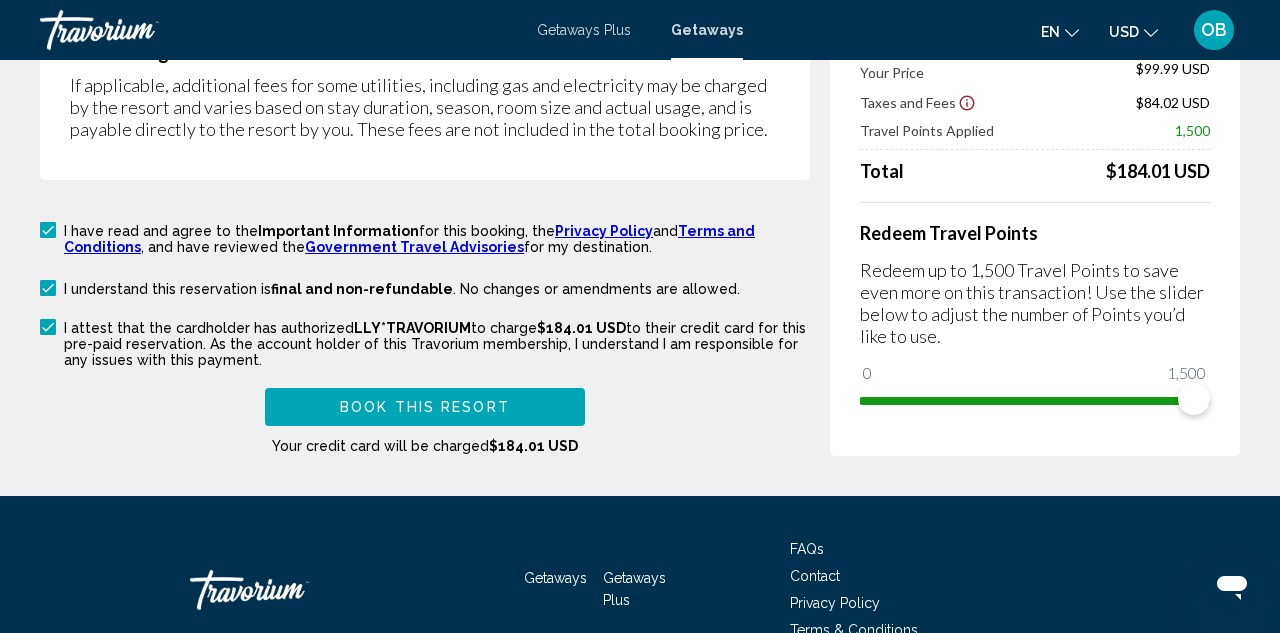 click on "Book this Resort" at bounding box center [425, 408] 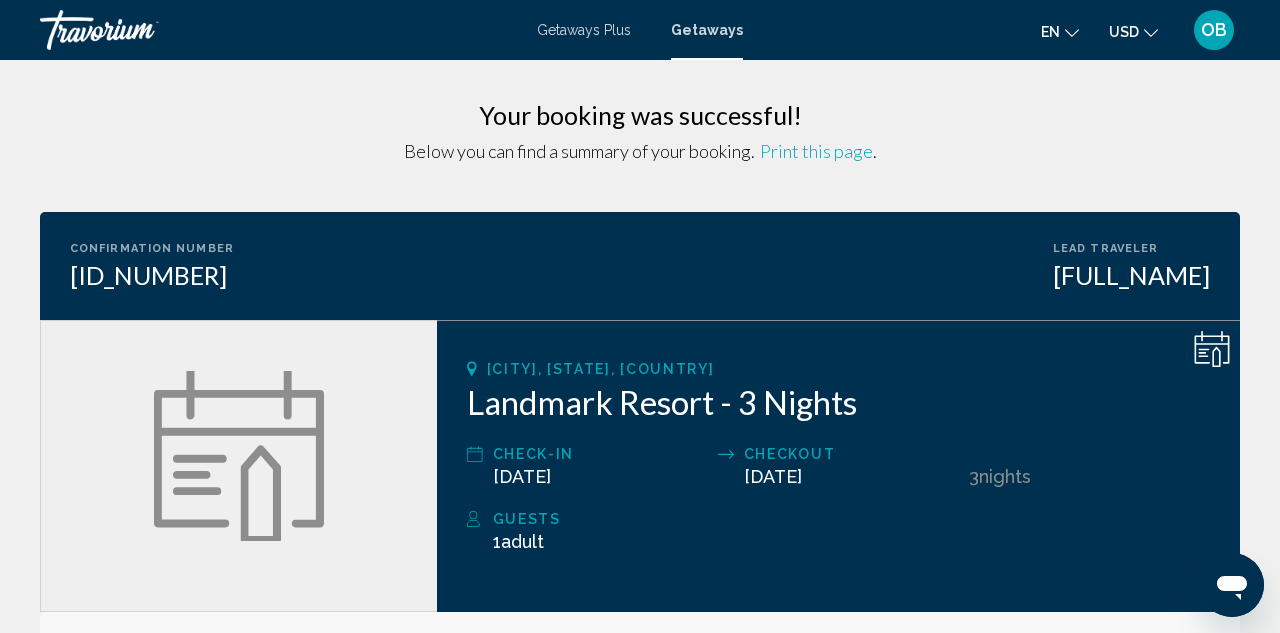 scroll, scrollTop: 0, scrollLeft: 0, axis: both 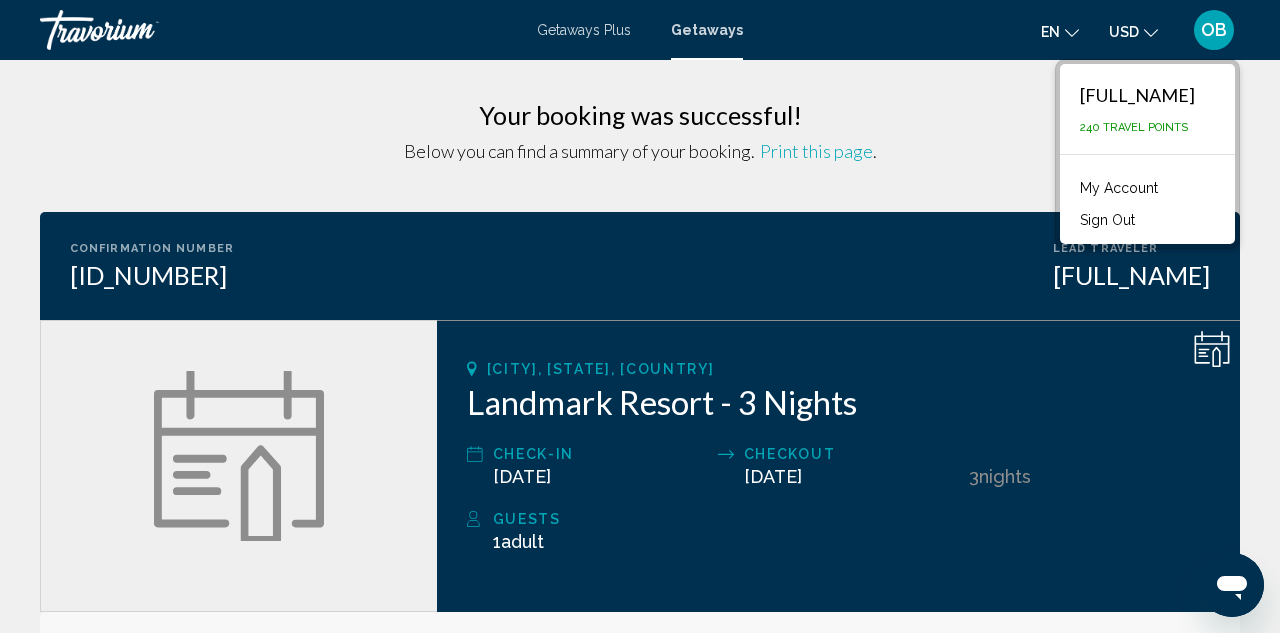 click on "My Account" at bounding box center [1119, 188] 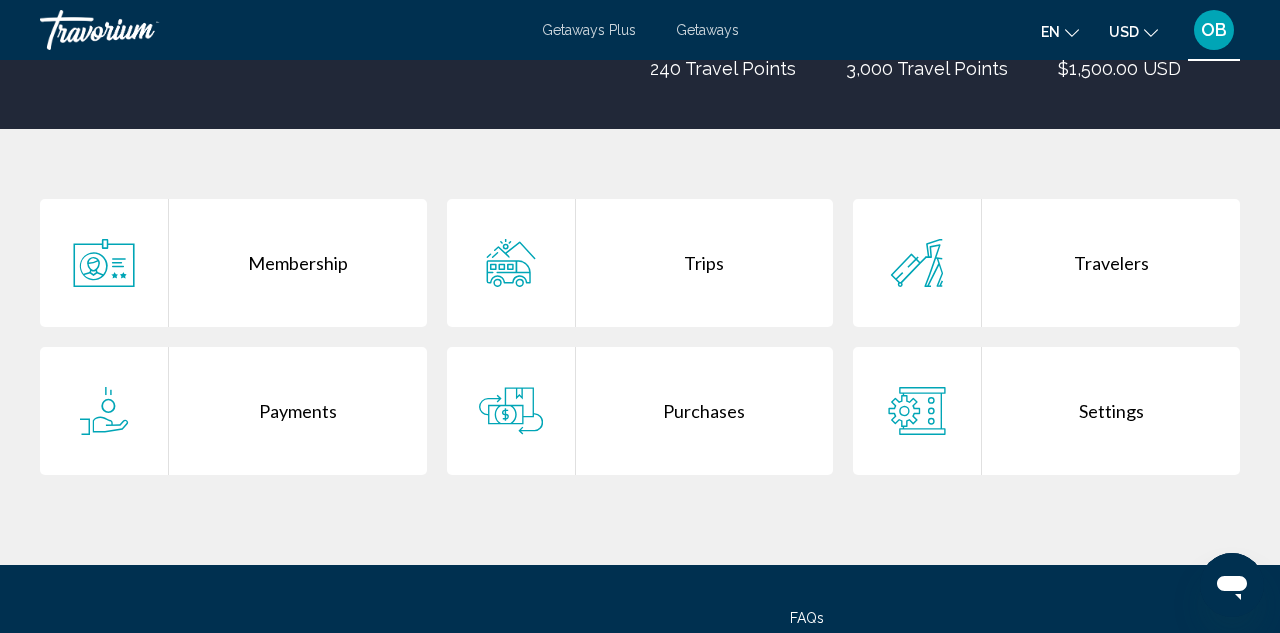 scroll, scrollTop: 322, scrollLeft: 0, axis: vertical 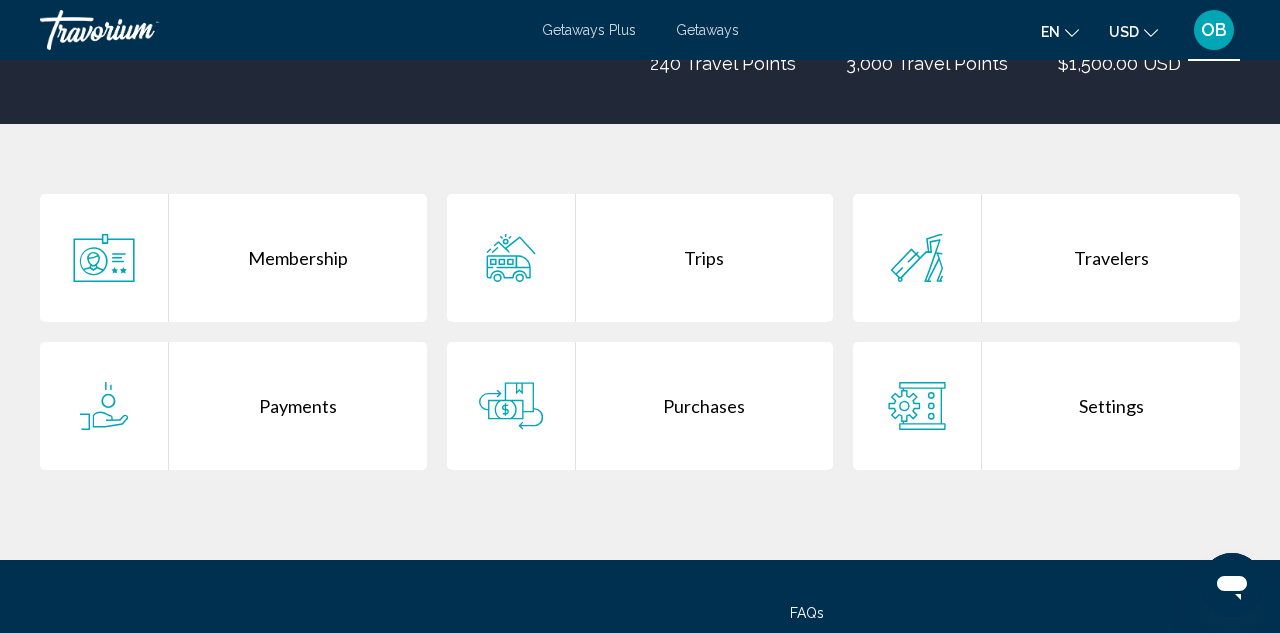 click on "Trips" at bounding box center (705, 258) 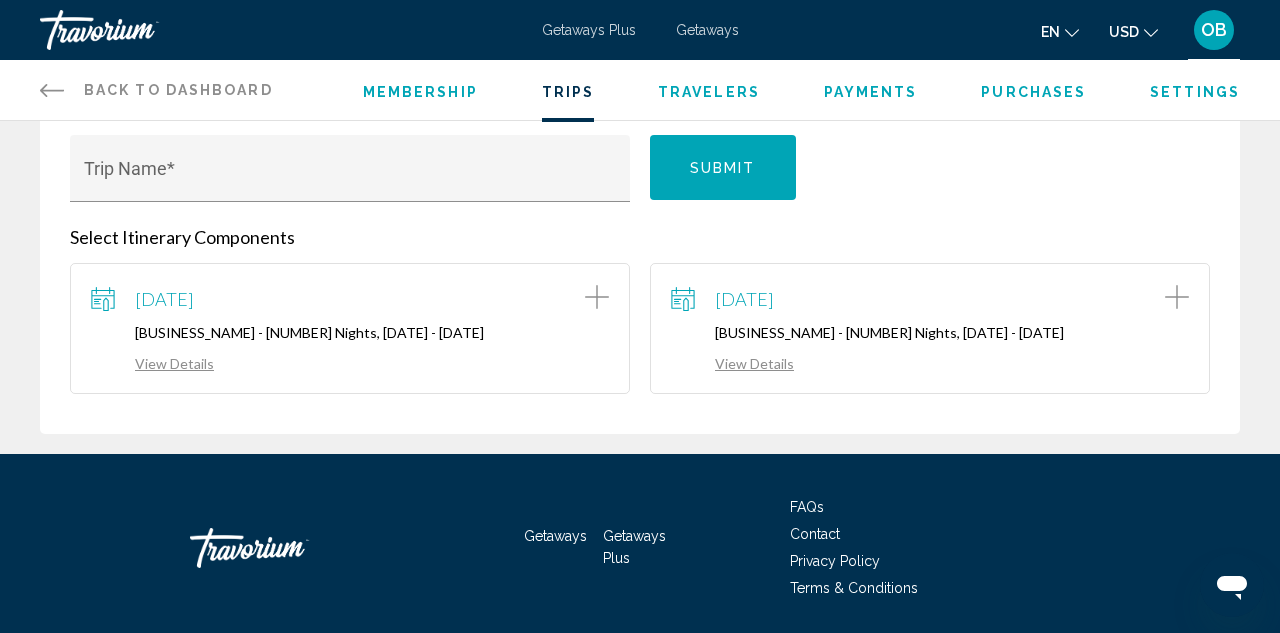 scroll, scrollTop: 266, scrollLeft: 0, axis: vertical 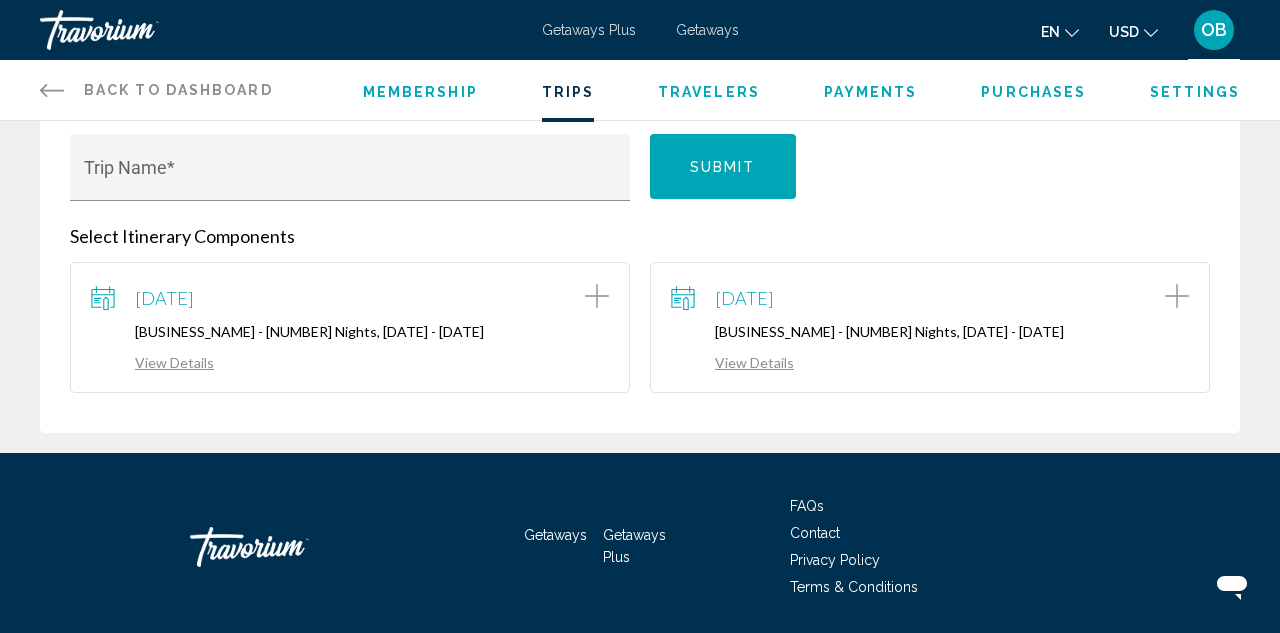 click on "View Details" at bounding box center (732, 362) 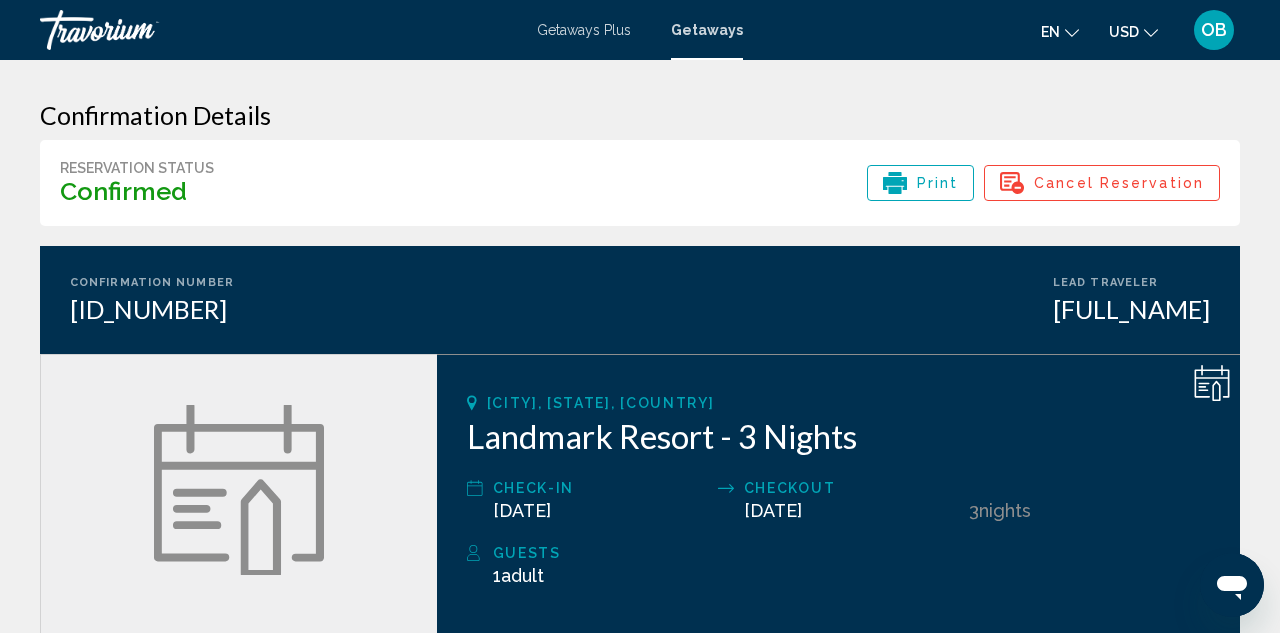 scroll, scrollTop: 0, scrollLeft: 0, axis: both 